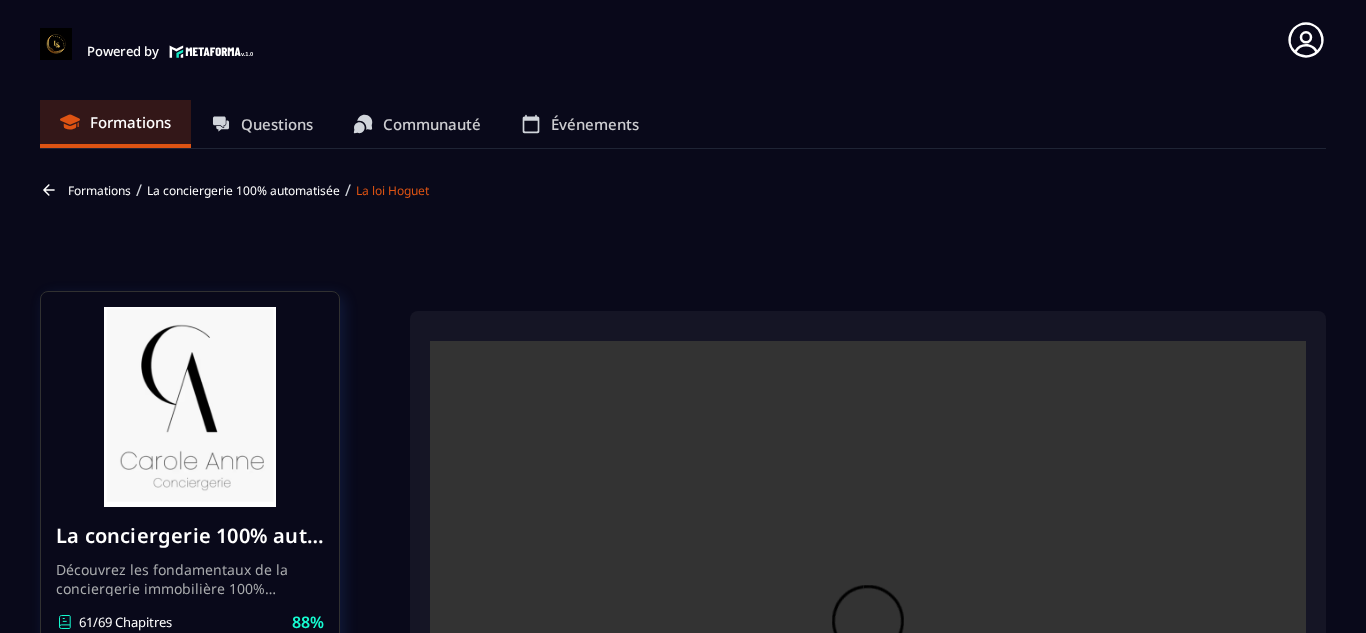 scroll, scrollTop: 0, scrollLeft: 0, axis: both 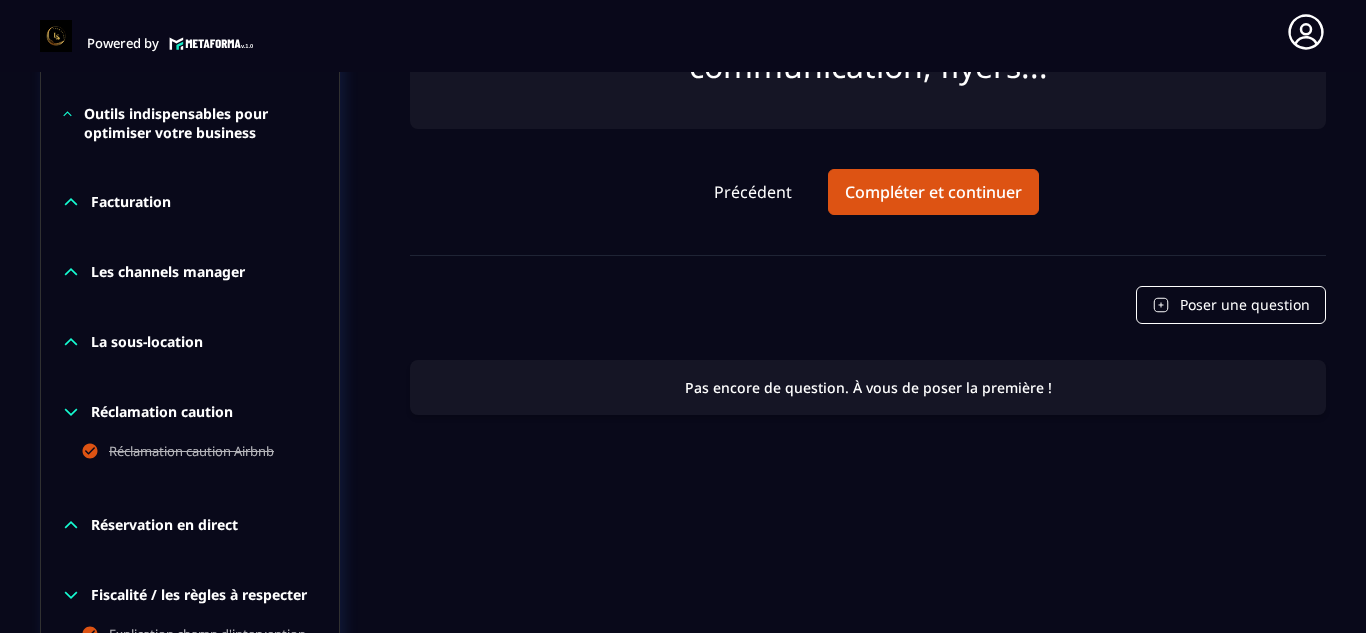 click on "Formations Questions Communauté Événements Formations / La conciergerie 100% automatisée / La loi Hoguet La conciergerie 100% automatisée Découvrez les fondamentaux de la conciergerie immobilière 100% automatisée.
Cette formation est conçue pour vous permettre de lancer et maîtriser votre activité de conciergerie en toute simplicité.
Vous apprendrez :
✅ Les bases essentielles de la conciergerie pour démarrer sereinement.
✅ Les outils incontournables pour gérer vos clients et vos biens de manière efficace.
✅ L'automatisation des tâches répétitives pour gagner un maximum de temps au quotidien.
Objectif : Vous fournir toutes les clés pour créer une activité rentable et automatisée, tout en gardant du temps pour vous. 61/69 Chapitres 88%  Bienvenue au sein de la formation LCA Votre conciergerie de A à Z Etude de marché Création de logo Création du logo, vérification INPI Votre site internet Création du forfait idéal pour les propriétaires Création de votre société" 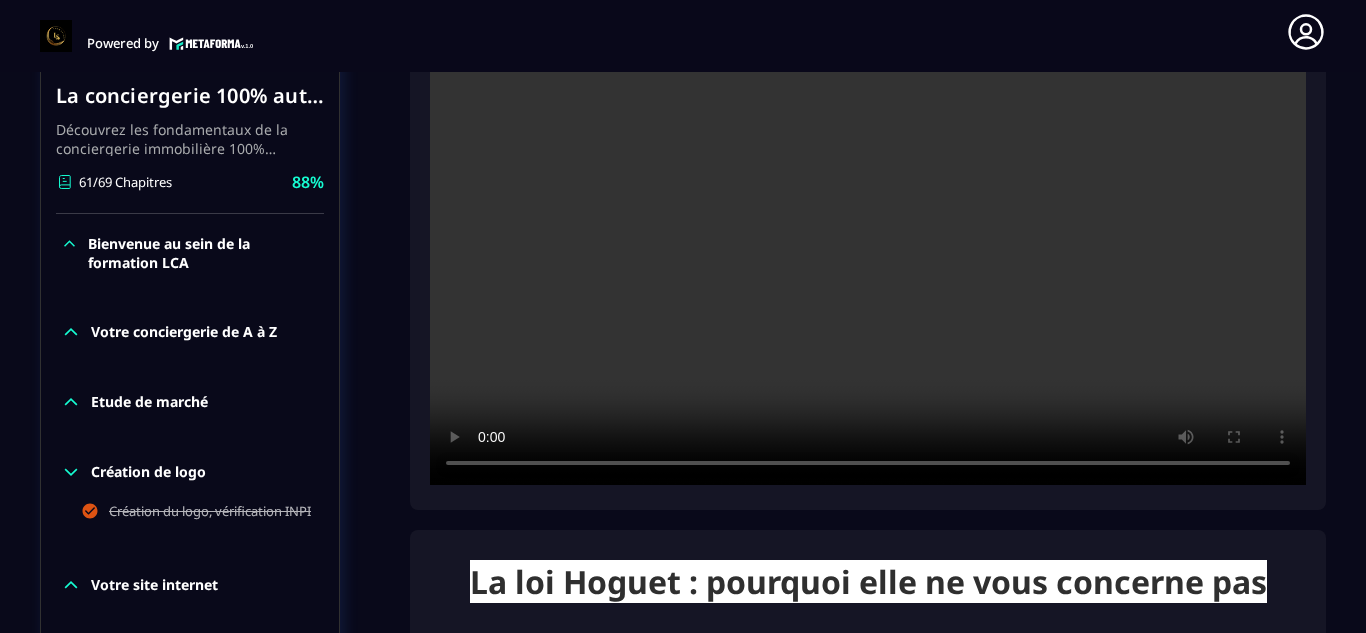 scroll, scrollTop: 331, scrollLeft: 0, axis: vertical 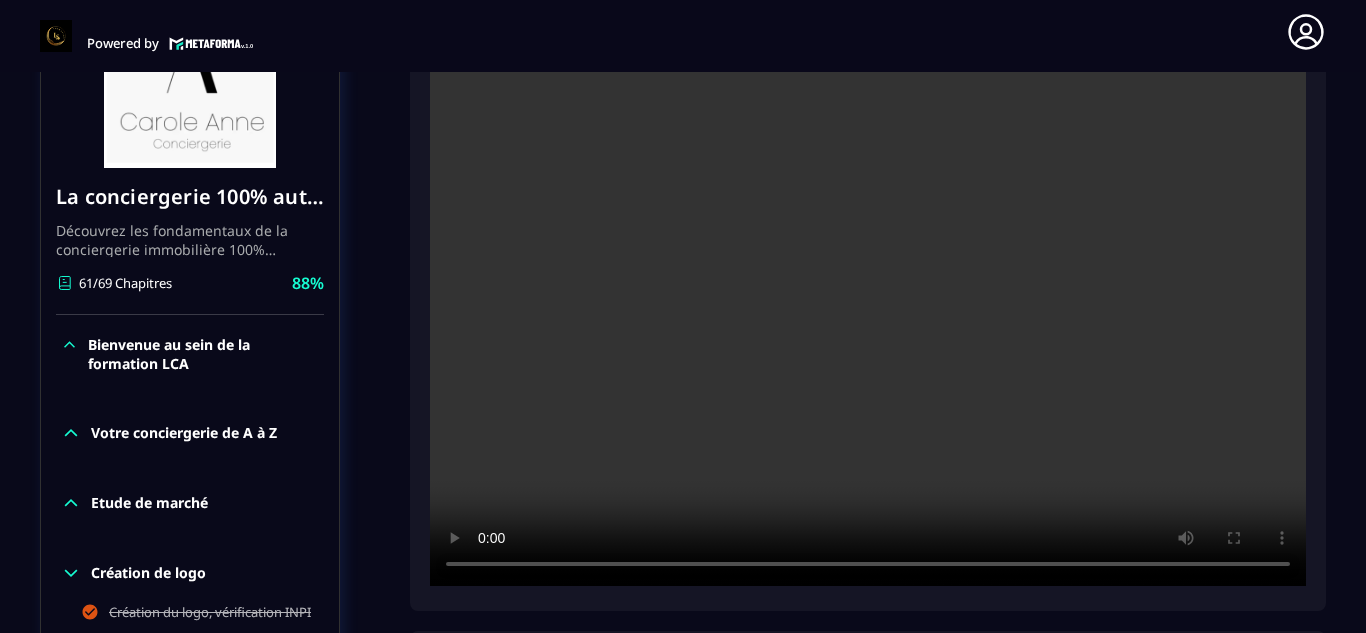 click at bounding box center (868, 294) 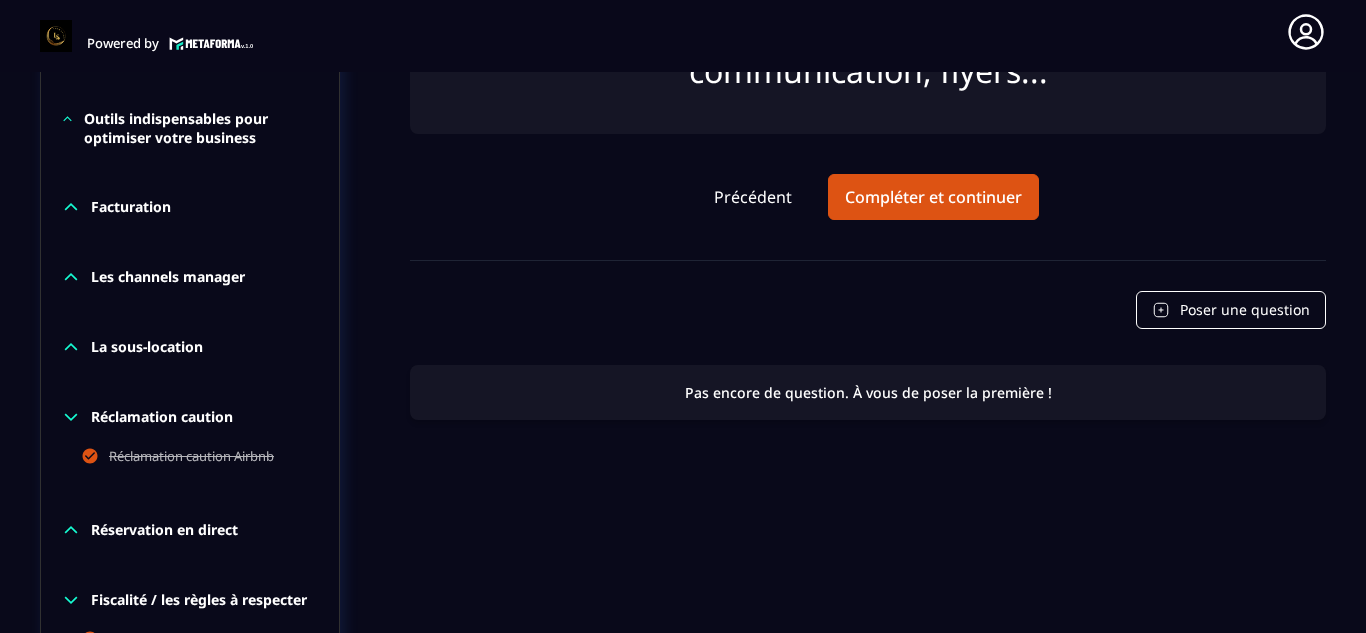 scroll, scrollTop: 1851, scrollLeft: 0, axis: vertical 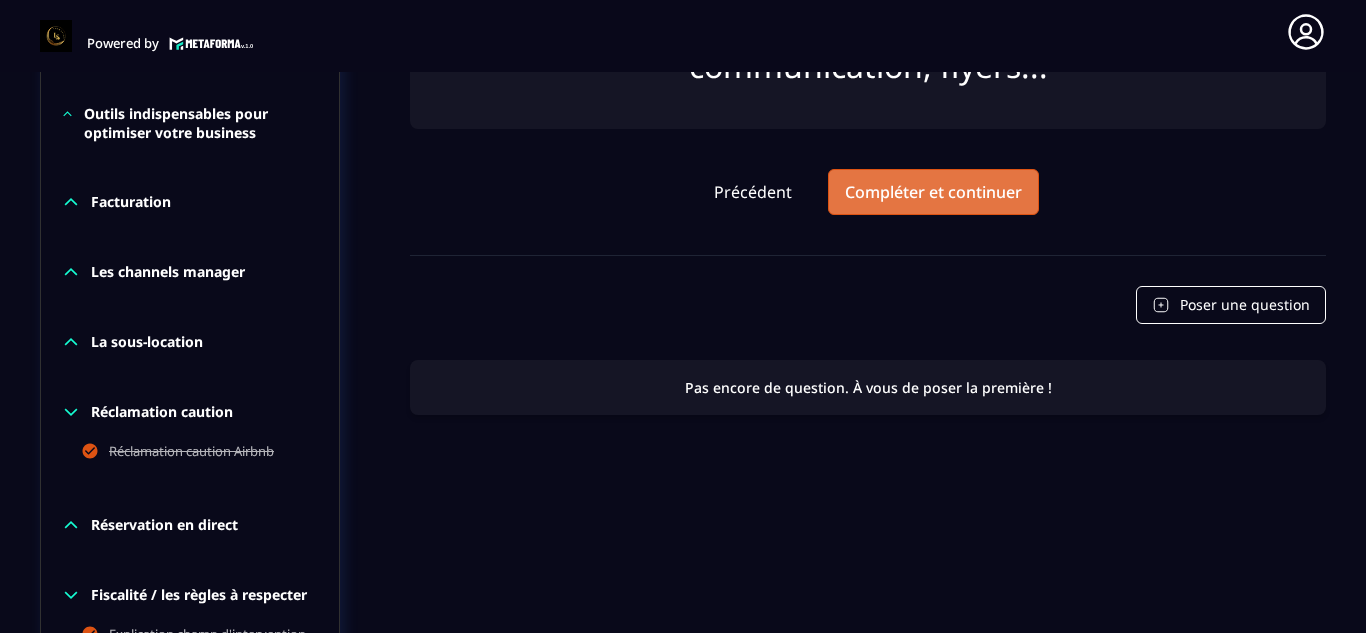 click on "Compléter et continuer" at bounding box center (933, 192) 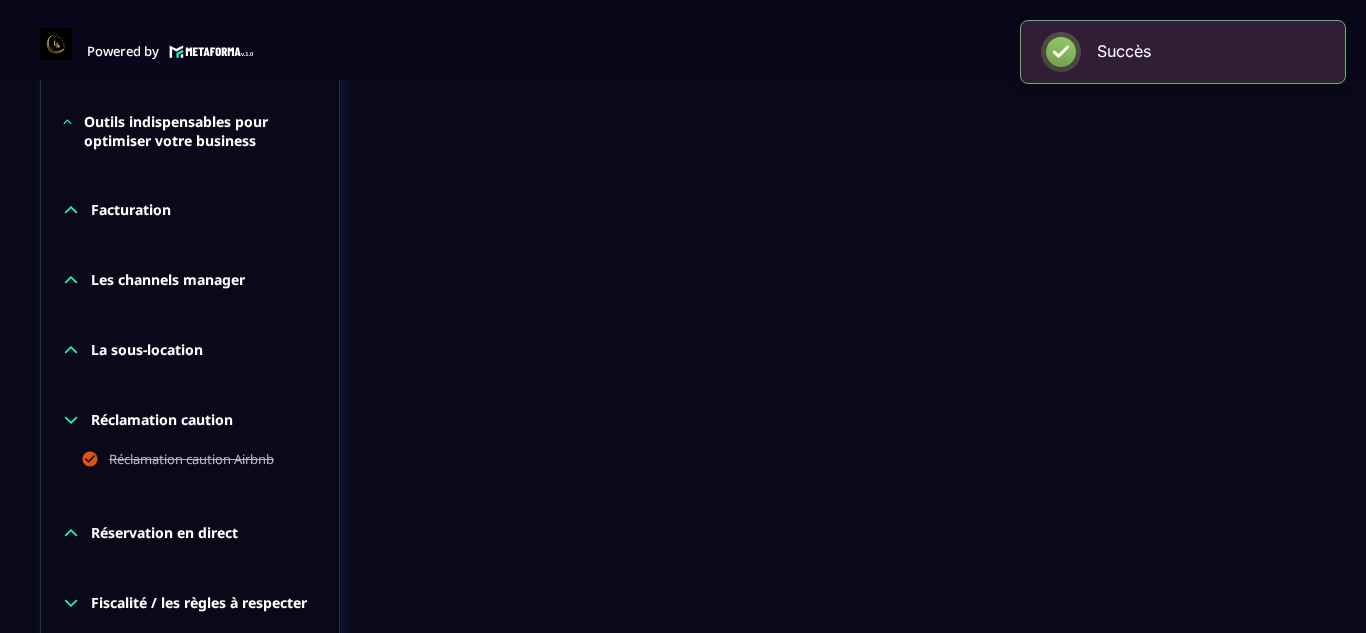 scroll, scrollTop: 8, scrollLeft: 0, axis: vertical 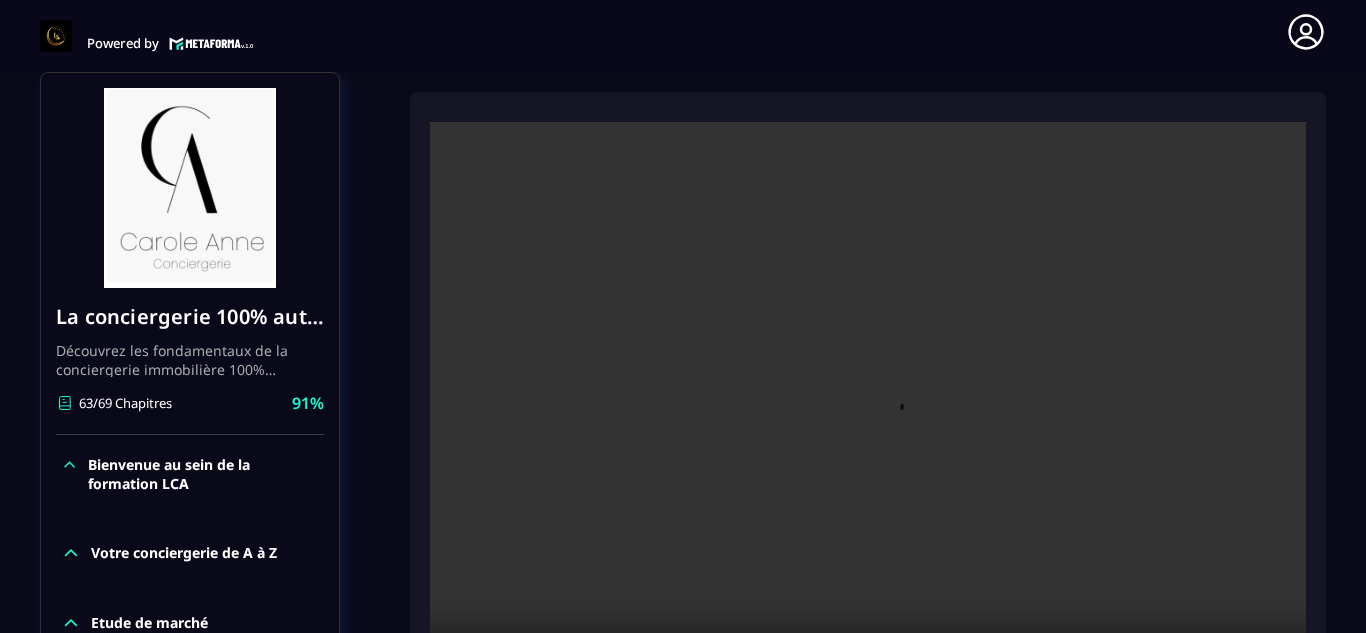 click 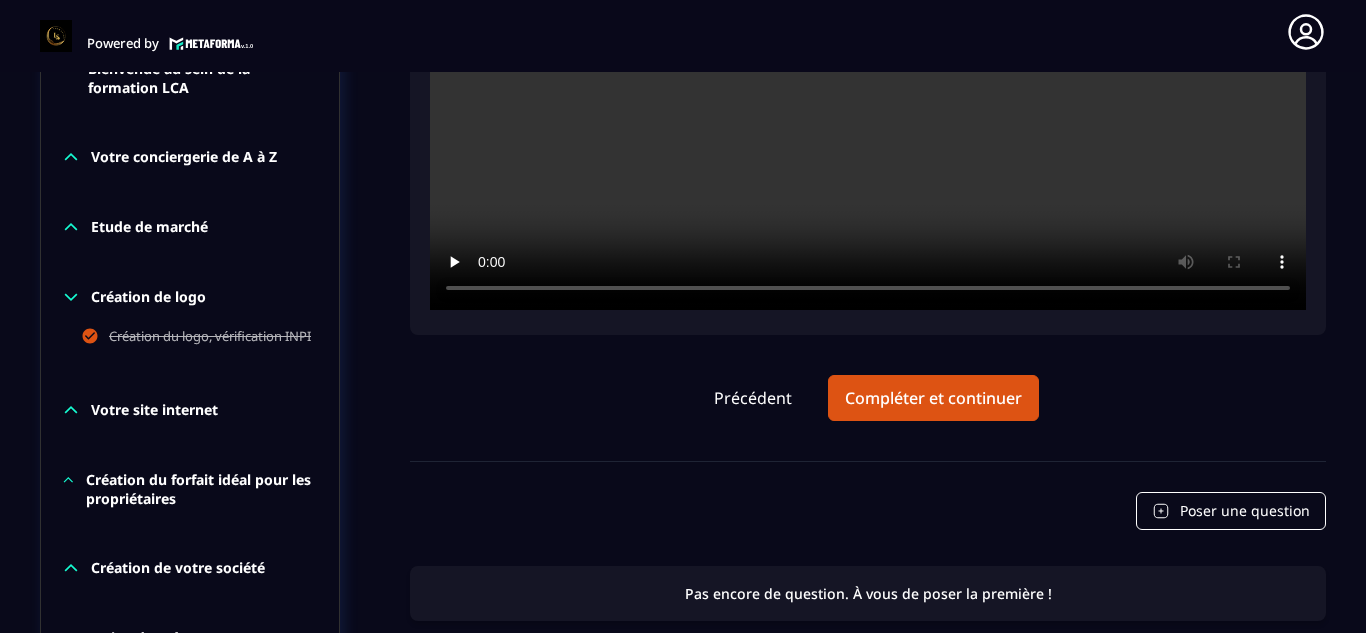 scroll, scrollTop: 611, scrollLeft: 0, axis: vertical 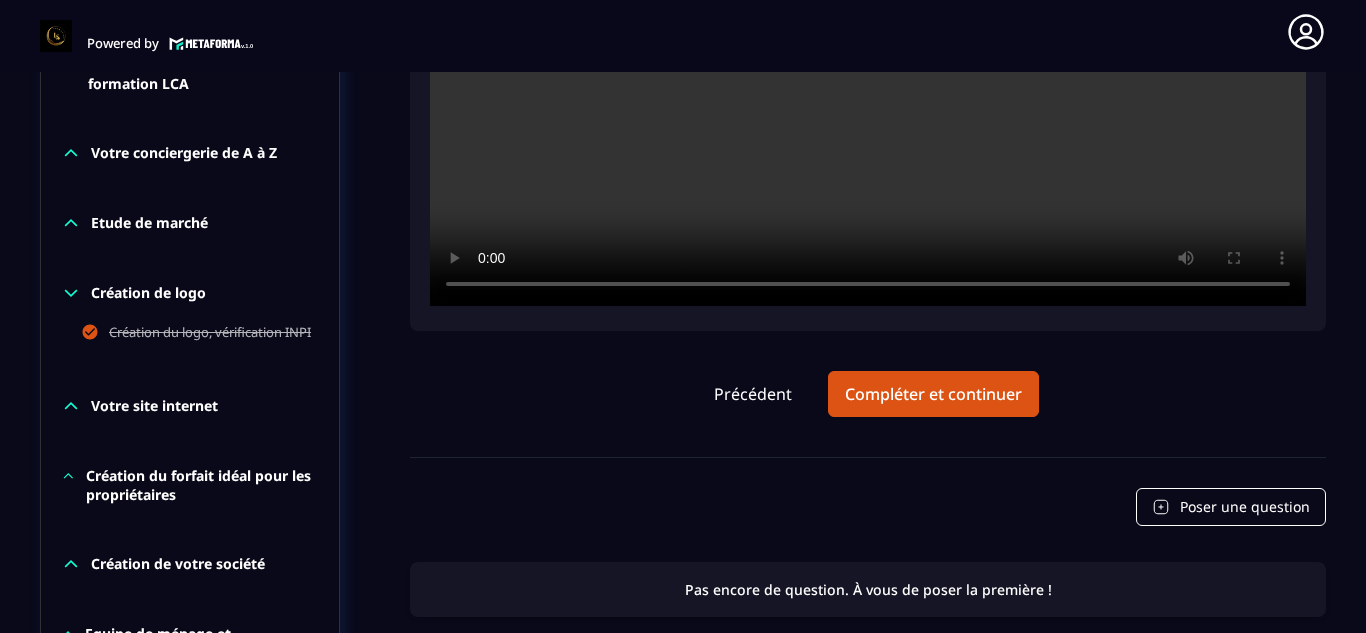 click at bounding box center [868, 14] 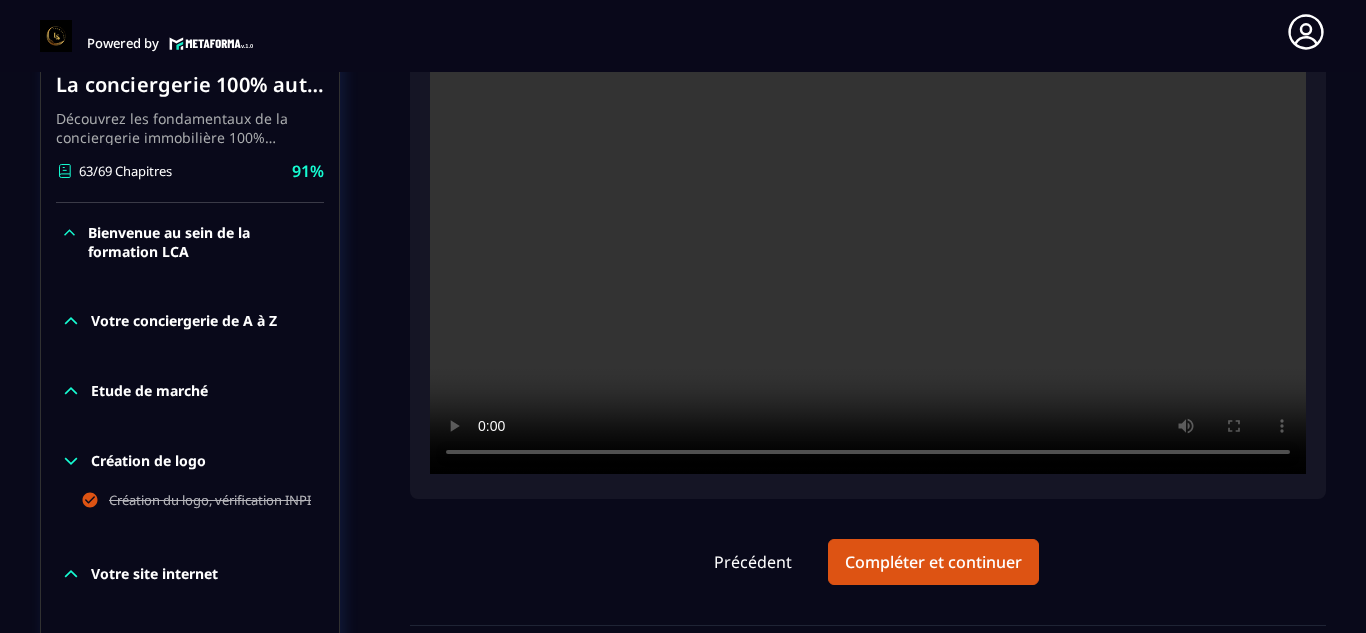 scroll, scrollTop: 331, scrollLeft: 0, axis: vertical 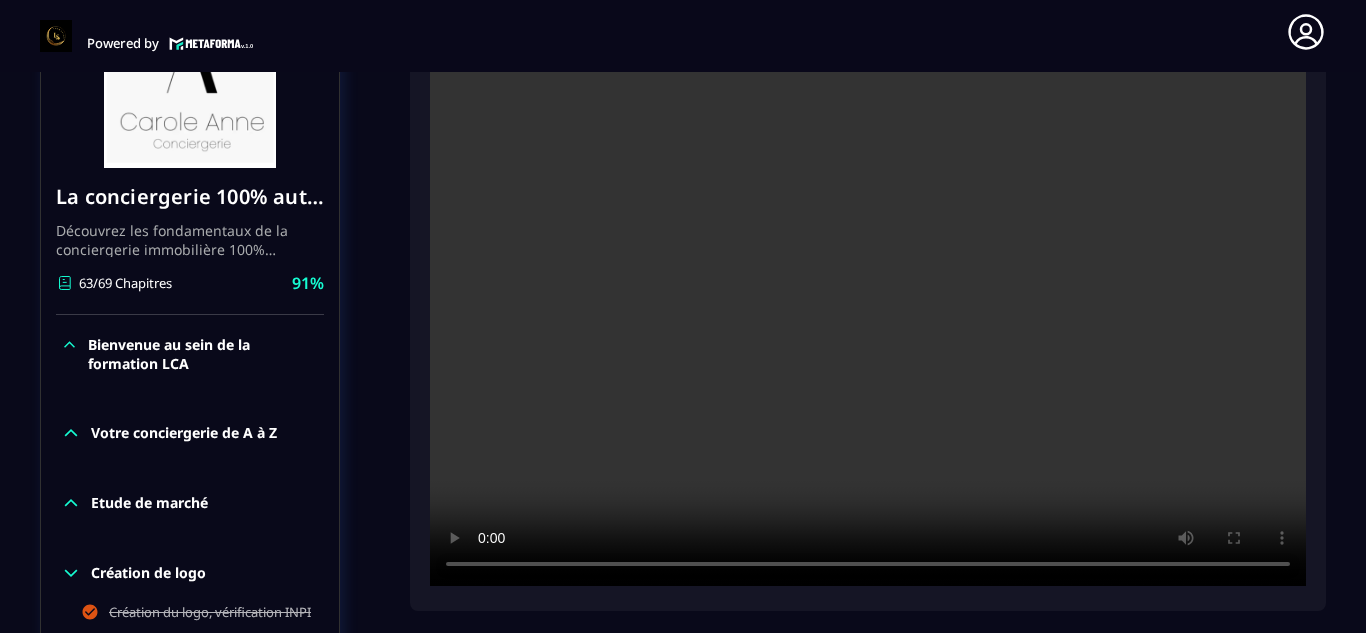 click on "Formations Questions Communauté Événements Formations / La conciergerie 100% automatisée / Para Hotellerie et TVA La conciergerie 100% automatisée Découvrez les fondamentaux de la conciergerie immobilière 100% automatisée.
Cette formation est conçue pour vous permettre de lancer et maîtriser votre activité de conciergerie en toute simplicité.
Vous apprendrez :
✅ Les bases essentielles de la conciergerie pour démarrer sereinement.
✅ Les outils incontournables pour gérer vos clients et vos biens de manière efficace.
✅ L'automatisation des tâches répétitives pour gagner un maximum de temps au quotidien.
Objectif : Vous fournir toutes les clés pour créer une activité rentable et automatisée, tout en gardant du temps pour vous. 63/69 Chapitres 91%  Bienvenue au sein de la formation LCA Votre conciergerie de A à Z Etude de marché Création de logo Création du logo, vérification INPI Votre site internet Création du forfait idéal pour les propriétaires Facturation 91%" 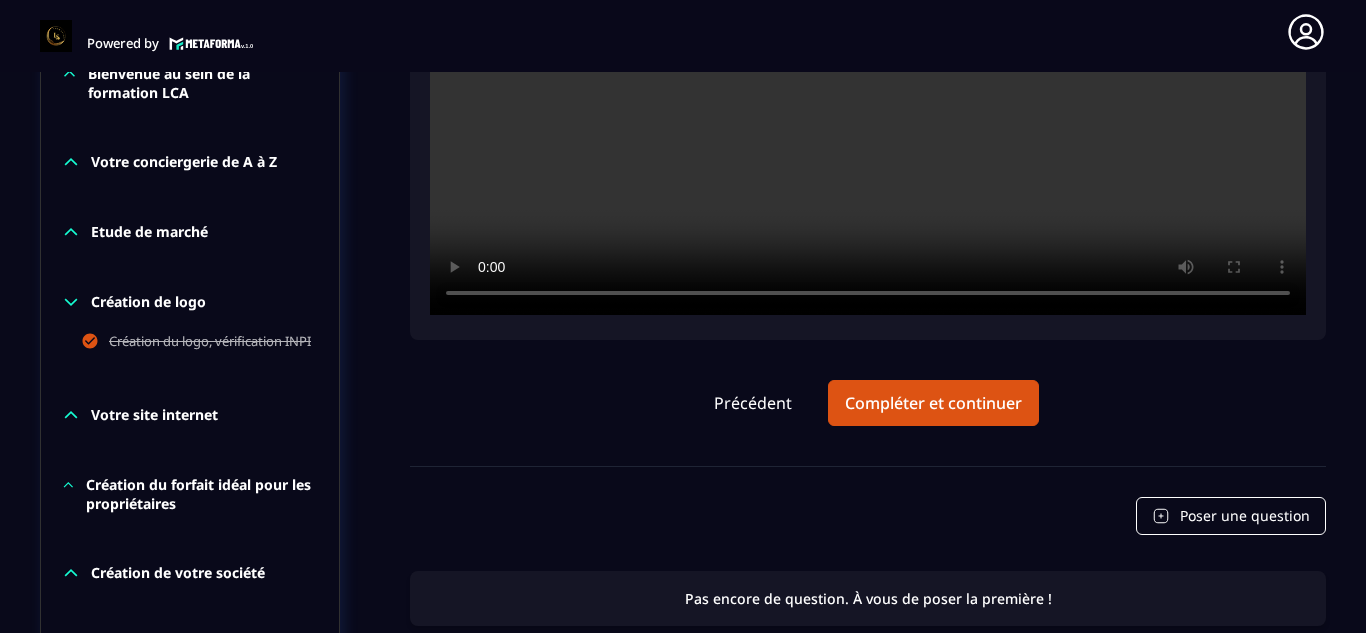 scroll, scrollTop: 611, scrollLeft: 0, axis: vertical 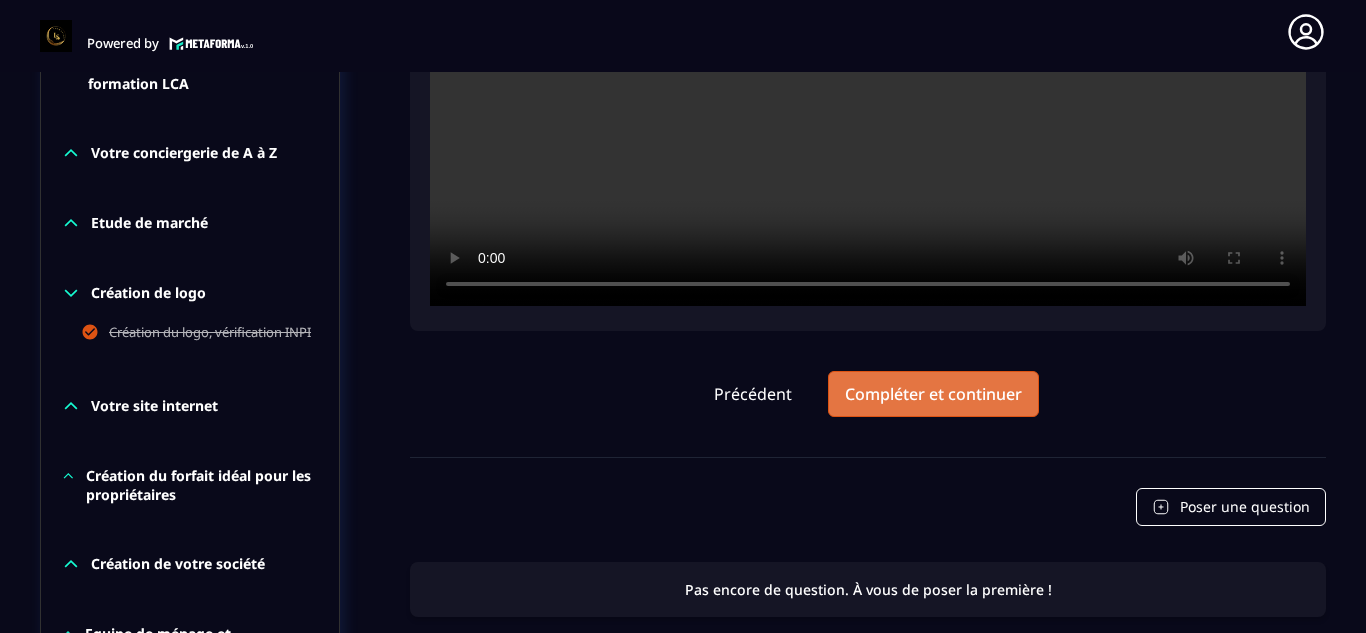 click on "Compléter et continuer" at bounding box center (933, 394) 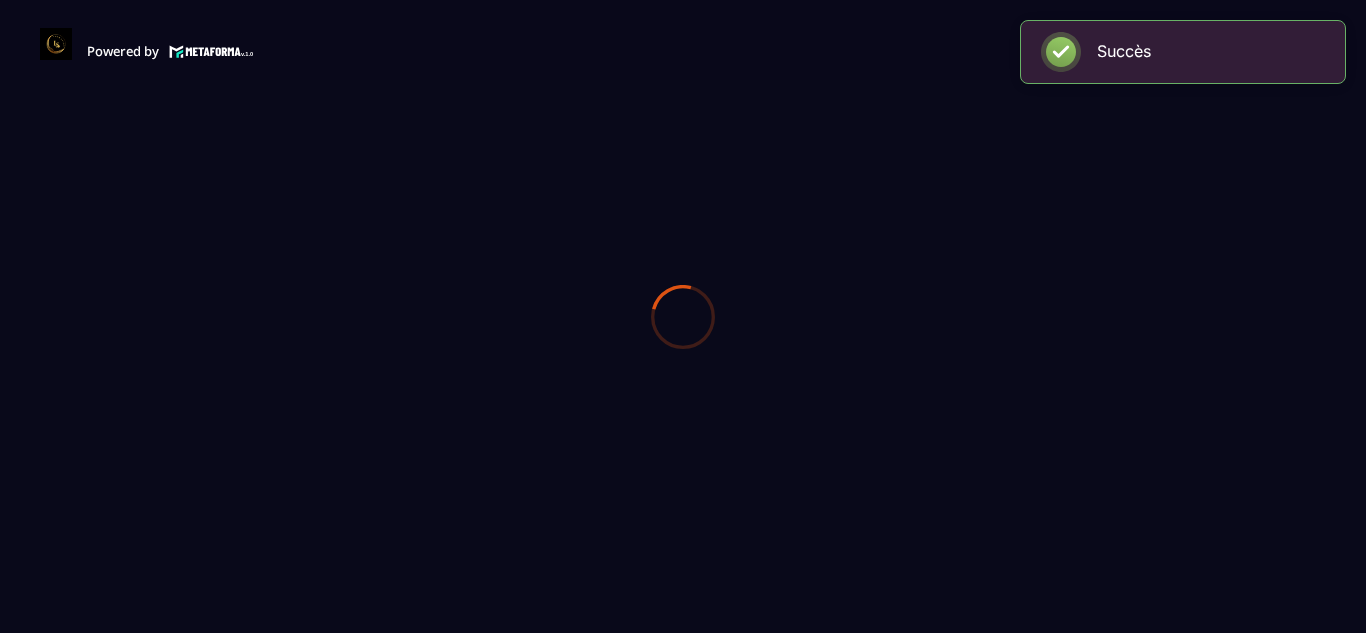 scroll, scrollTop: 0, scrollLeft: 0, axis: both 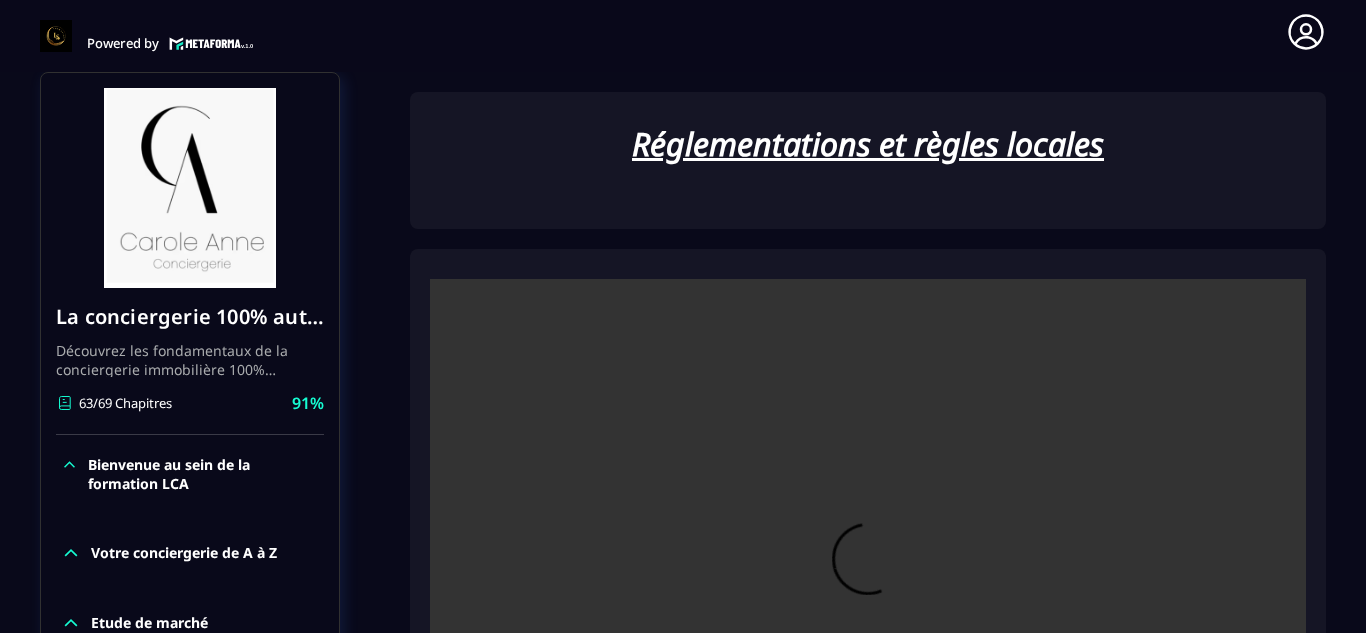 click on "Formations Questions Communauté Événements Formations / La conciergerie 100% automatisée / Réglementations et règles locales La conciergerie 100% automatisée Découvrez les fondamentaux de la conciergerie immobilière 100% automatisée.
Cette formation est conçue pour vous permettre de lancer et maîtriser votre activité de conciergerie en toute simplicité.
Vous apprendrez :
✅ Les bases essentielles de la conciergerie pour démarrer sereinement.
✅ Les outils incontournables pour gérer vos clients et vos biens de manière efficace.
✅ L'automatisation des tâches répétitives pour gagner un maximum de temps au quotidien.
Objectif : Vous fournir toutes les clés pour créer une activité rentable et automatisée, tout en gardant du temps pour vous. 63/69 Chapitres 91%  Bienvenue au sein de la formation LCA Votre conciergerie de A à Z Etude de marché Création de logo Création du logo, vérification INPI Votre site internet Création du forfait idéal pour les propriétaires 91%" 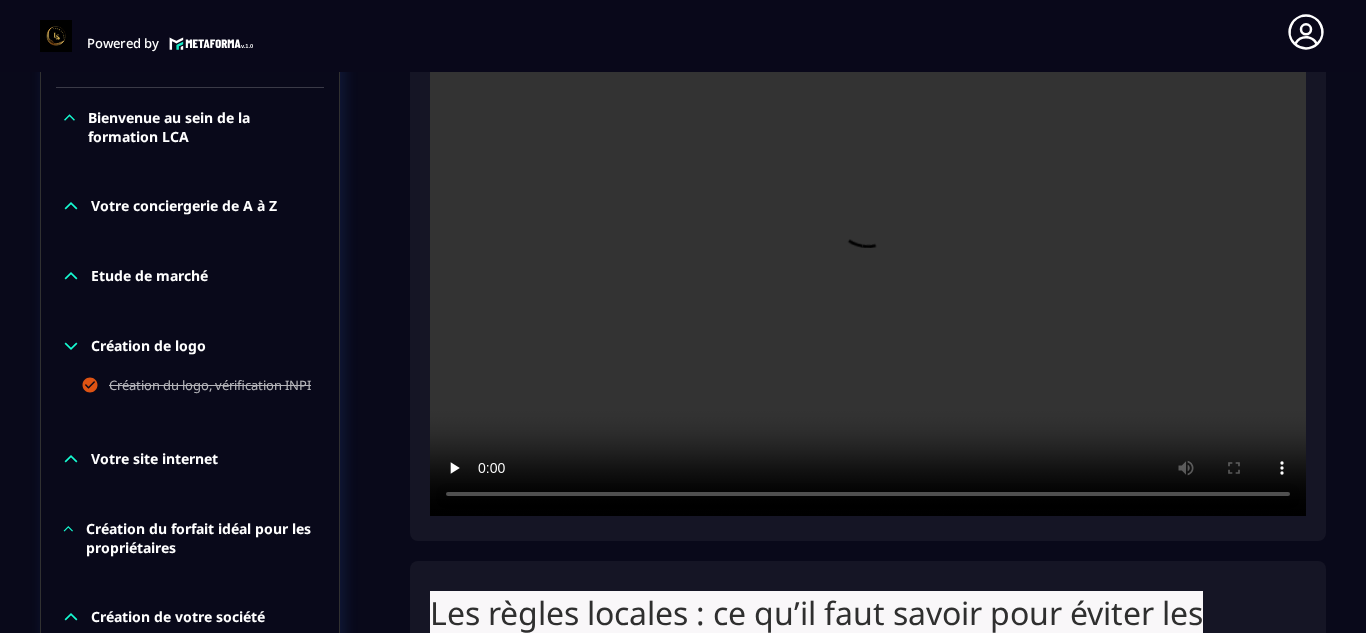 scroll, scrollTop: 531, scrollLeft: 0, axis: vertical 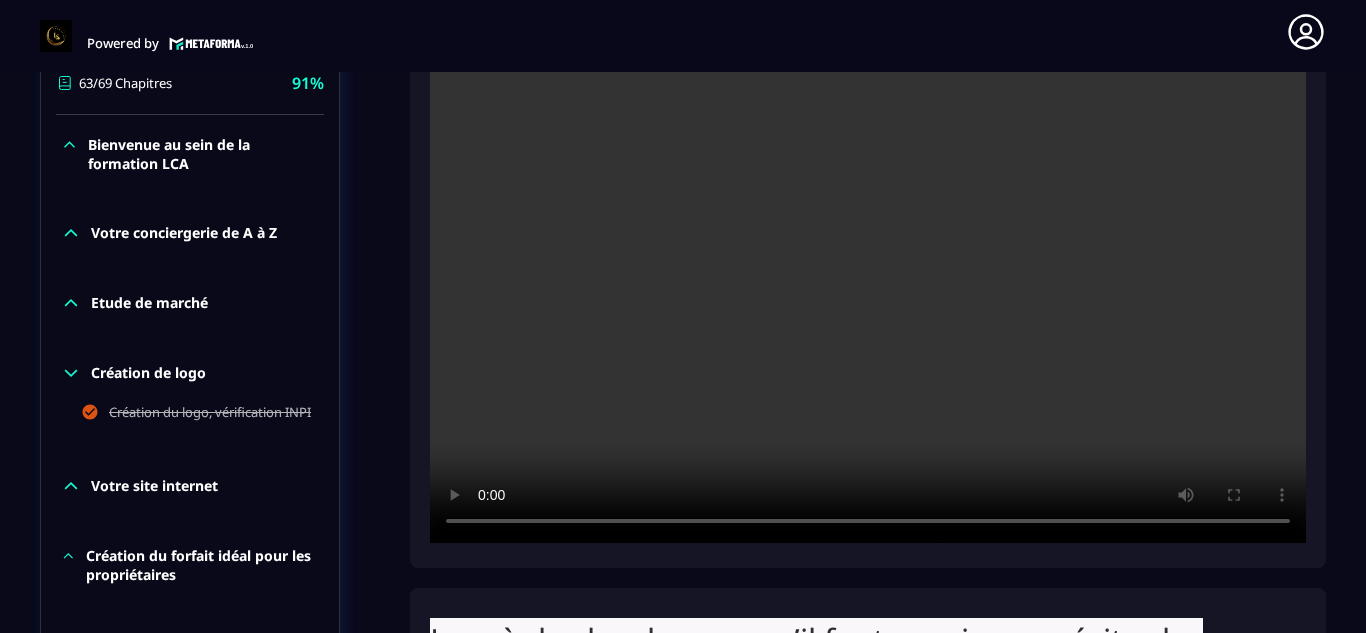 click at bounding box center [868, 251] 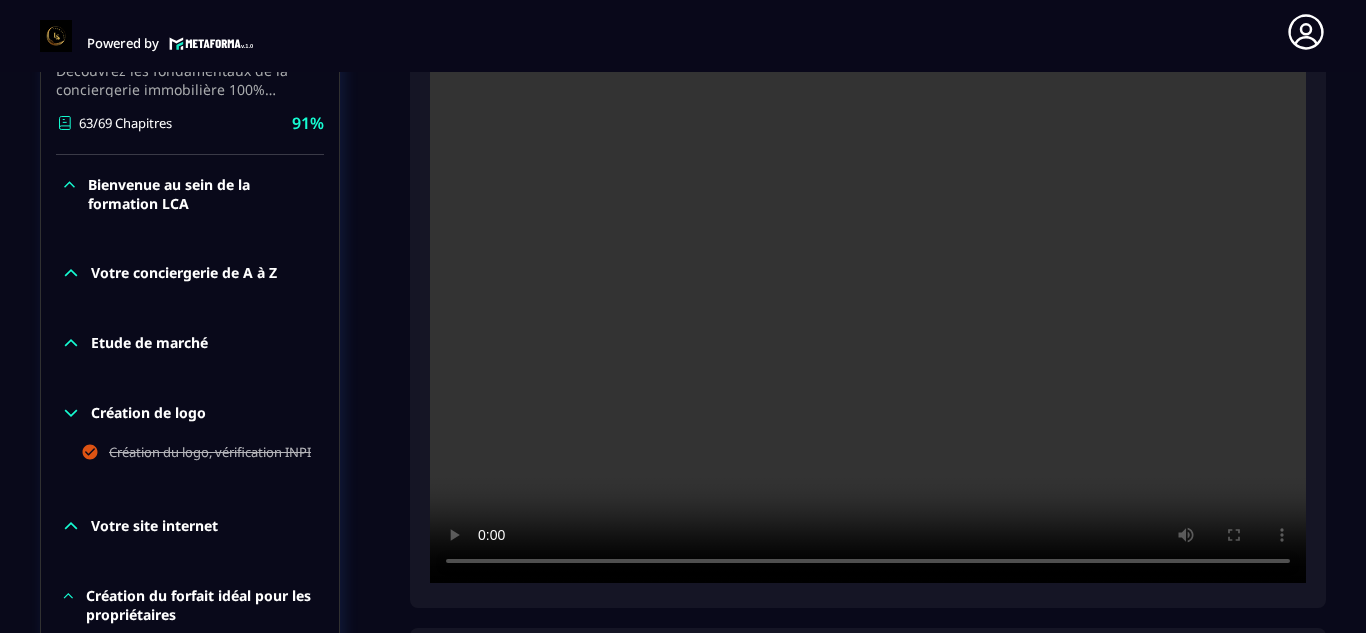 scroll, scrollTop: 451, scrollLeft: 0, axis: vertical 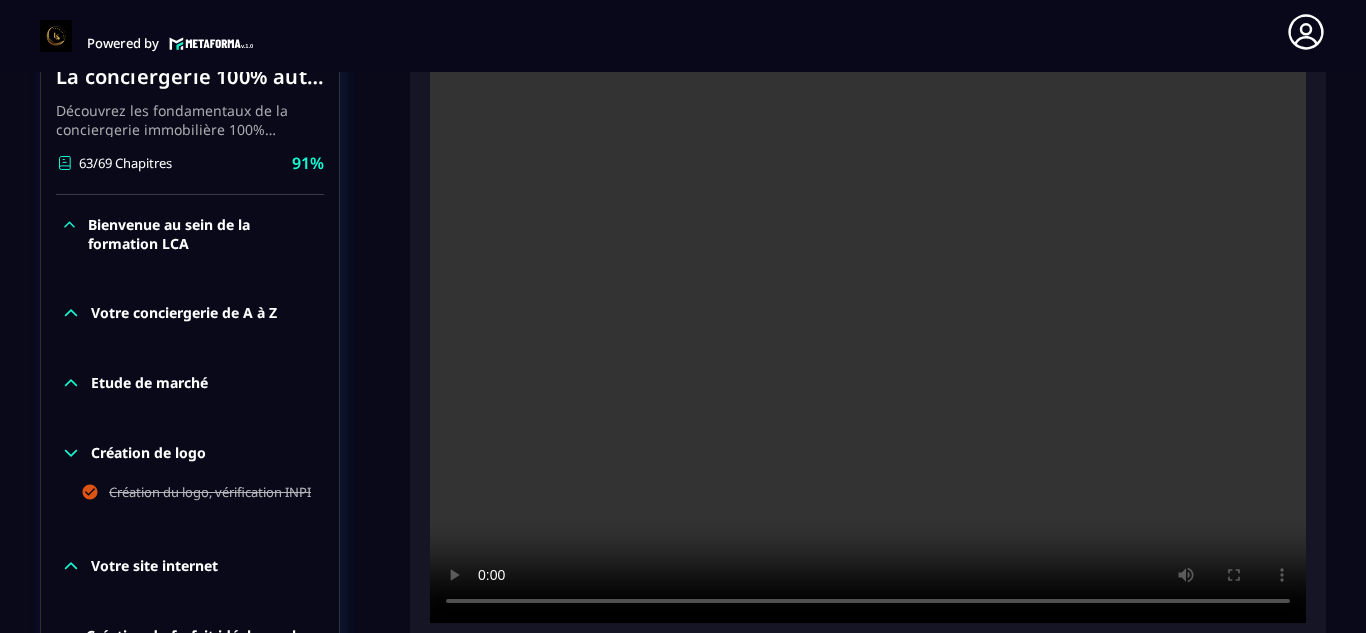 click on "Formations Questions Communauté Événements Formations / La conciergerie 100% automatisée / Réglementations et règles locales La conciergerie 100% automatisée Découvrez les fondamentaux de la conciergerie immobilière 100% automatisée.
Cette formation est conçue pour vous permettre de lancer et maîtriser votre activité de conciergerie en toute simplicité.
Vous apprendrez :
✅ Les bases essentielles de la conciergerie pour démarrer sereinement.
✅ Les outils incontournables pour gérer vos clients et vos biens de manière efficace.
✅ L'automatisation des tâches répétitives pour gagner un maximum de temps au quotidien.
Objectif : Vous fournir toutes les clés pour créer une activité rentable et automatisée, tout en gardant du temps pour vous. 63/69 Chapitres 91%  Bienvenue au sein de la formation LCA Votre conciergerie de A à Z Etude de marché Création de logo Création du logo, vérification INPI Votre site internet Création du forfait idéal pour les propriétaires 91%" 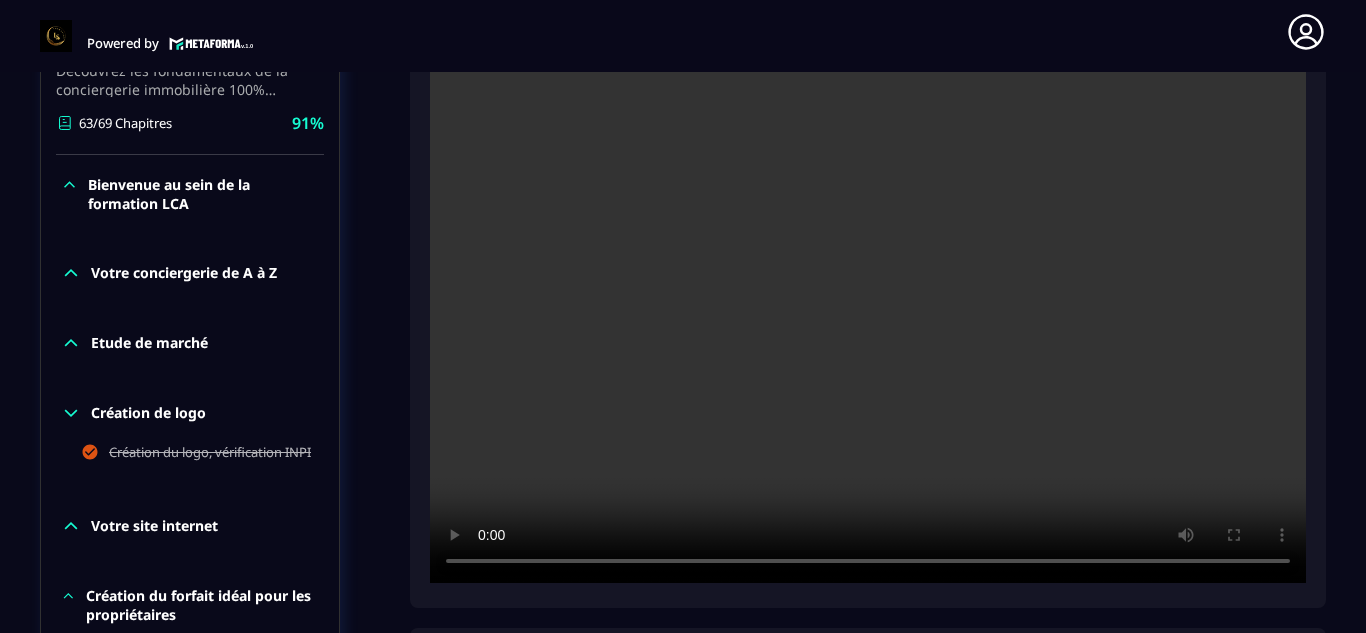 click on "Formations Questions Communauté Événements Formations / La conciergerie 100% automatisée / Réglementations et règles locales La conciergerie 100% automatisée Découvrez les fondamentaux de la conciergerie immobilière 100% automatisée.
Cette formation est conçue pour vous permettre de lancer et maîtriser votre activité de conciergerie en toute simplicité.
Vous apprendrez :
✅ Les bases essentielles de la conciergerie pour démarrer sereinement.
✅ Les outils incontournables pour gérer vos clients et vos biens de manière efficace.
✅ L'automatisation des tâches répétitives pour gagner un maximum de temps au quotidien.
Objectif : Vous fournir toutes les clés pour créer une activité rentable et automatisée, tout en gardant du temps pour vous. 63/69 Chapitres 91%  Bienvenue au sein de la formation LCA Votre conciergerie de A à Z Etude de marché Création de logo Création du logo, vérification INPI Votre site internet Création du forfait idéal pour les propriétaires 91%" 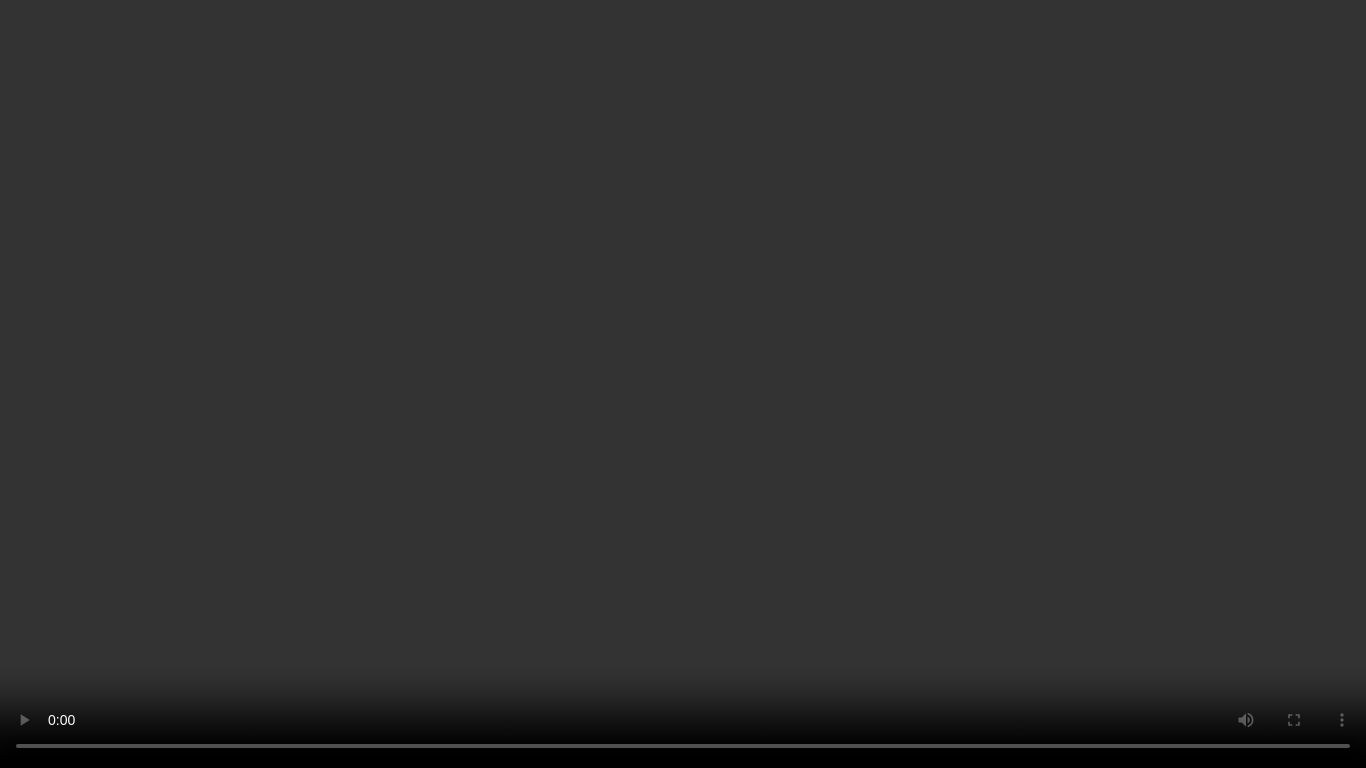 click at bounding box center (683, 384) 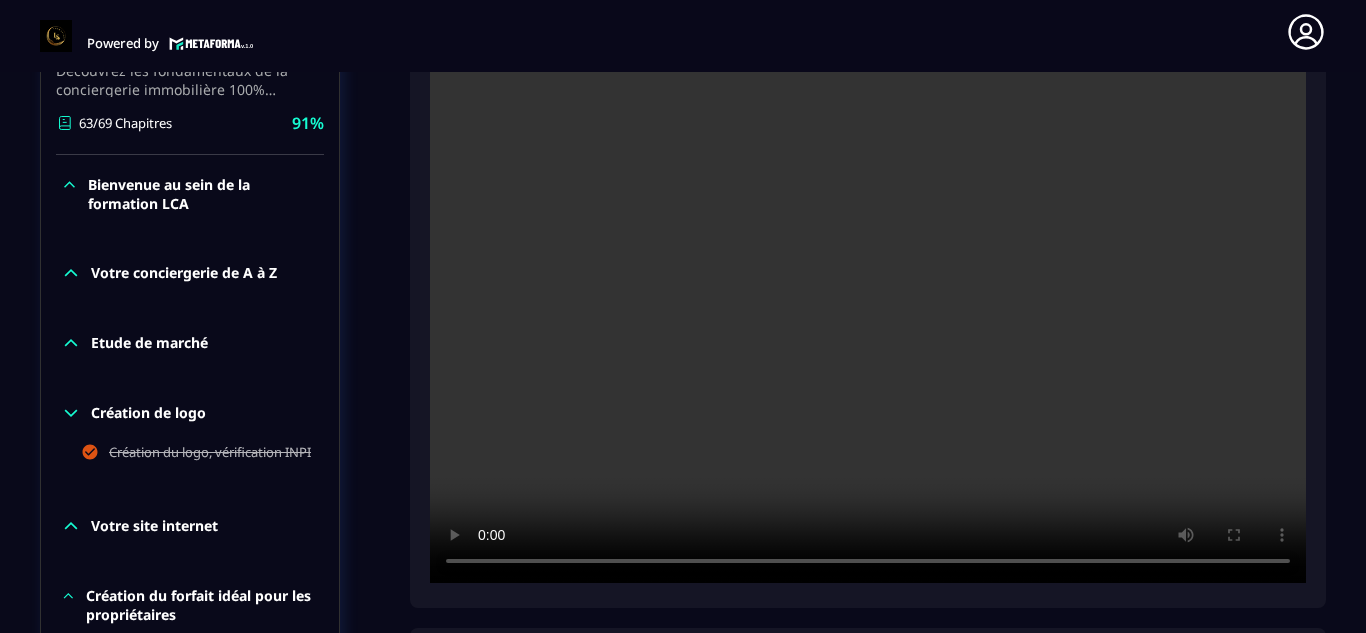 click on "Formations Questions Communauté Événements Formations / La conciergerie 100% automatisée / Réglementations et règles locales La conciergerie 100% automatisée Découvrez les fondamentaux de la conciergerie immobilière 100% automatisée.
Cette formation est conçue pour vous permettre de lancer et maîtriser votre activité de conciergerie en toute simplicité.
Vous apprendrez :
✅ Les bases essentielles de la conciergerie pour démarrer sereinement.
✅ Les outils incontournables pour gérer vos clients et vos biens de manière efficace.
✅ L'automatisation des tâches répétitives pour gagner un maximum de temps au quotidien.
Objectif : Vous fournir toutes les clés pour créer une activité rentable et automatisée, tout en gardant du temps pour vous. 63/69 Chapitres 91%  Bienvenue au sein de la formation LCA Votre conciergerie de A à Z Etude de marché Création de logo Création du logo, vérification INPI Votre site internet Création du forfait idéal pour les propriétaires 91%" 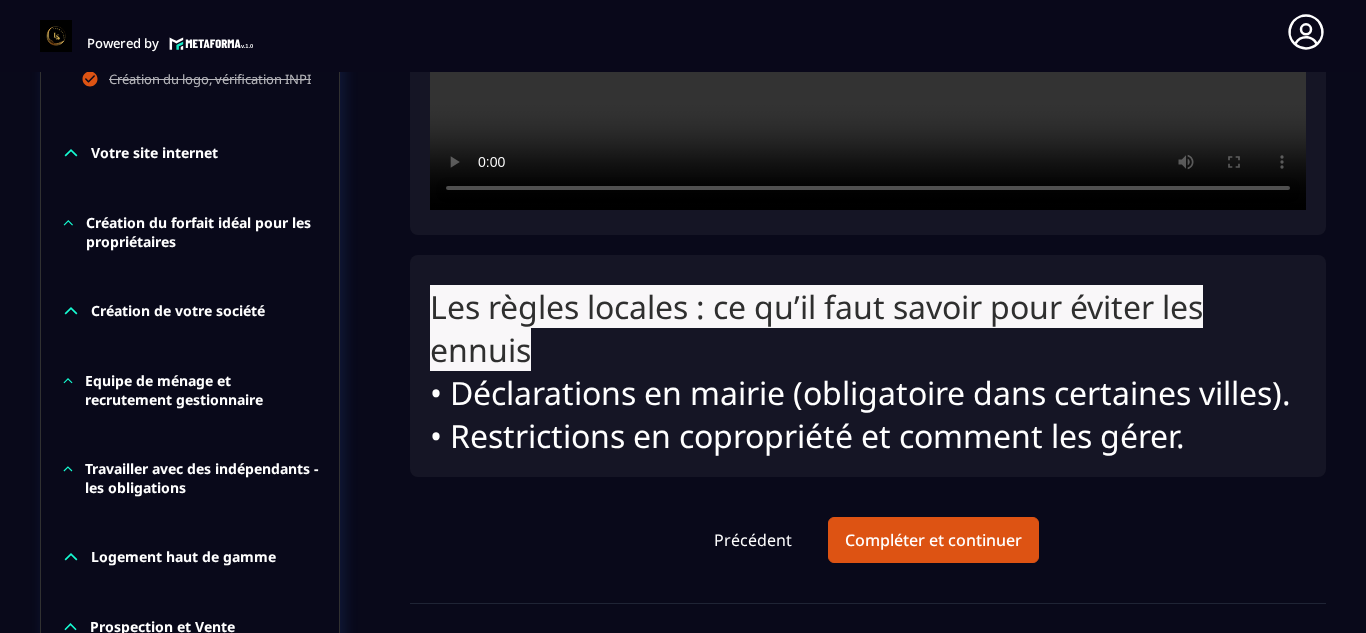 scroll, scrollTop: 891, scrollLeft: 0, axis: vertical 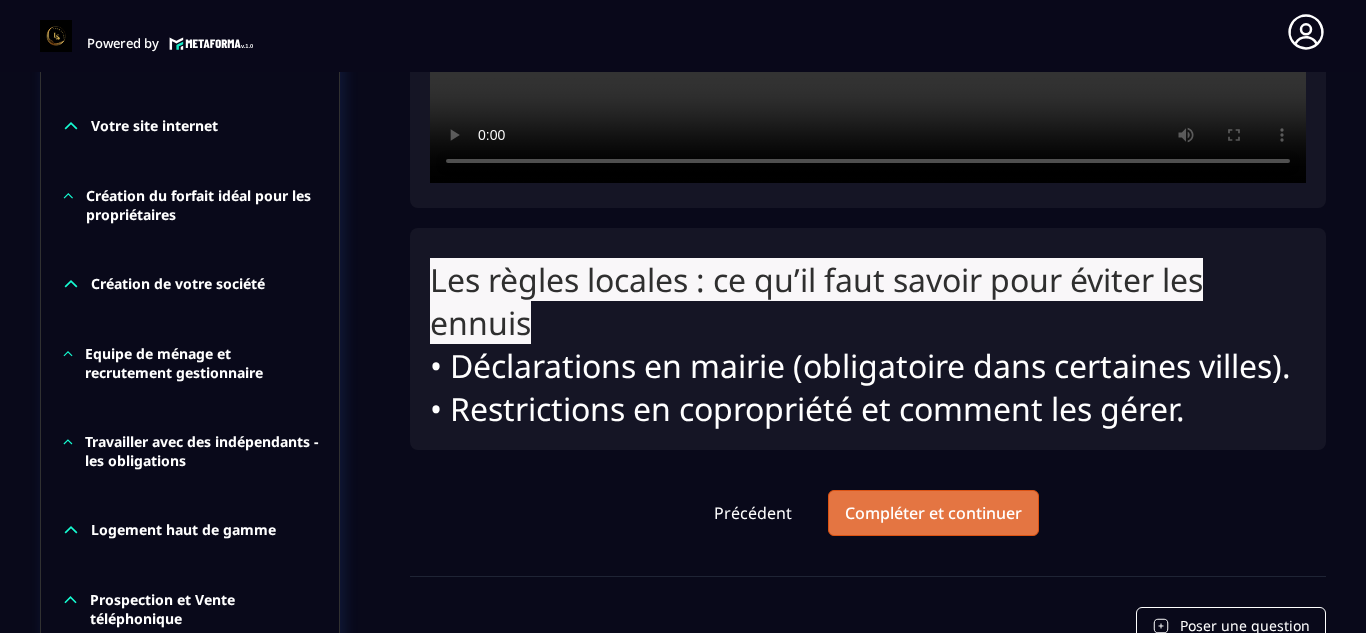 click on "Compléter et continuer" at bounding box center (933, 513) 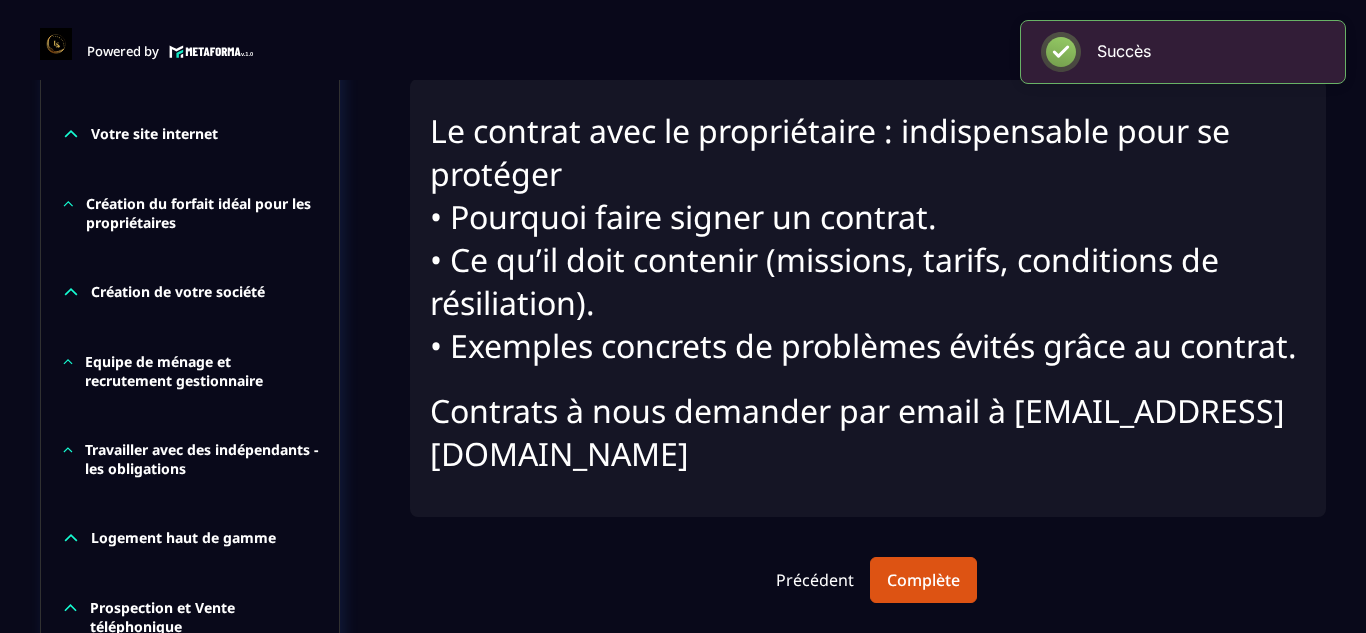 scroll, scrollTop: 8, scrollLeft: 0, axis: vertical 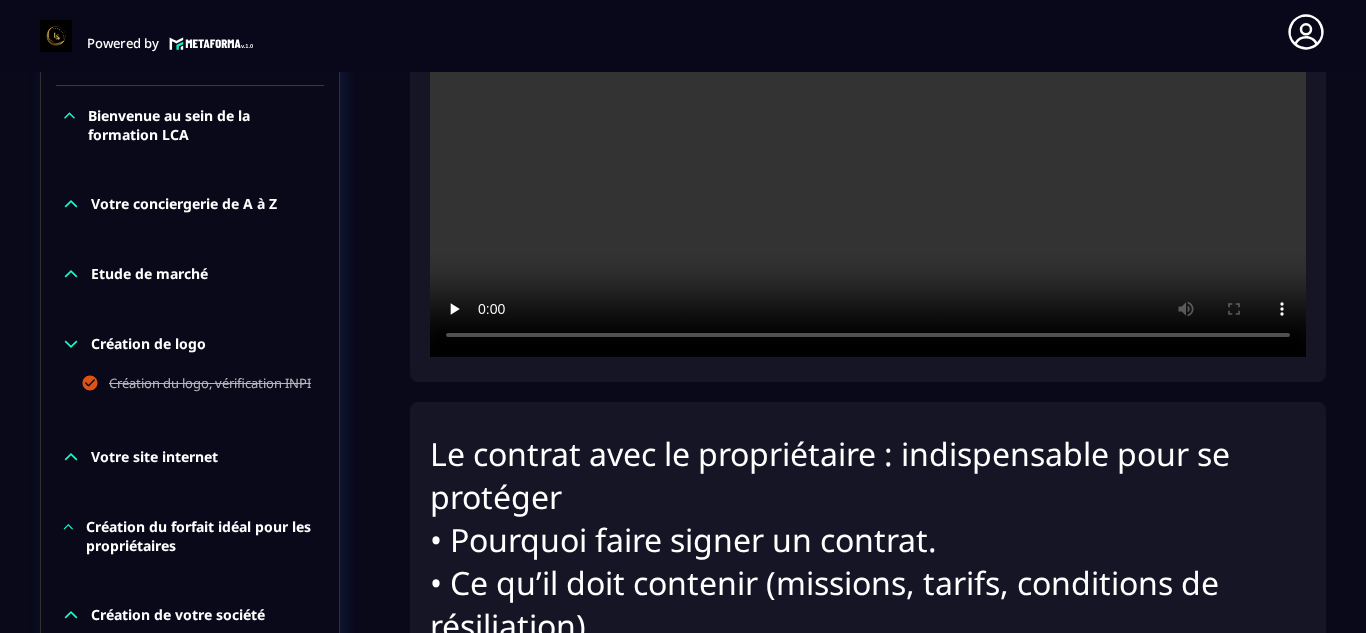 click at bounding box center (868, 65) 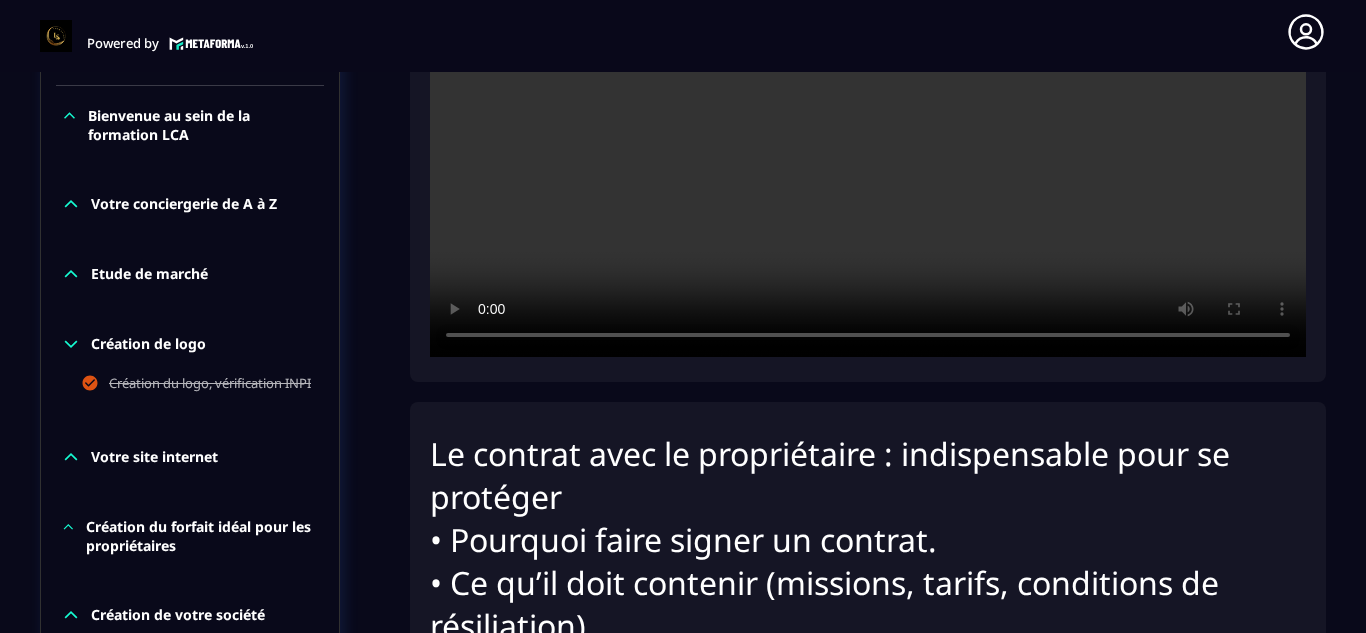 click on "Formations Questions Communauté Événements Formations / La conciergerie 100% automatisée / Le contrat avec le propriétaire :  indispensable pour se protéger La conciergerie 100% automatisée Découvrez les fondamentaux de la conciergerie immobilière 100% automatisée.
Cette formation est conçue pour vous permettre de lancer et maîtriser votre activité de conciergerie en toute simplicité.
Vous apprendrez :
✅ Les bases essentielles de la conciergerie pour démarrer sereinement.
✅ Les outils incontournables pour gérer vos clients et vos biens de manière efficace.
✅ L'automatisation des tâches répétitives pour gagner un maximum de temps au quotidien.
Objectif : Vous fournir toutes les clés pour créer une activité rentable et automatisée, tout en gardant du temps pour vous. 64/69 Chapitres 93%  Bienvenue au sein de la formation LCA Votre conciergerie de A à Z Etude de marché Création de logo Création du logo, vérification INPI Votre site internet Création de votre société" 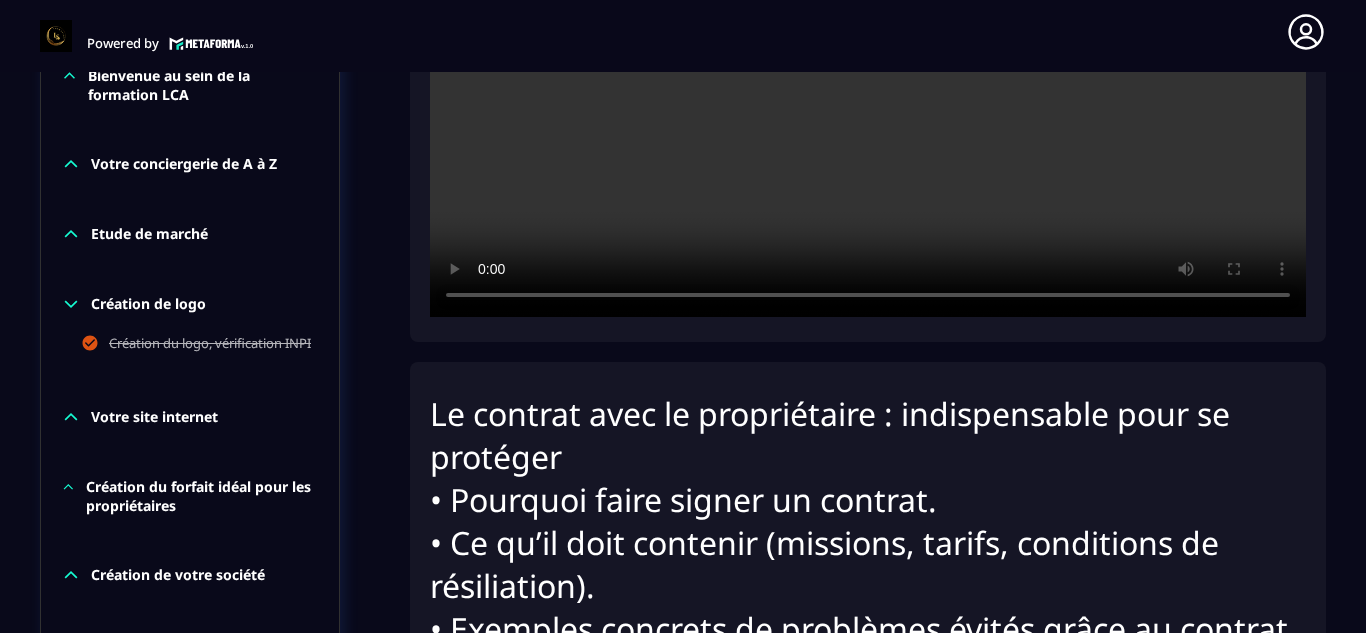 scroll, scrollTop: 640, scrollLeft: 0, axis: vertical 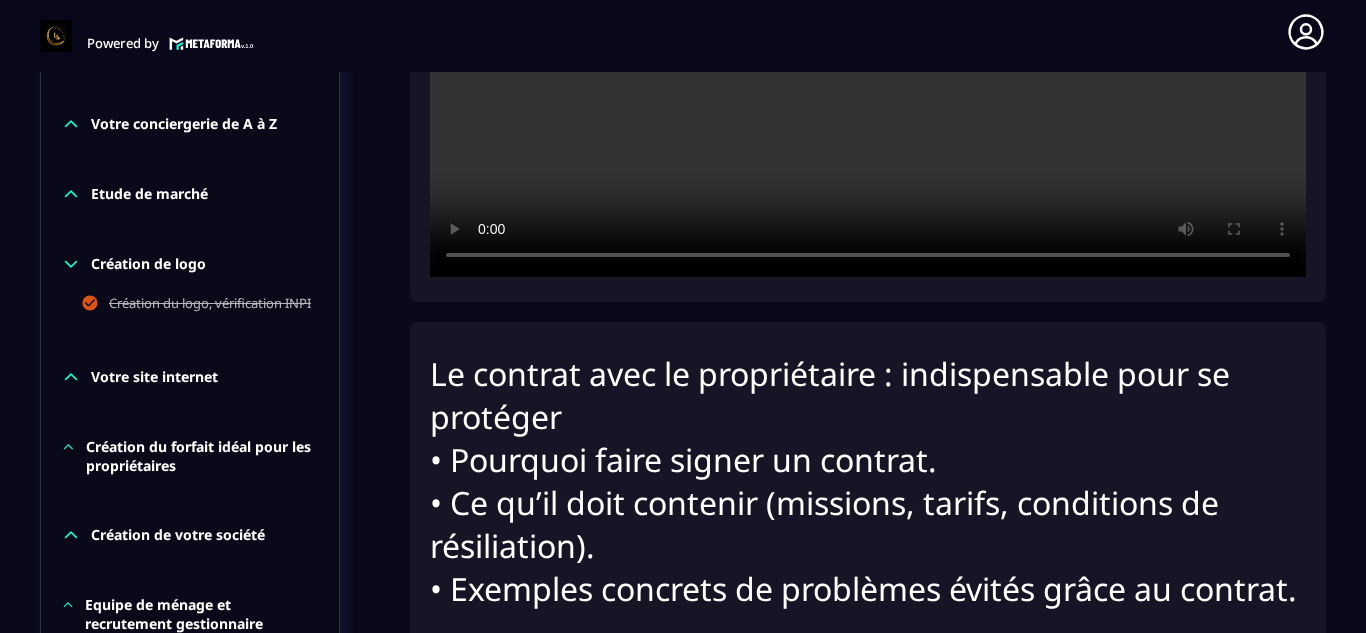 click on "Formations Questions Communauté Événements Formations / La conciergerie 100% automatisée / Le contrat avec le propriétaire :  indispensable pour se protéger La conciergerie 100% automatisée Découvrez les fondamentaux de la conciergerie immobilière 100% automatisée.
Cette formation est conçue pour vous permettre de lancer et maîtriser votre activité de conciergerie en toute simplicité.
Vous apprendrez :
✅ Les bases essentielles de la conciergerie pour démarrer sereinement.
✅ Les outils incontournables pour gérer vos clients et vos biens de manière efficace.
✅ L'automatisation des tâches répétitives pour gagner un maximum de temps au quotidien.
Objectif : Vous fournir toutes les clés pour créer une activité rentable et automatisée, tout en gardant du temps pour vous. 64/69 Chapitres 93%  Bienvenue au sein de la formation LCA Votre conciergerie de A à Z Etude de marché Création de logo Création du logo, vérification INPI Votre site internet Création de votre société" 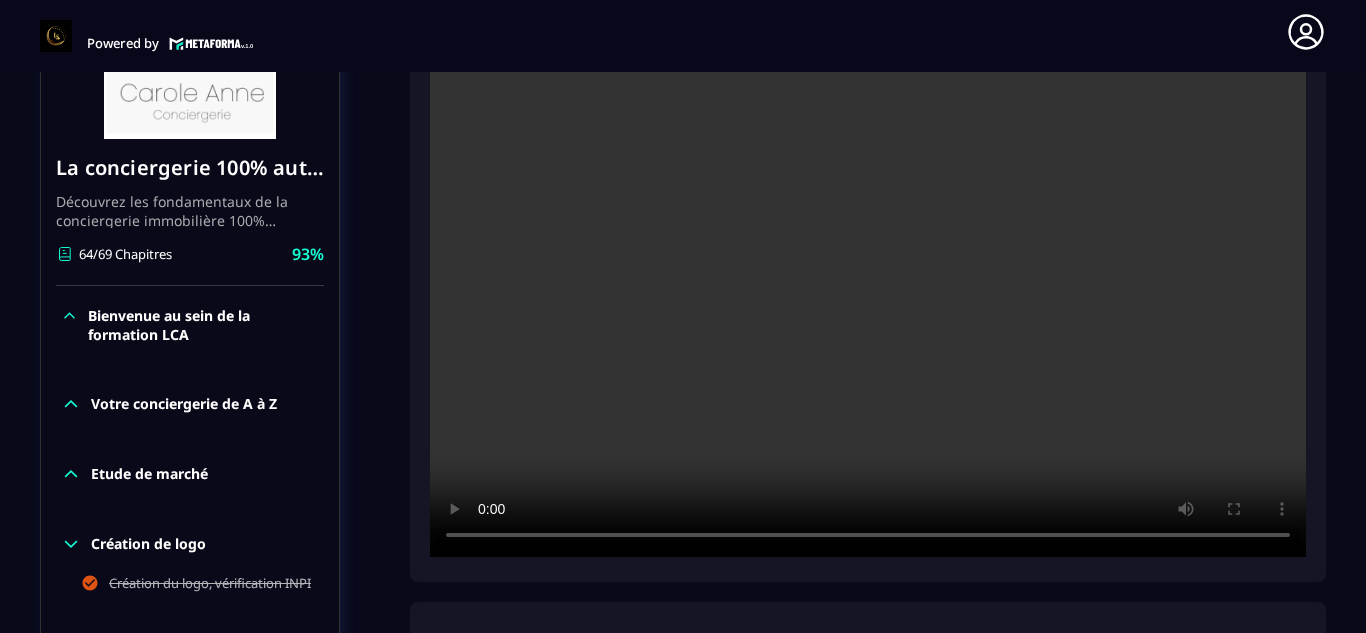 scroll, scrollTop: 320, scrollLeft: 0, axis: vertical 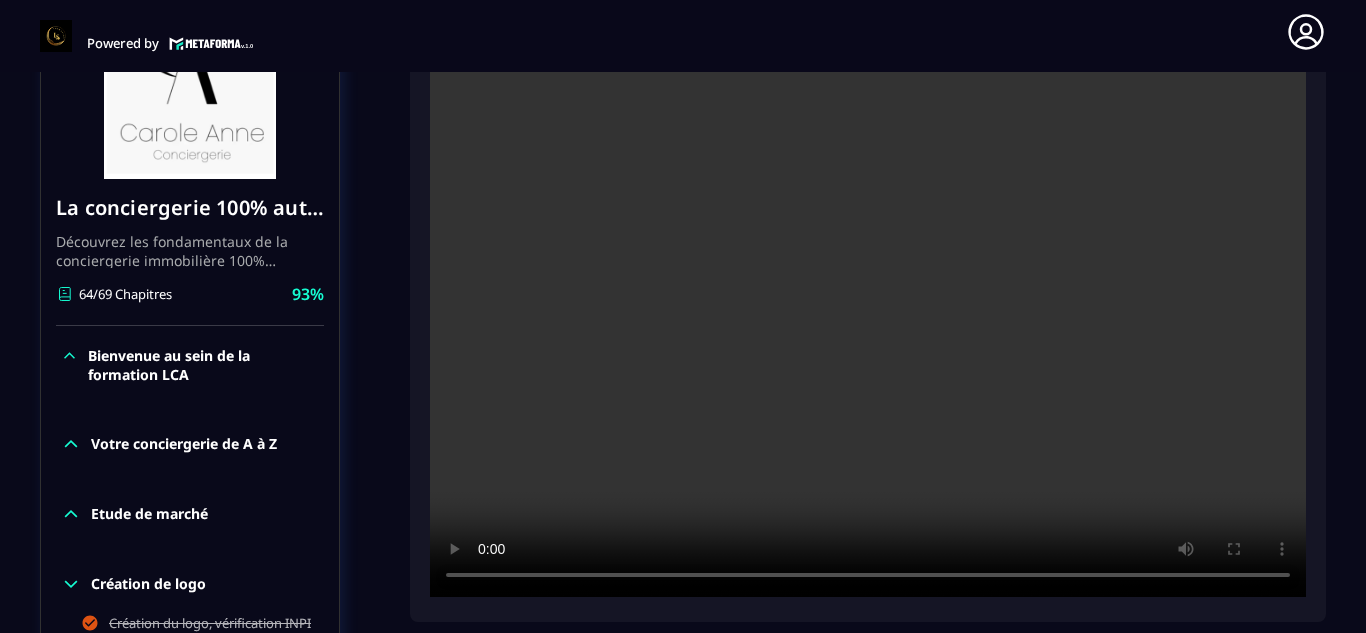 click on "Formations Questions Communauté Événements Formations / La conciergerie 100% automatisée / Le contrat avec le propriétaire :  indispensable pour se protéger La conciergerie 100% automatisée Découvrez les fondamentaux de la conciergerie immobilière 100% automatisée.
Cette formation est conçue pour vous permettre de lancer et maîtriser votre activité de conciergerie en toute simplicité.
Vous apprendrez :
✅ Les bases essentielles de la conciergerie pour démarrer sereinement.
✅ Les outils incontournables pour gérer vos clients et vos biens de manière efficace.
✅ L'automatisation des tâches répétitives pour gagner un maximum de temps au quotidien.
Objectif : Vous fournir toutes les clés pour créer une activité rentable et automatisée, tout en gardant du temps pour vous. 64/69 Chapitres 93%  Bienvenue au sein de la formation LCA Votre conciergerie de A à Z Etude de marché Création de logo Création du logo, vérification INPI Votre site internet Création de votre société" 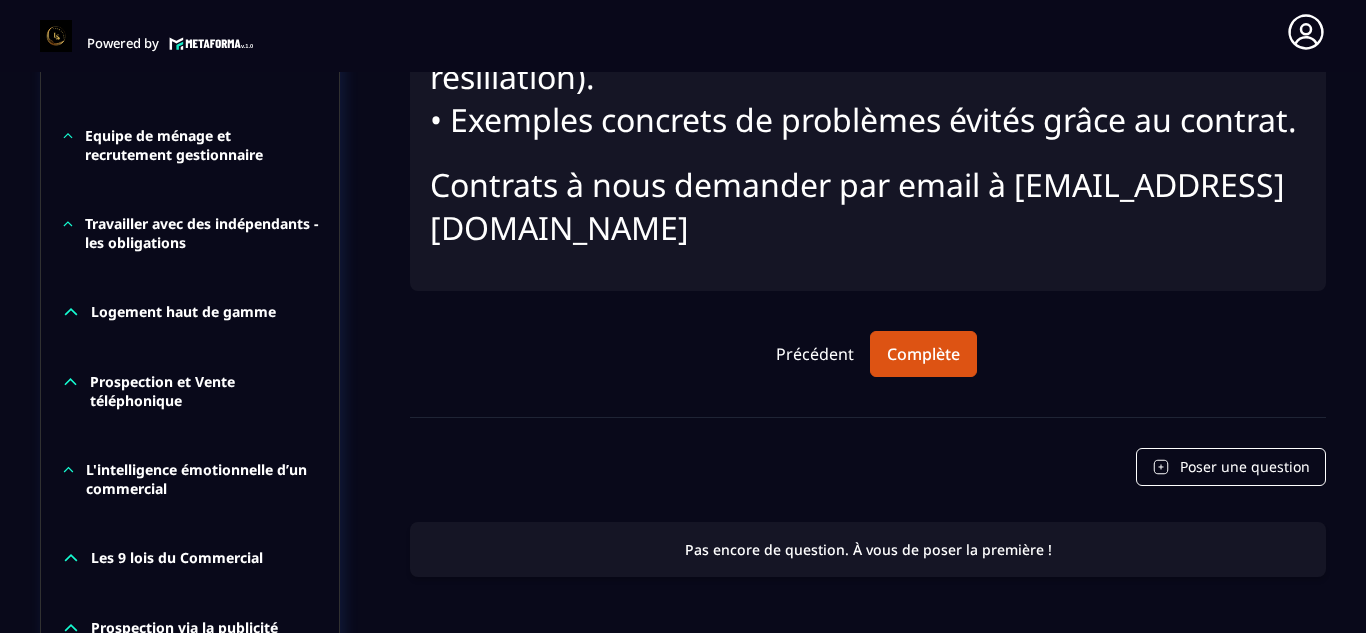 scroll, scrollTop: 1120, scrollLeft: 0, axis: vertical 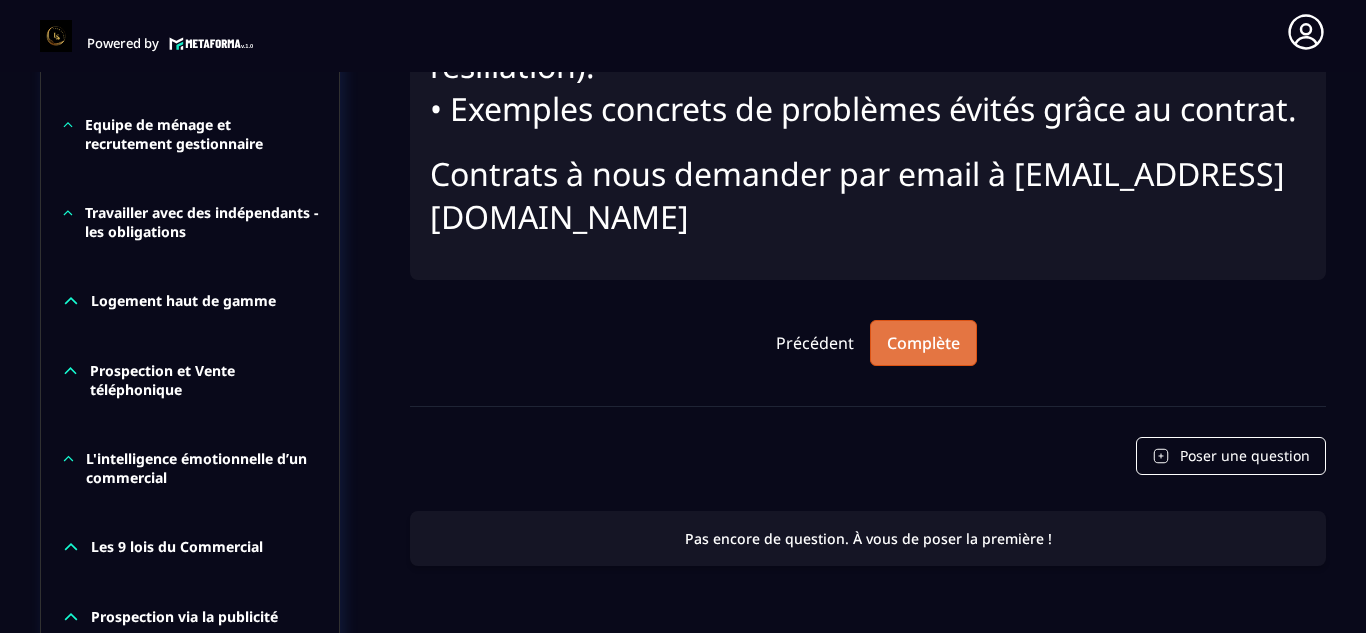 click on "Complète" at bounding box center (923, 343) 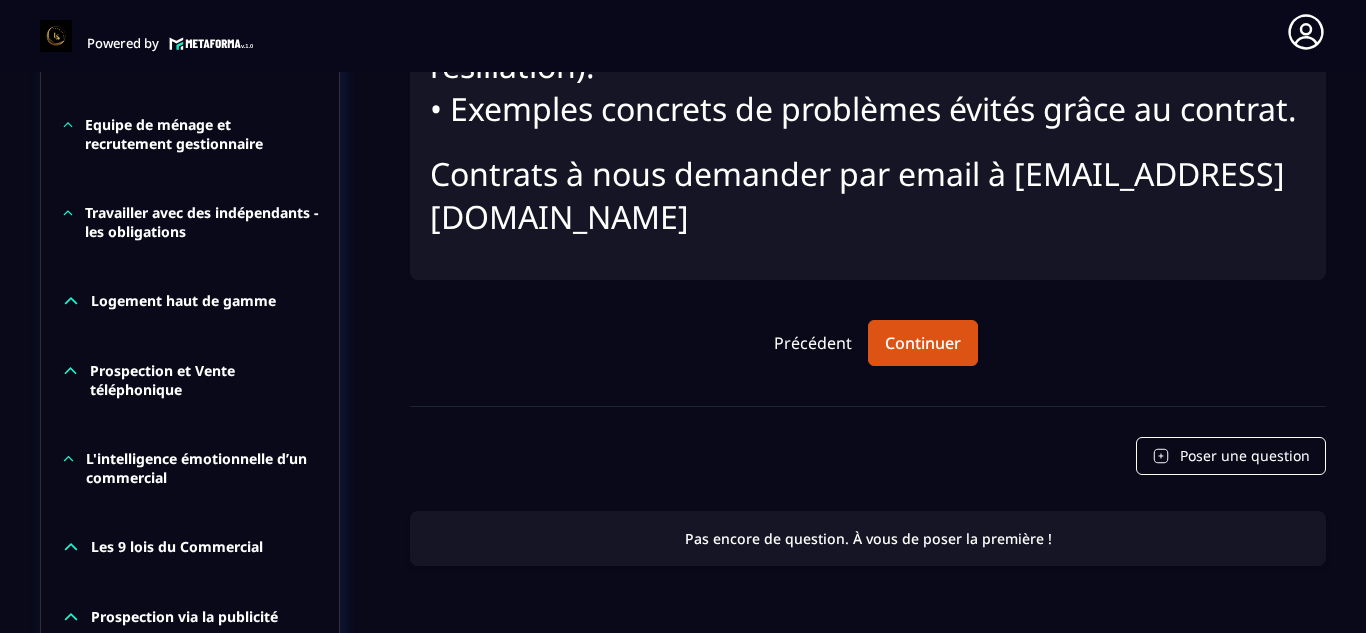 drag, startPoint x: 996, startPoint y: 257, endPoint x: 430, endPoint y: 259, distance: 566.00354 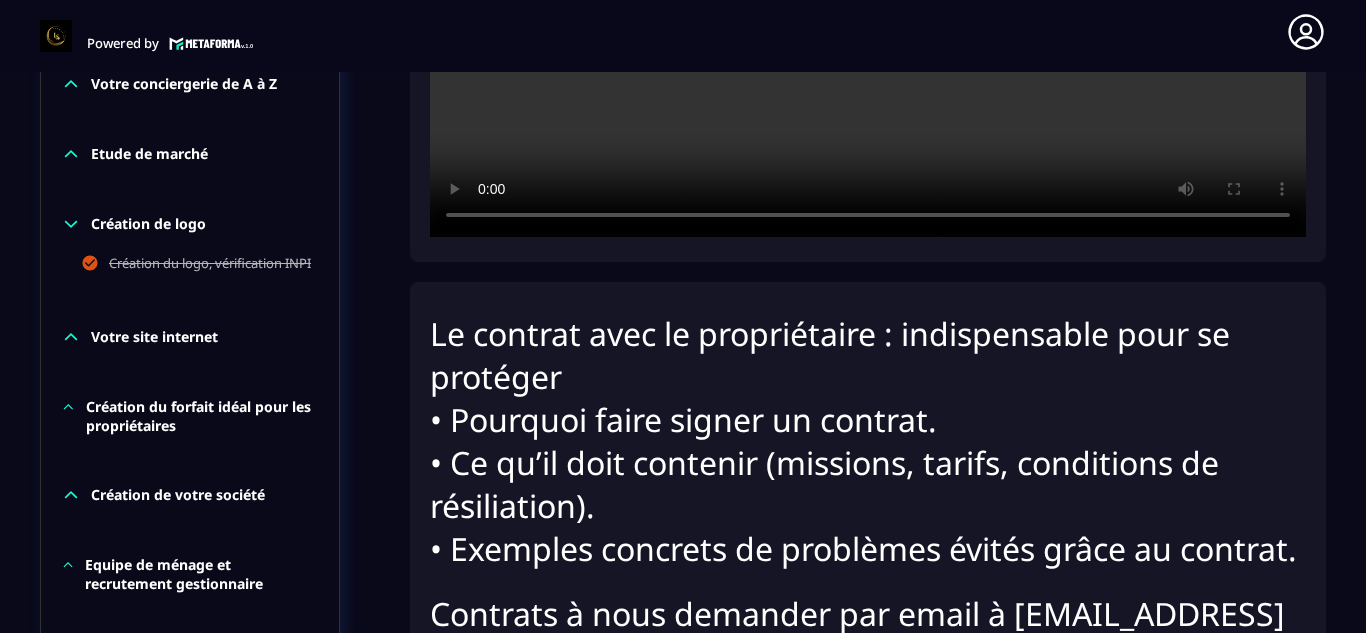 scroll, scrollTop: 640, scrollLeft: 0, axis: vertical 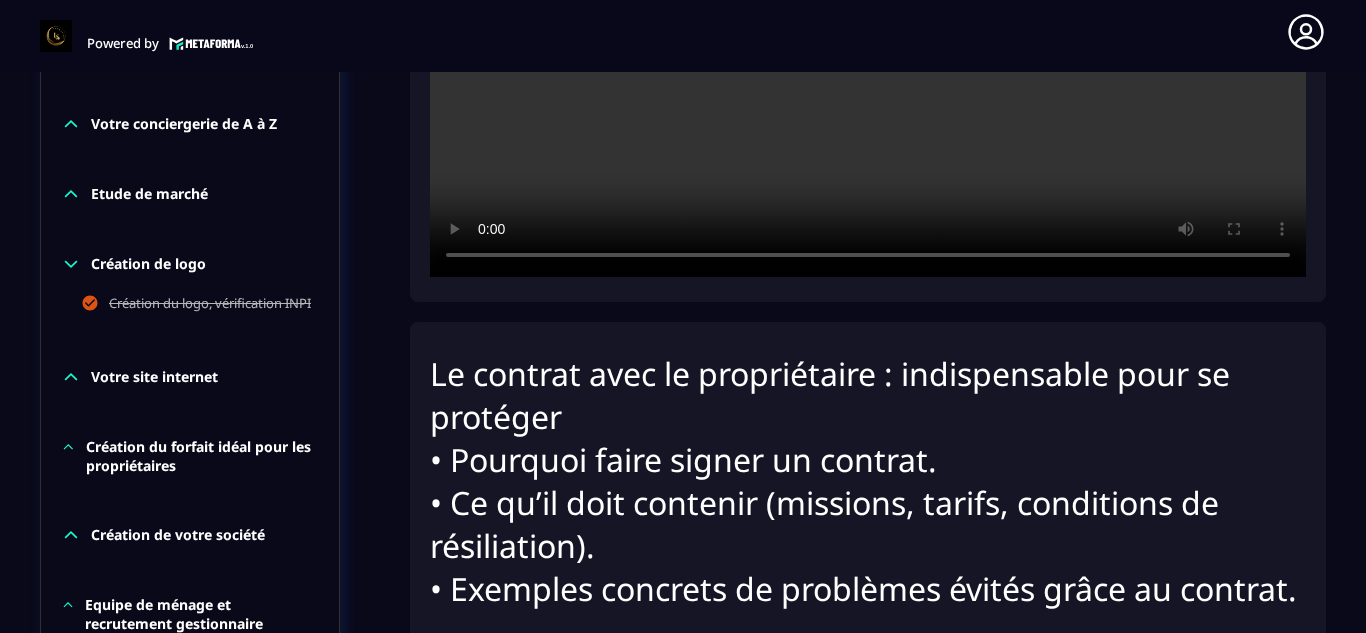 type 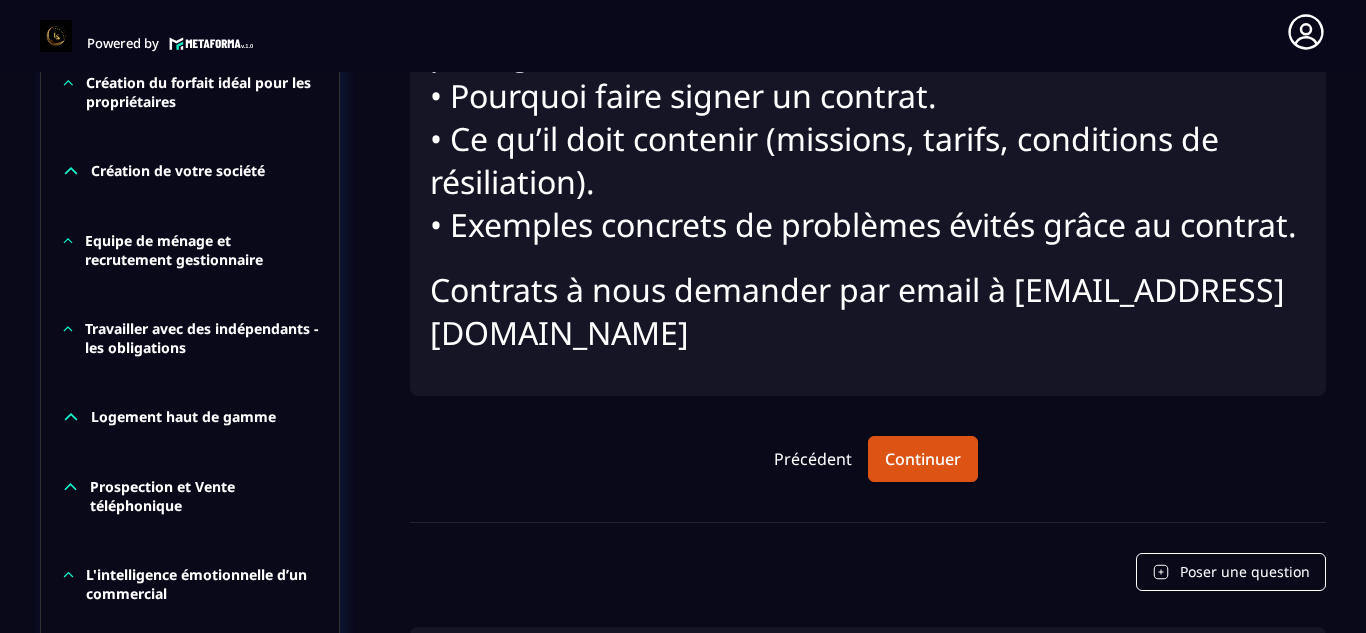 scroll, scrollTop: 1040, scrollLeft: 0, axis: vertical 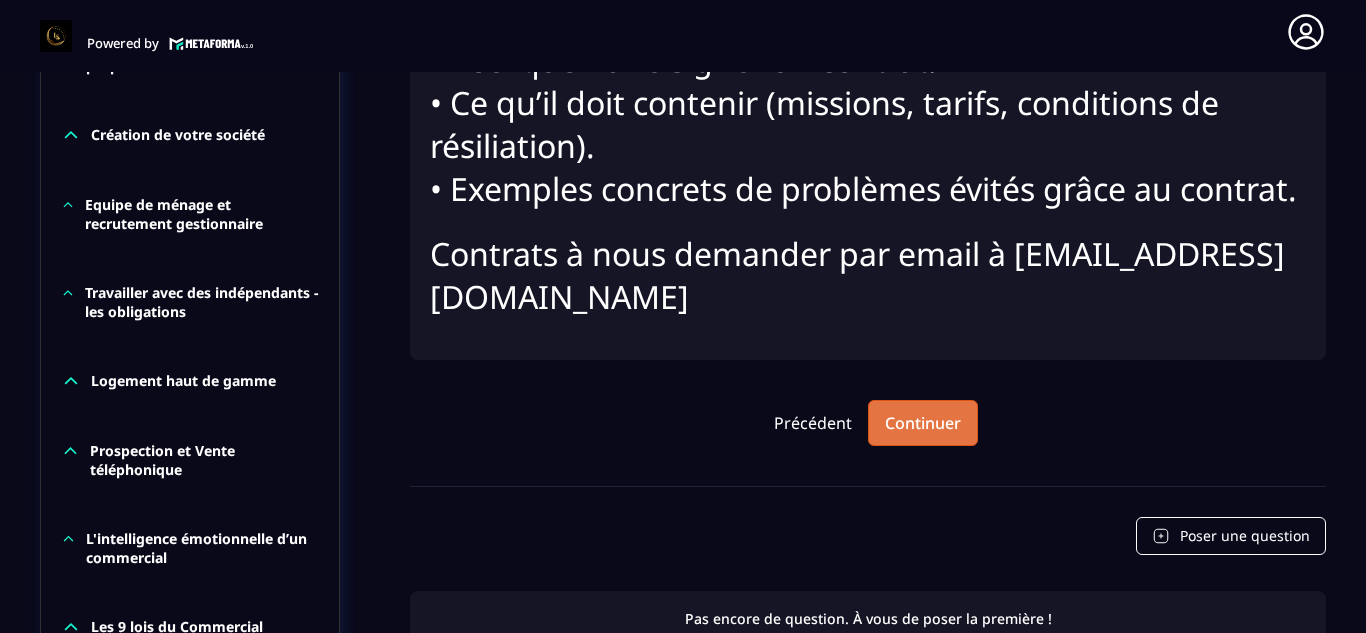 click on "Continuer" at bounding box center [923, 423] 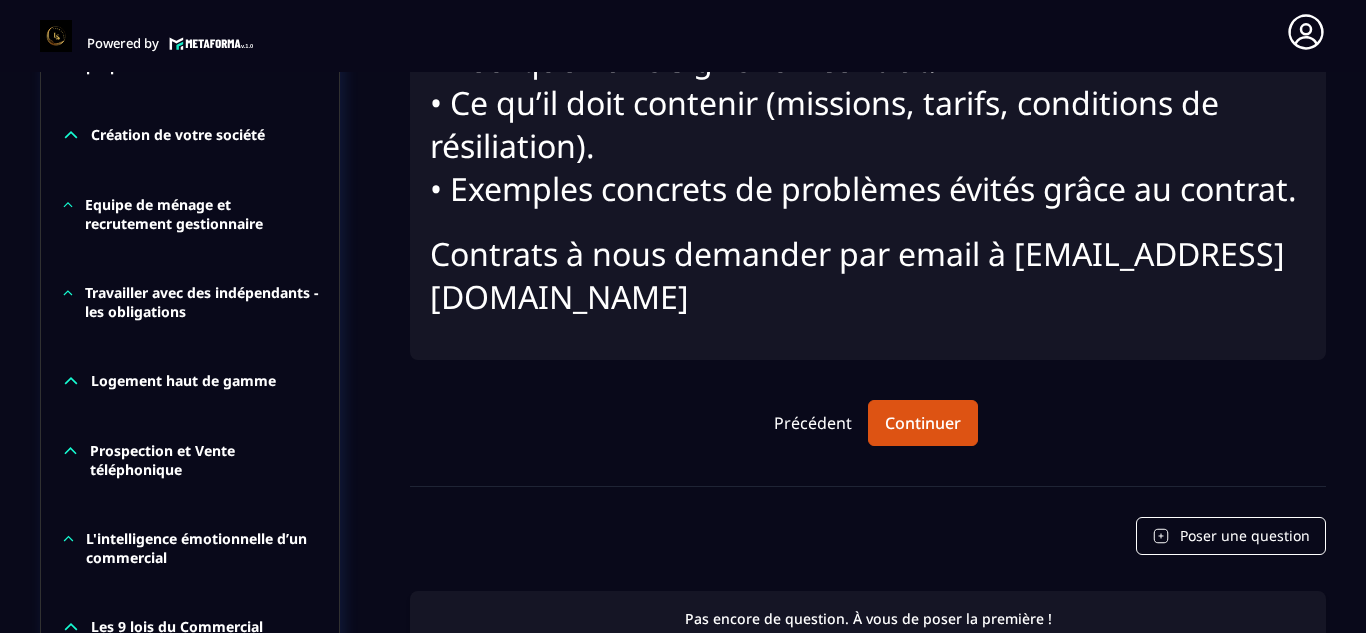 click on "La conciergerie 100% automatisée Découvrez les fondamentaux de la conciergerie immobilière 100% automatisée.
Cette formation est conçue pour vous permettre de lancer et maîtriser votre activité de conciergerie en toute simplicité.
Vous apprendrez :
✅ Les bases essentielles de la conciergerie pour démarrer sereinement.
✅ Les outils incontournables pour gérer vos clients et vos biens de manière efficace.
✅ L'automatisation des tâches répétitives pour gagner un maximum de temps au quotidien.
Objectif : Vous fournir toutes les clés pour créer une activité rentable et automatisée, tout en gardant du temps pour vous. 65/69 Chapitres 94%  Bienvenue au sein de la formation LCA Votre conciergerie de A à Z Etude de marché Création de logo Création du logo, vérification INPI Votre site internet Création du forfait idéal pour les propriétaires Création de votre société Equipe de ménage et recrutement gestionnaire Travailler avec des indépendants - les obligations Facturation" at bounding box center [683, 574] 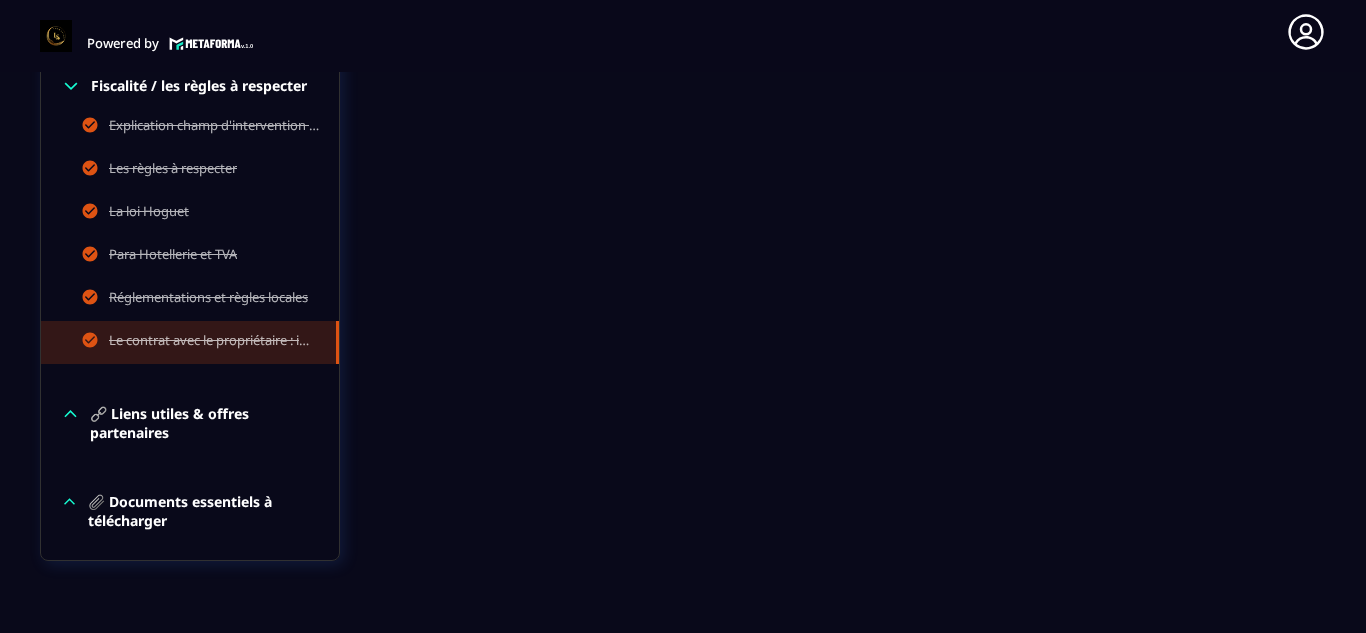 scroll, scrollTop: 2400, scrollLeft: 0, axis: vertical 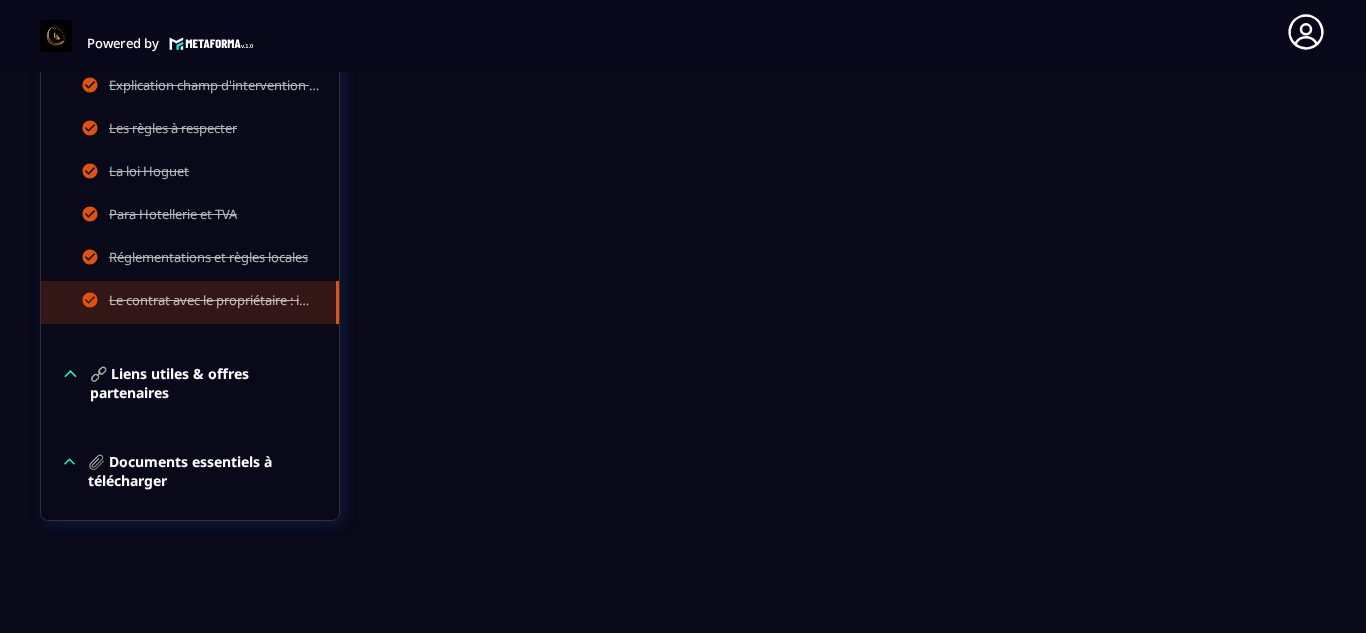 click on "🔗 Liens utiles & offres partenaires" at bounding box center (204, 383) 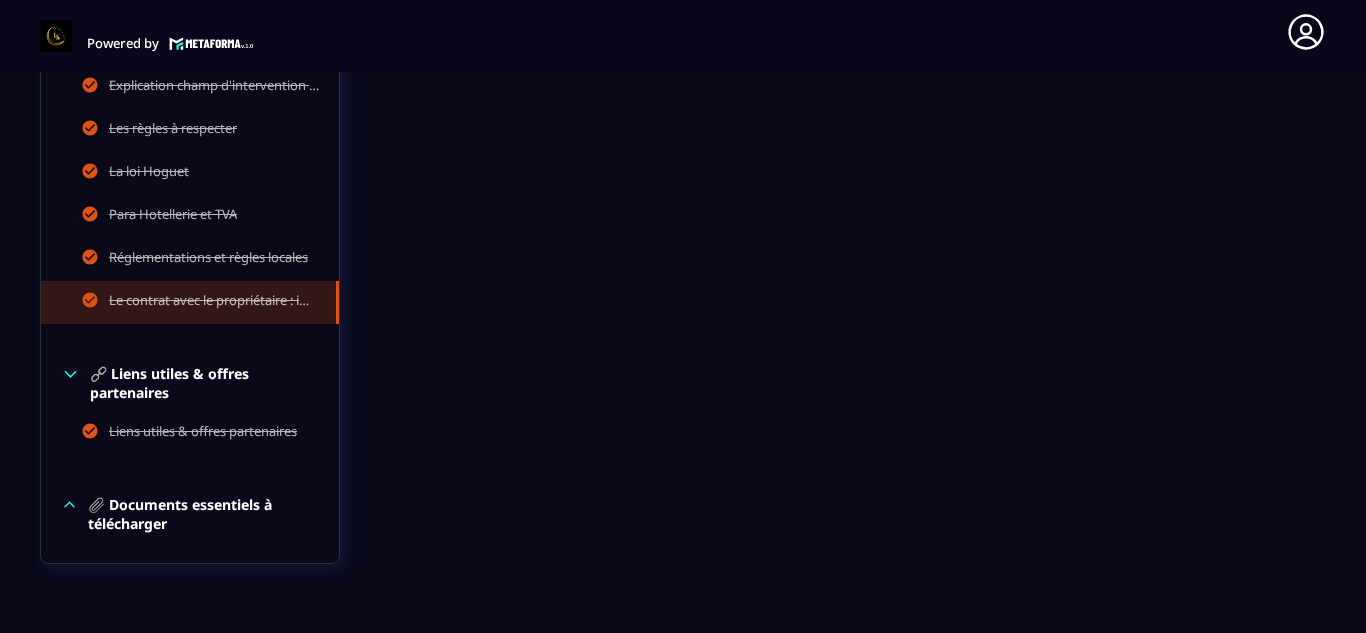 click on "📎 Documents essentiels à télécharger" at bounding box center [203, 514] 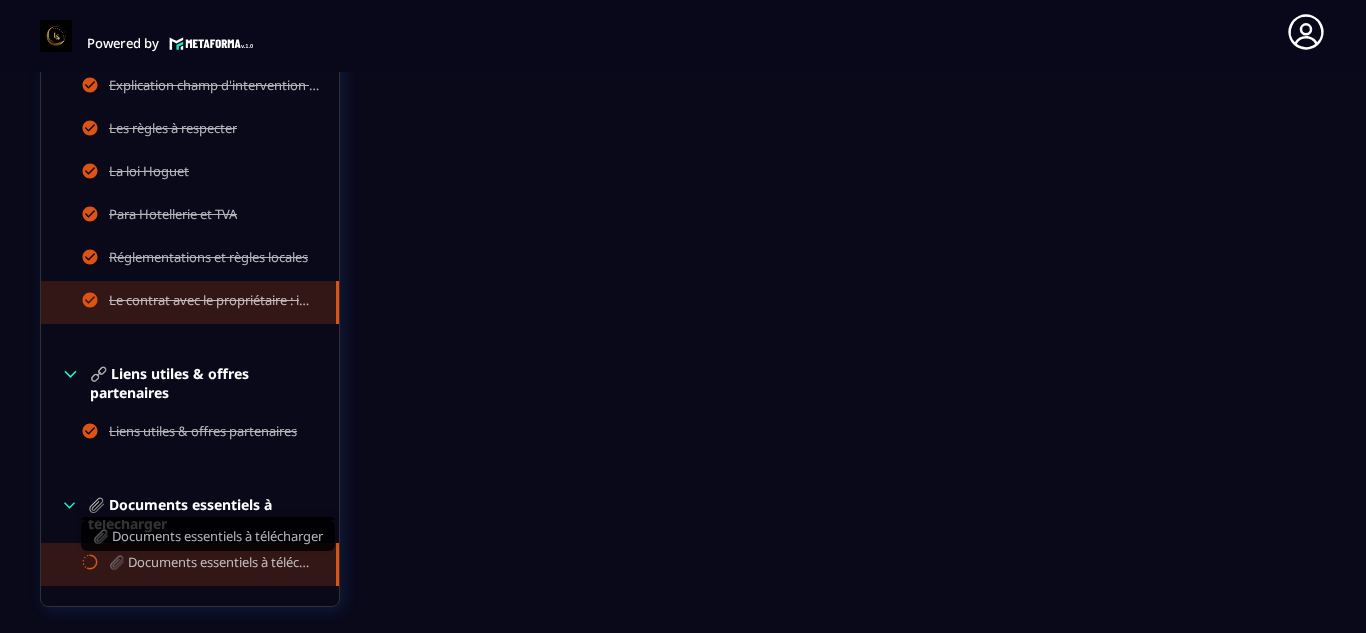 click on "📎 Documents essentiels à télécharger" at bounding box center [212, 564] 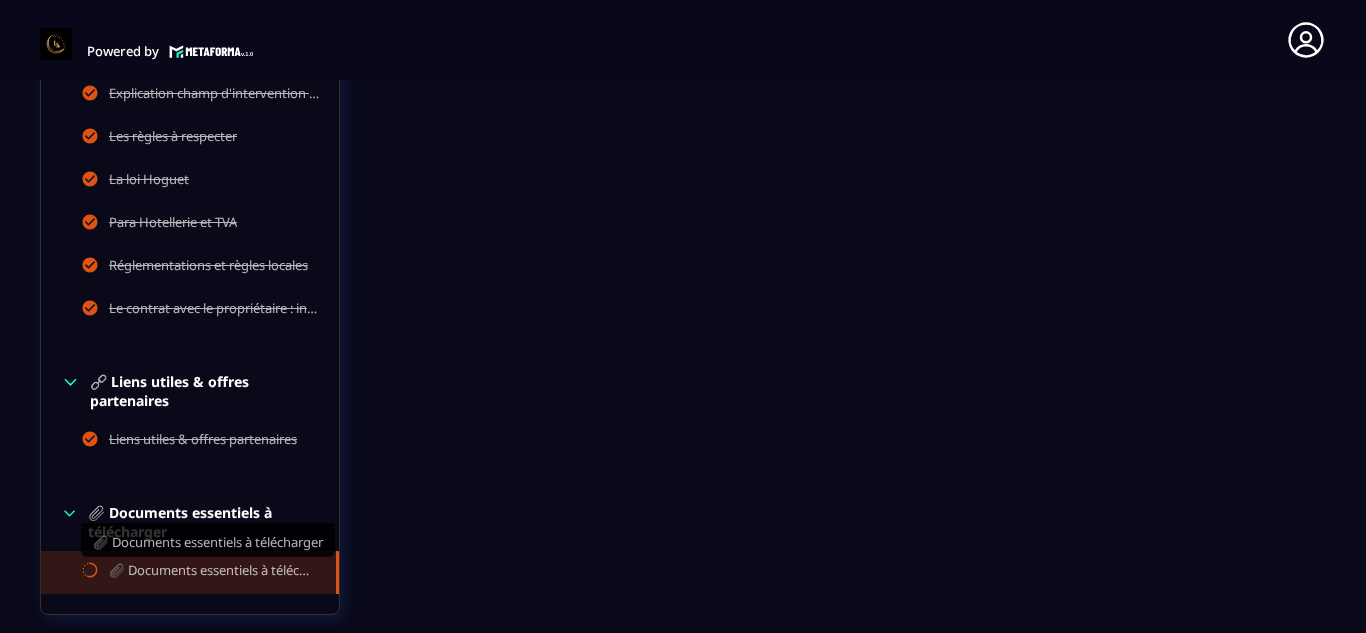 scroll, scrollTop: 8, scrollLeft: 0, axis: vertical 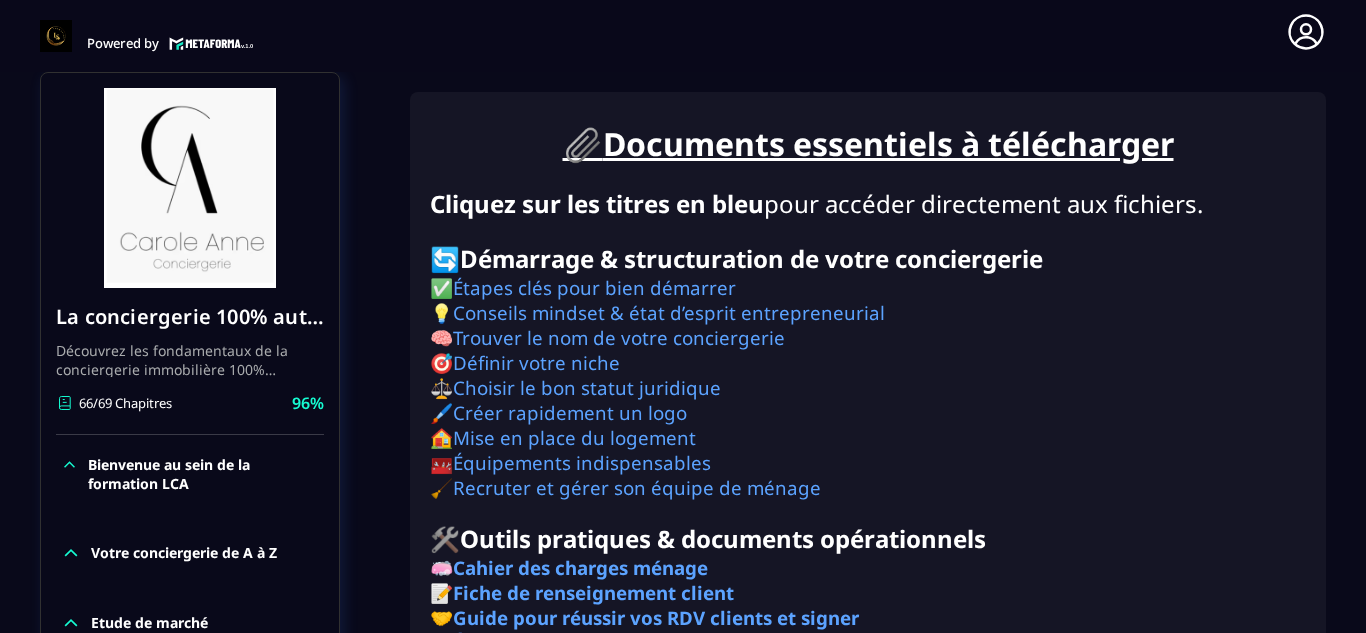 click on "Formations Questions Communauté Événements Formations / La conciergerie 100% automatisée / 📎 Documents essentiels à télécharger La conciergerie 100% automatisée Découvrez les fondamentaux de la conciergerie immobilière 100% automatisée.
Cette formation est conçue pour vous permettre de lancer et maîtriser votre activité de conciergerie en toute simplicité.
Vous apprendrez :
✅ Les bases essentielles de la conciergerie pour démarrer sereinement.
✅ Les outils incontournables pour gérer vos clients et vos biens de manière efficace.
✅ L'automatisation des tâches répétitives pour gagner un maximum de temps au quotidien.
Objectif : Vous fournir toutes les clés pour créer une activité rentable et automatisée, tout en gardant du temps pour vous. 66/69 Chapitres 96%  Bienvenue au sein de la formation LCA Votre conciergerie de A à Z Etude de marché Création de logo Création du logo, vérification INPI Votre site internet Création du forfait idéal pour les propriétaires" 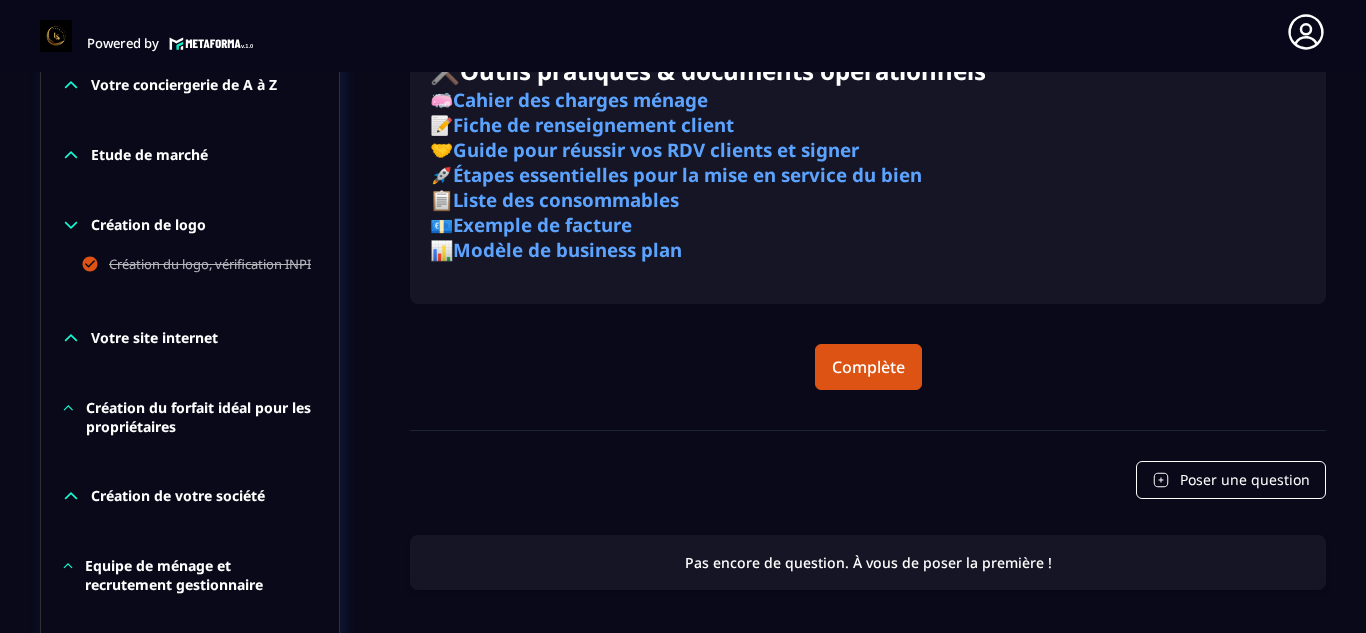 scroll, scrollTop: 691, scrollLeft: 0, axis: vertical 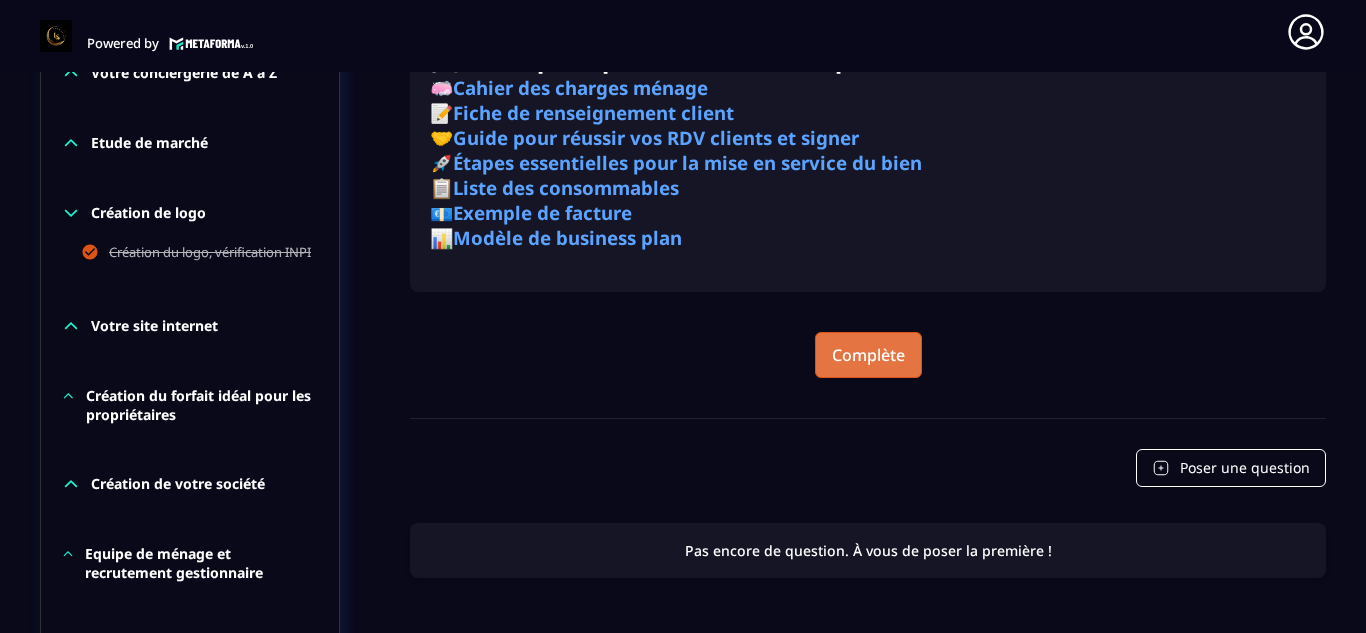 click on "Complète" at bounding box center (868, 355) 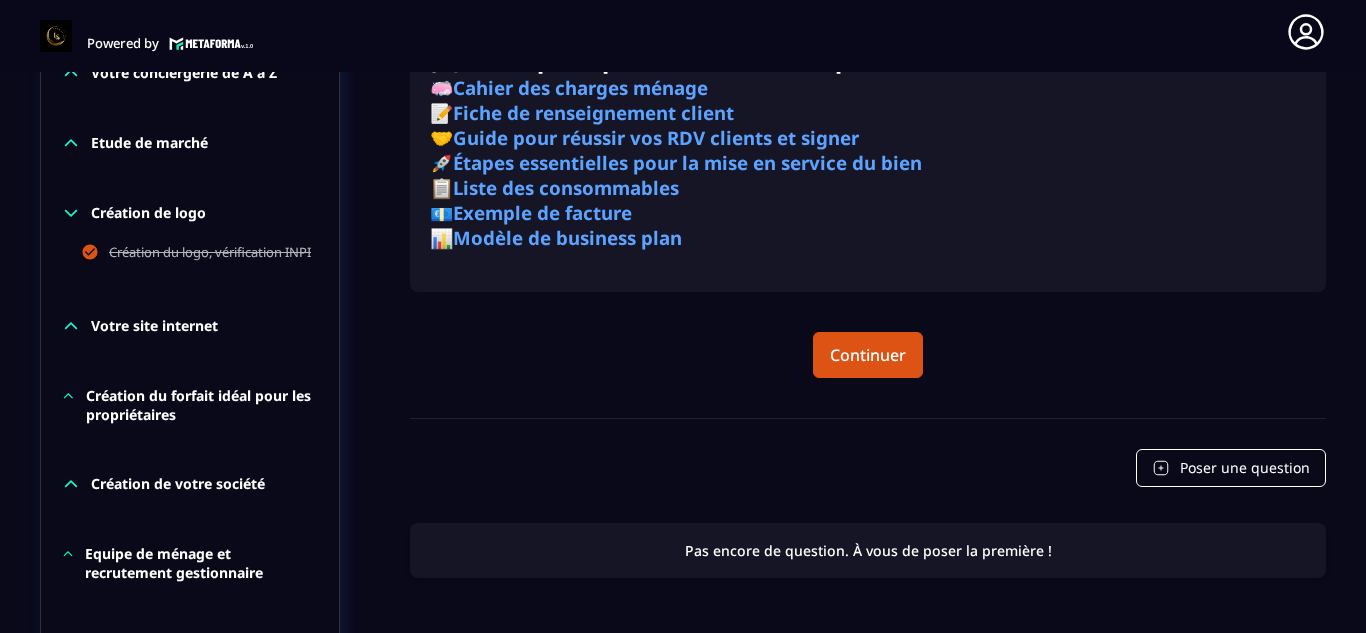 click on "Formations Questions Communauté Événements Formations / La conciergerie 100% automatisée / 📎 Documents essentiels à télécharger La conciergerie 100% automatisée Découvrez les fondamentaux de la conciergerie immobilière 100% automatisée.
Cette formation est conçue pour vous permettre de lancer et maîtriser votre activité de conciergerie en toute simplicité.
Vous apprendrez :
✅ Les bases essentielles de la conciergerie pour démarrer sereinement.
✅ Les outils incontournables pour gérer vos clients et vos biens de manière efficace.
✅ L'automatisation des tâches répétitives pour gagner un maximum de temps au quotidien.
Objectif : Vous fournir toutes les clés pour créer une activité rentable et automatisée, tout en gardant du temps pour vous. 66/69 Chapitres 96%  Bienvenue au sein de la formation LCA Votre conciergerie de A à Z Etude de marché Création de logo Création du logo, vérification INPI Votre site internet Création du forfait idéal pour les propriétaires" 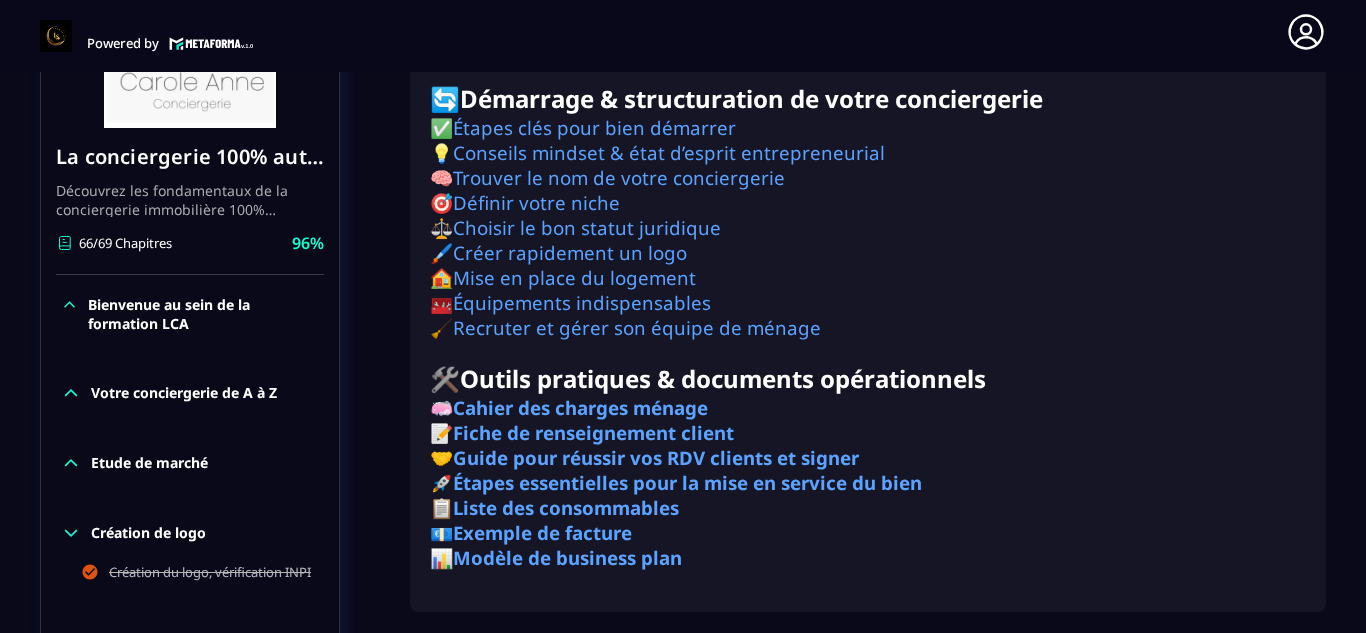 scroll, scrollTop: 331, scrollLeft: 0, axis: vertical 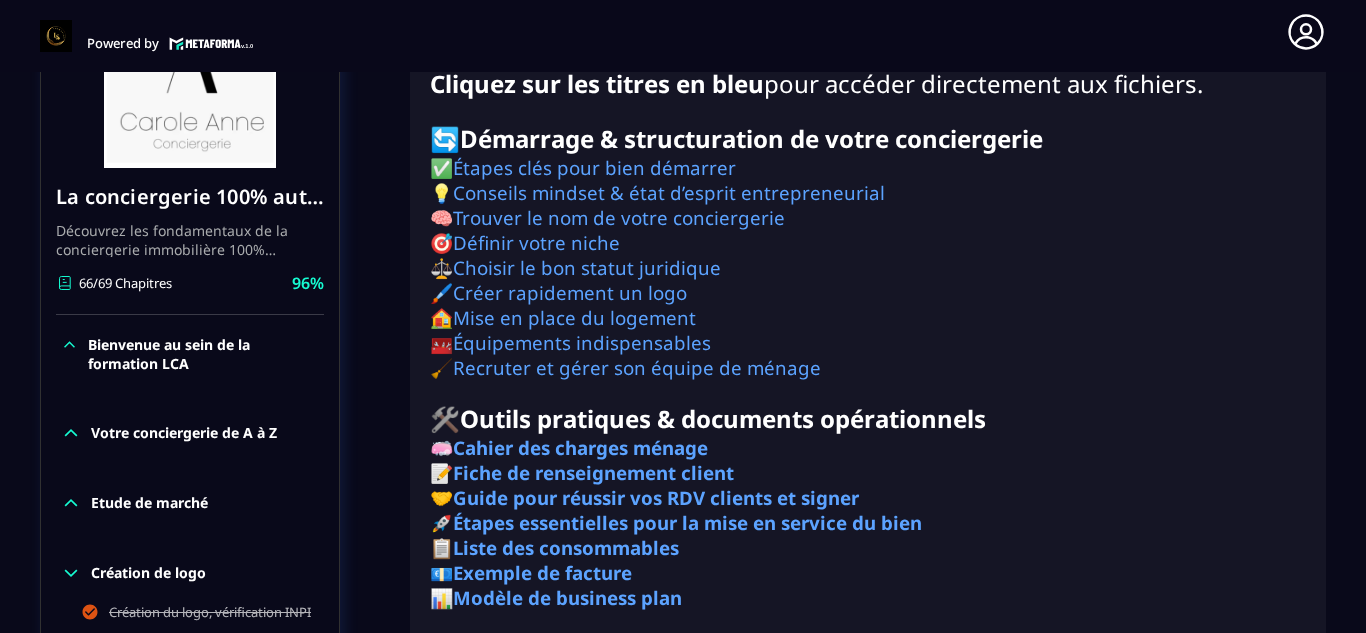 click on "Bienvenue au sein de la formation LCA" at bounding box center (203, 354) 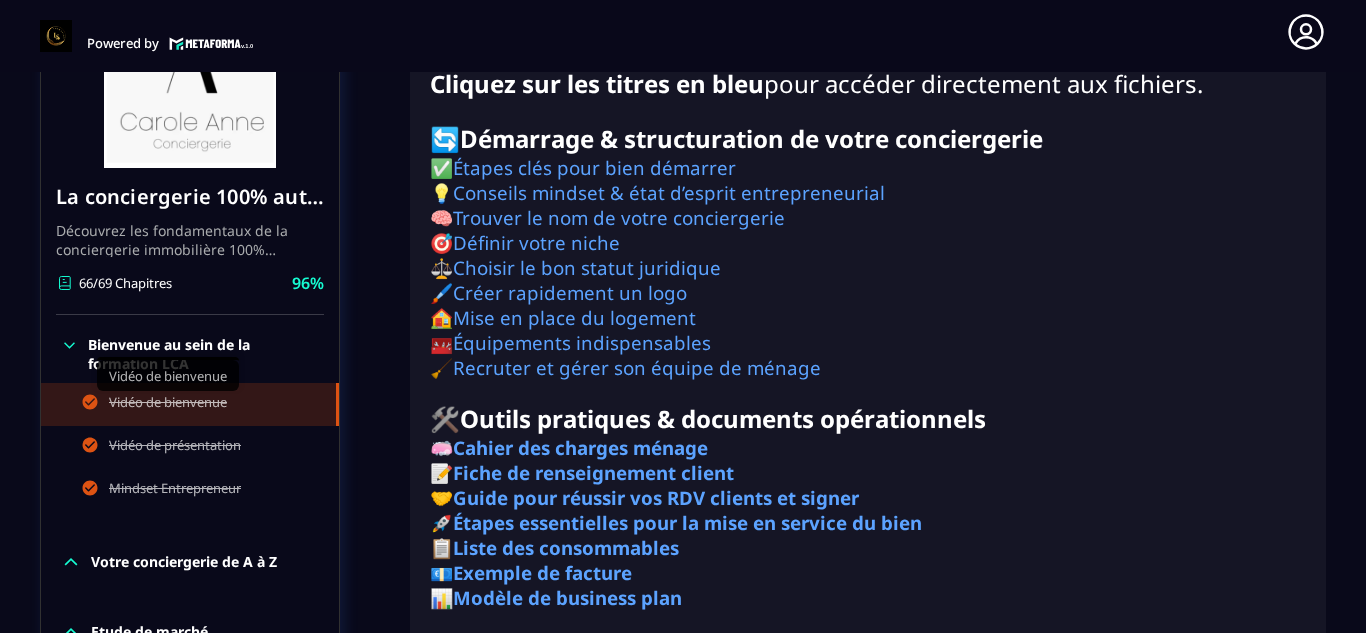 click on "Vidéo de bienvenue" at bounding box center (168, 404) 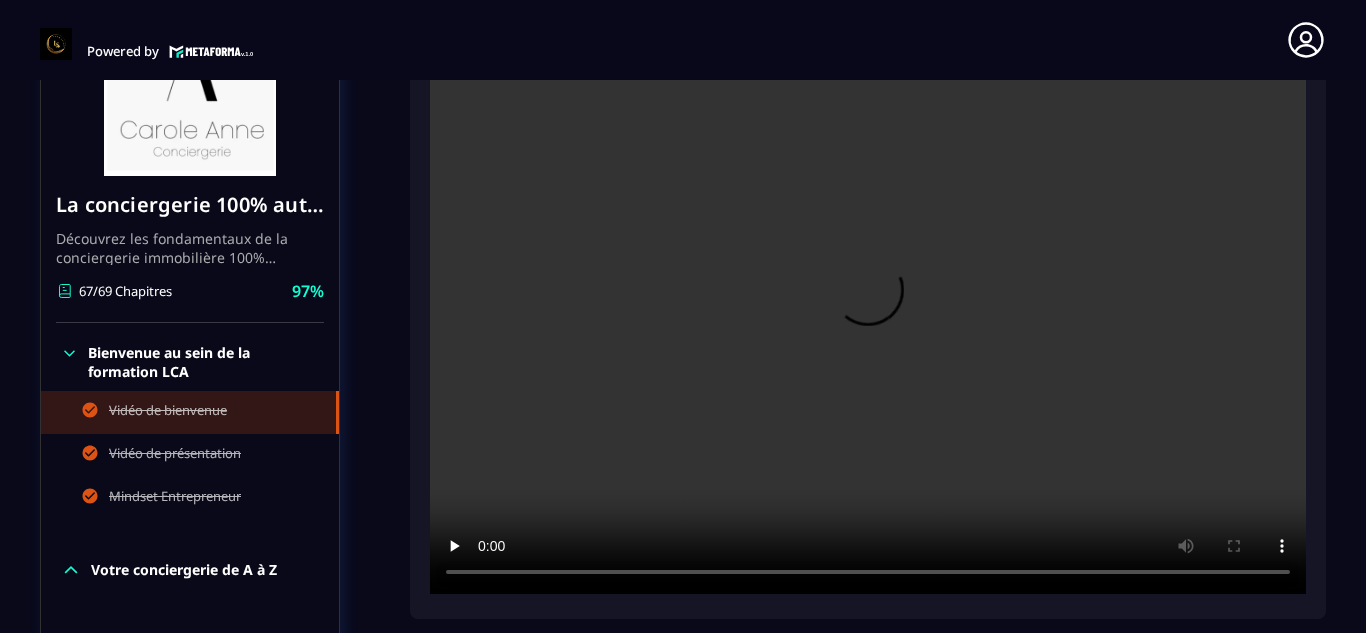 scroll, scrollTop: 8, scrollLeft: 0, axis: vertical 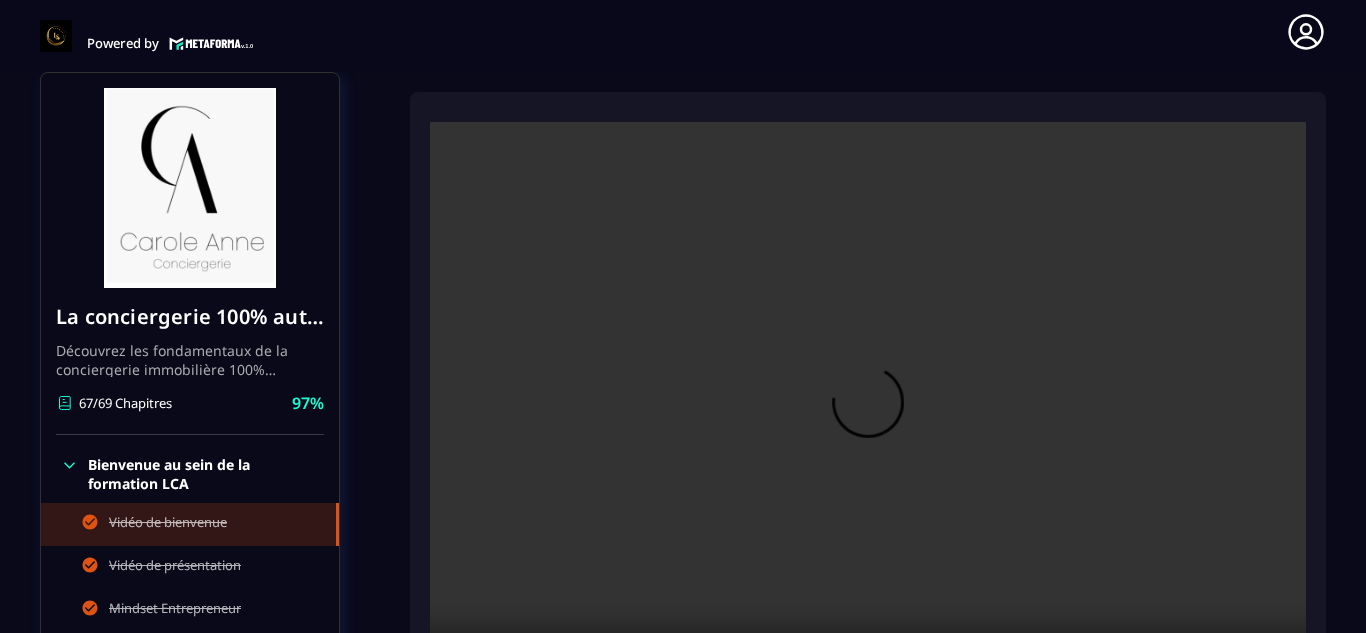 click on "Formations Questions Communauté Événements Formations / La conciergerie 100% automatisée / Vidéo de bienvenue La conciergerie 100% automatisée Découvrez les fondamentaux de la conciergerie immobilière 100% automatisée.
Cette formation est conçue pour vous permettre de lancer et maîtriser votre activité de conciergerie en toute simplicité.
Vous apprendrez :
✅ Les bases essentielles de la conciergerie pour démarrer sereinement.
✅ Les outils incontournables pour gérer vos clients et vos biens de manière efficace.
✅ L'automatisation des tâches répétitives pour gagner un maximum de temps au quotidien.
Objectif : Vous fournir toutes les clés pour créer une activité rentable et automatisée, tout en gardant du temps pour vous. 67/69 Chapitres 97%  Bienvenue au sein de la formation LCA Vidéo de bienvenue Vidéo de présentation Mindset Entrepreneur Votre conciergerie de A à Z Etude de marché Création de logo Création du logo, vérification INPI Votre site internet Facturation" 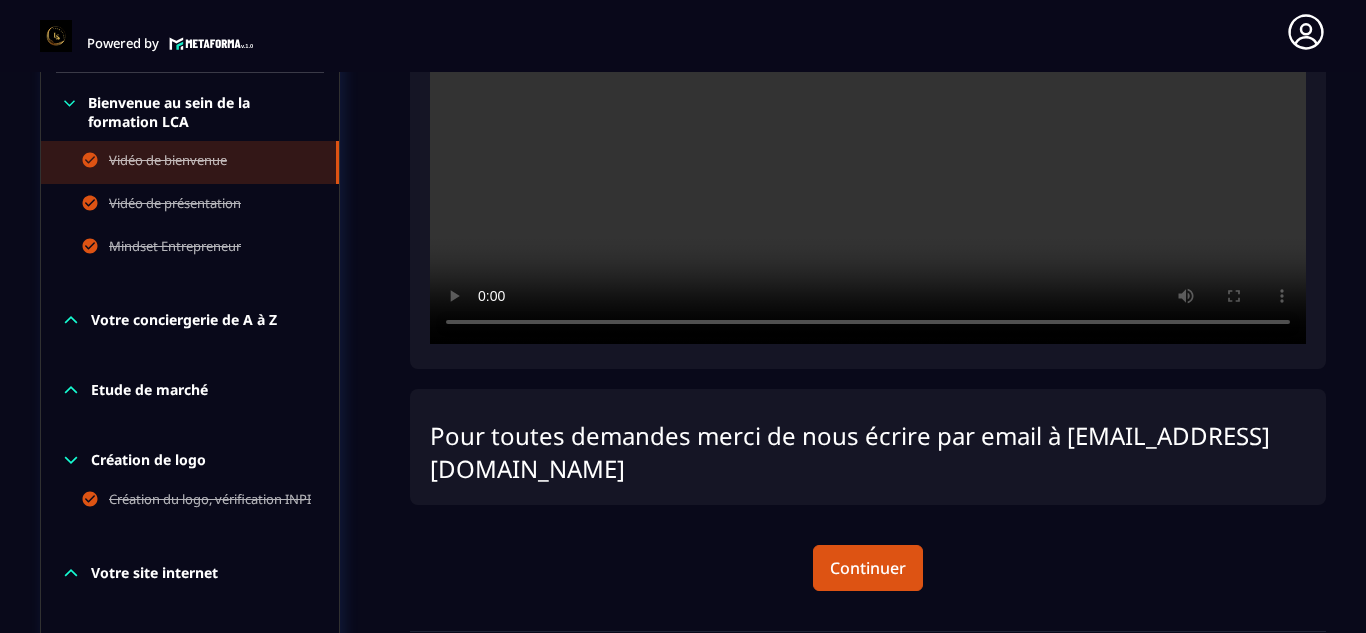 scroll, scrollTop: 571, scrollLeft: 0, axis: vertical 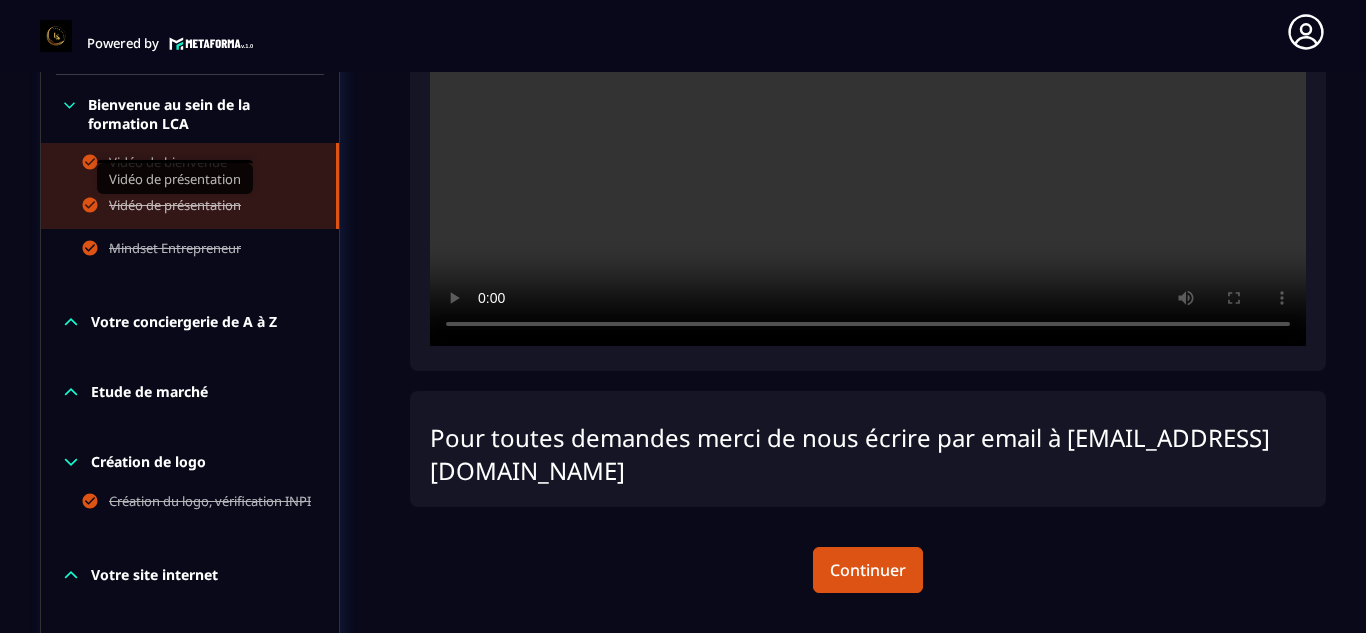 click on "Vidéo de présentation" at bounding box center (175, 207) 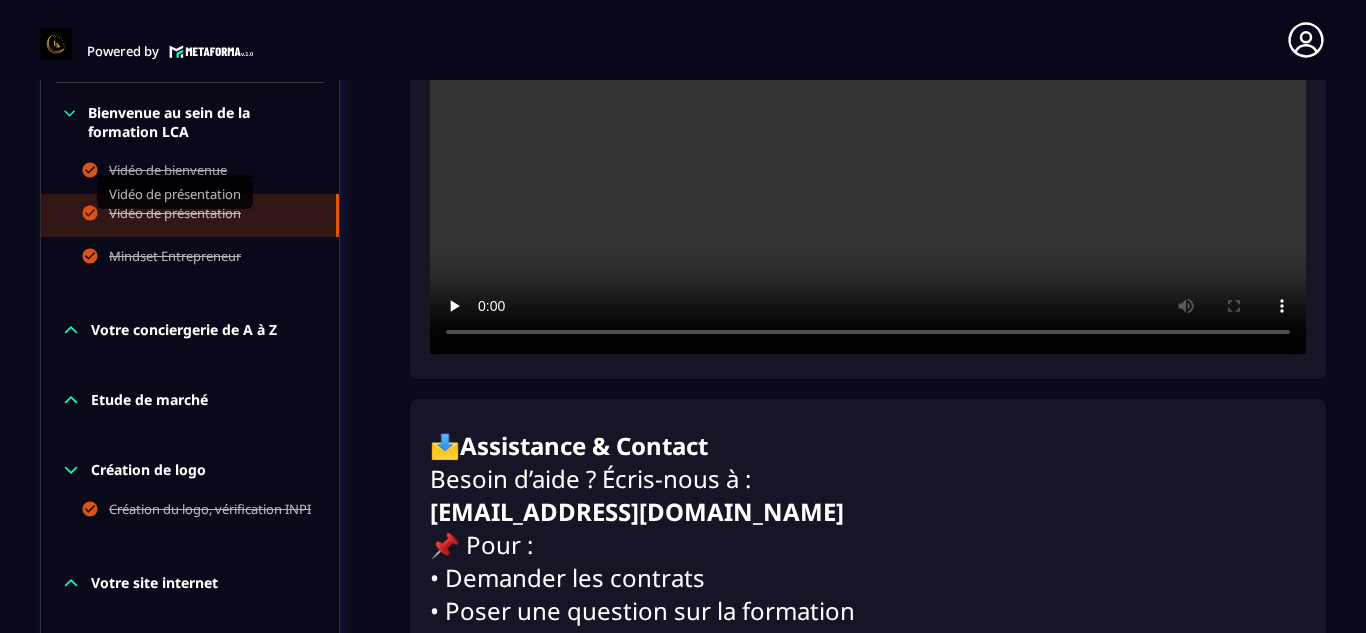 scroll, scrollTop: 8, scrollLeft: 0, axis: vertical 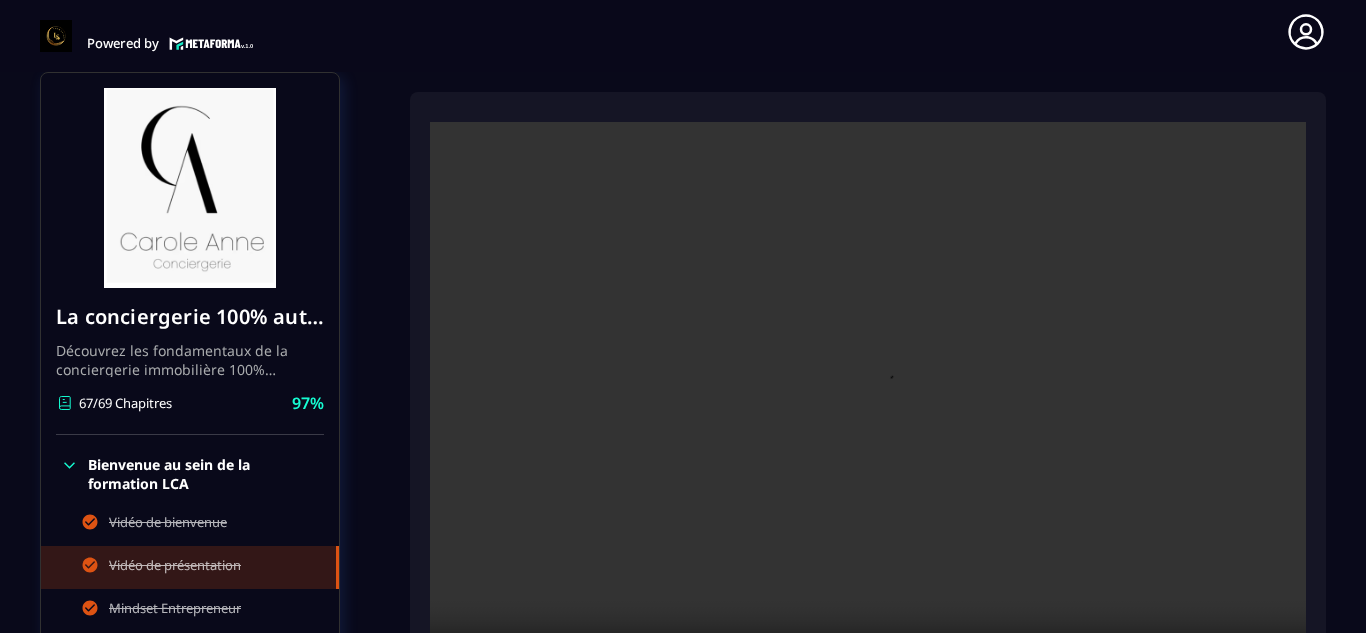 click on "Formations Questions Communauté Événements Formations / La conciergerie 100% automatisée / Vidéo de présentation La conciergerie 100% automatisée Découvrez les fondamentaux de la conciergerie immobilière 100% automatisée.
Cette formation est conçue pour vous permettre de lancer et maîtriser votre activité de conciergerie en toute simplicité.
Vous apprendrez :
✅ Les bases essentielles de la conciergerie pour démarrer sereinement.
✅ Les outils incontournables pour gérer vos clients et vos biens de manière efficace.
✅ L'automatisation des tâches répétitives pour gagner un maximum de temps au quotidien.
Objectif : Vous fournir toutes les clés pour créer une activité rentable et automatisée, tout en gardant du temps pour vous. 67/69 Chapitres 97%  Bienvenue au sein de la formation LCA Vidéo de bienvenue Vidéo de présentation Mindset Entrepreneur Votre conciergerie de A à Z Etude de marché Création de logo Création du logo, vérification INPI Votre site internet 97%" 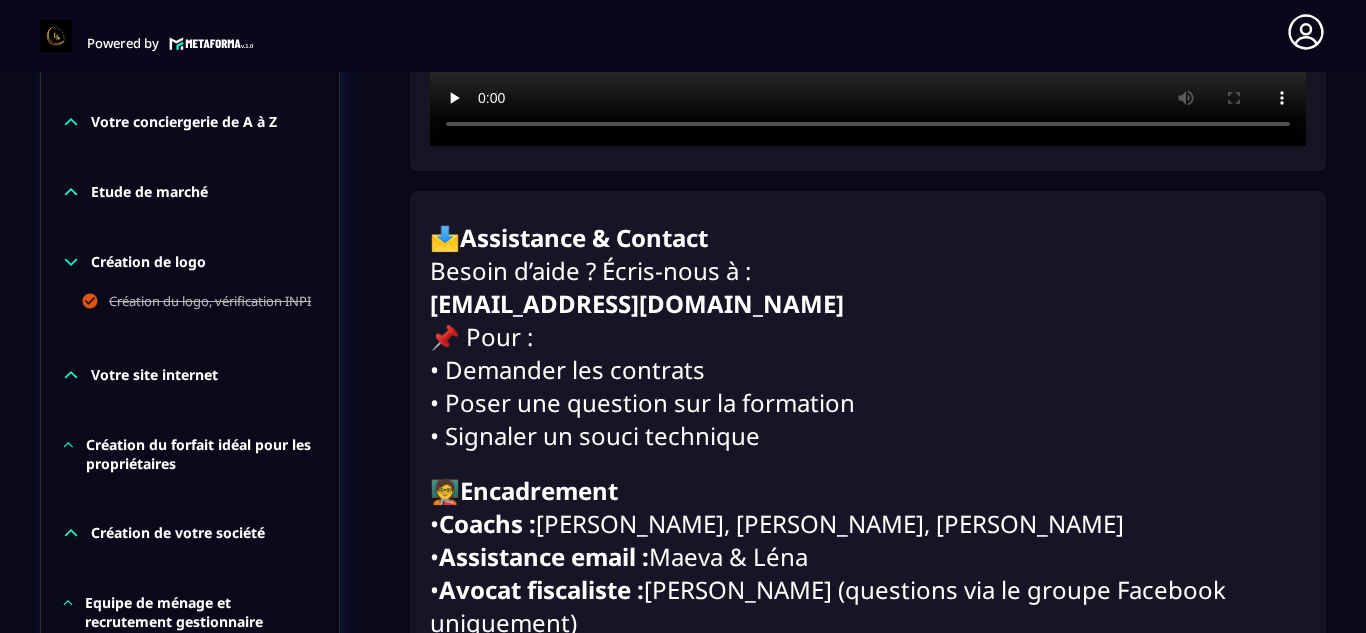 scroll, scrollTop: 731, scrollLeft: 0, axis: vertical 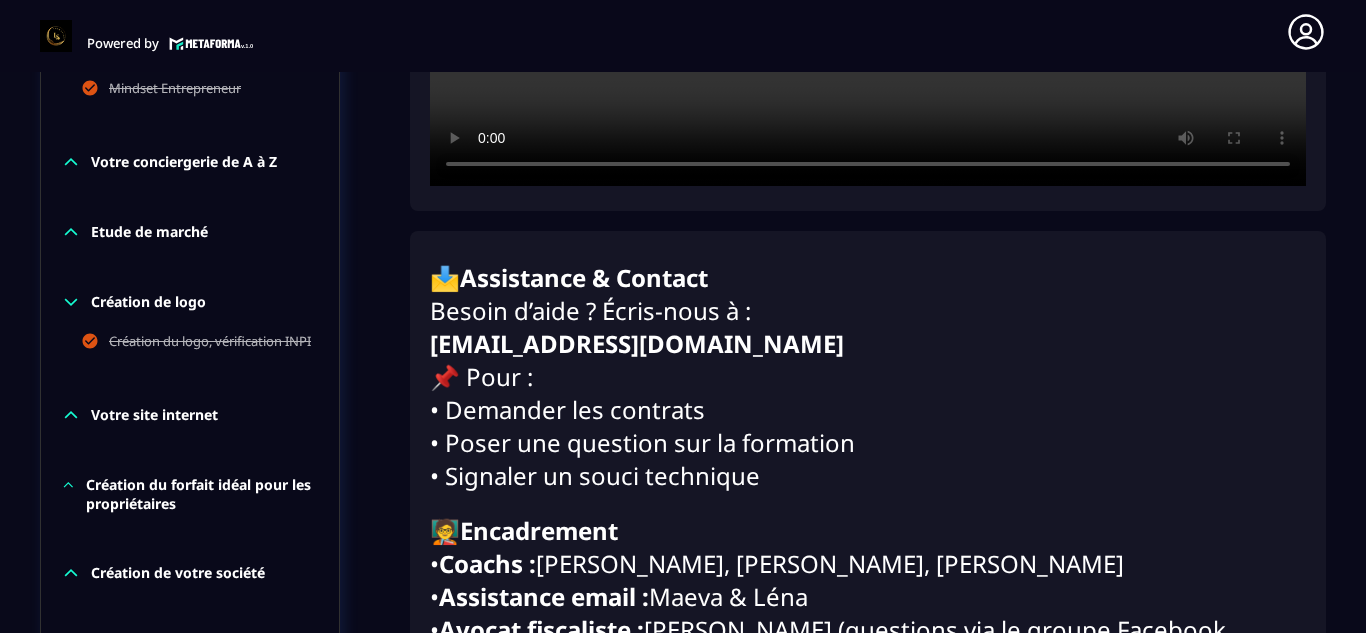 drag, startPoint x: 870, startPoint y: 345, endPoint x: 433, endPoint y: 347, distance: 437.00458 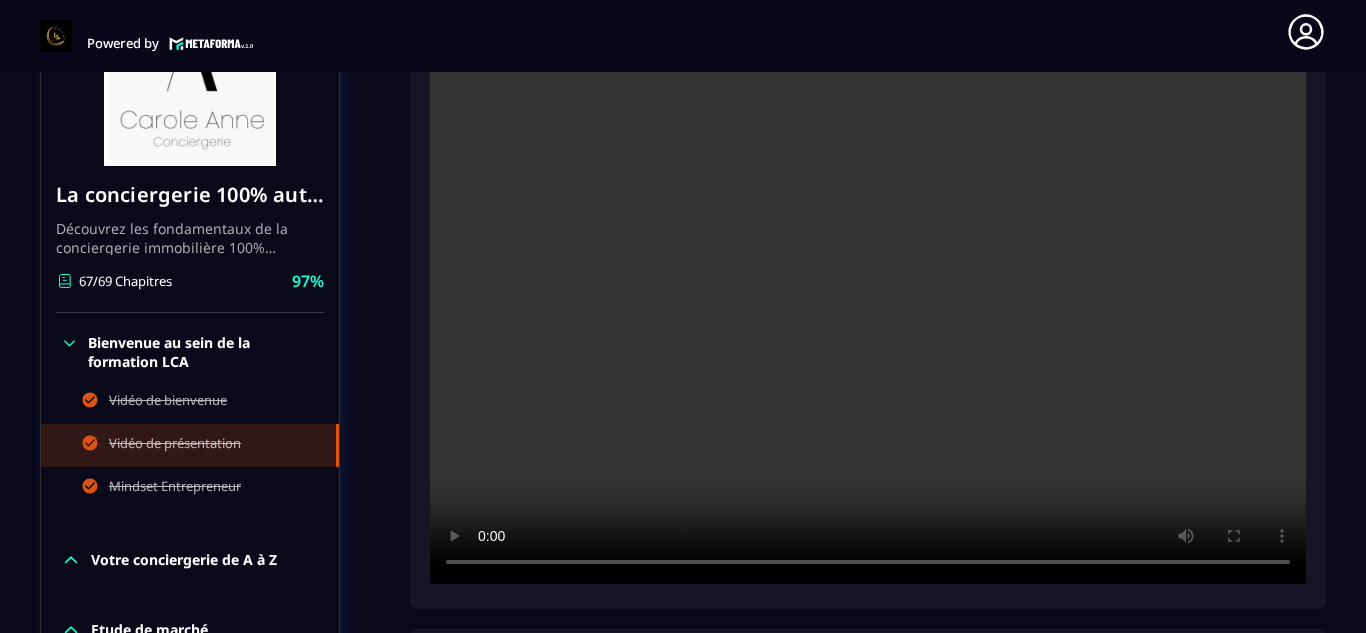 scroll, scrollTop: 291, scrollLeft: 0, axis: vertical 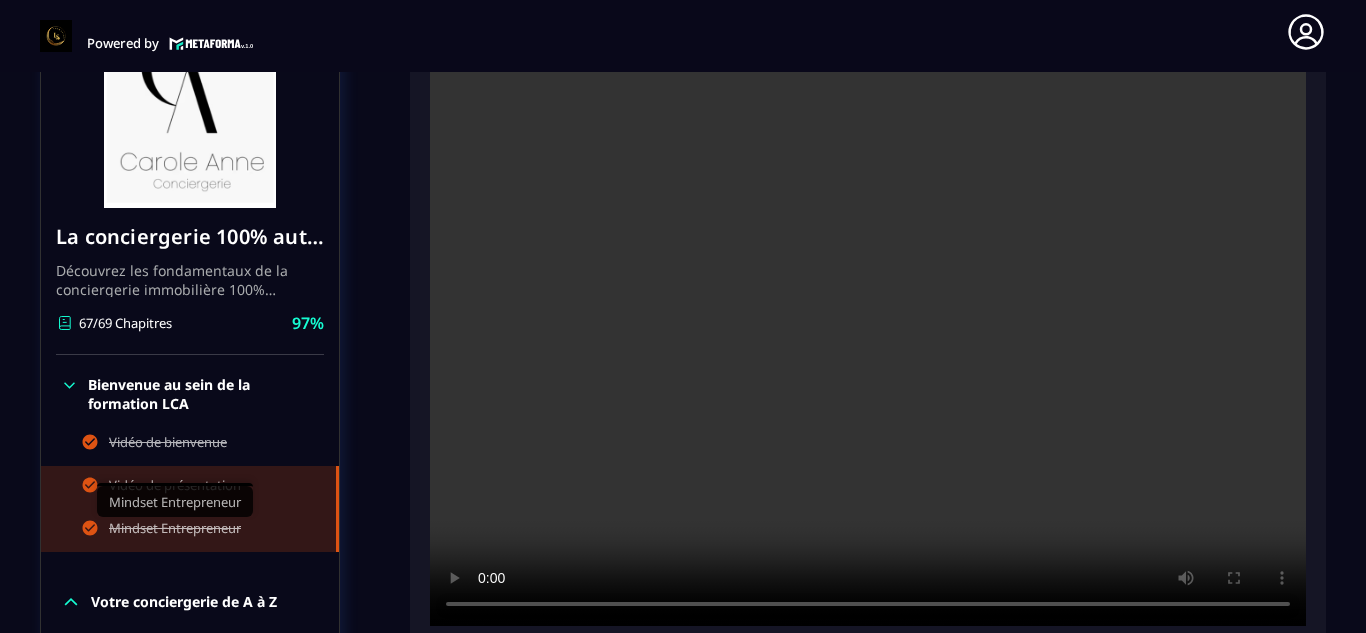 click on "Mindset Entrepreneur" at bounding box center (175, 530) 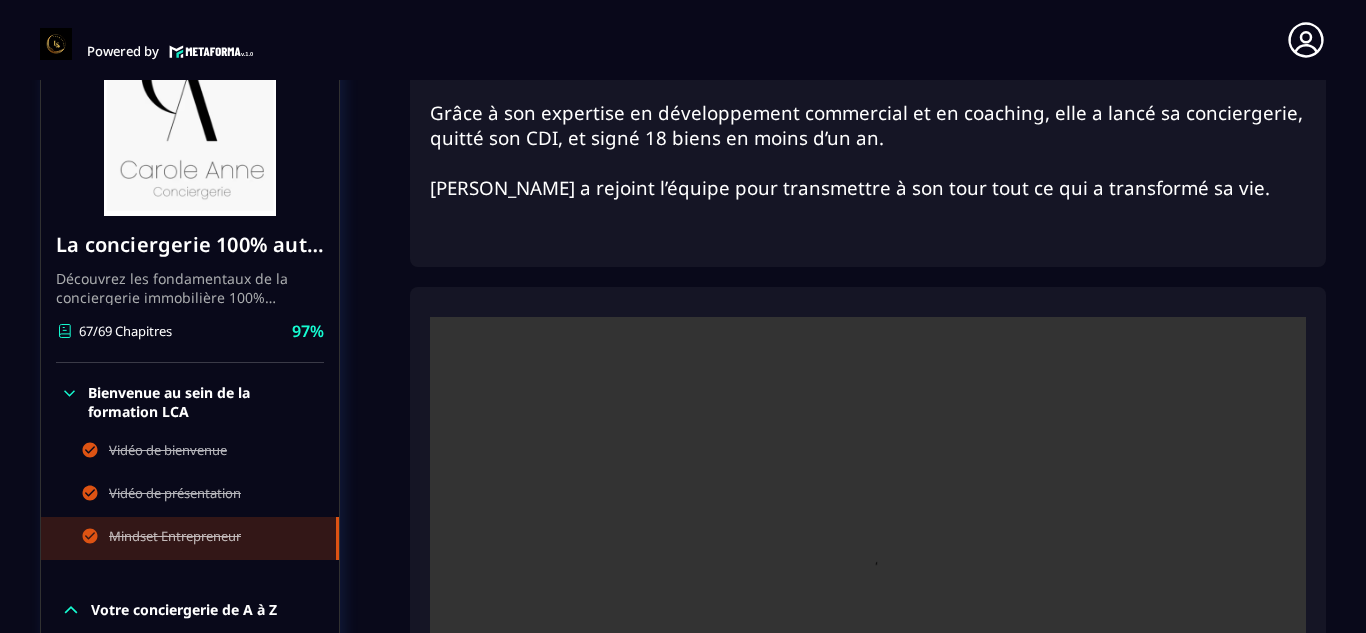 scroll, scrollTop: 8, scrollLeft: 0, axis: vertical 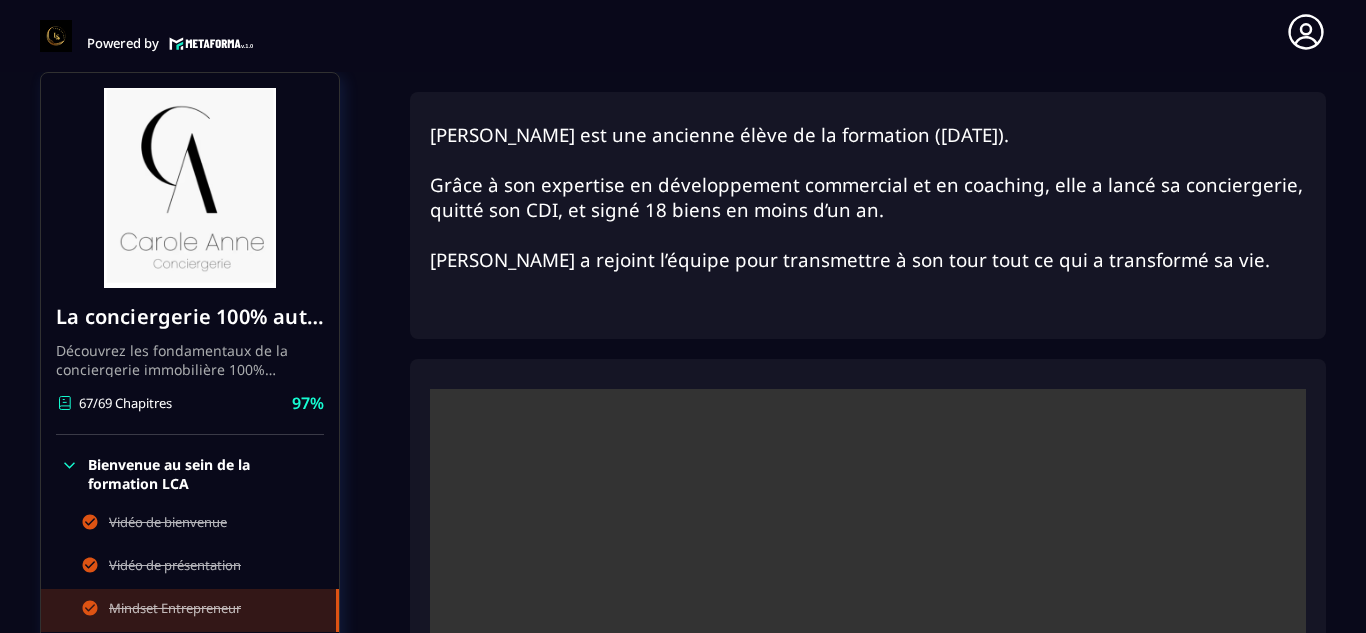 click on "La conciergerie 100% automatisée Découvrez les fondamentaux de la conciergerie immobilière 100% automatisée.
Cette formation est conçue pour vous permettre de lancer et maîtriser votre activité de conciergerie en toute simplicité.
Vous apprendrez :
✅ Les bases essentielles de la conciergerie pour démarrer sereinement.
✅ Les outils incontournables pour gérer vos clients et vos biens de manière efficace.
✅ L'automatisation des tâches répétitives pour gagner un maximum de temps au quotidien.
Objectif : Vous fournir toutes les clés pour créer une activité rentable et automatisée, tout en gardant du temps pour vous. 67/69 Chapitres 97%  Bienvenue au sein de la formation LCA Vidéo de bienvenue Vidéo de présentation Mindset Entrepreneur Votre conciergerie de A à Z Etude de marché Création de logo Création du logo, vérification INPI Votre site internet Création du forfait idéal pour les propriétaires Création de votre société Equipe de ménage et recrutement gestionnaire" at bounding box center (683, 1511) 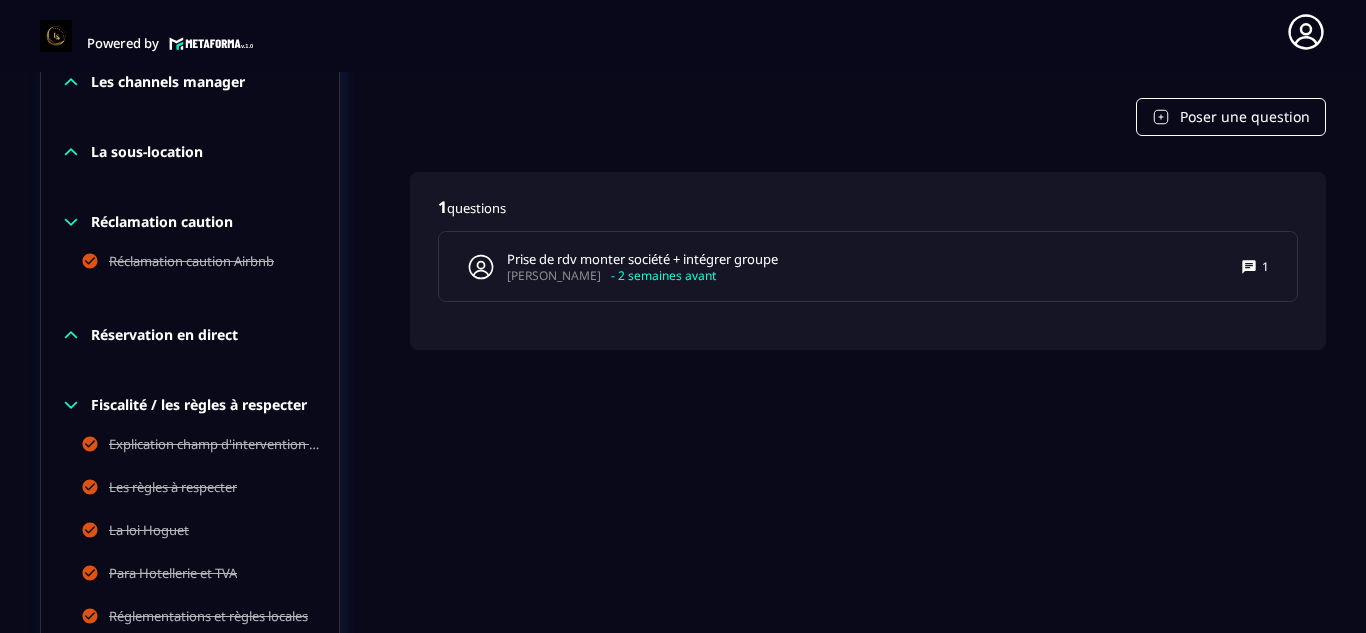 scroll, scrollTop: 2171, scrollLeft: 0, axis: vertical 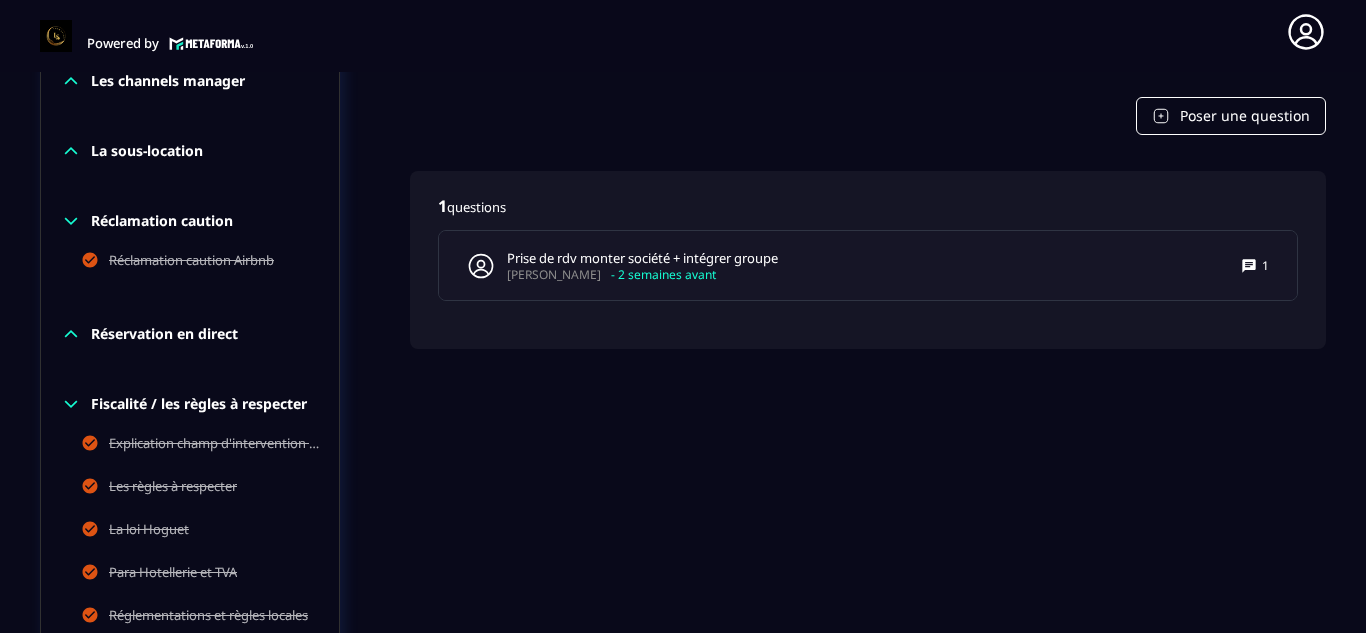 click on "La conciergerie 100% automatisée Découvrez les fondamentaux de la conciergerie immobilière 100% automatisée.
Cette formation est conçue pour vous permettre de lancer et maîtriser votre activité de conciergerie en toute simplicité.
Vous apprendrez :
✅ Les bases essentielles de la conciergerie pour démarrer sereinement.
✅ Les outils incontournables pour gérer vos clients et vos biens de manière efficace.
✅ L'automatisation des tâches répétitives pour gagner un maximum de temps au quotidien.
Objectif : Vous fournir toutes les clés pour créer une activité rentable et automatisée, tout en gardant du temps pour vous. 67/69 Chapitres 97%  Bienvenue au sein de la formation LCA Vidéo de bienvenue Vidéo de présentation Mindset Entrepreneur Votre conciergerie de A à Z Etude de marché Création de logo Création du logo, vérification INPI Votre site internet Création du forfait idéal pour les propriétaires Création de votre société Equipe de ménage et recrutement gestionnaire" at bounding box center (683, -449) 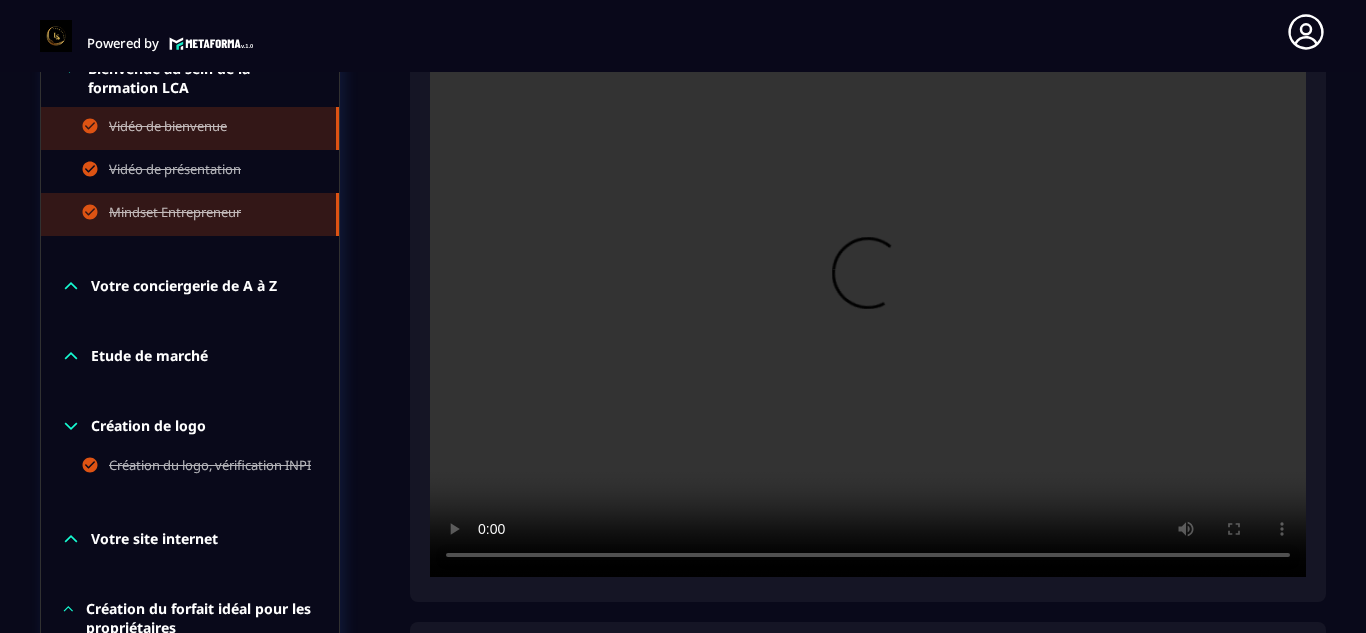 scroll, scrollTop: 611, scrollLeft: 0, axis: vertical 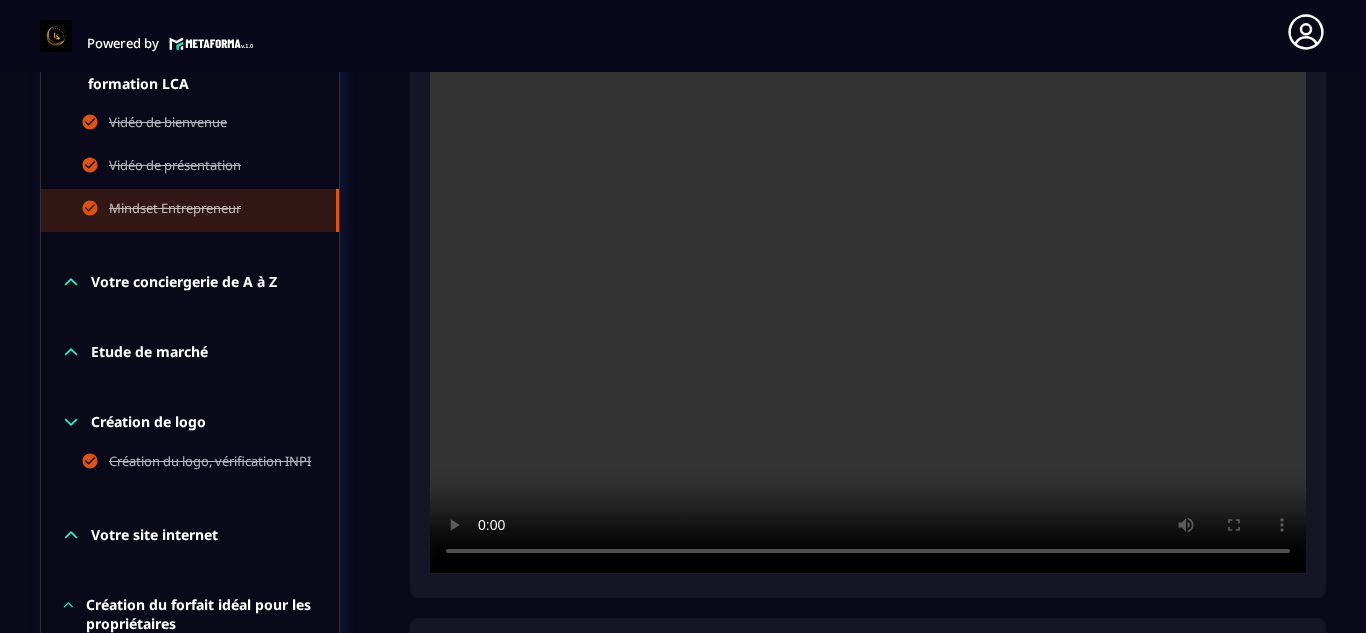 click 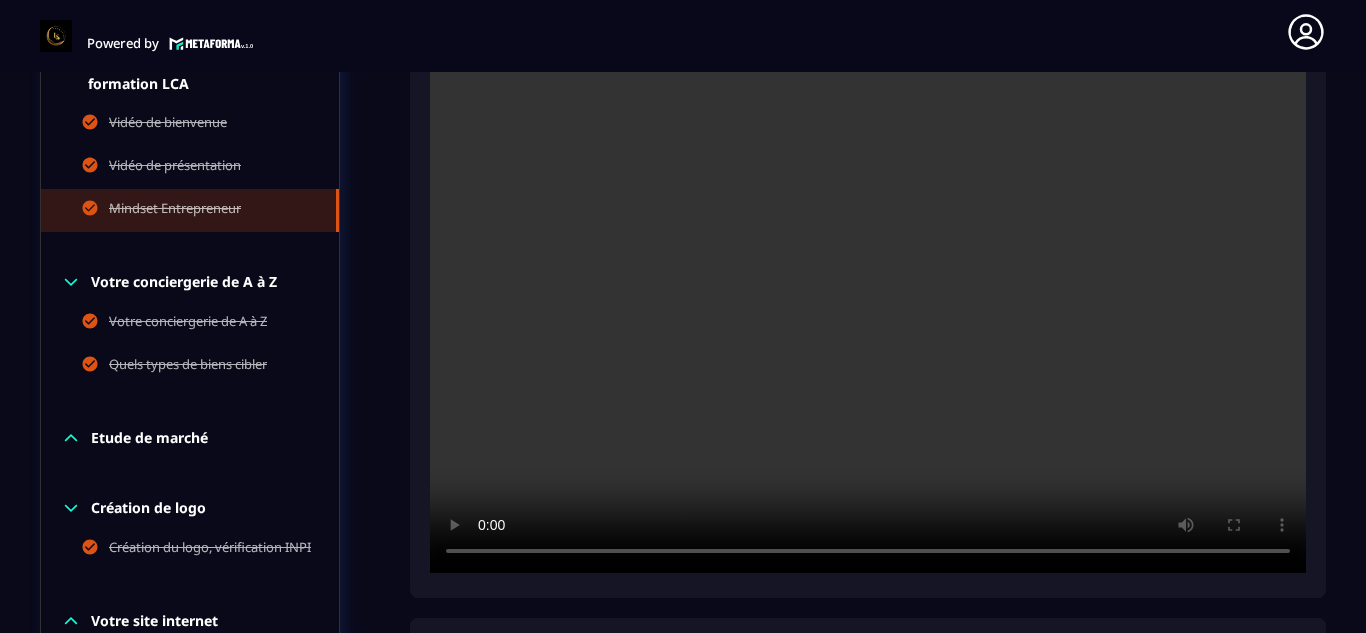 click 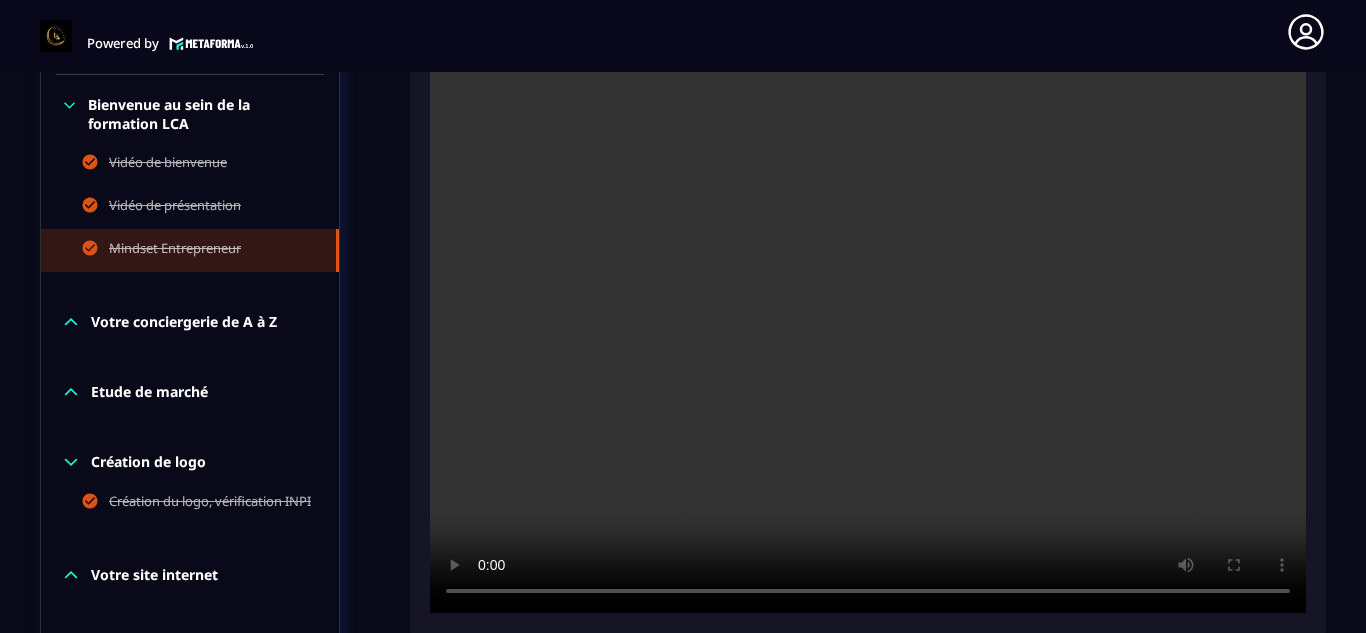 scroll, scrollTop: 531, scrollLeft: 0, axis: vertical 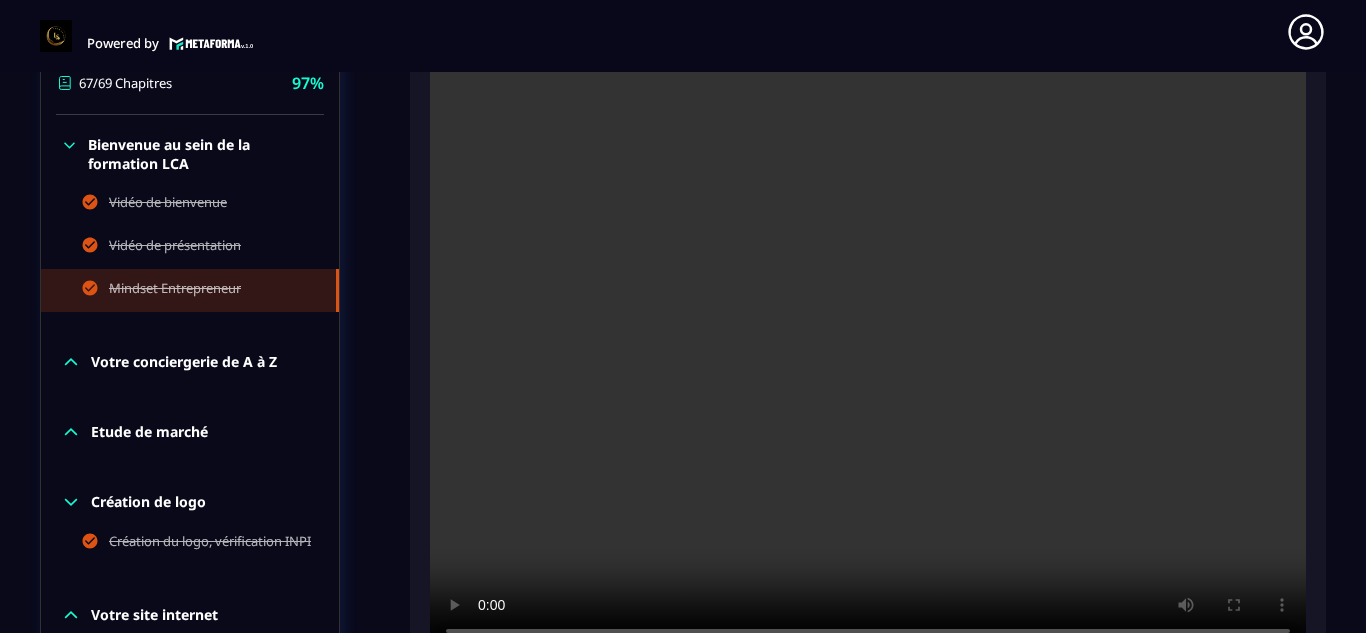 click 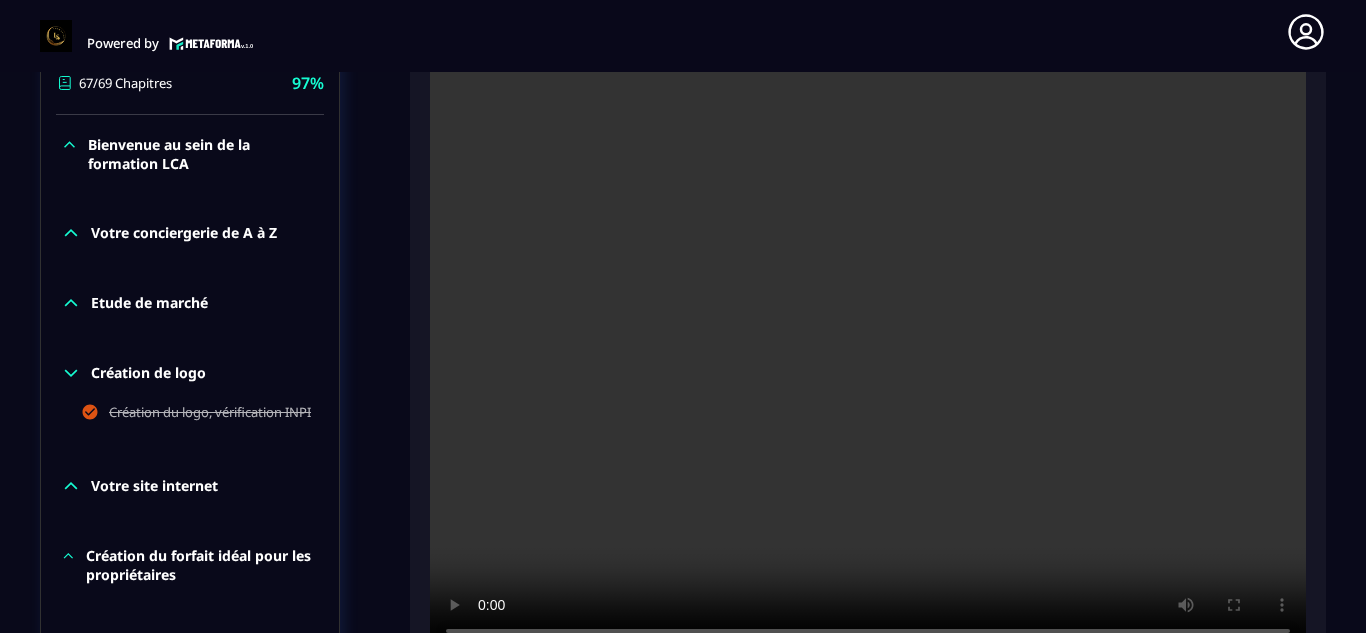 click 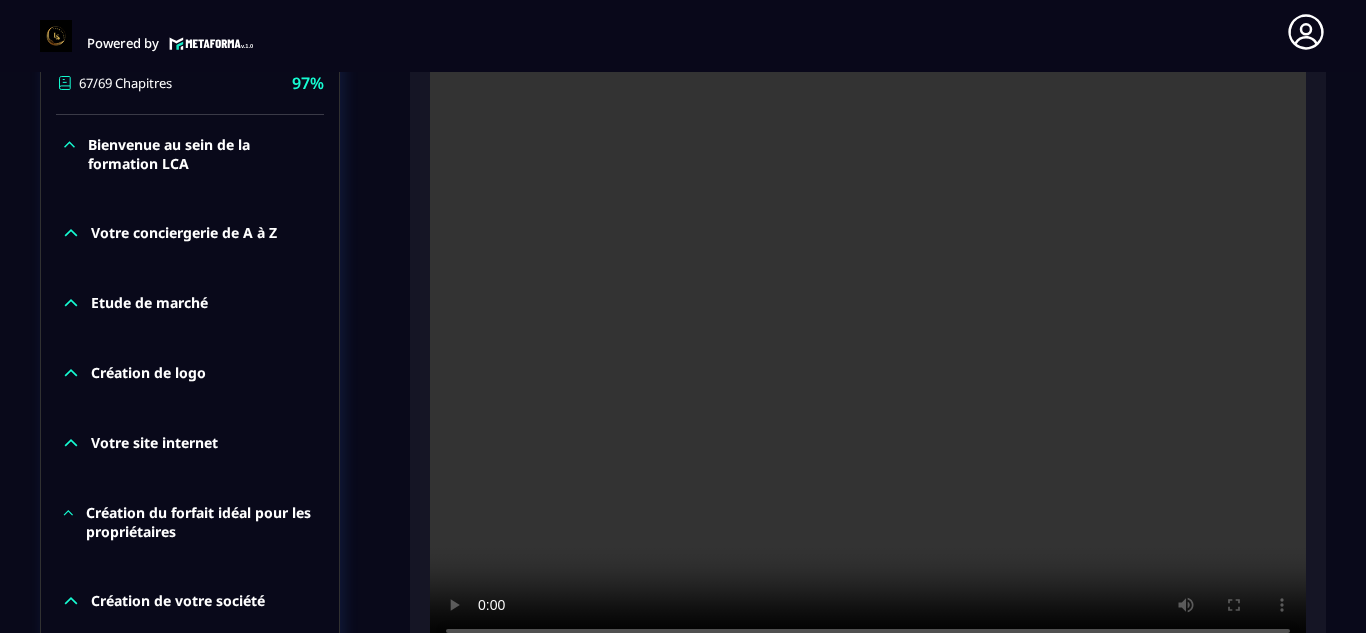 click 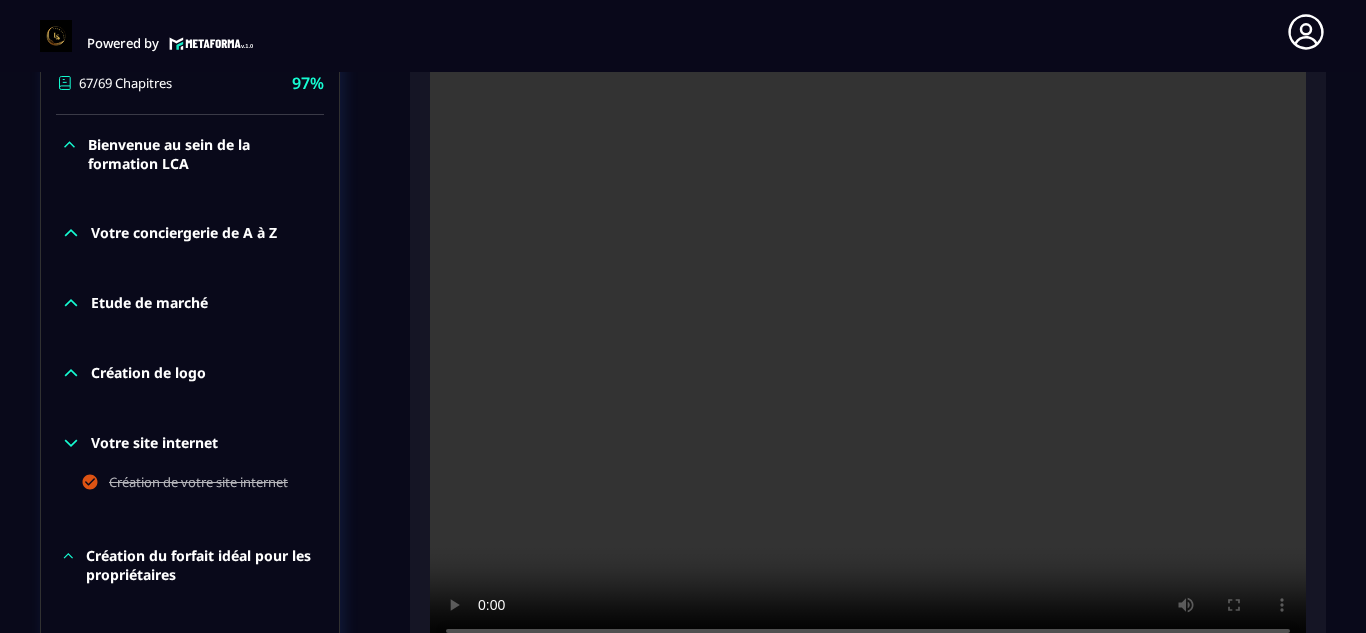 click 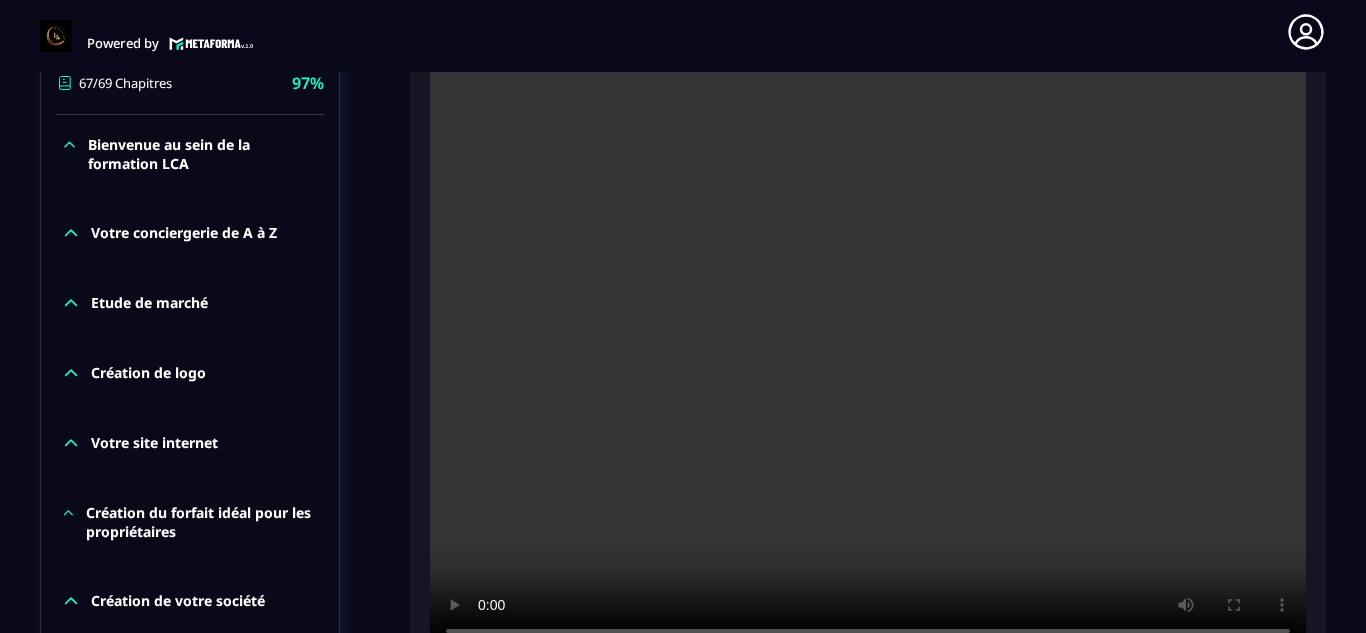 click 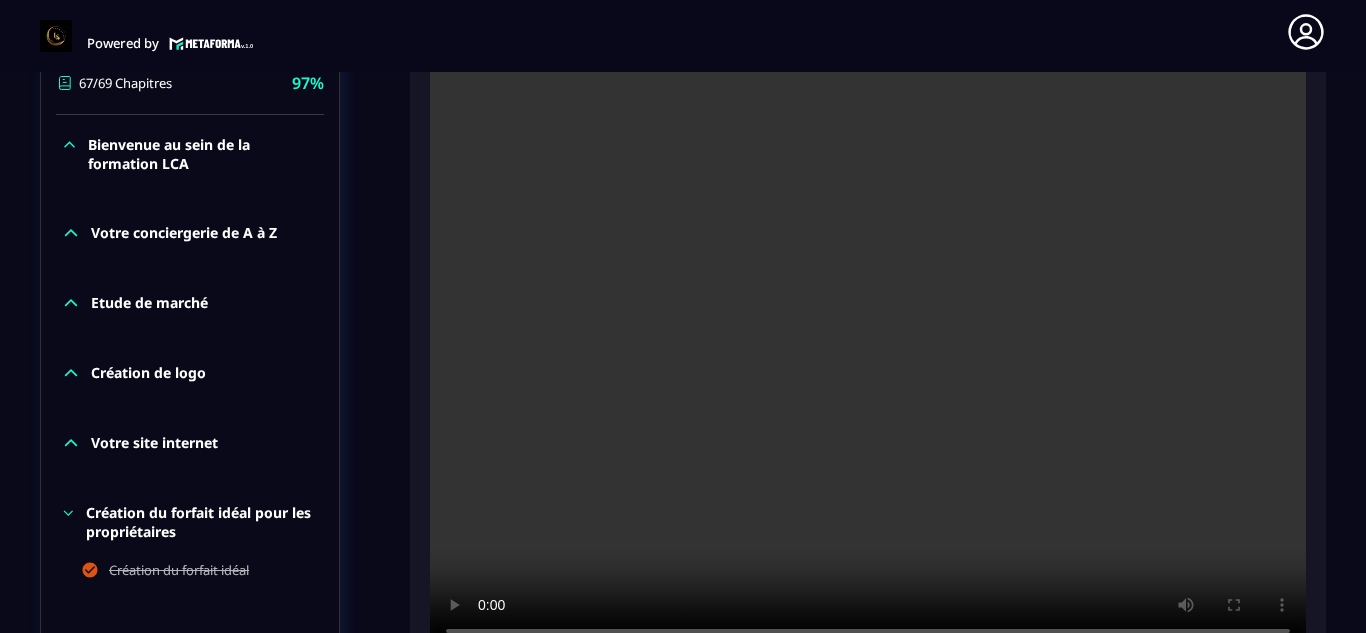 click 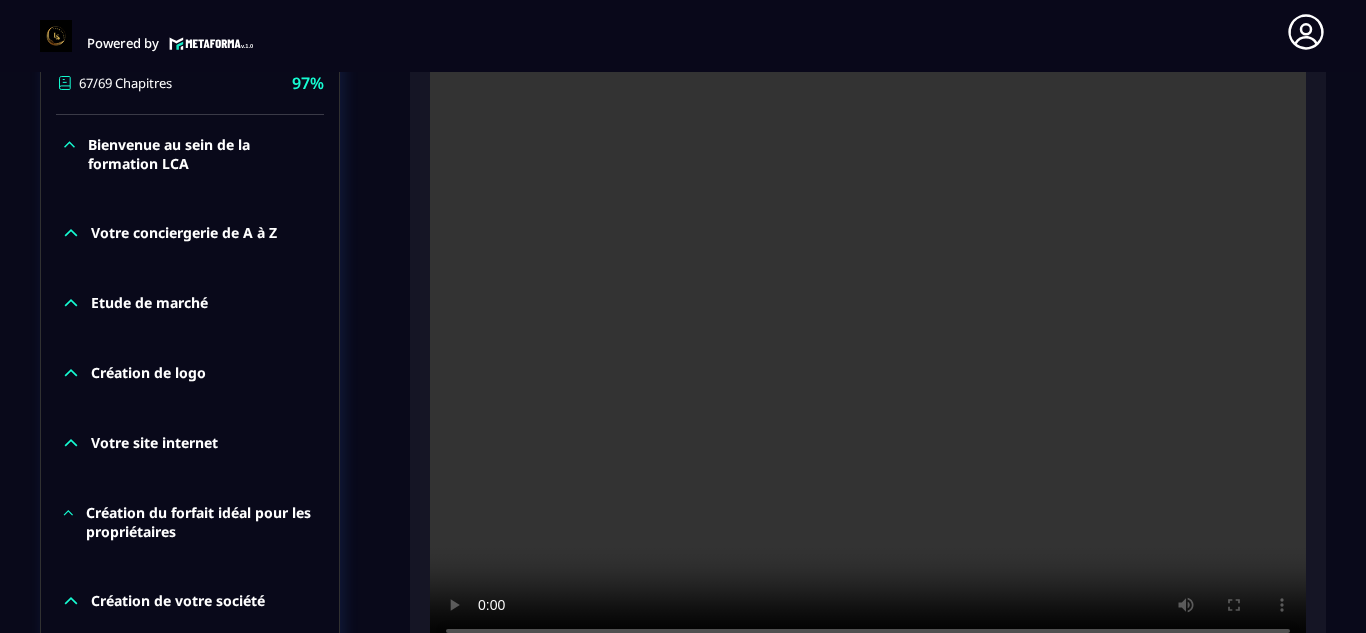 click 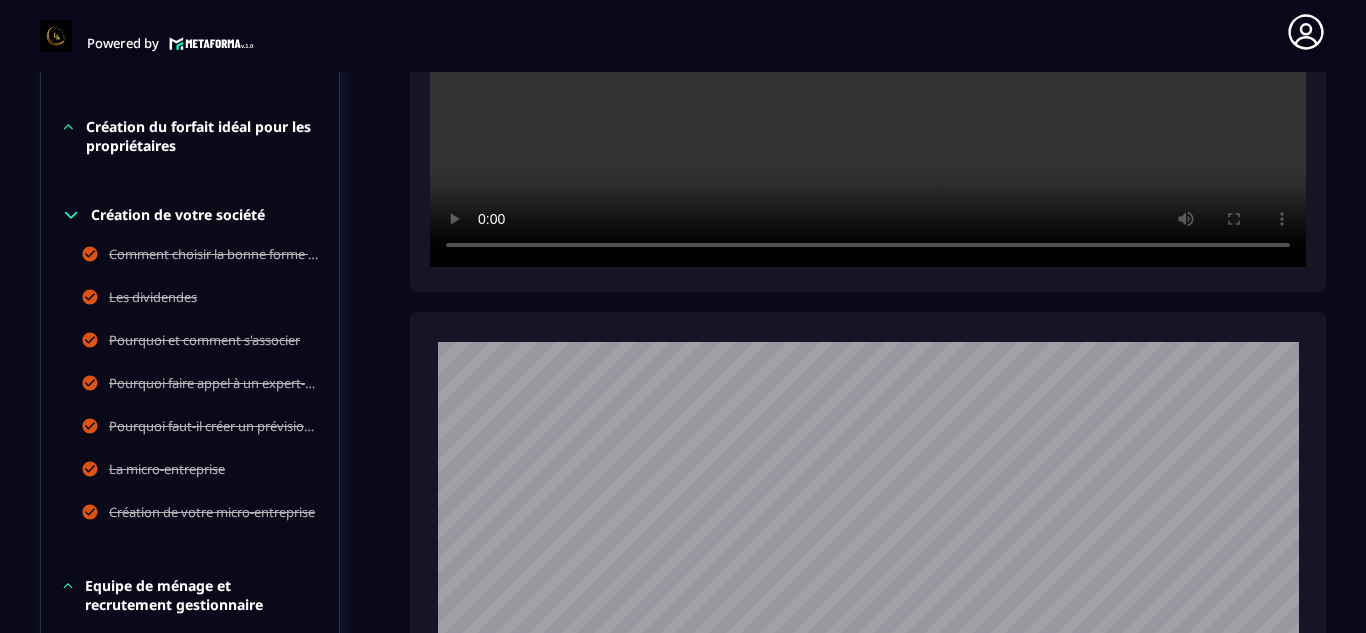 scroll, scrollTop: 931, scrollLeft: 0, axis: vertical 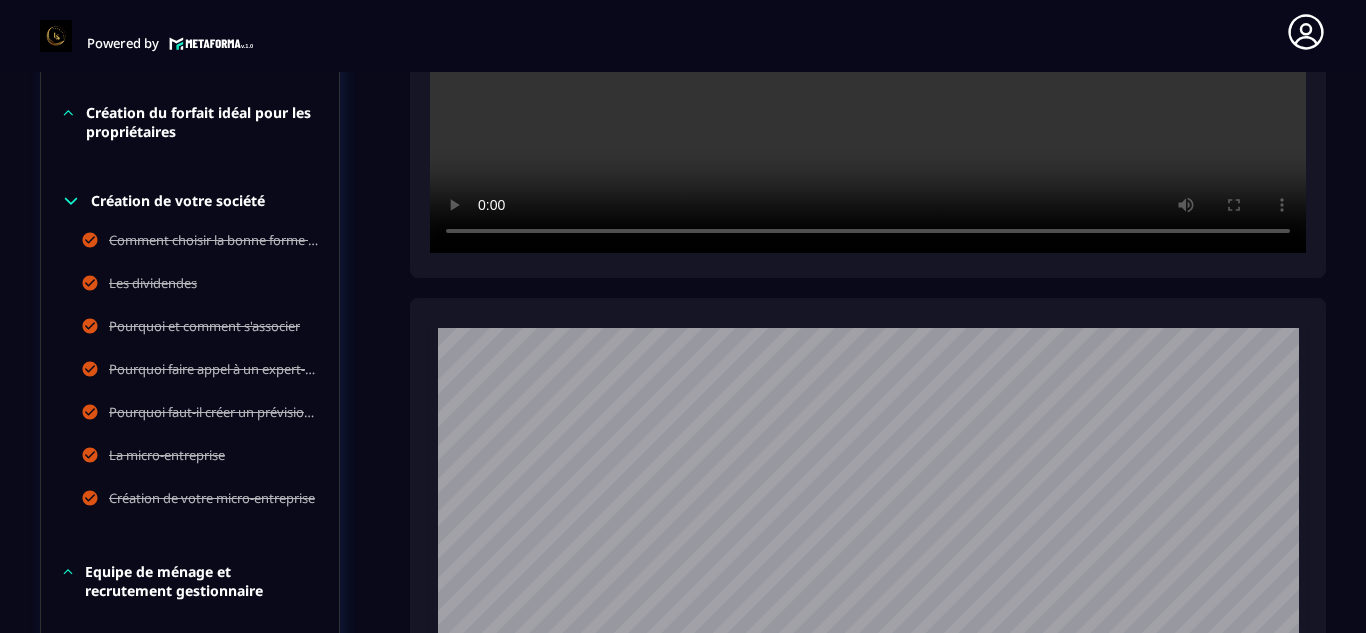 click 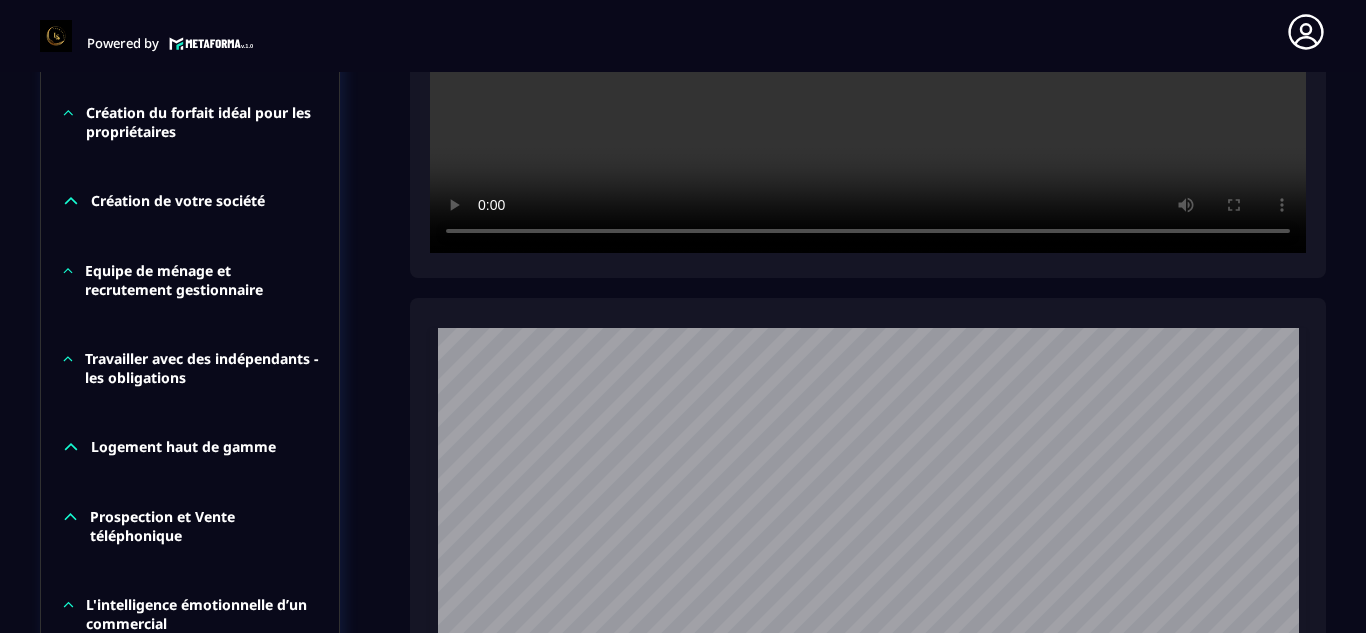 click 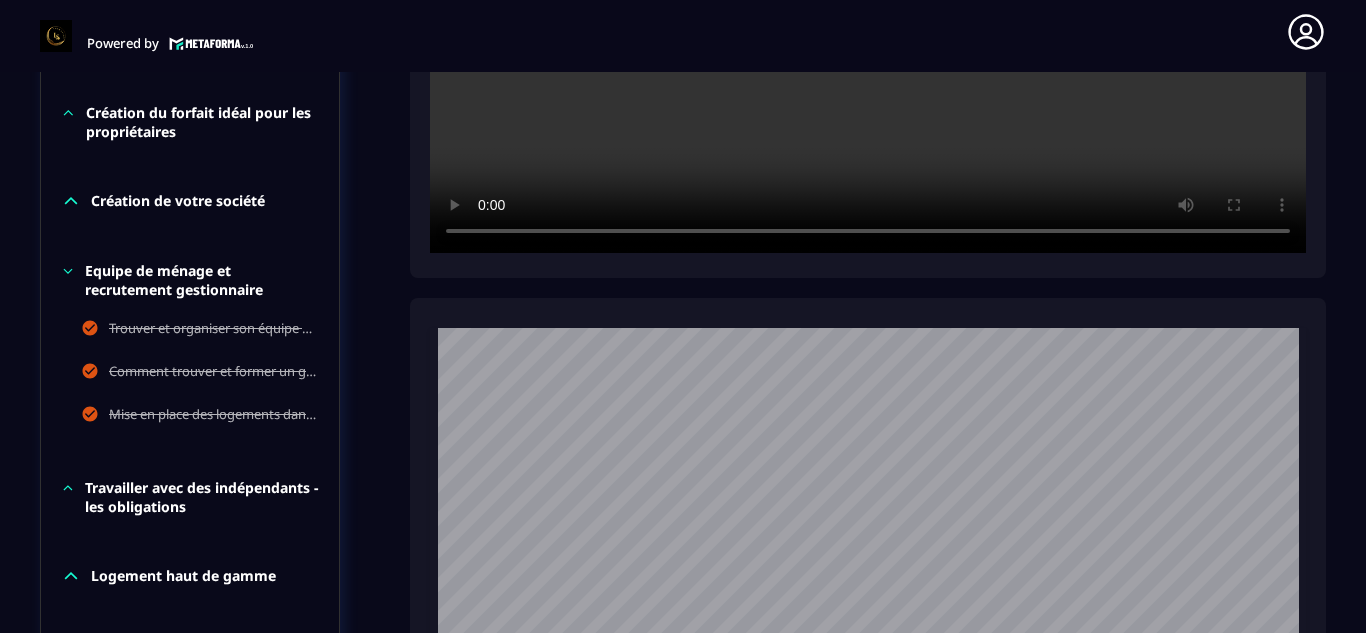 click 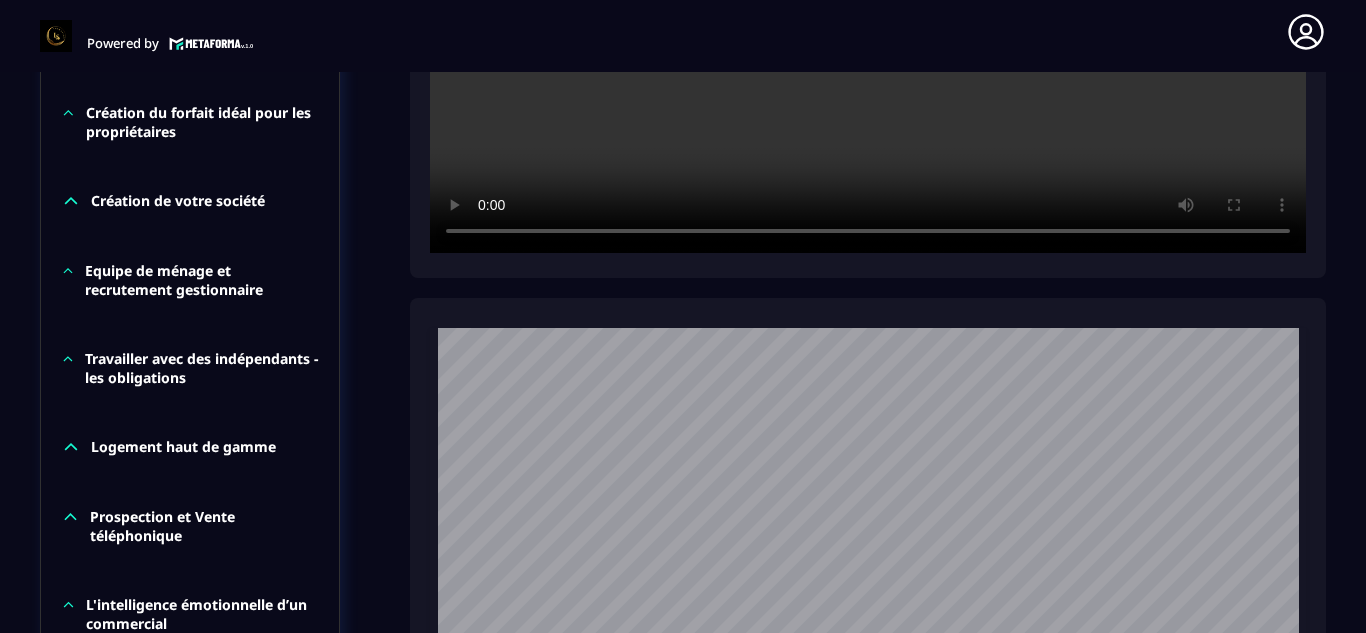 click 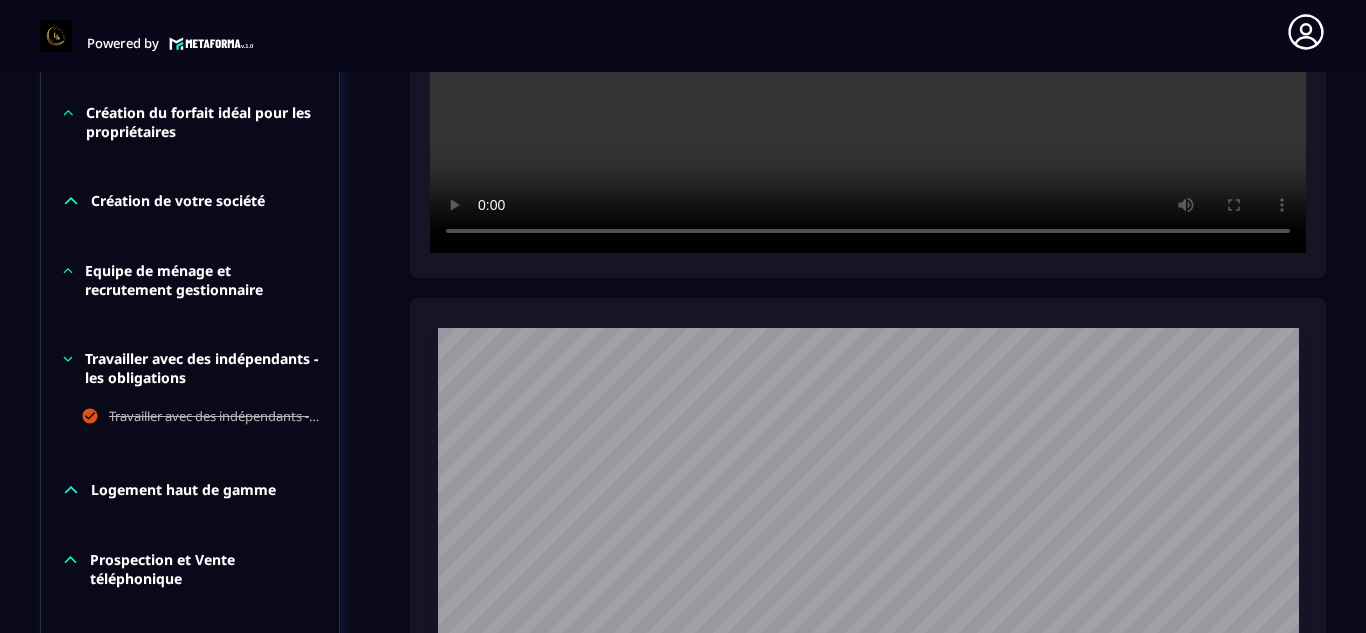 click 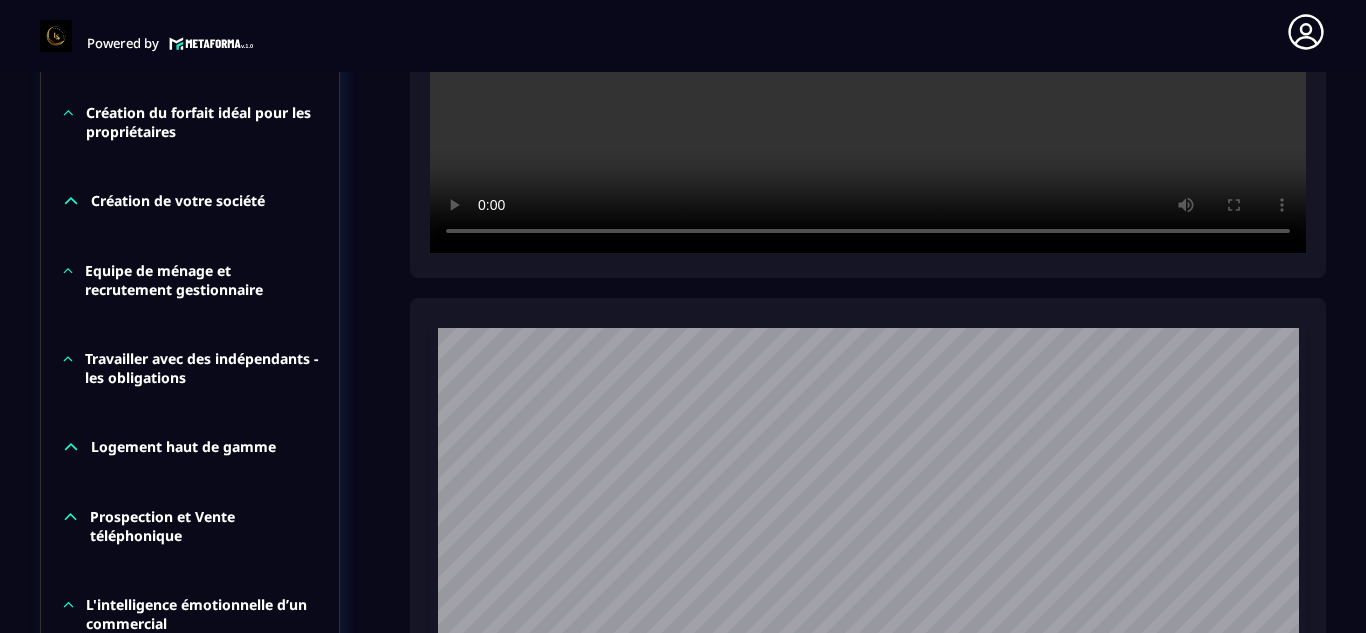 click 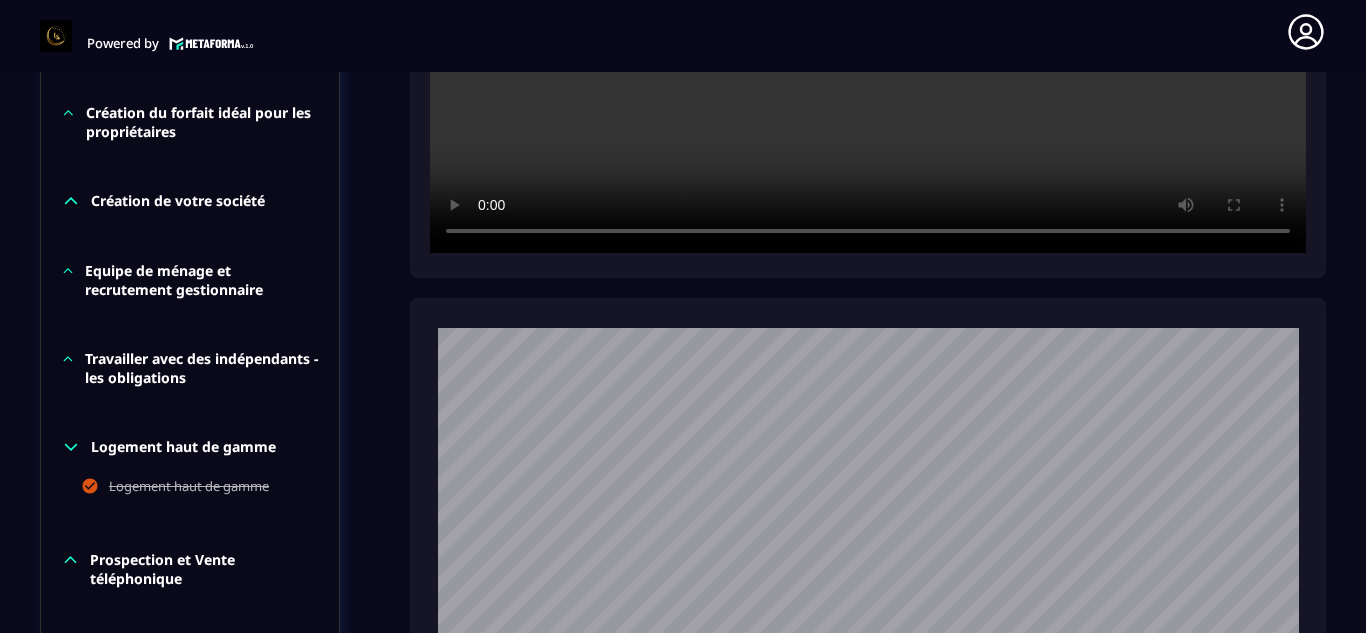 click 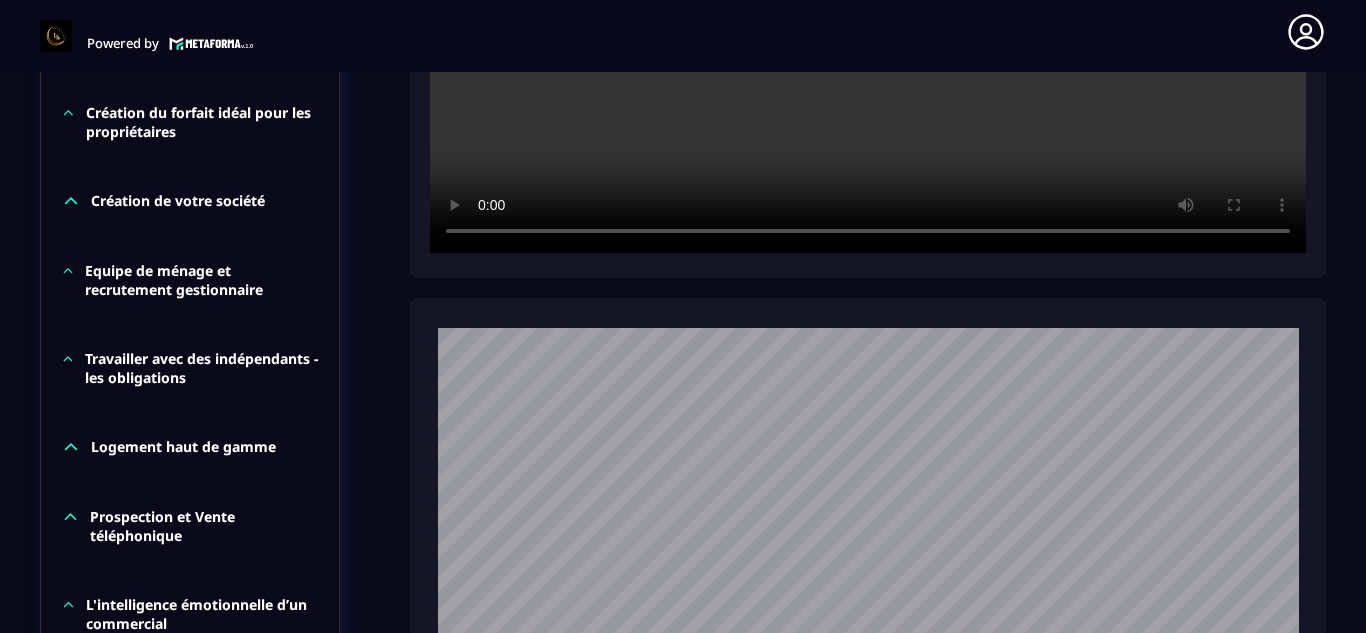 click 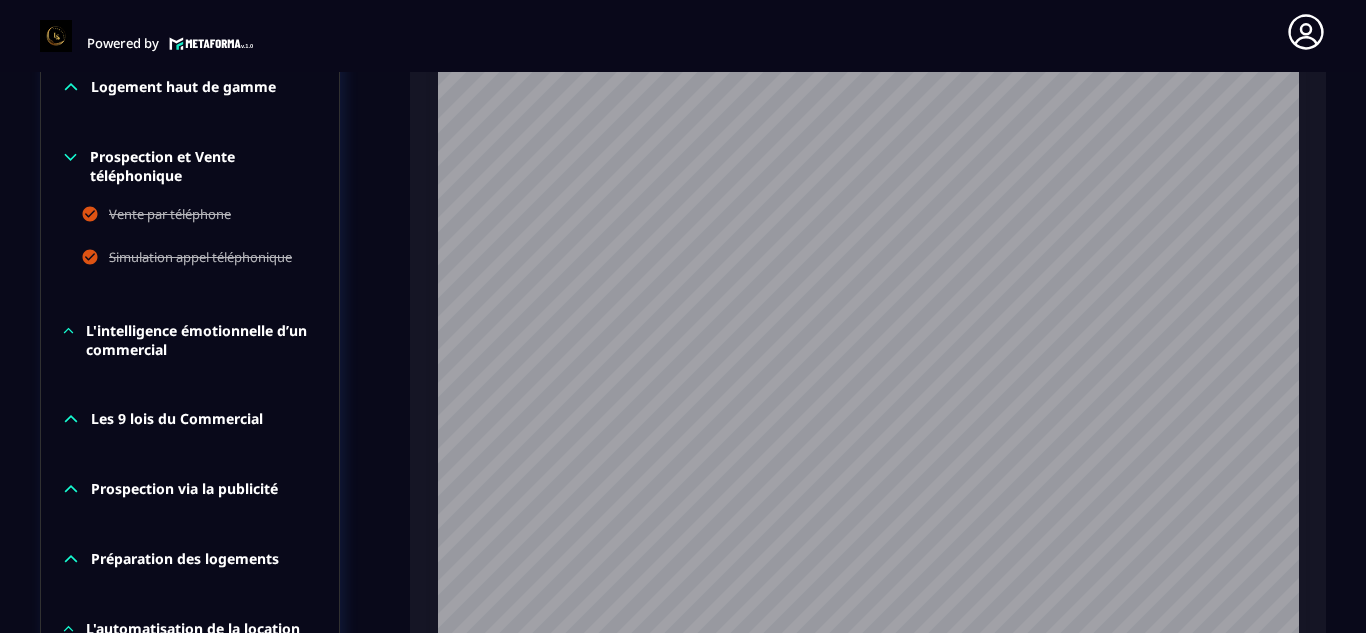 scroll, scrollTop: 1331, scrollLeft: 0, axis: vertical 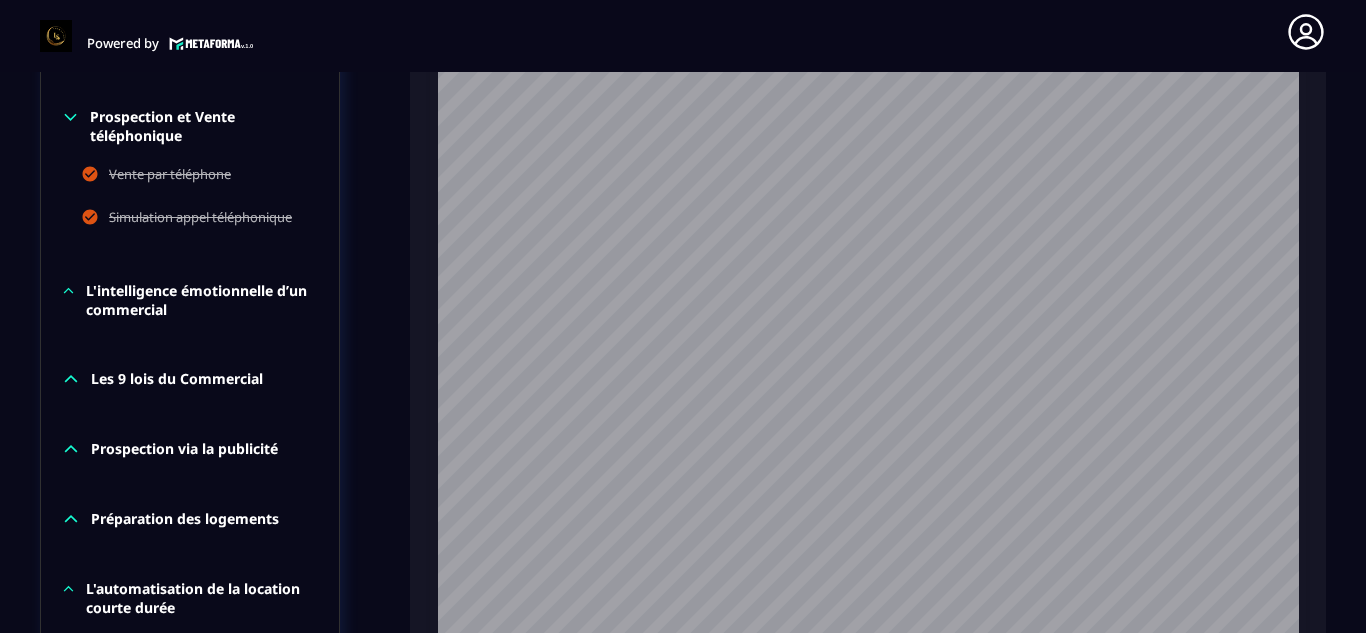 click 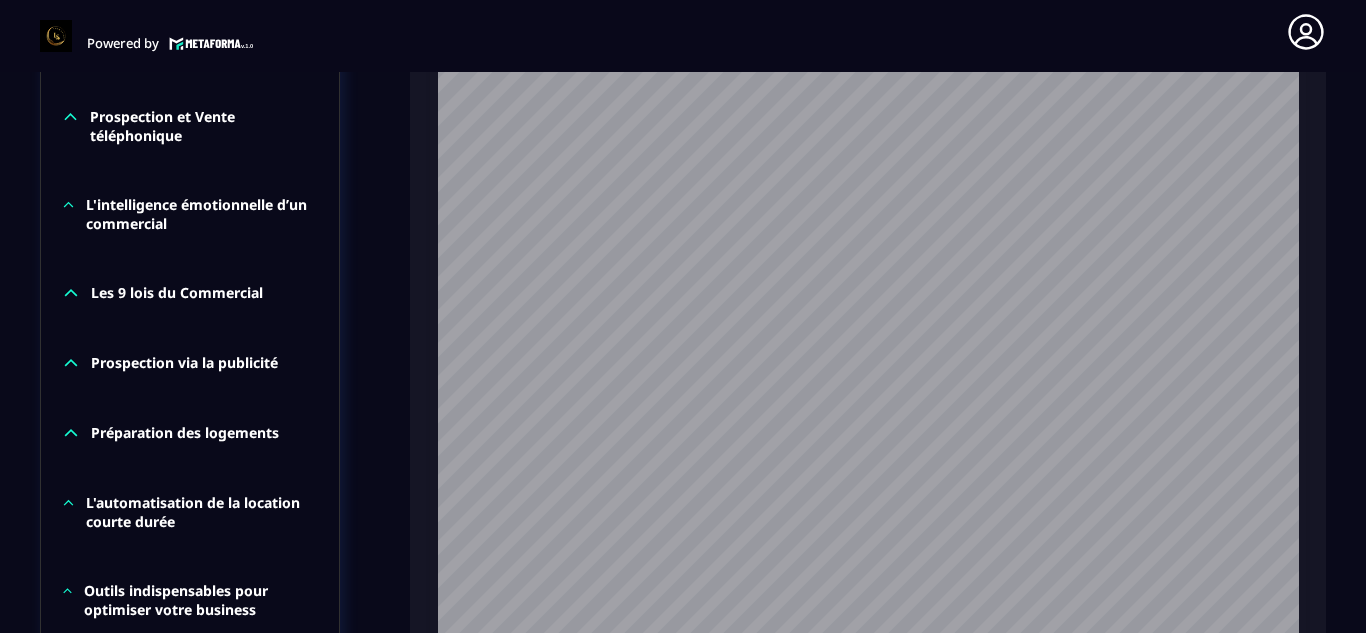 click 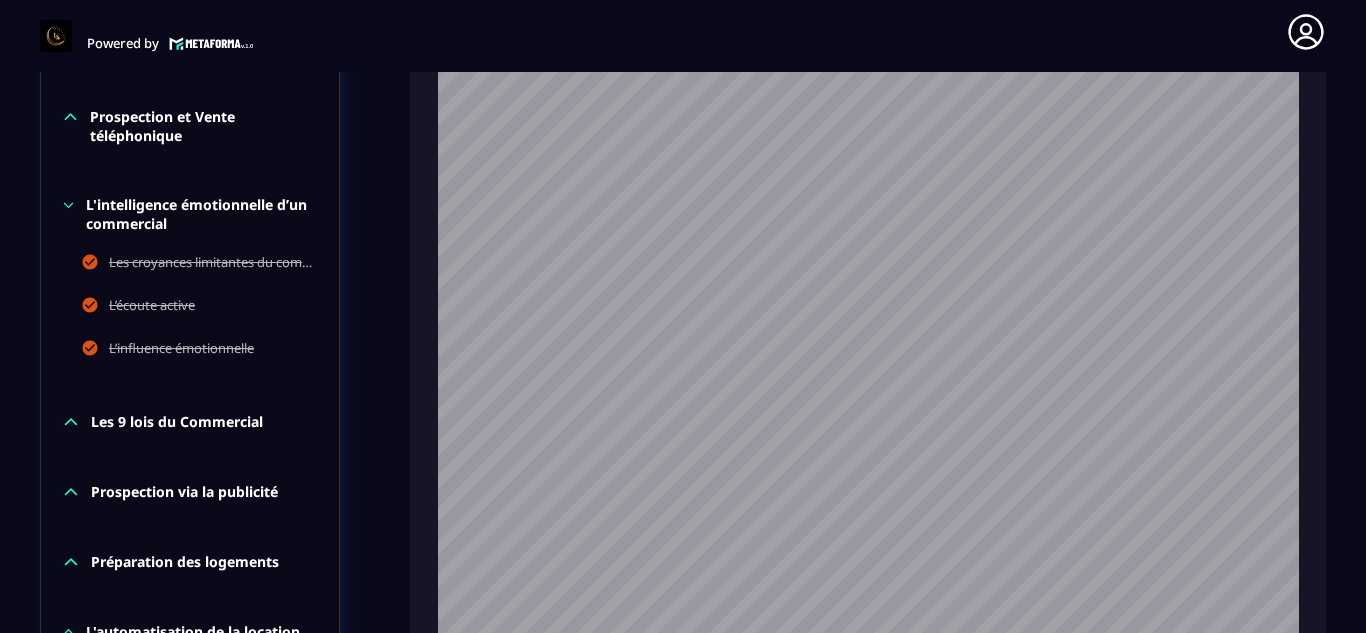 click 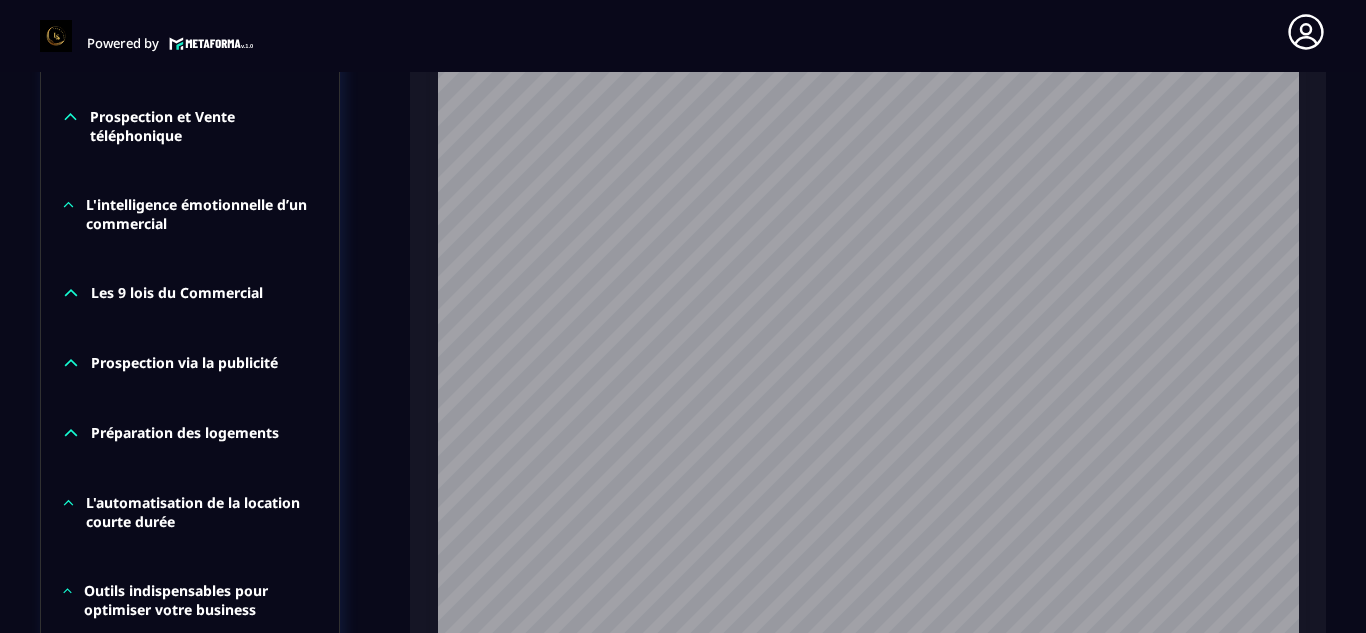 click 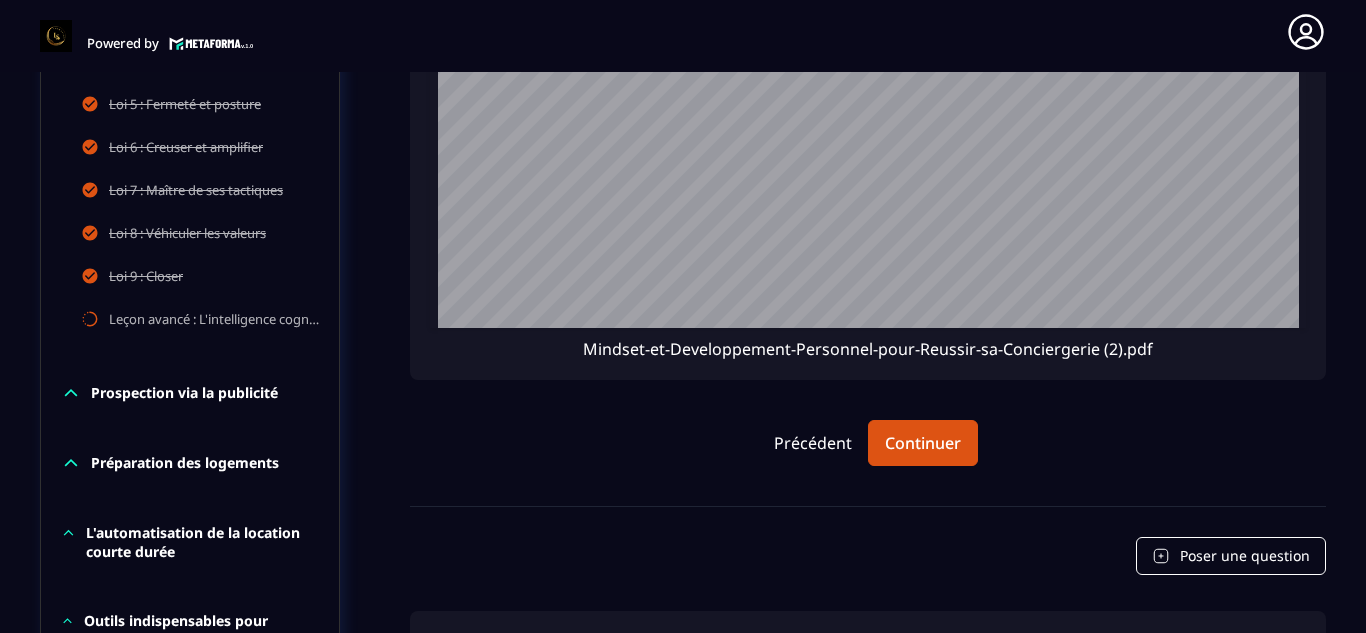 scroll, scrollTop: 1771, scrollLeft: 0, axis: vertical 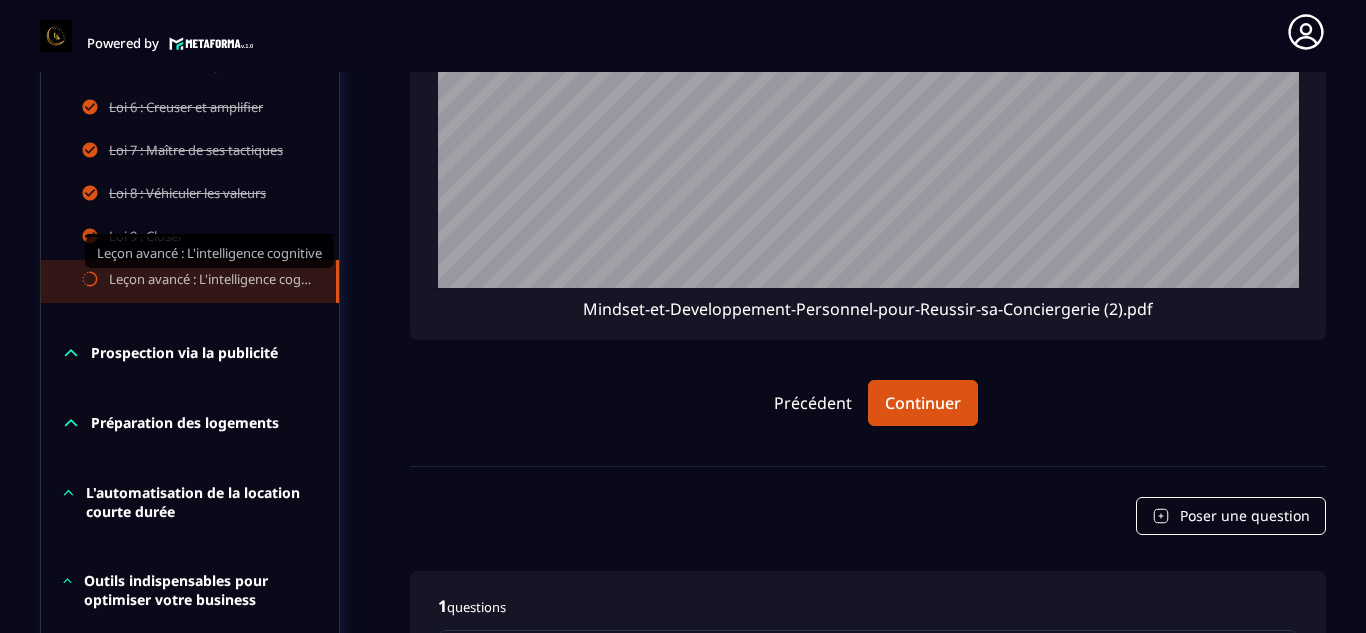 click on "Leçon avancé : L'intelligence cognitive" at bounding box center (212, 281) 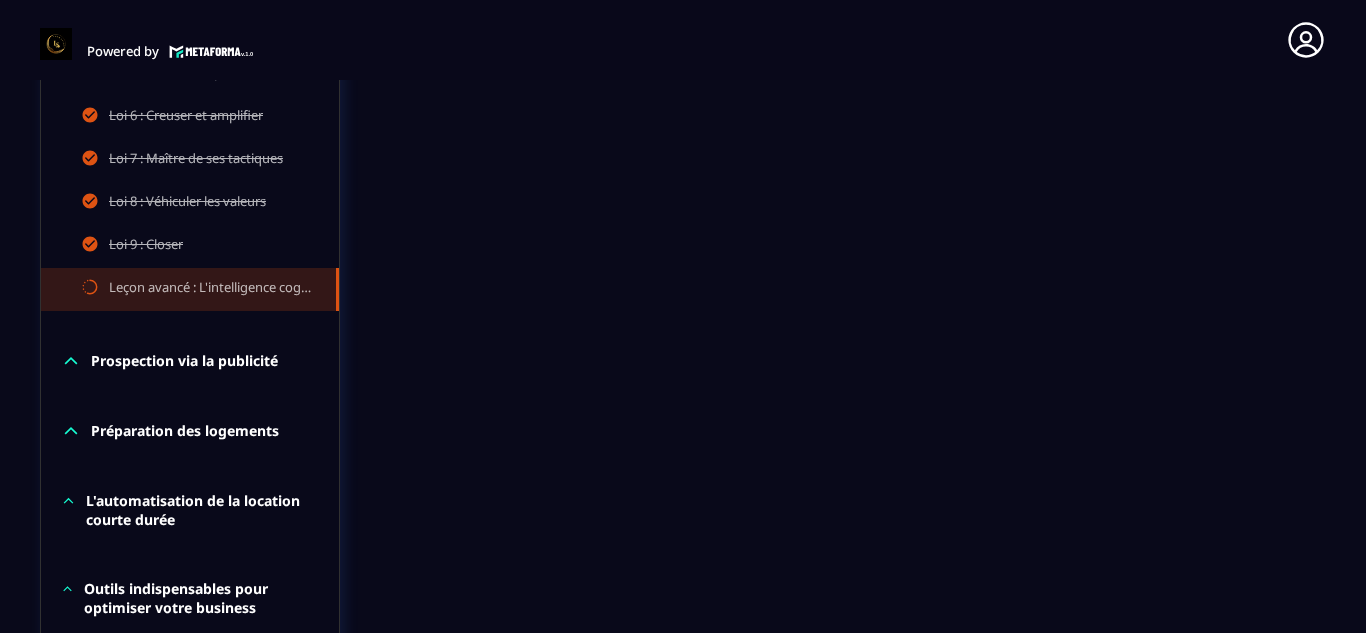 scroll, scrollTop: 8, scrollLeft: 0, axis: vertical 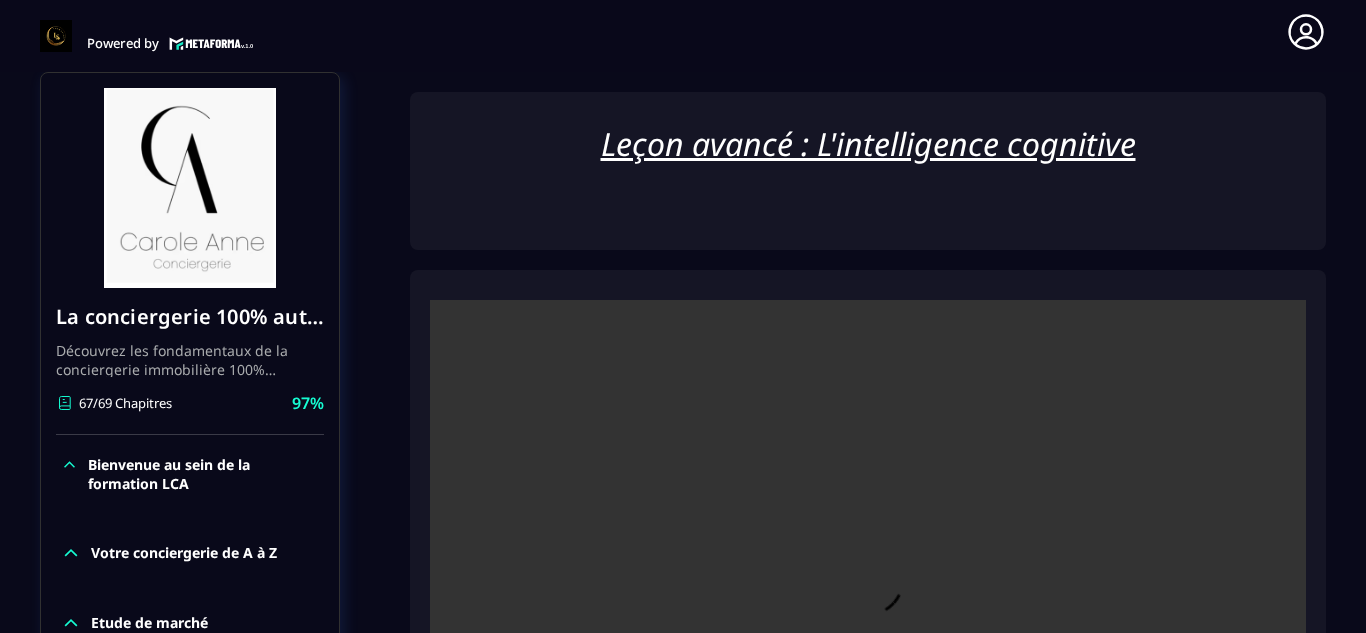 click on "Formations Questions Communauté Événements Formations / La conciergerie 100% automatisée / Leçon avancé : L'intelligence cognitive La conciergerie 100% automatisée Découvrez les fondamentaux de la conciergerie immobilière 100% automatisée.
Cette formation est conçue pour vous permettre de lancer et maîtriser votre activité de conciergerie en toute simplicité.
Vous apprendrez :
✅ Les bases essentielles de la conciergerie pour démarrer sereinement.
✅ Les outils incontournables pour gérer vos clients et vos biens de manière efficace.
✅ L'automatisation des tâches répétitives pour gagner un maximum de temps au quotidien.
Objectif : Vous fournir toutes les clés pour créer une activité rentable et automatisée, tout en gardant du temps pour vous. 67/69 Chapitres 97%  Bienvenue au sein de la formation LCA Vidéo de bienvenue Vidéo de présentation Mindset Entrepreneur Votre conciergerie de A à Z Etude de marché Création de logo Création du logo, vérification INPI 97%" 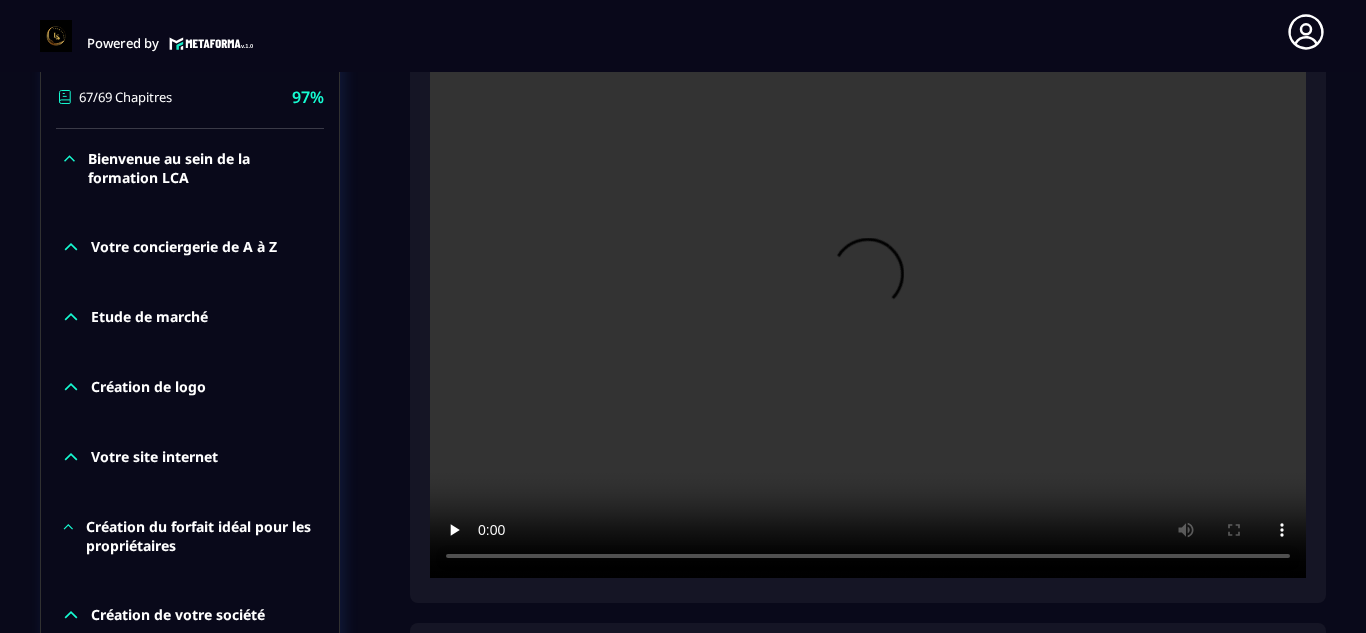 scroll, scrollTop: 611, scrollLeft: 0, axis: vertical 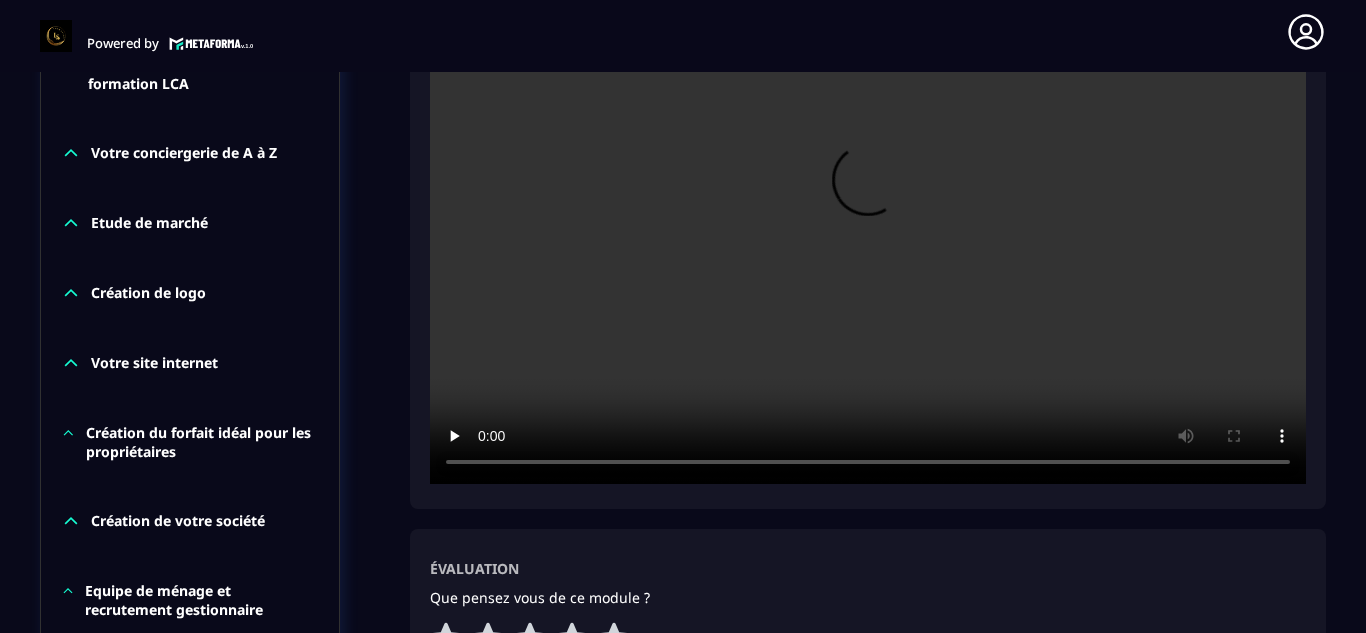 type 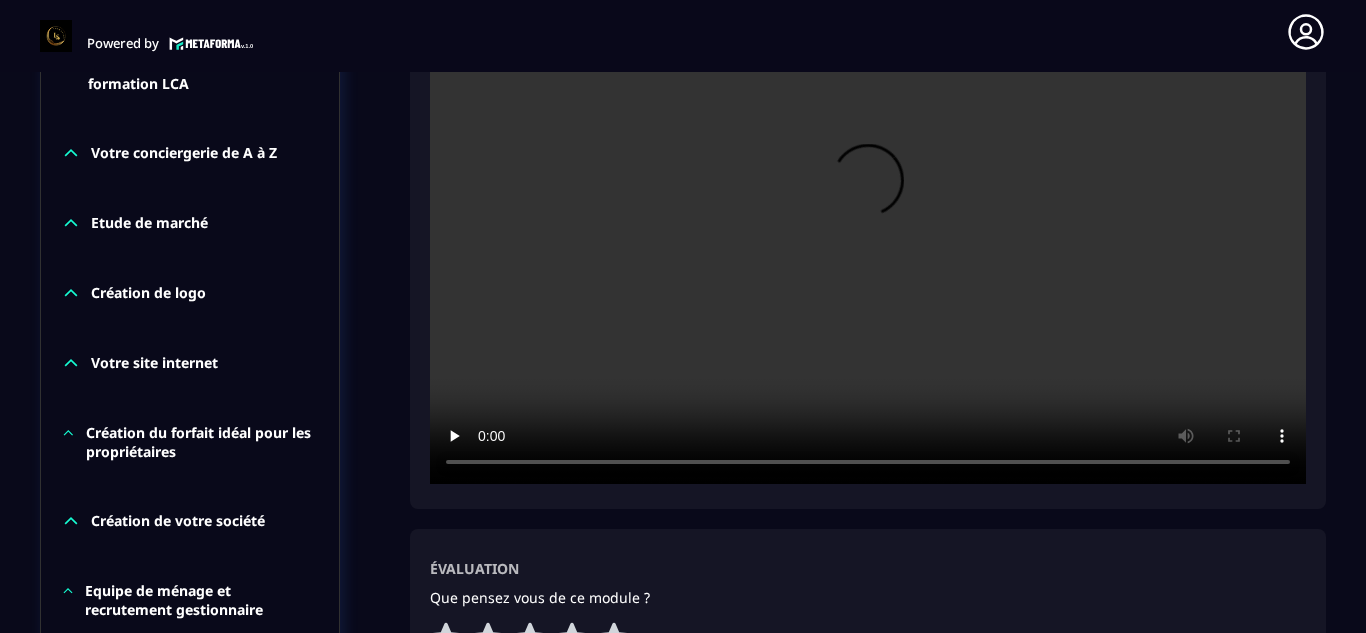 click at bounding box center (868, 192) 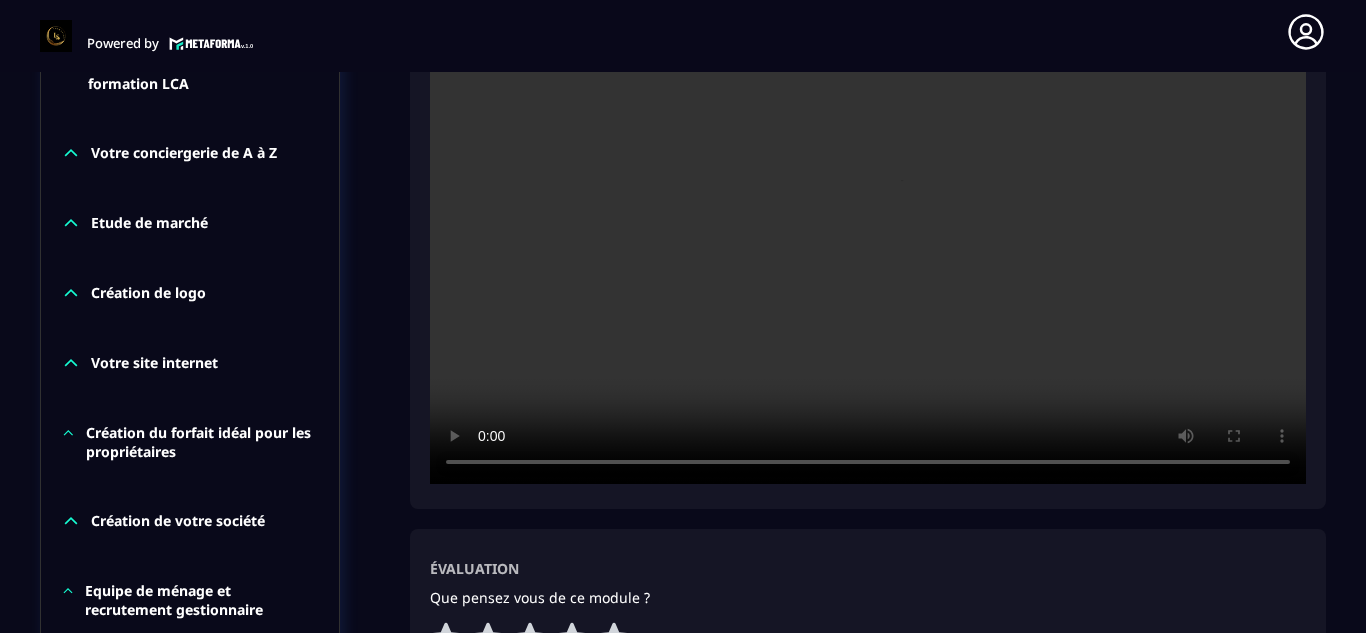 click on "La conciergerie 100% automatisée Découvrez les fondamentaux de la conciergerie immobilière 100% automatisée.
Cette formation est conçue pour vous permettre de lancer et maîtriser votre activité de conciergerie en toute simplicité.
Vous apprendrez :
✅ Les bases essentielles de la conciergerie pour démarrer sereinement.
✅ Les outils incontournables pour gérer vos clients et vos biens de manière efficace.
✅ L'automatisation des tâches répétitives pour gagner un maximum de temps au quotidien.
Objectif : Vous fournir toutes les clés pour créer une activité rentable et automatisée, tout en gardant du temps pour vous. 67/69 Chapitres 97%  Bienvenue au sein de la formation LCA Vidéo de bienvenue Vidéo de présentation Mindset Entrepreneur Votre conciergerie de A à Z Etude de marché Création de logo Création du logo, vérification INPI Votre site internet Création du forfait idéal pour les propriétaires Création de votre société Equipe de ménage et recrutement gestionnaire" at bounding box center [683, 1240] 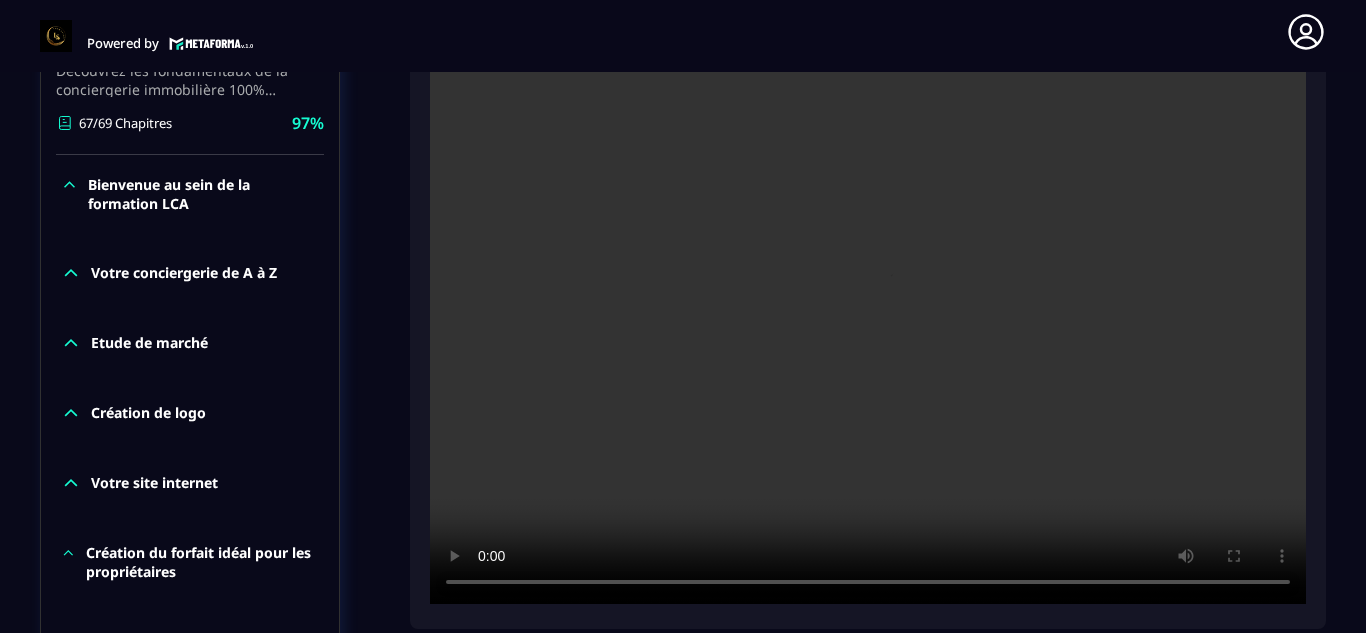 scroll, scrollTop: 531, scrollLeft: 0, axis: vertical 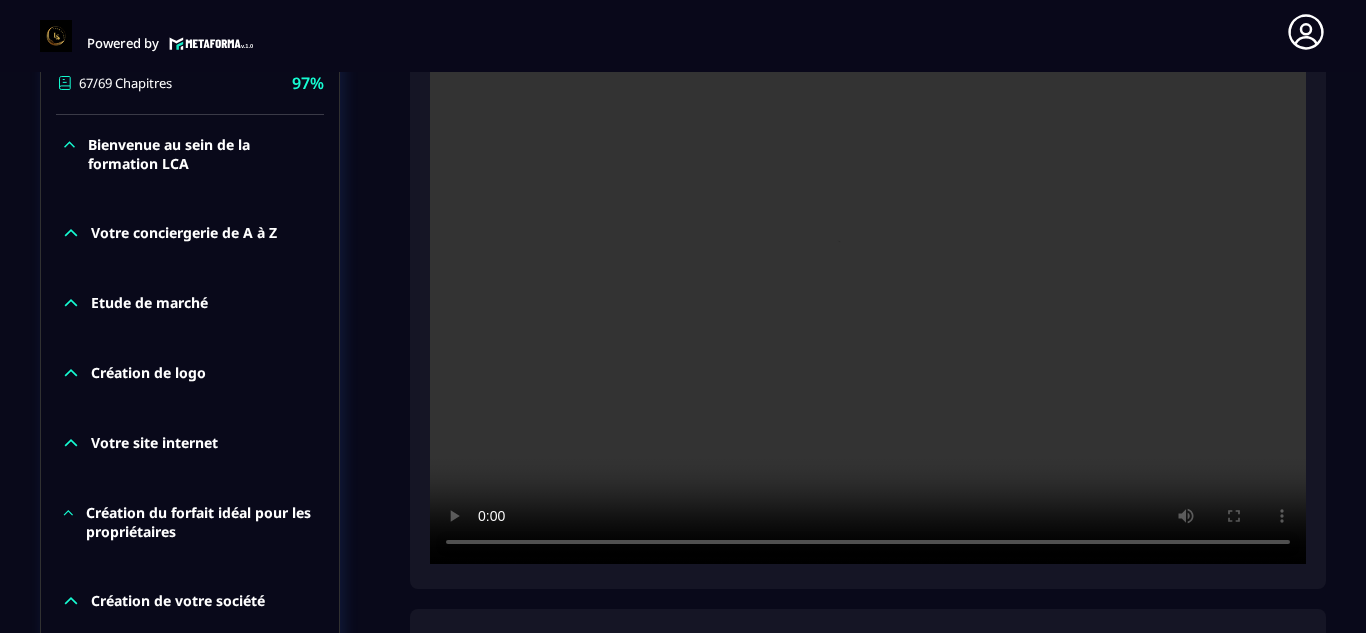 click on "La conciergerie 100% automatisée Découvrez les fondamentaux de la conciergerie immobilière 100% automatisée.
Cette formation est conçue pour vous permettre de lancer et maîtriser votre activité de conciergerie en toute simplicité.
Vous apprendrez :
✅ Les bases essentielles de la conciergerie pour démarrer sereinement.
✅ Les outils incontournables pour gérer vos clients et vos biens de manière efficace.
✅ L'automatisation des tâches répétitives pour gagner un maximum de temps au quotidien.
Objectif : Vous fournir toutes les clés pour créer une activité rentable et automatisée, tout en gardant du temps pour vous. 67/69 Chapitres 97%  Bienvenue au sein de la formation LCA Vidéo de bienvenue Vidéo de présentation Mindset Entrepreneur Votre conciergerie de A à Z Etude de marché Création de logo Création du logo, vérification INPI Votre site internet Création du forfait idéal pour les propriétaires Création de votre société Equipe de ménage et recrutement gestionnaire" at bounding box center [683, 1320] 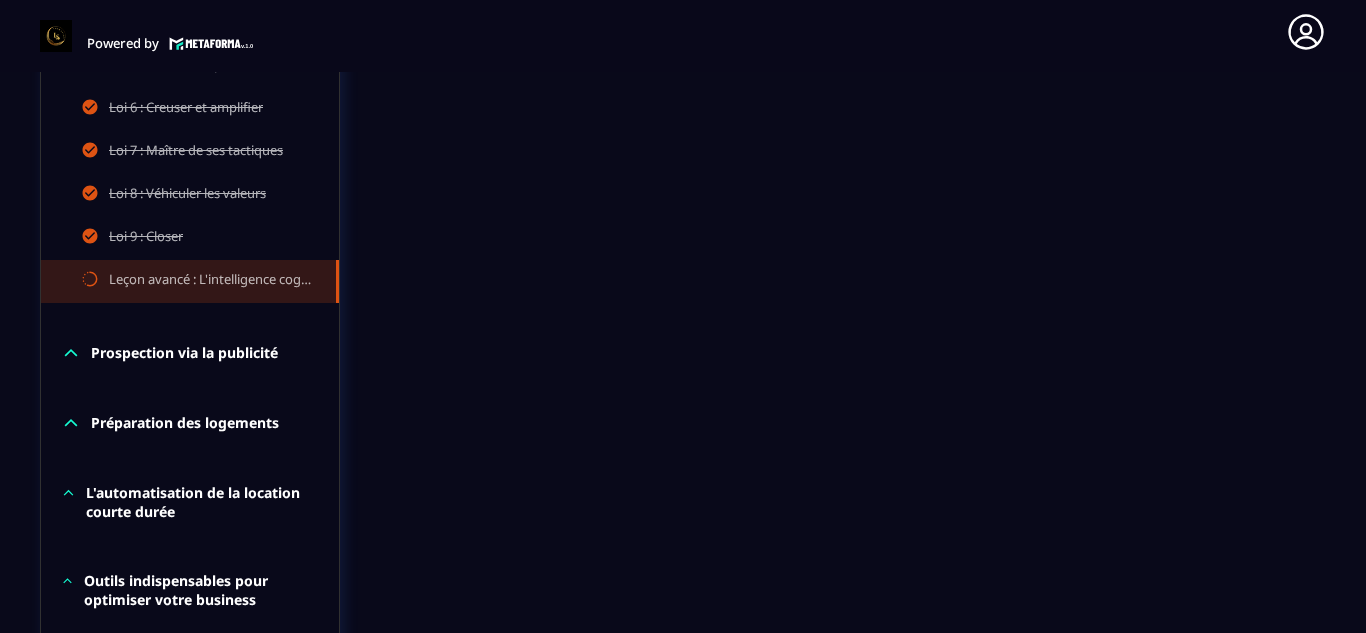 scroll, scrollTop: 1811, scrollLeft: 0, axis: vertical 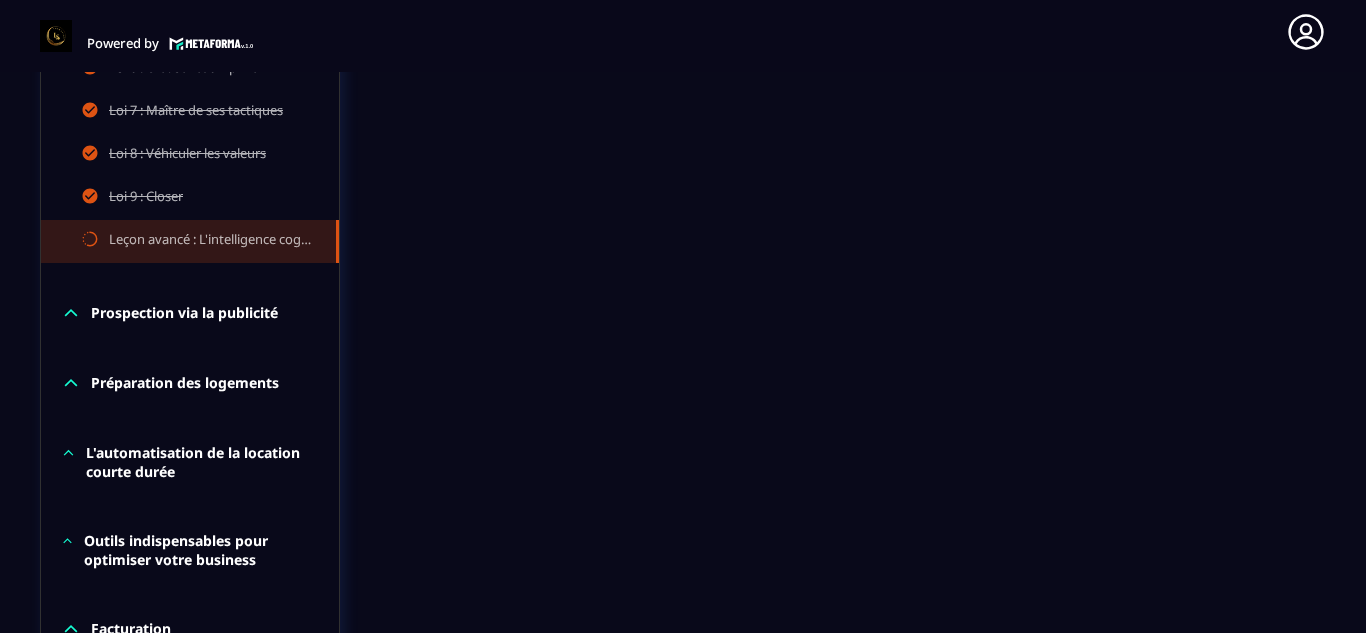 click on "Prospection via la publicité" at bounding box center (184, 313) 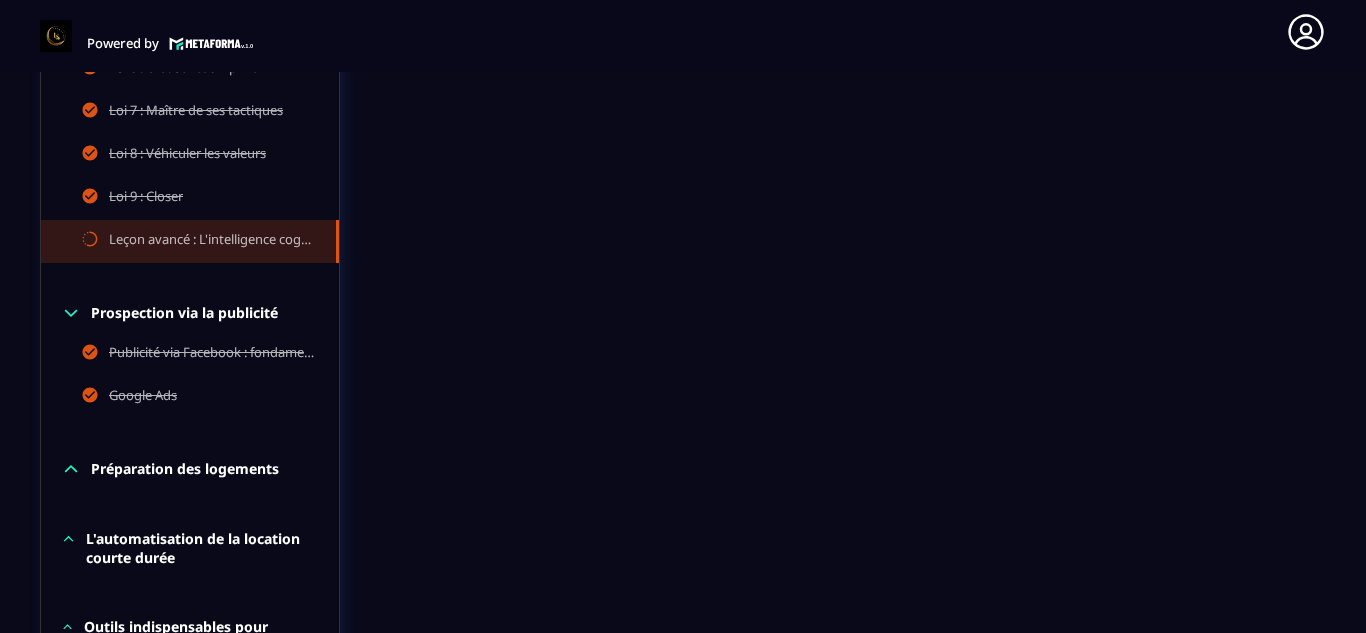 click on "Prospection via la publicité" at bounding box center (184, 313) 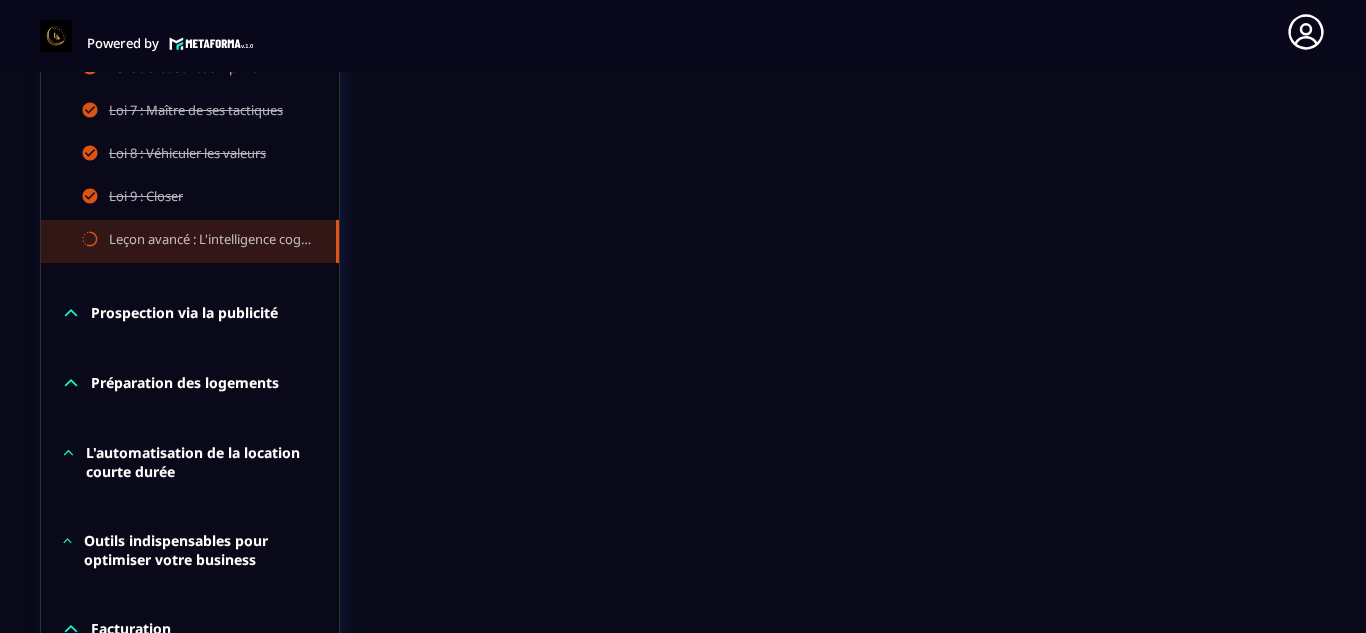 click on "Préparation des logements" at bounding box center (185, 383) 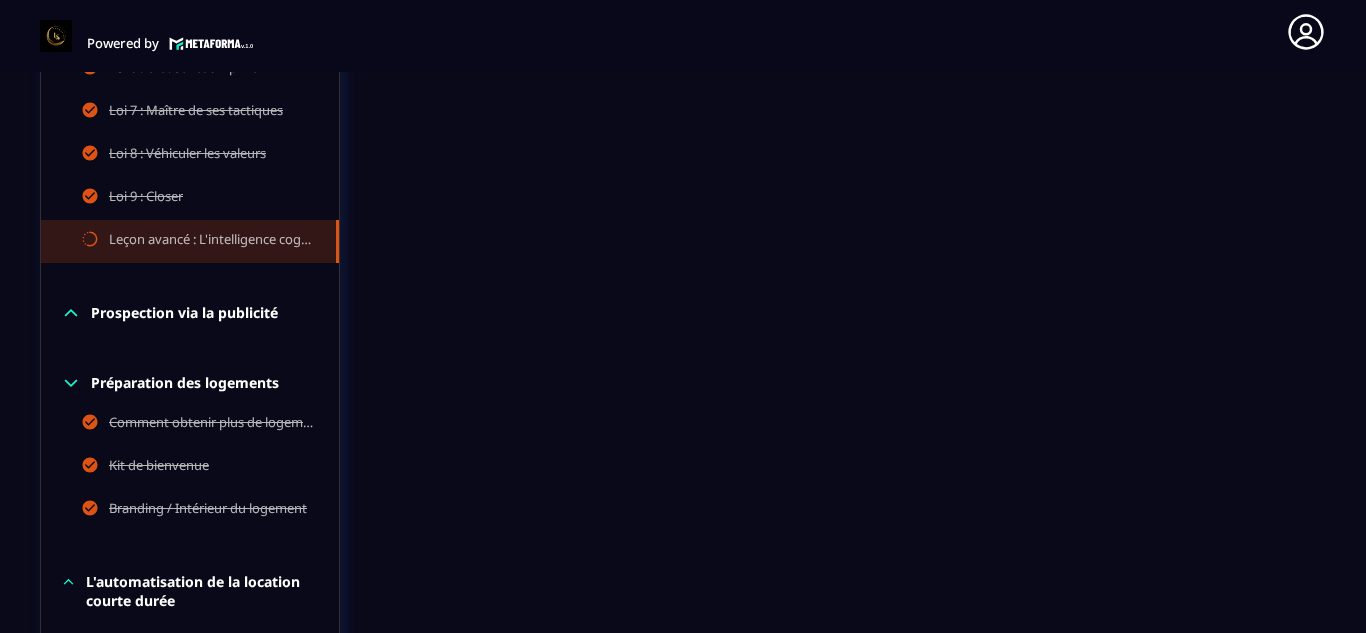 click on "Préparation des logements" at bounding box center (185, 383) 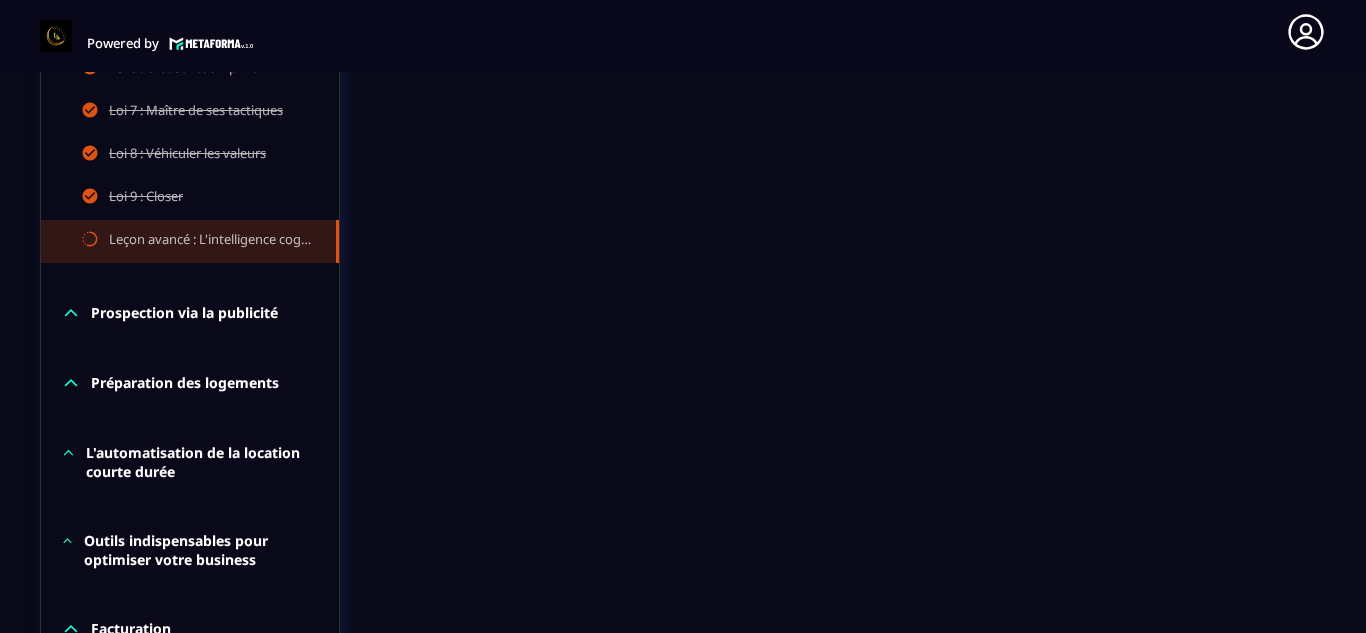 click on "L'automatisation de la location courte durée" at bounding box center [202, 462] 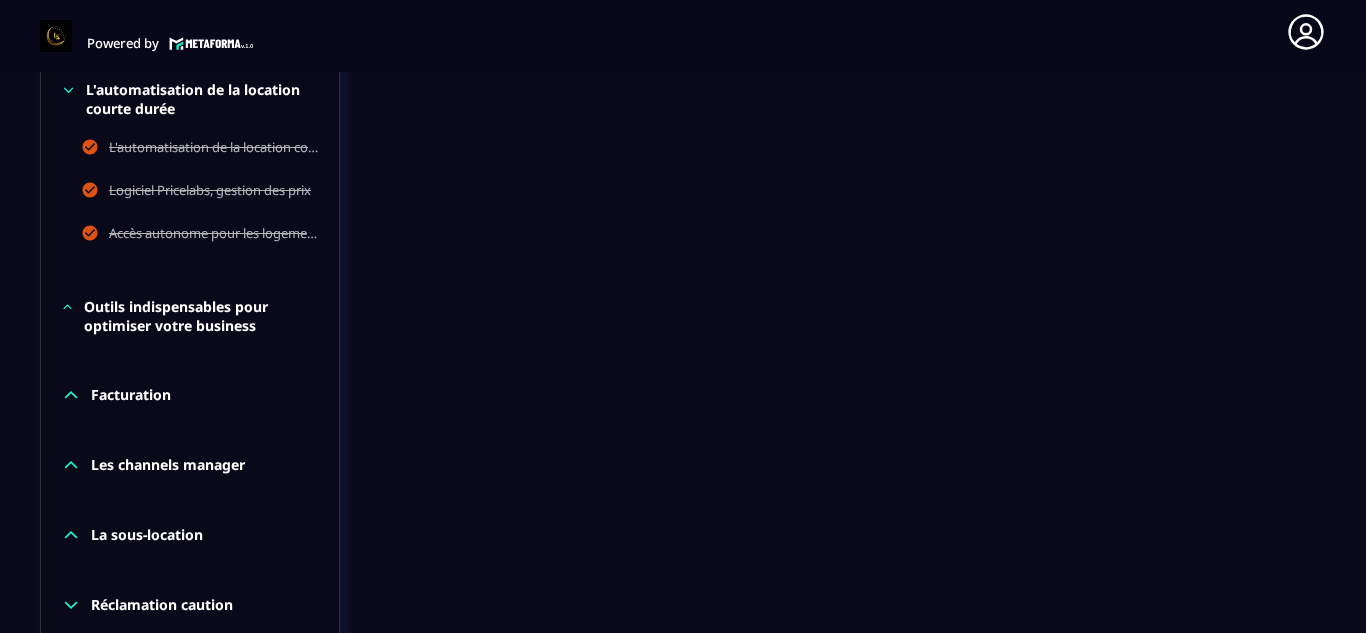 scroll, scrollTop: 2171, scrollLeft: 0, axis: vertical 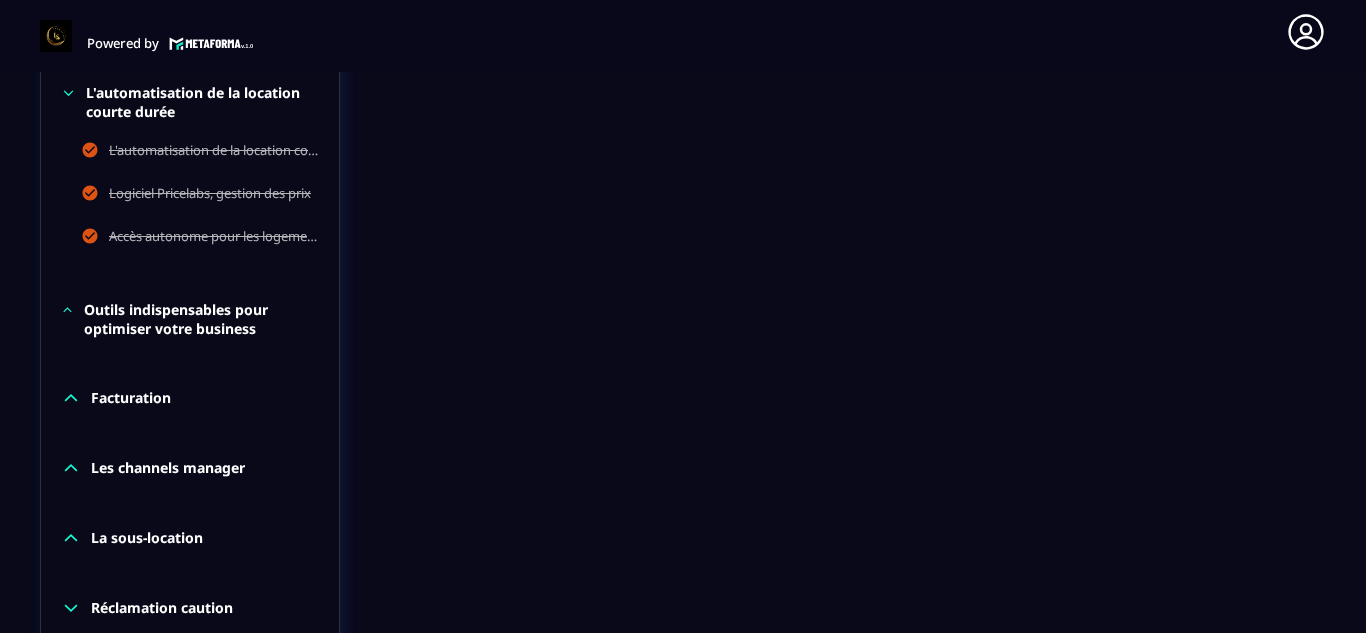 click 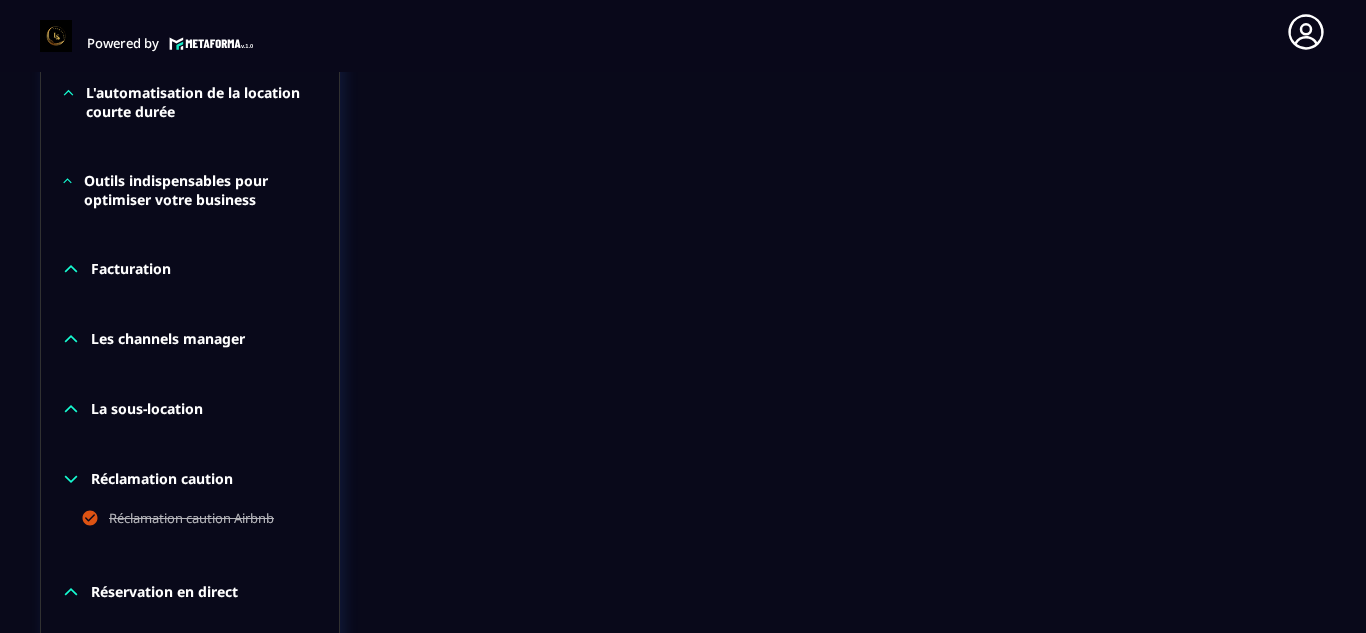 click on "Outils indispensables pour optimiser votre business" at bounding box center (201, 190) 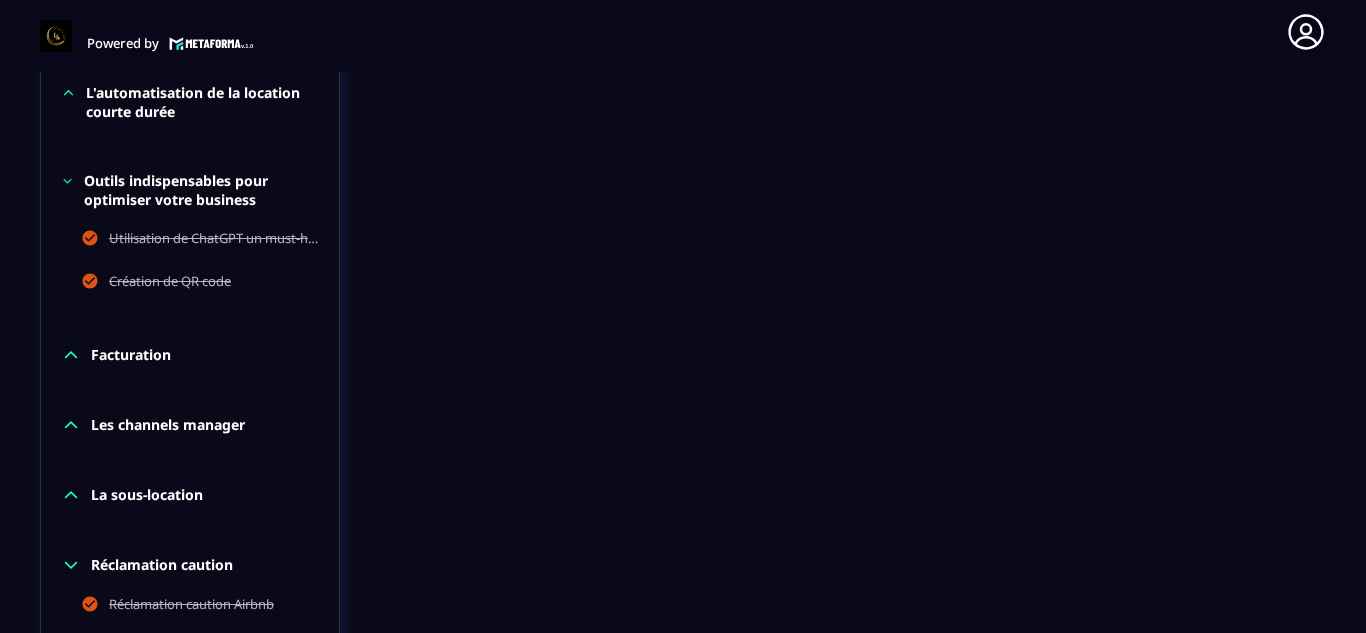 click on "Outils indispensables pour optimiser votre business" at bounding box center [201, 190] 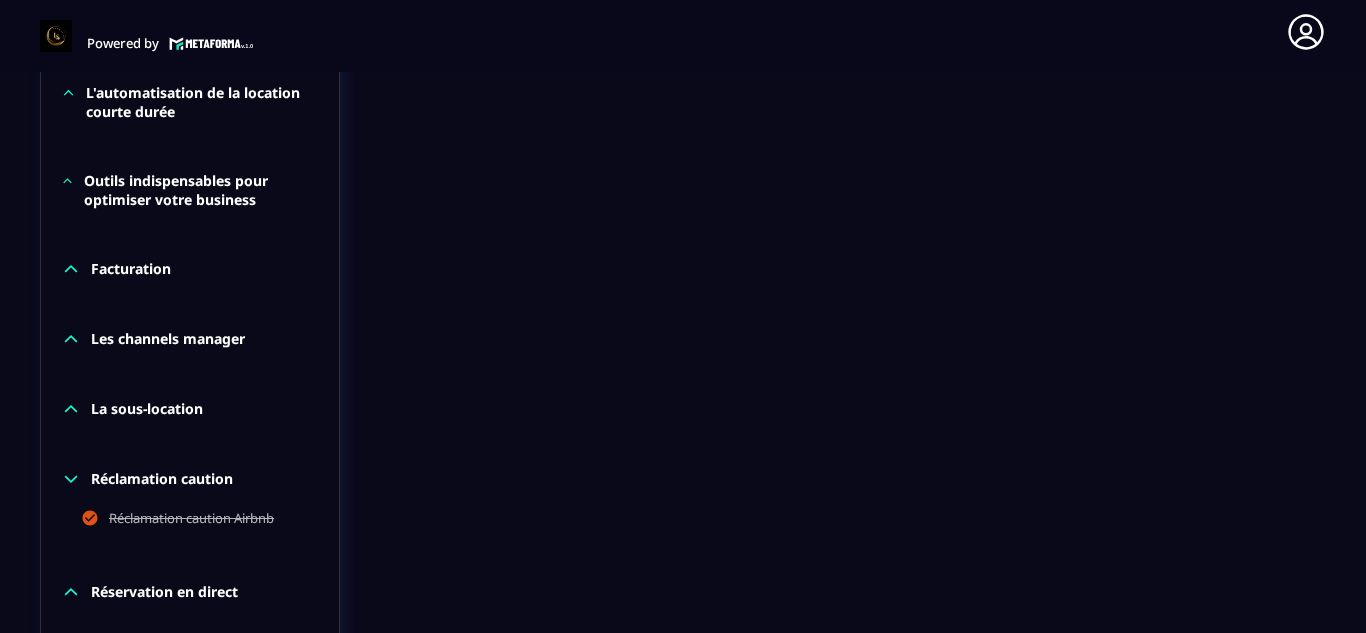 click on "Facturation" at bounding box center (131, 269) 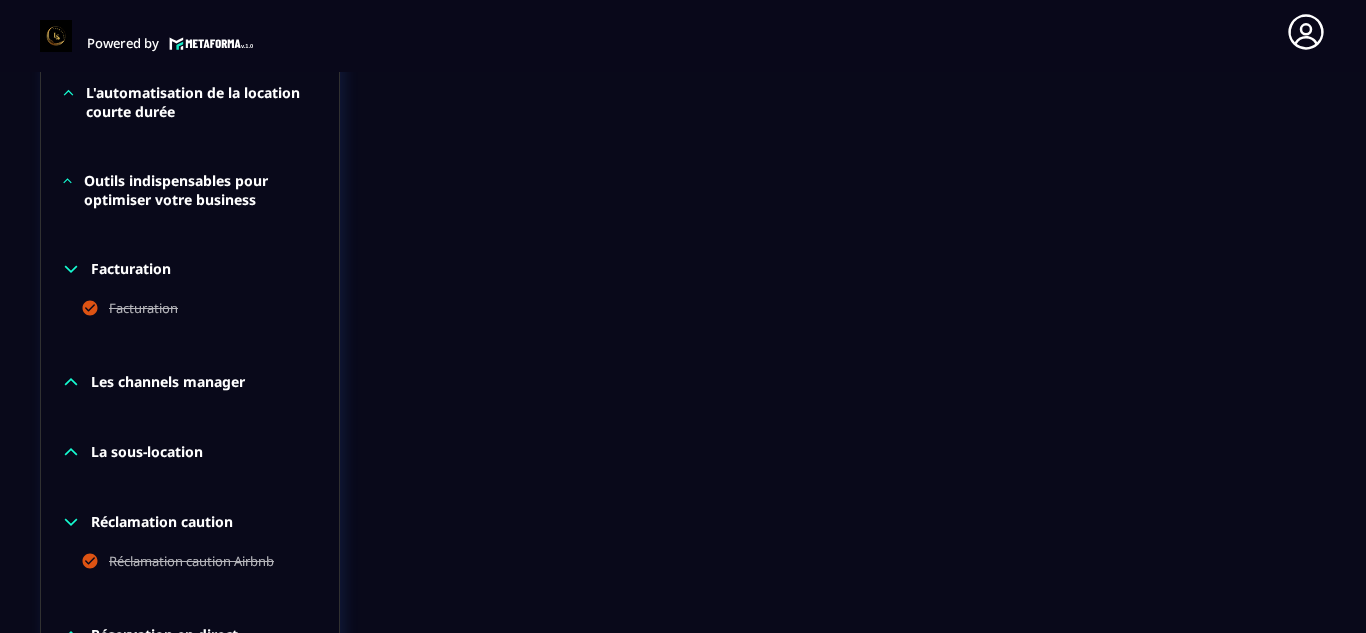 click on "Facturation" at bounding box center (131, 269) 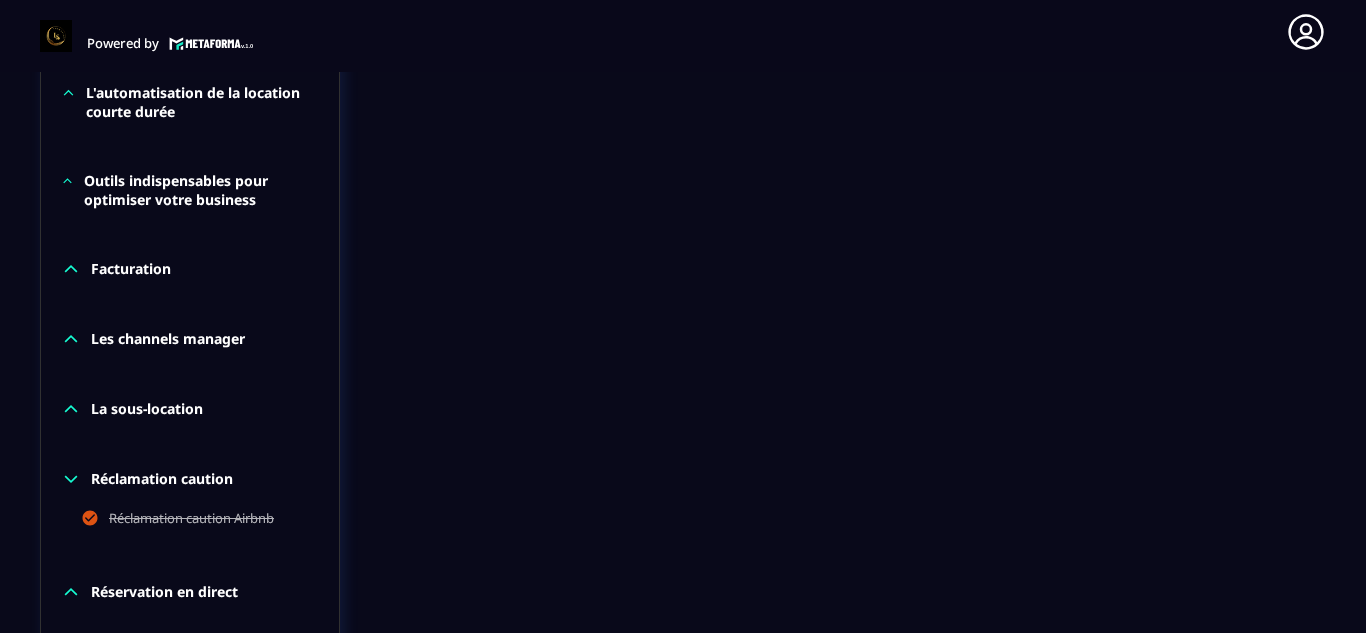 click on "Les channels manager" at bounding box center [168, 339] 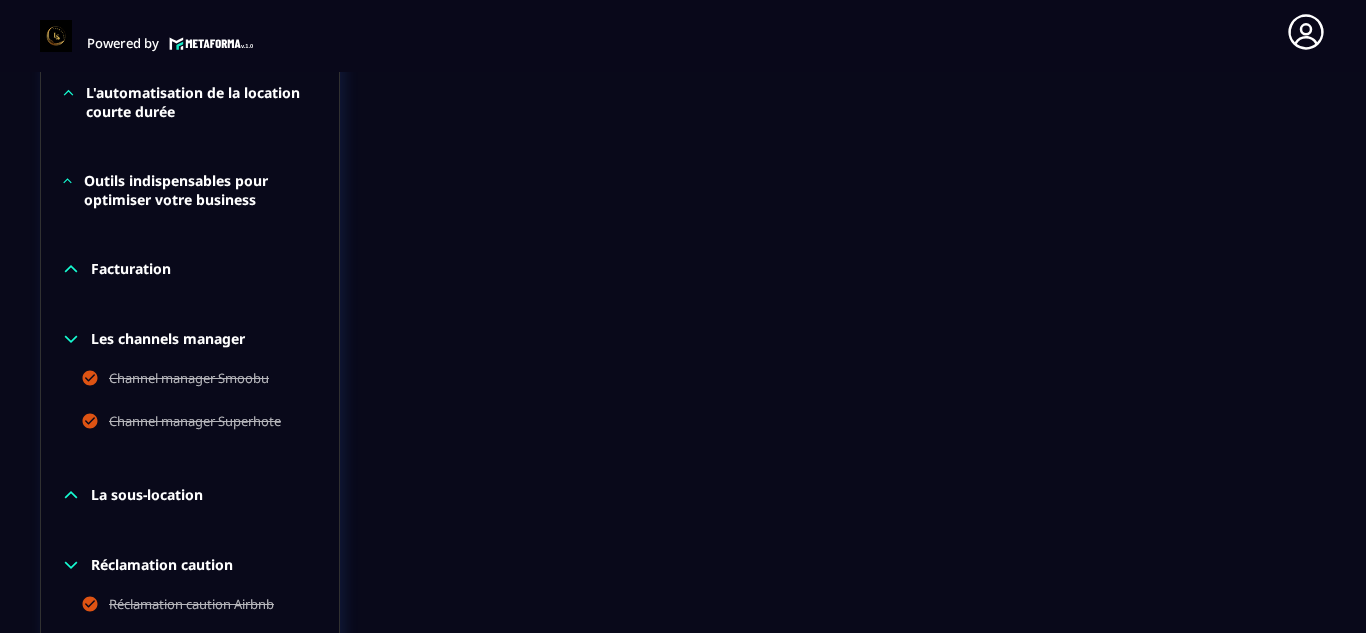 click on "Les channels manager" at bounding box center (168, 339) 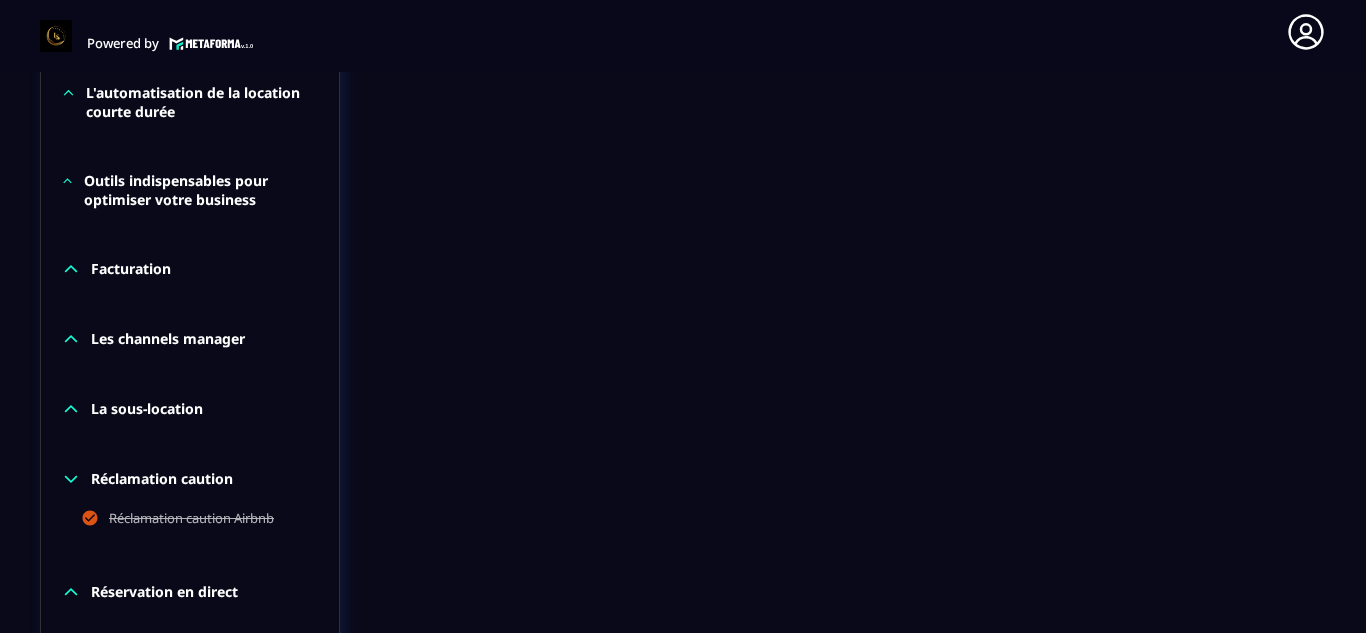 click on "La sous-location" at bounding box center (147, 409) 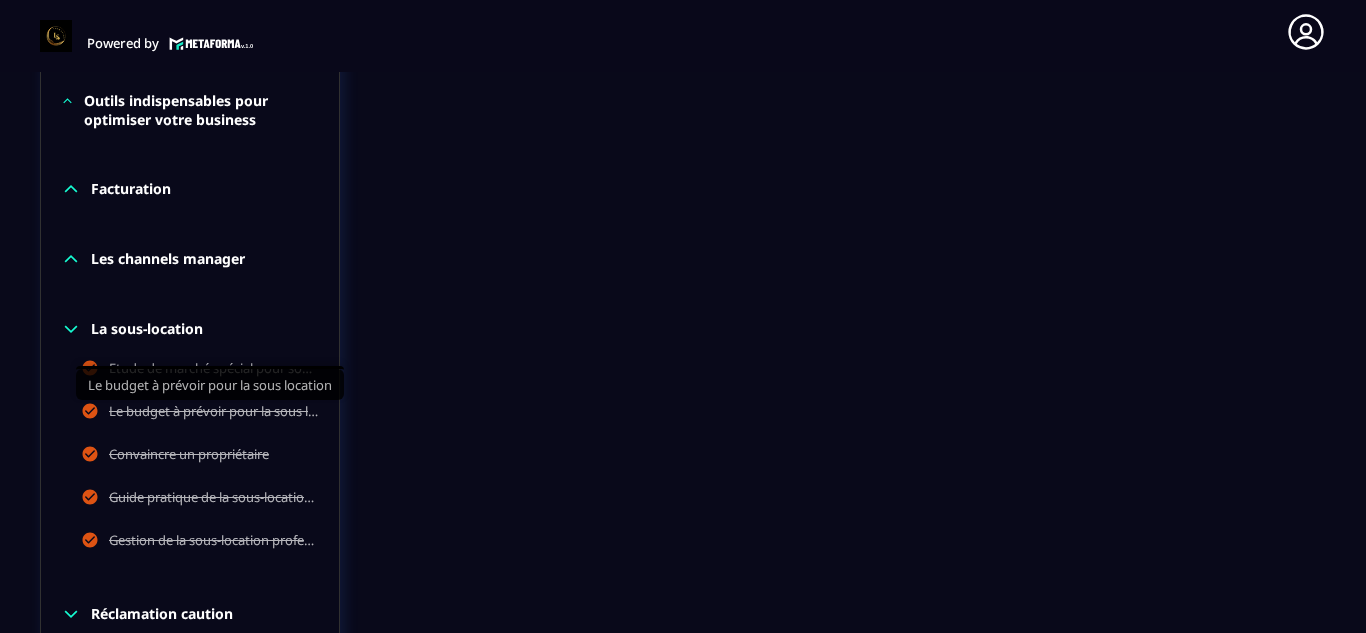 scroll, scrollTop: 2291, scrollLeft: 0, axis: vertical 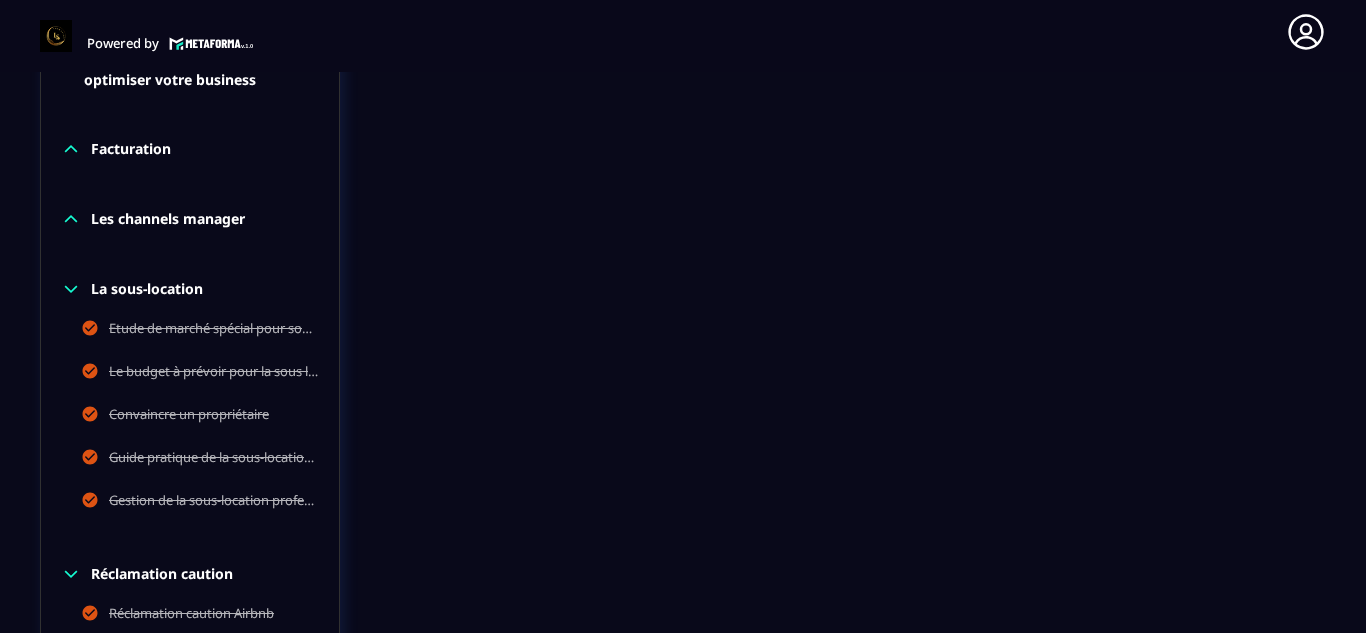 click 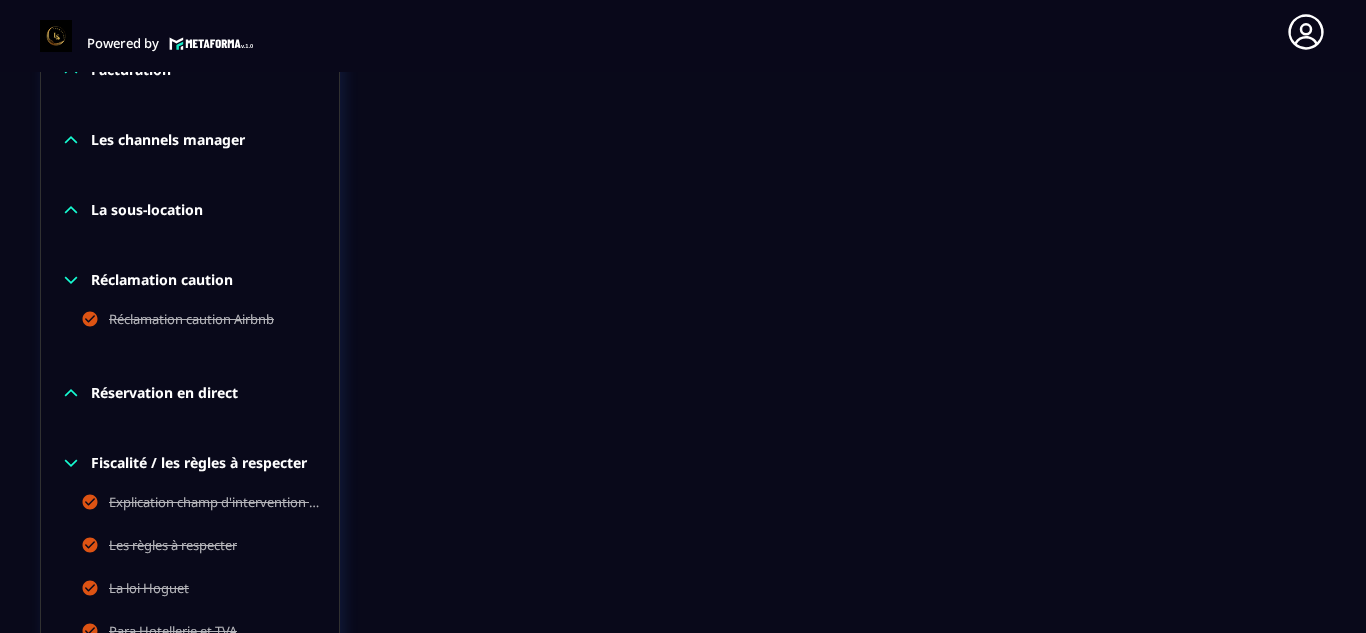 scroll, scrollTop: 2371, scrollLeft: 0, axis: vertical 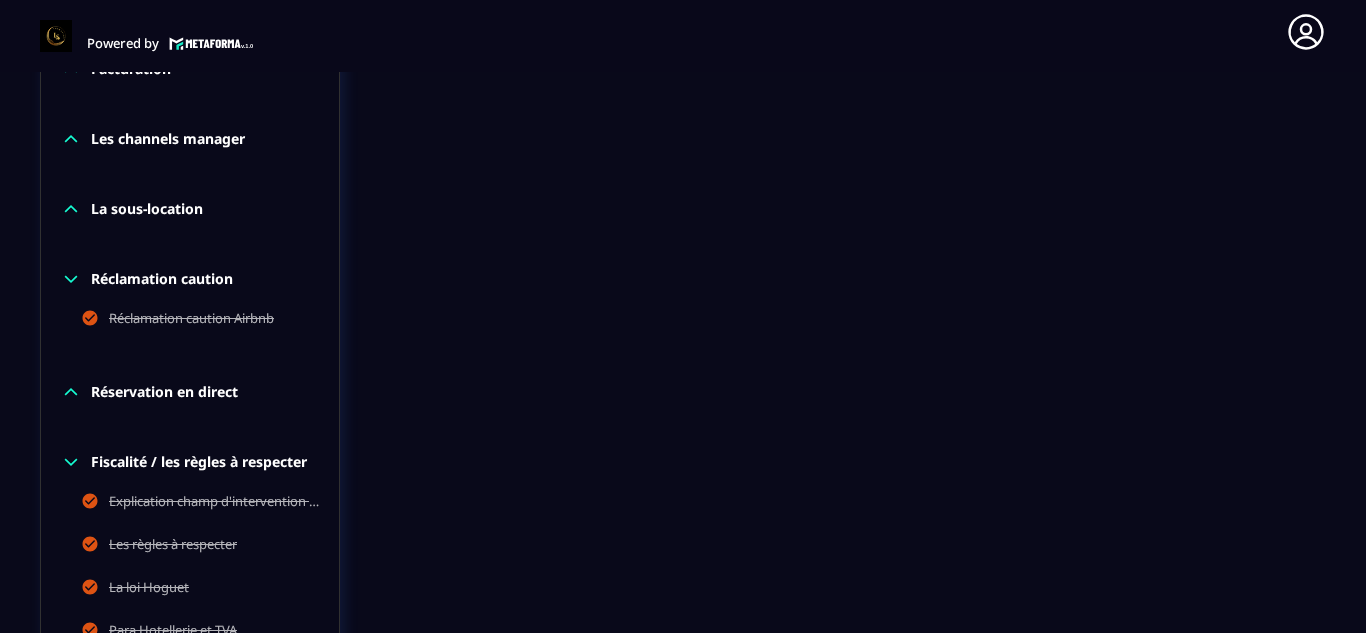 click 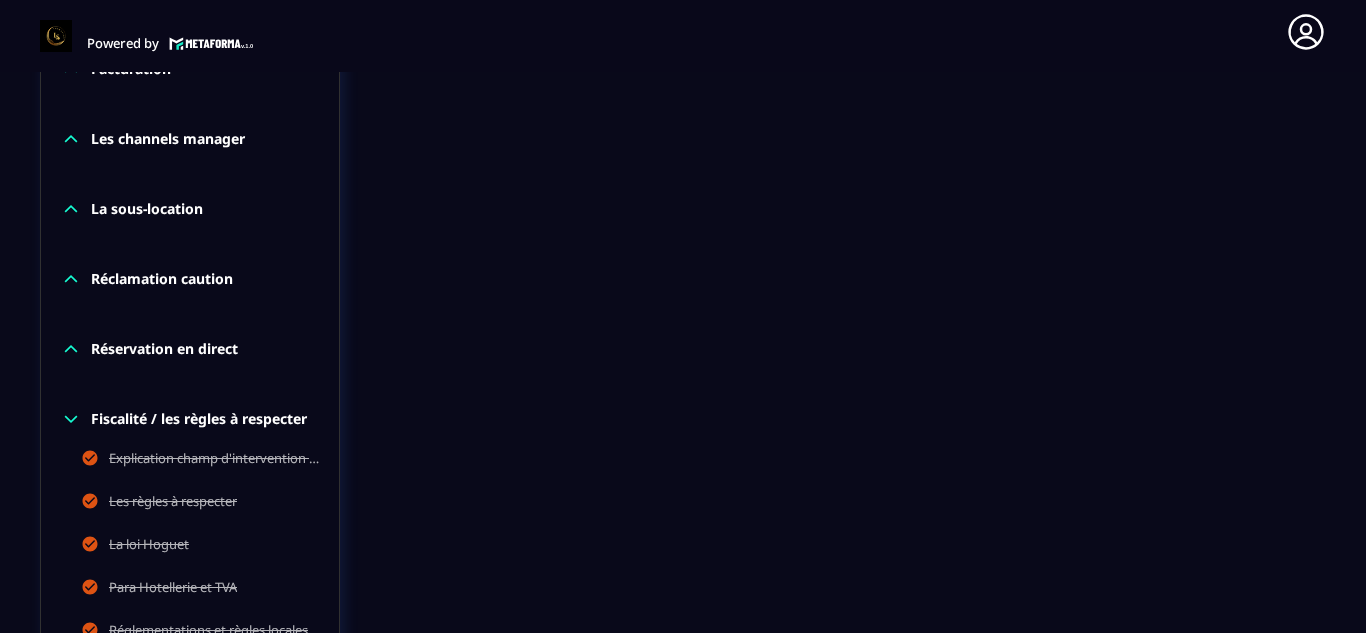 click 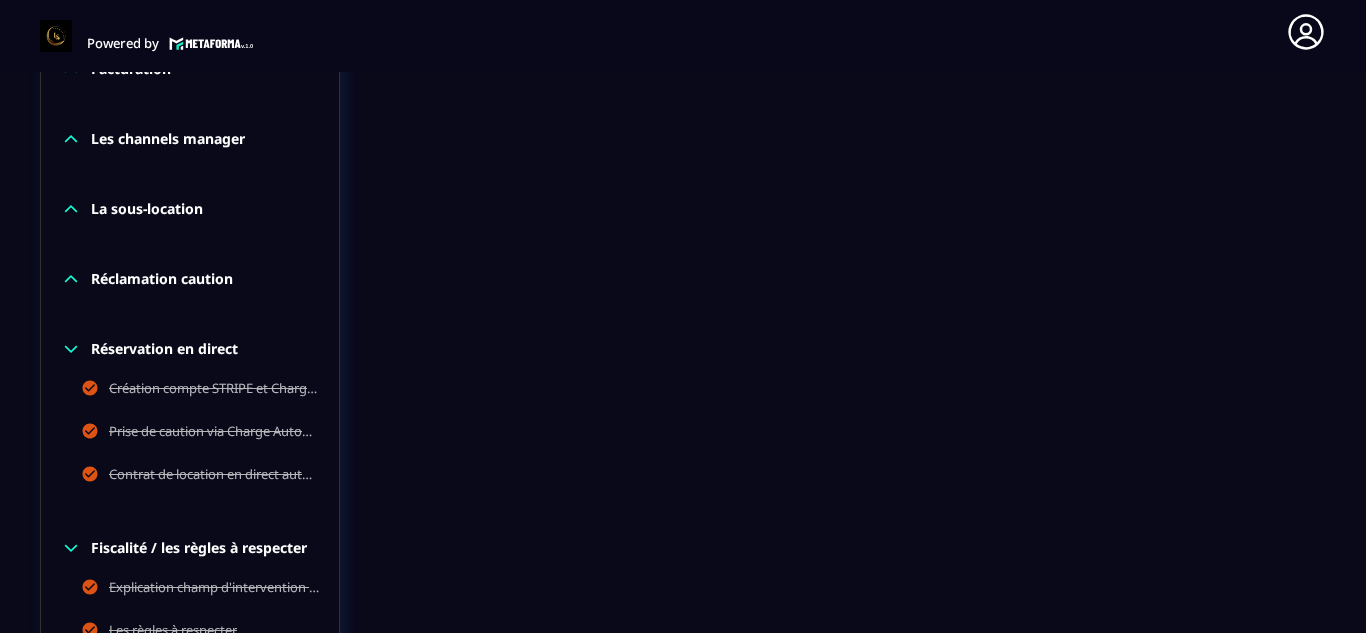 click 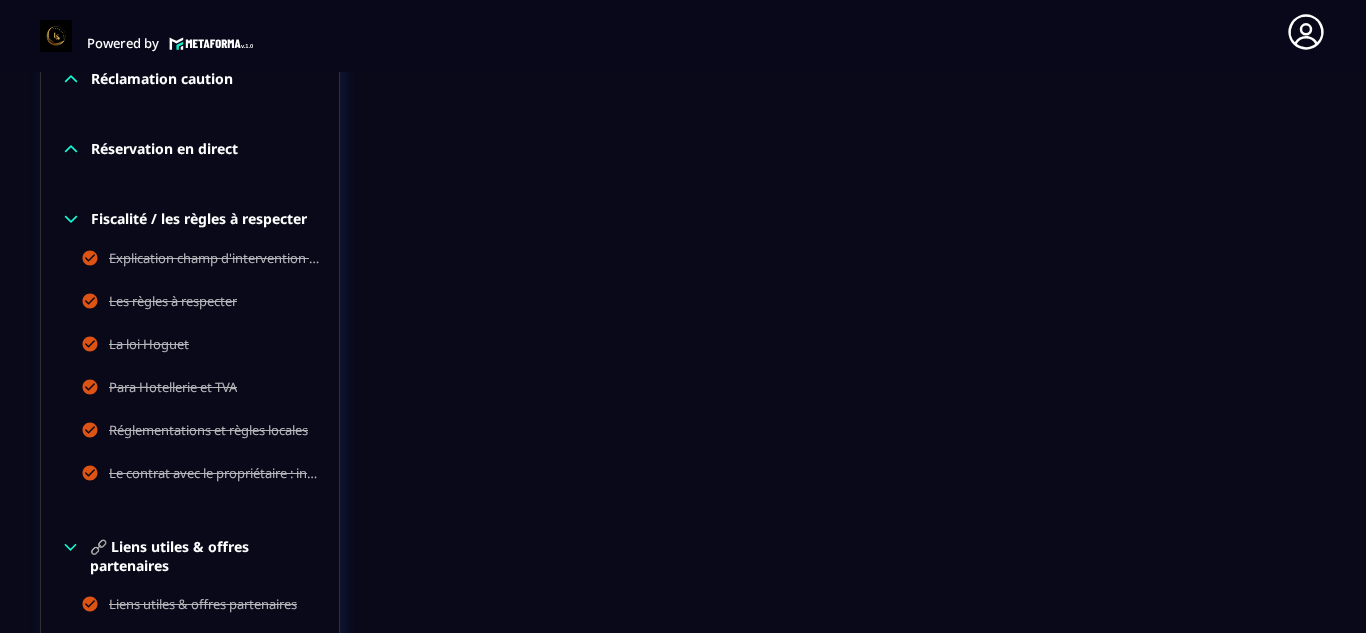 scroll, scrollTop: 2611, scrollLeft: 0, axis: vertical 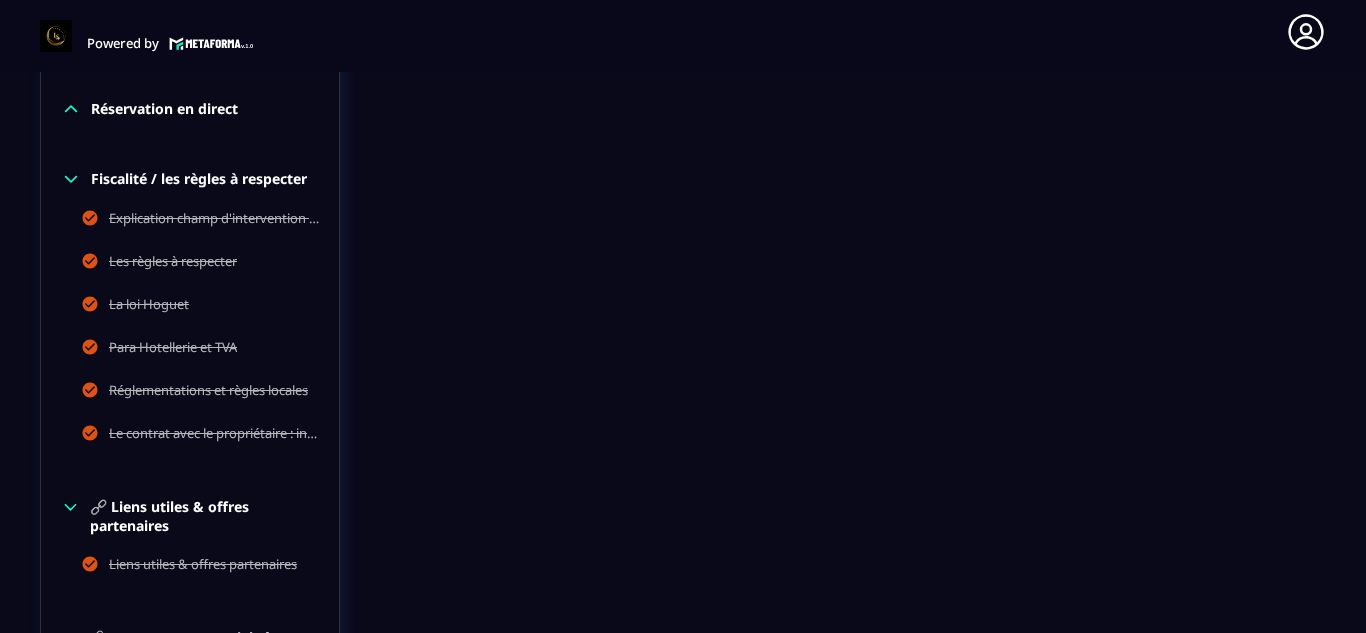 click 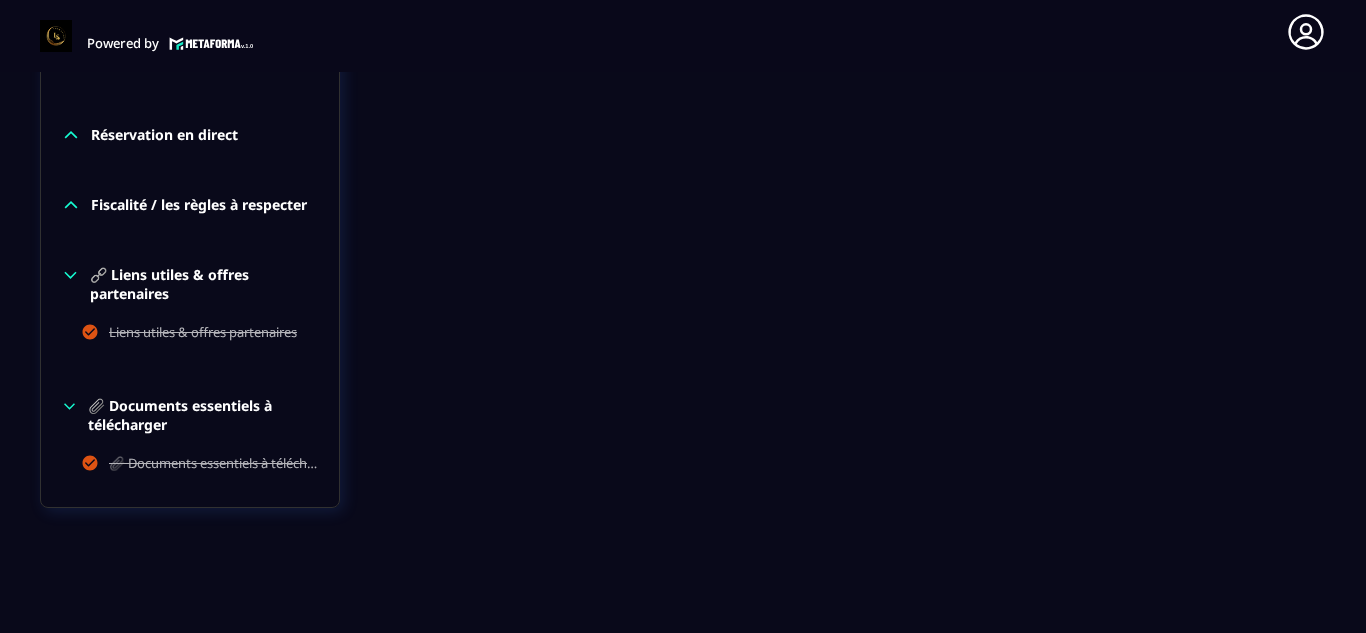 scroll, scrollTop: 2585, scrollLeft: 0, axis: vertical 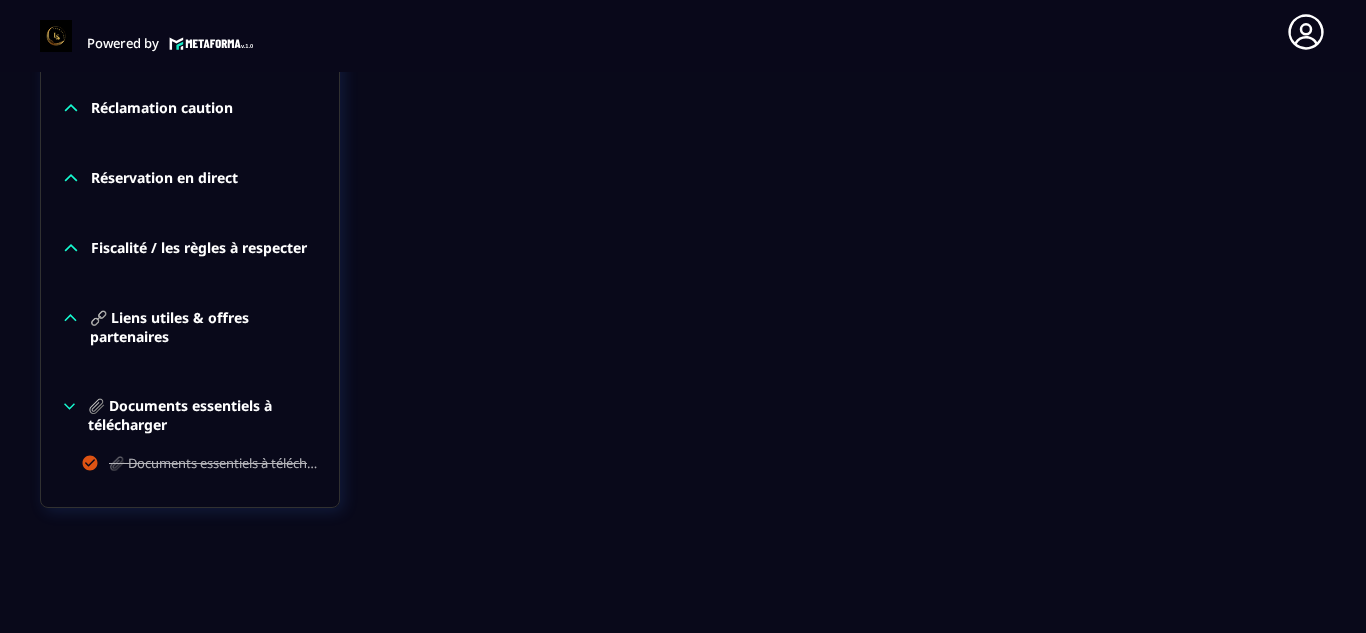 click 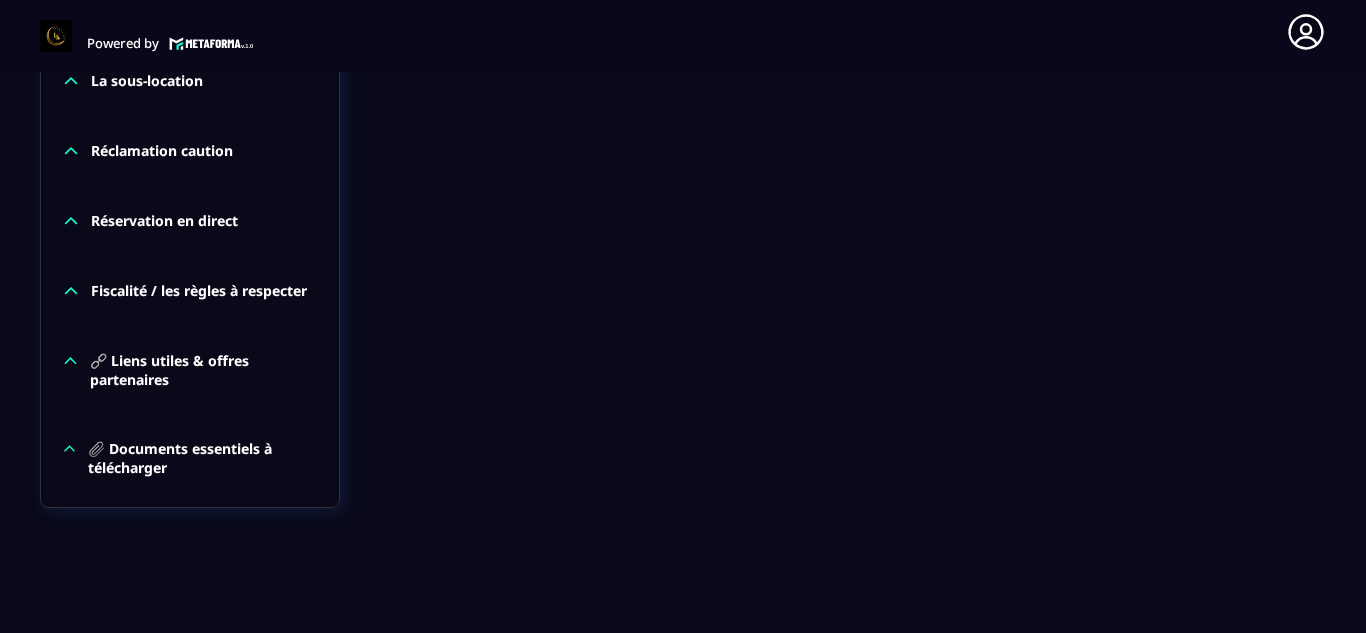 click on "🔗 Liens utiles & offres partenaires" 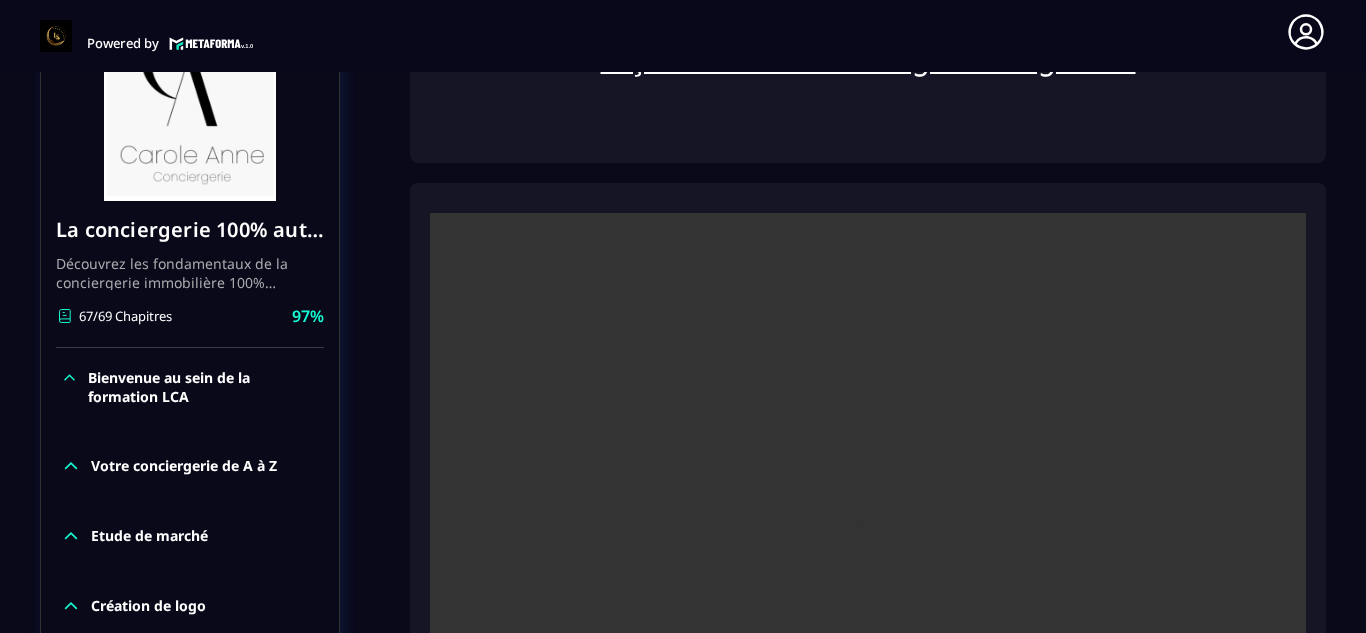 scroll, scrollTop: 259, scrollLeft: 0, axis: vertical 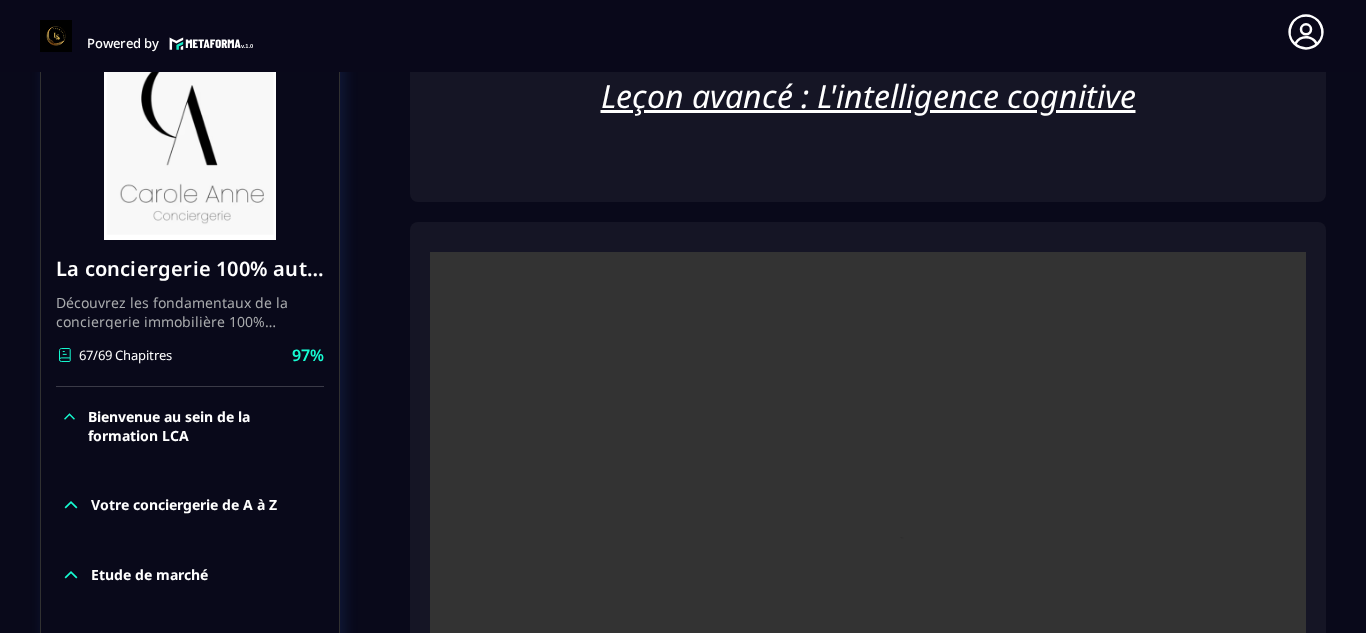 click 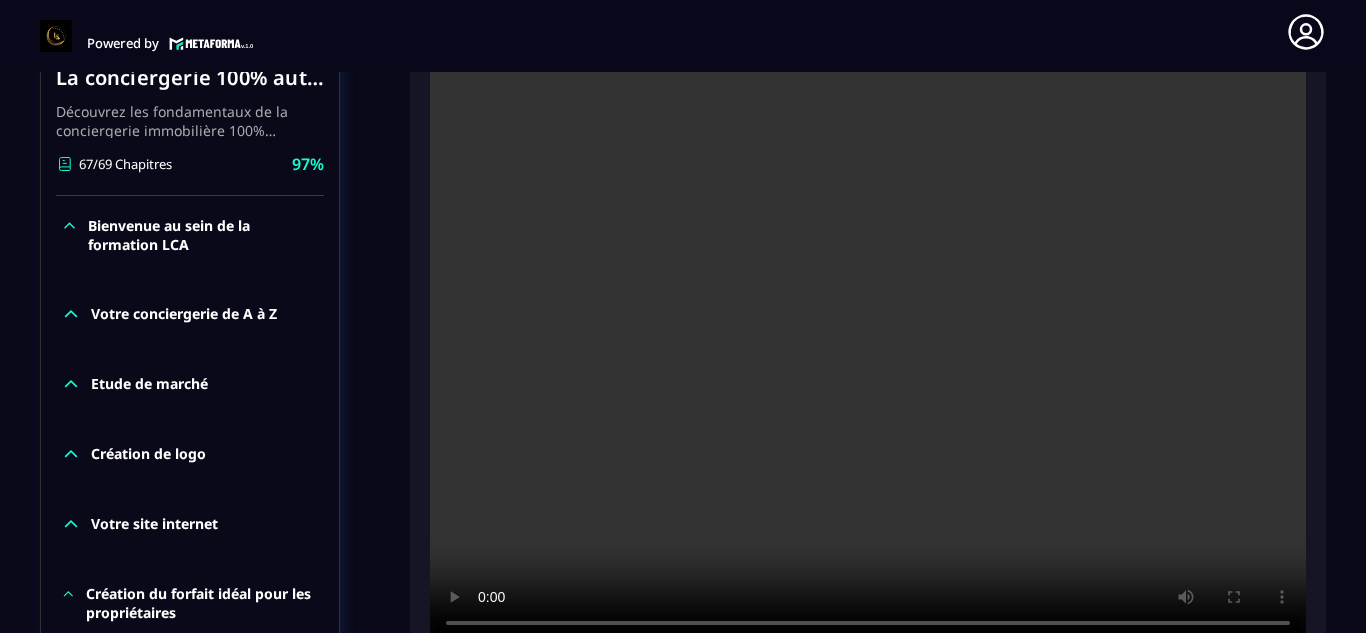 scroll, scrollTop: 459, scrollLeft: 0, axis: vertical 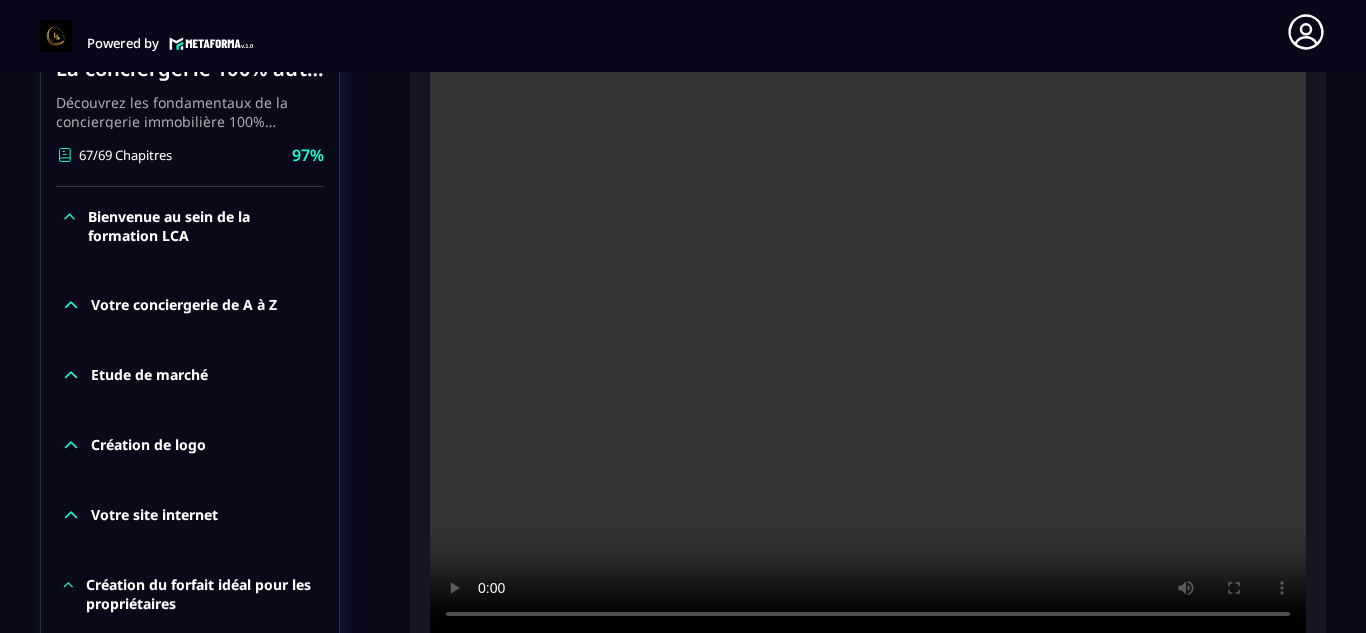 click on "Bienvenue au sein de la formation LCA" at bounding box center [203, 226] 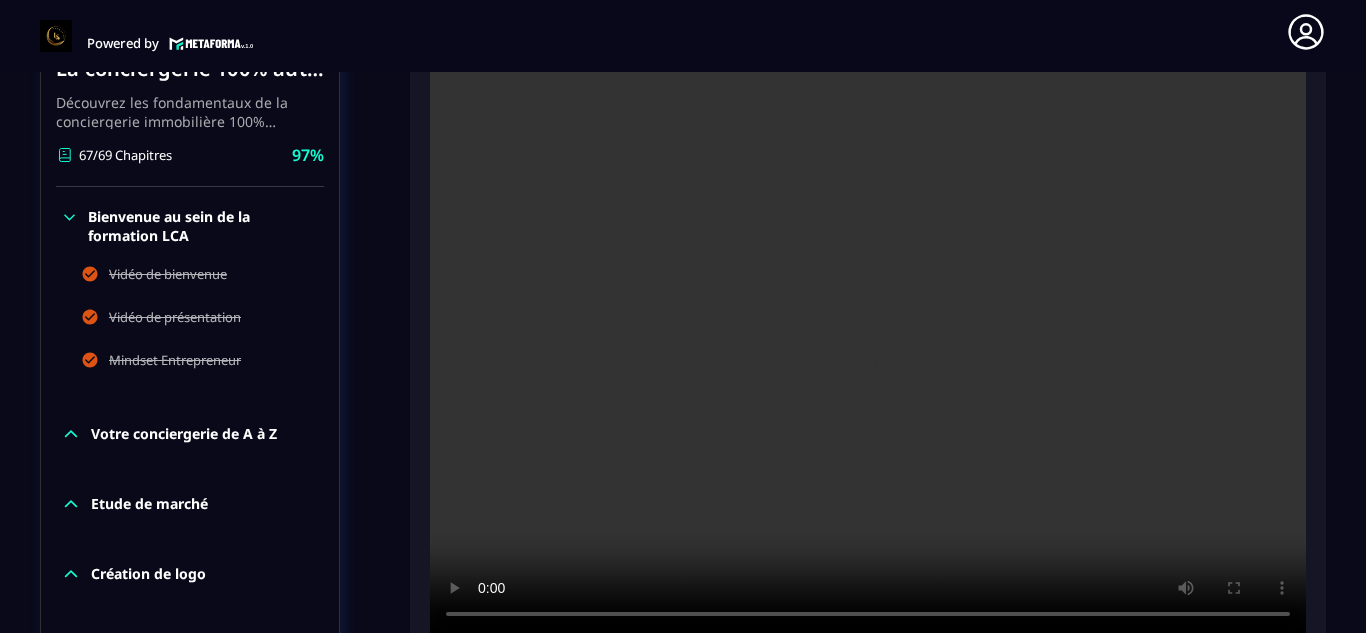 click on "Bienvenue au sein de la formation LCA" at bounding box center (203, 226) 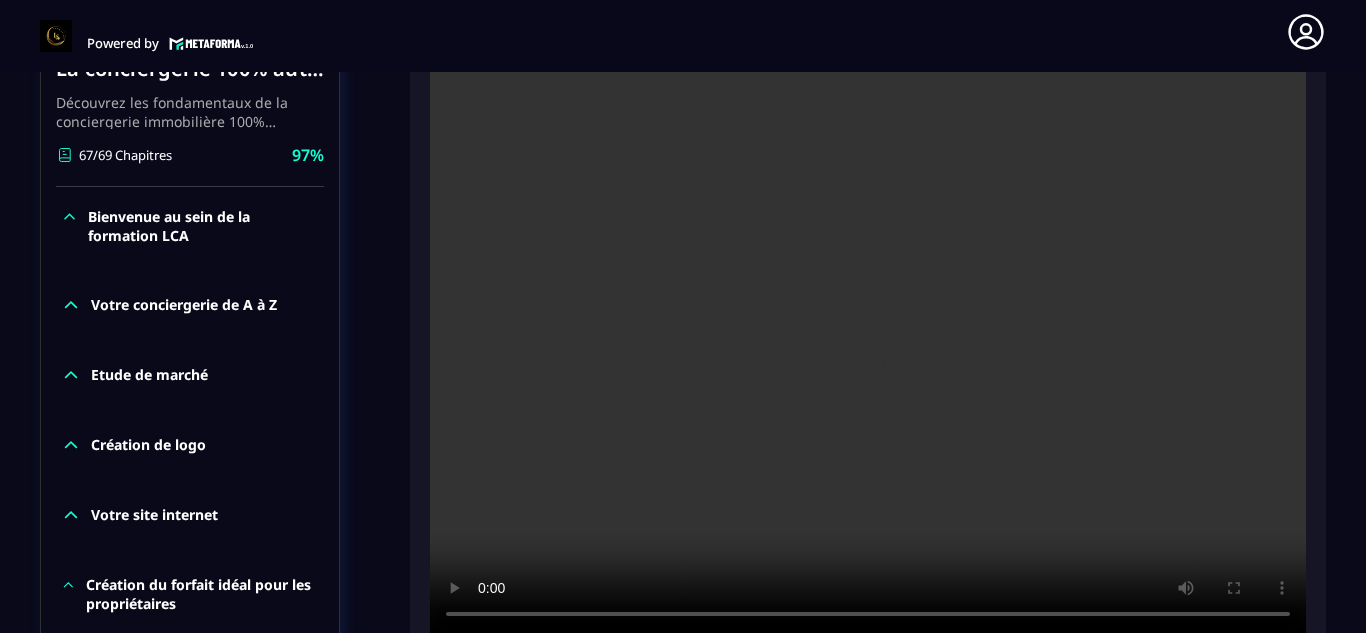 click on "Votre conciergerie de A à Z" at bounding box center (184, 305) 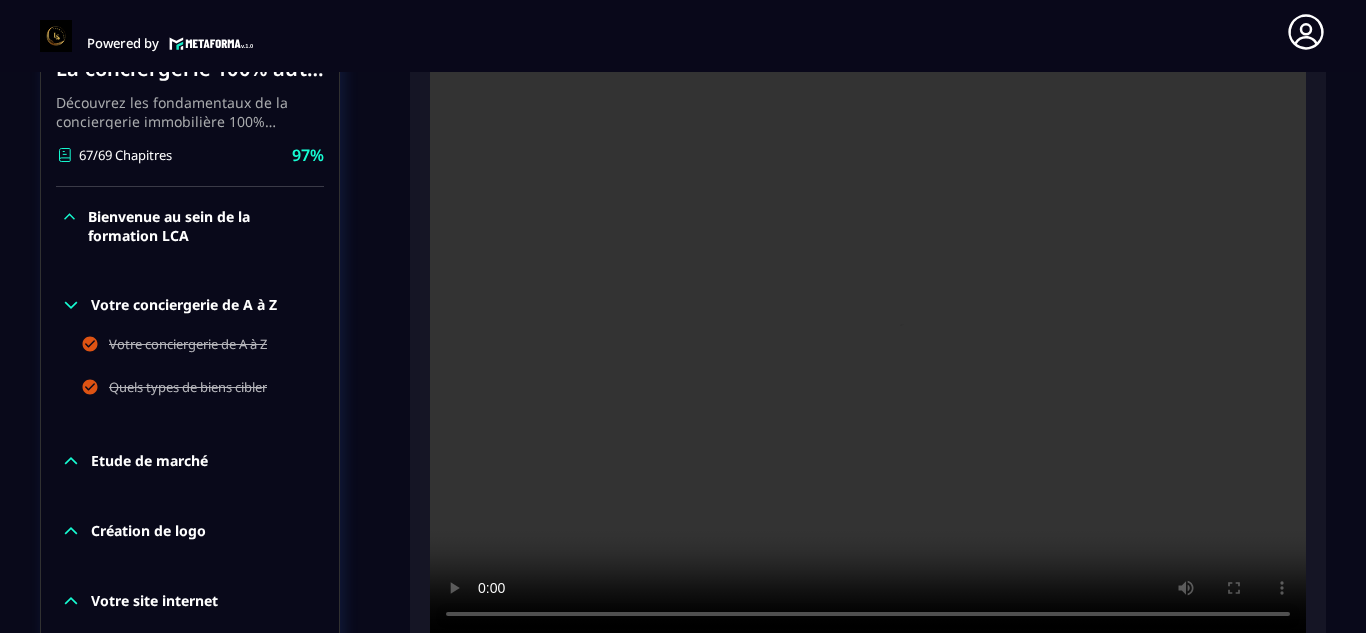 click on "Votre conciergerie de A à Z" at bounding box center [184, 305] 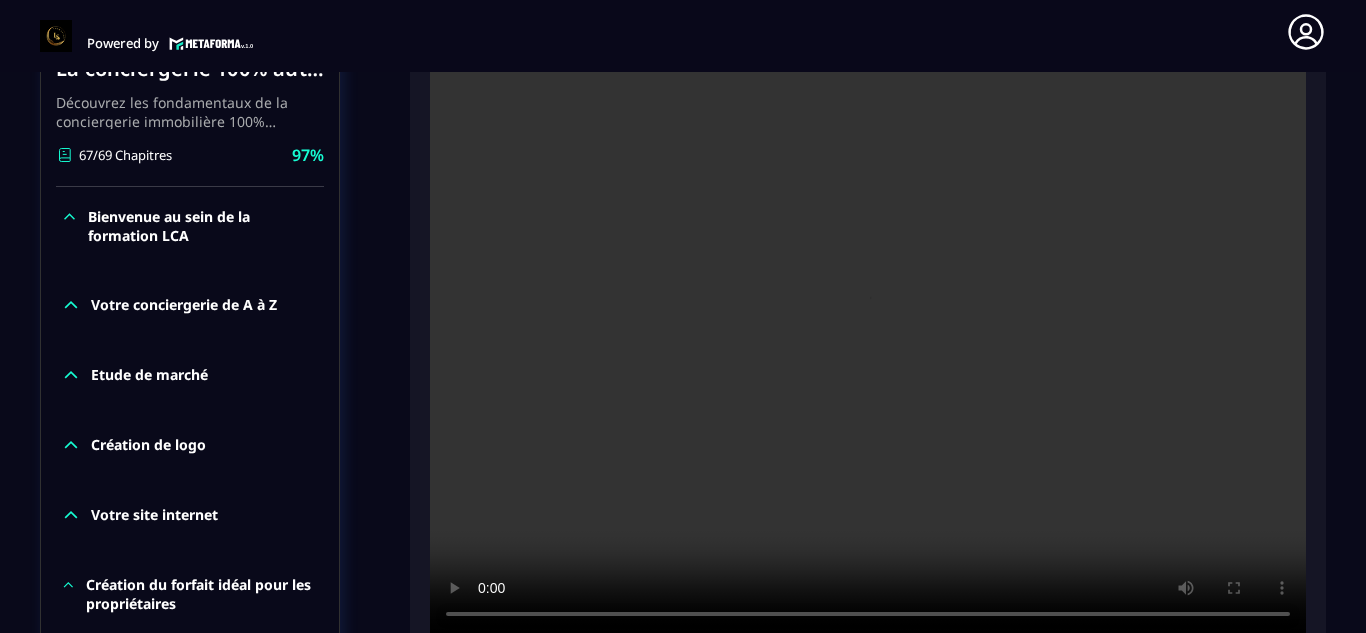click on "Etude de marché" at bounding box center (149, 375) 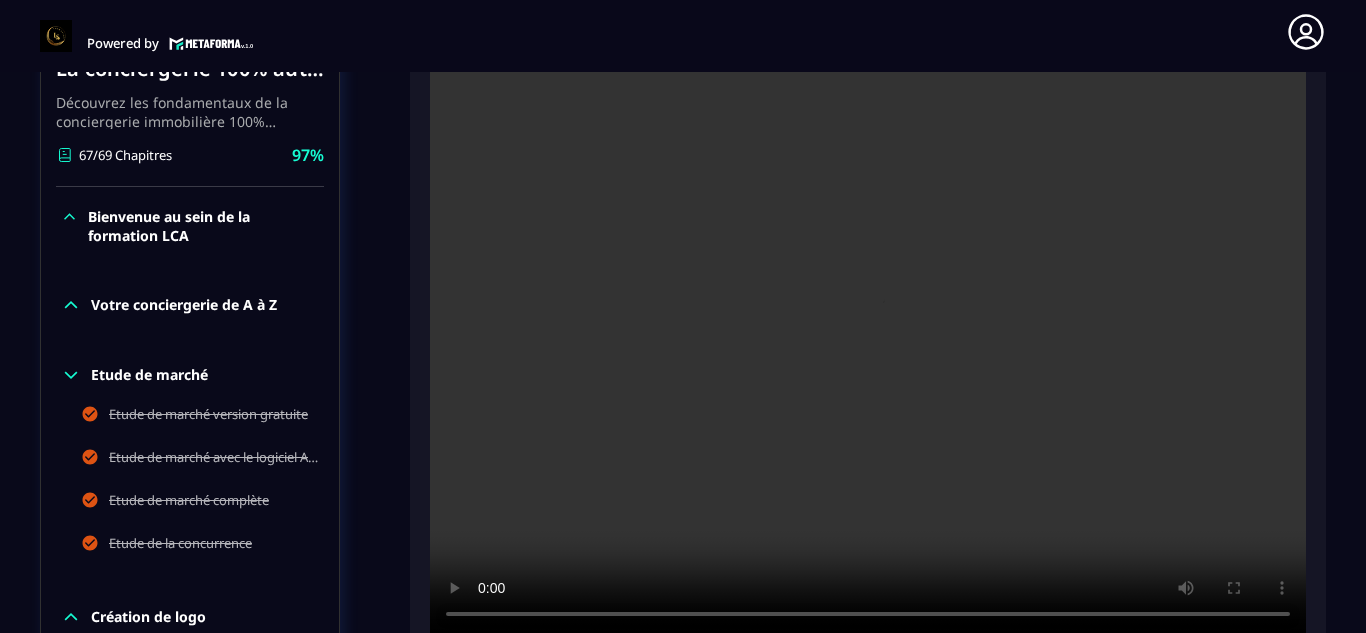 click on "Etude de marché" at bounding box center [149, 375] 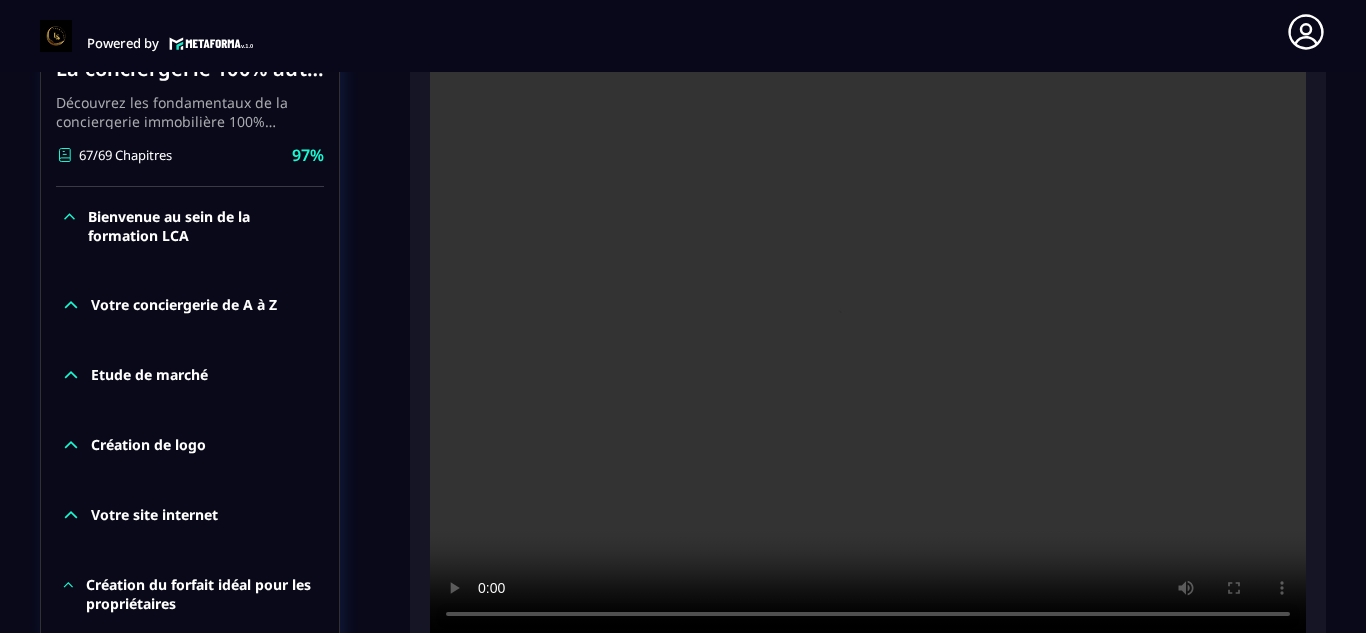 click on "Création de logo" at bounding box center [148, 445] 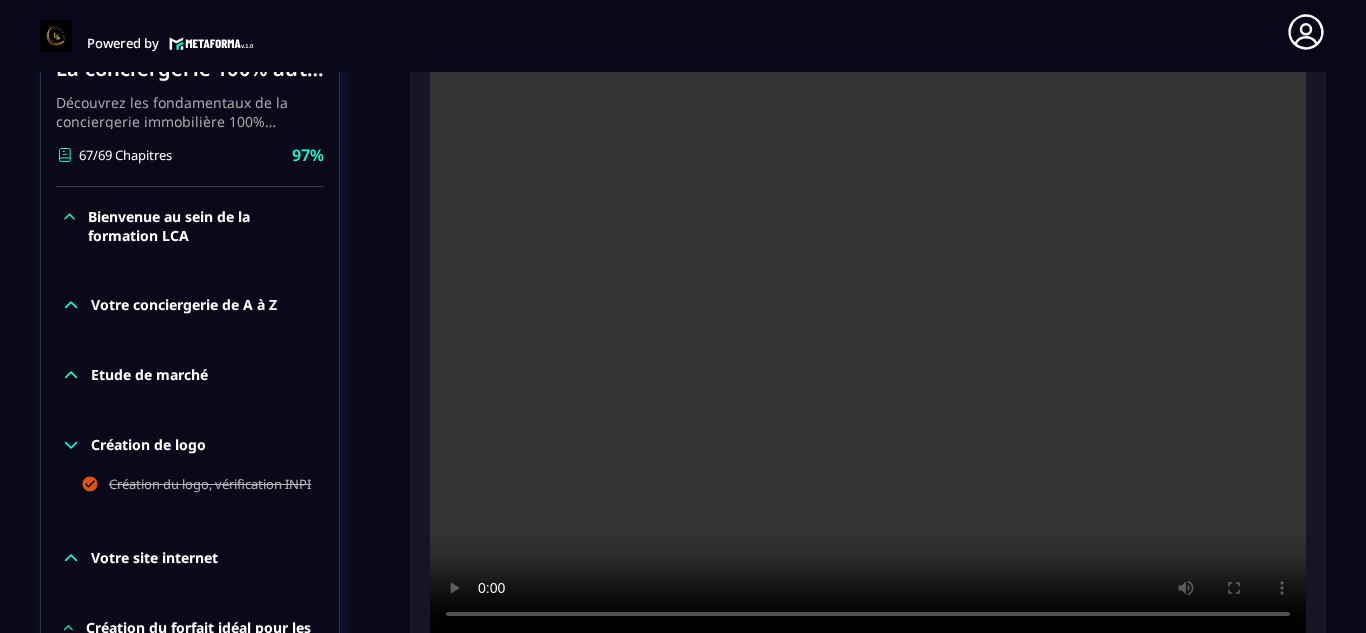 click on "Création de logo" at bounding box center (148, 445) 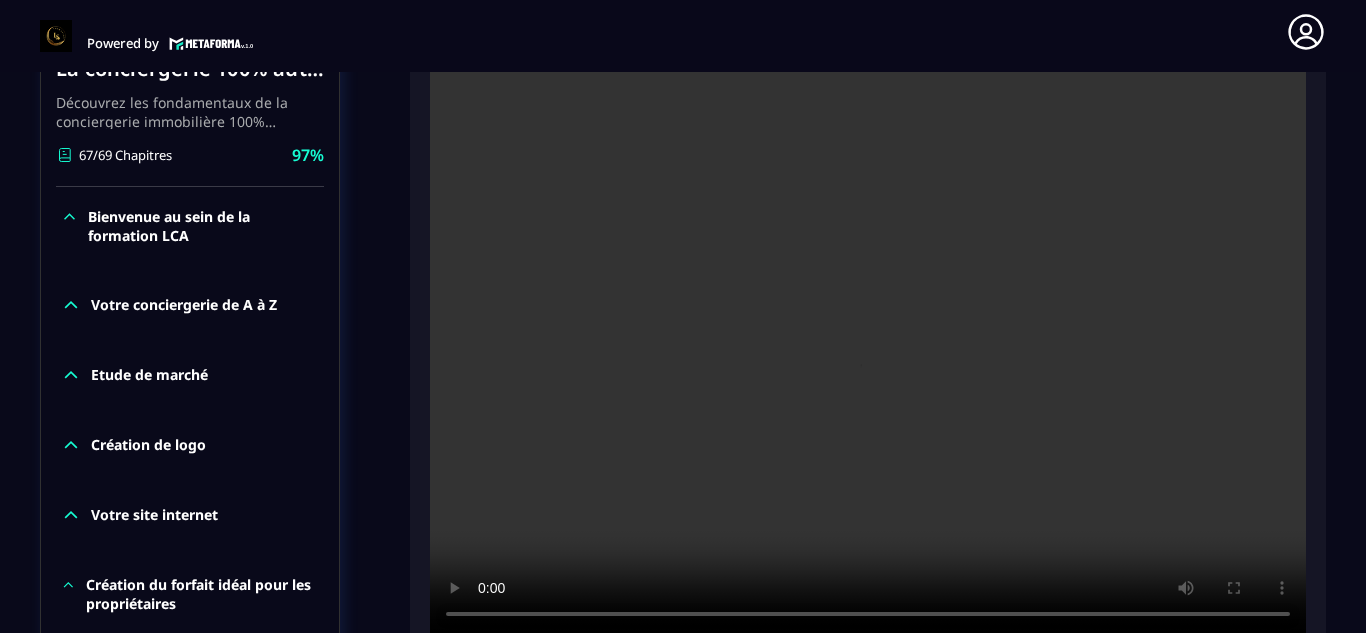 click on "Votre site internet" at bounding box center [154, 515] 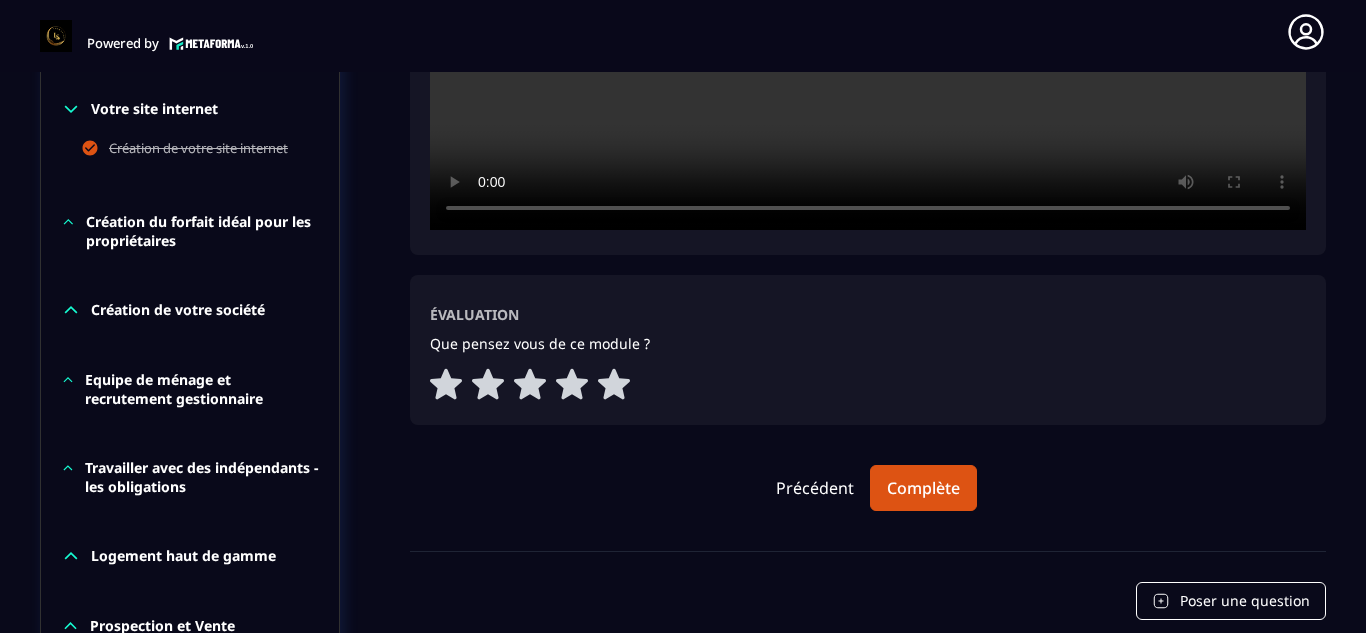 scroll, scrollTop: 859, scrollLeft: 0, axis: vertical 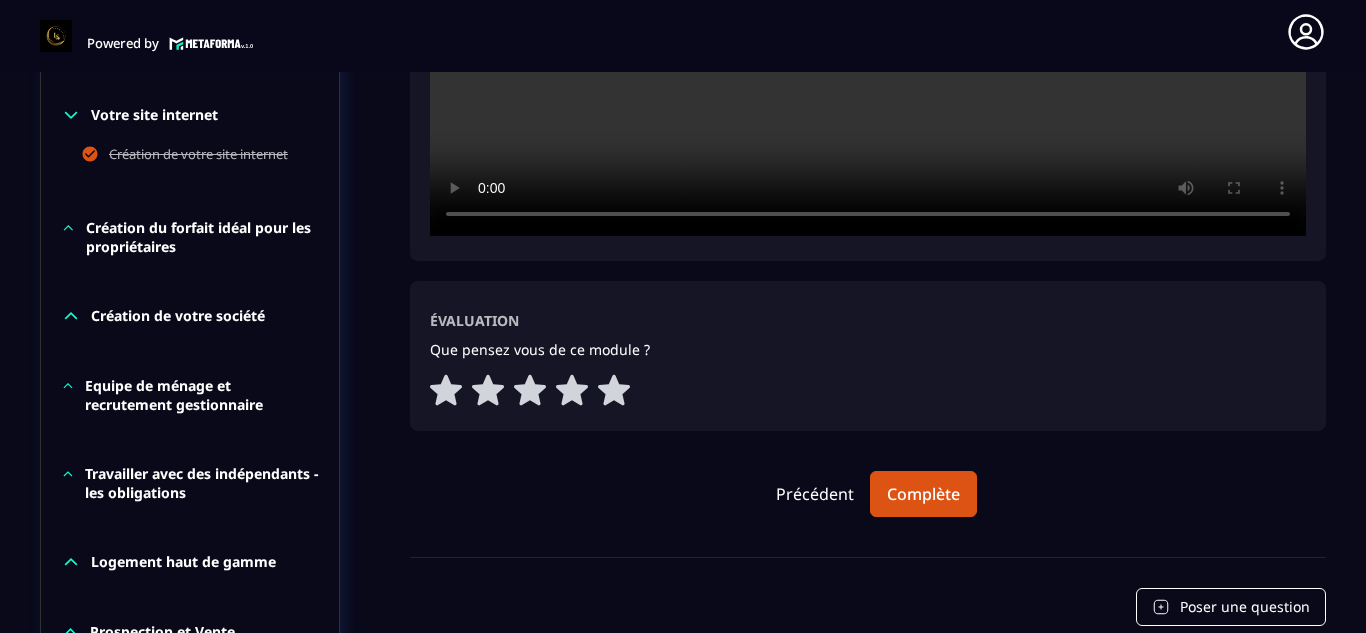 click on "Votre site internet" at bounding box center [154, 115] 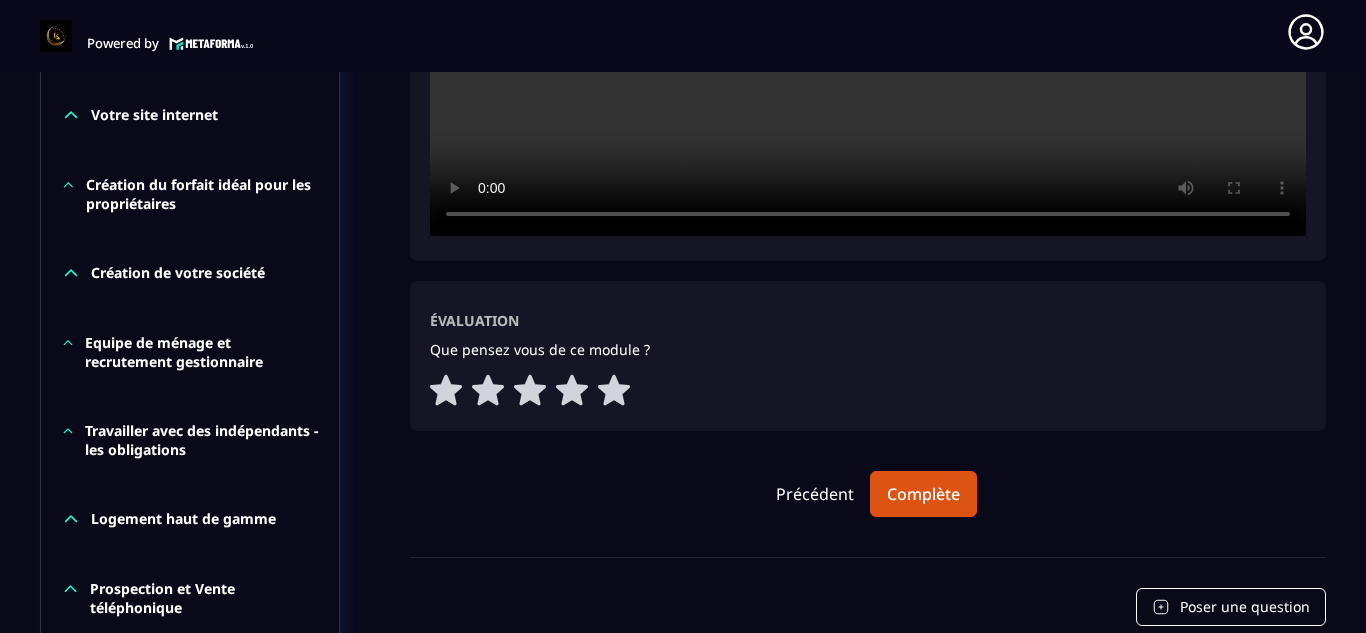 click on "Création du forfait idéal pour les propriétaires" at bounding box center (202, 194) 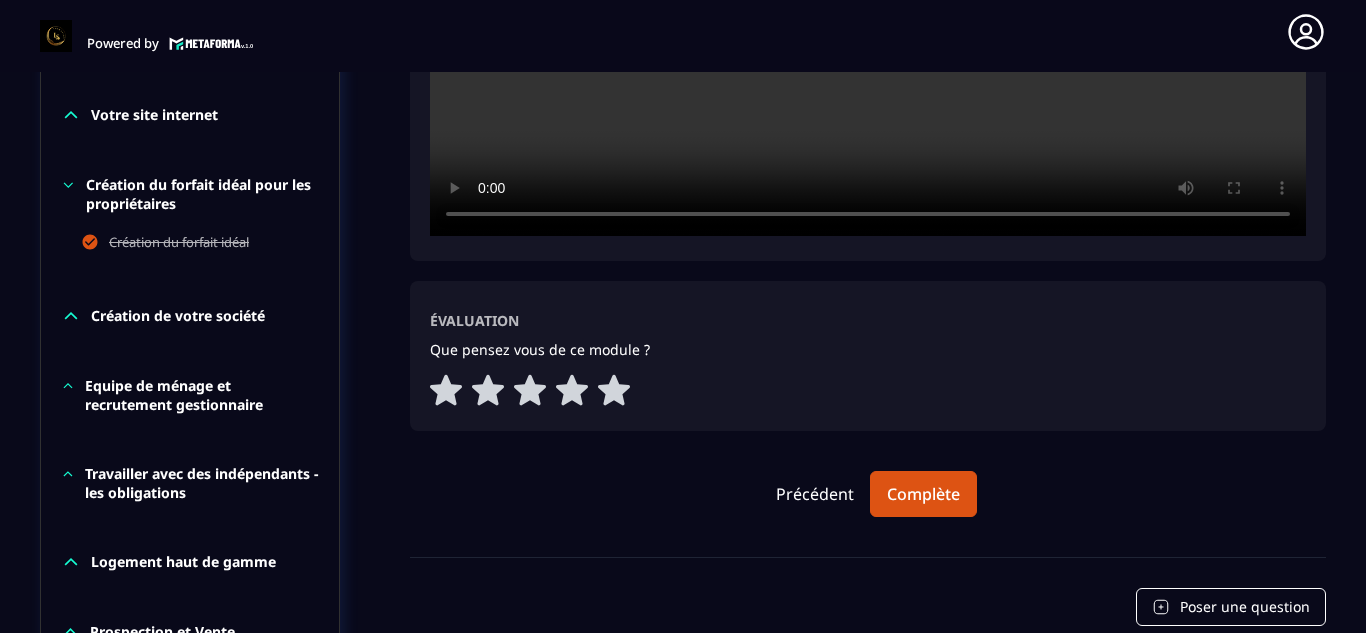 click on "Création du forfait idéal pour les propriétaires" at bounding box center [202, 194] 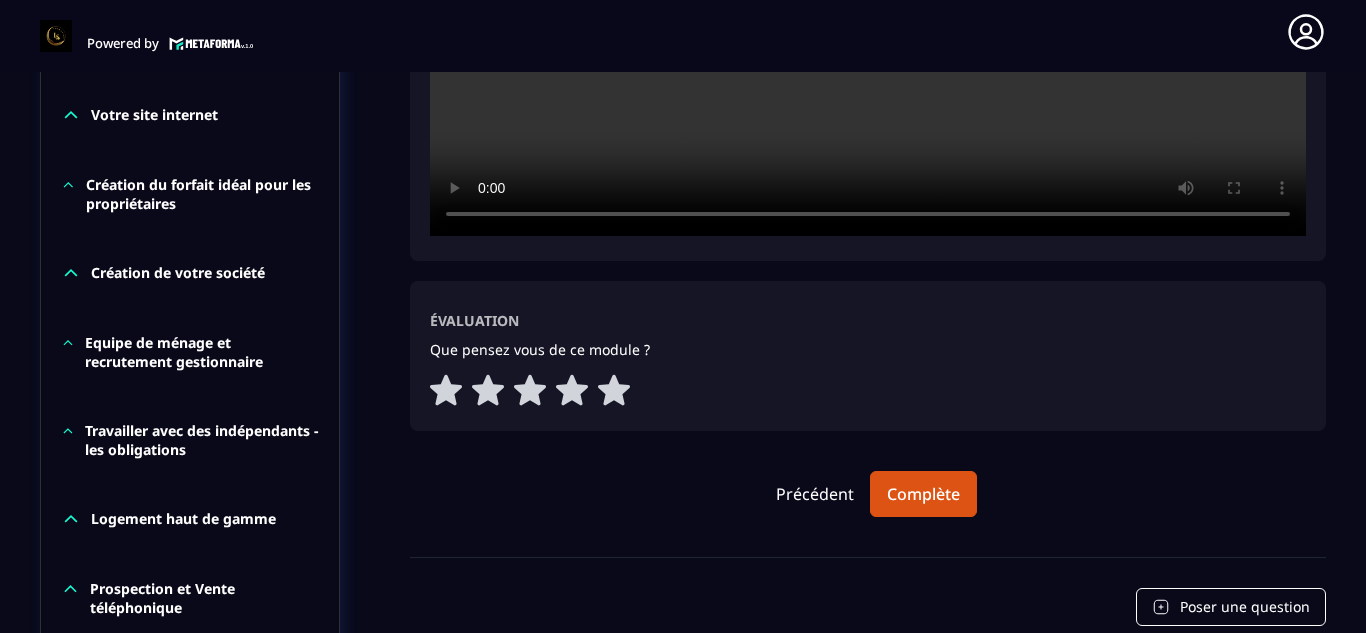 click on "Création de votre société" at bounding box center [178, 273] 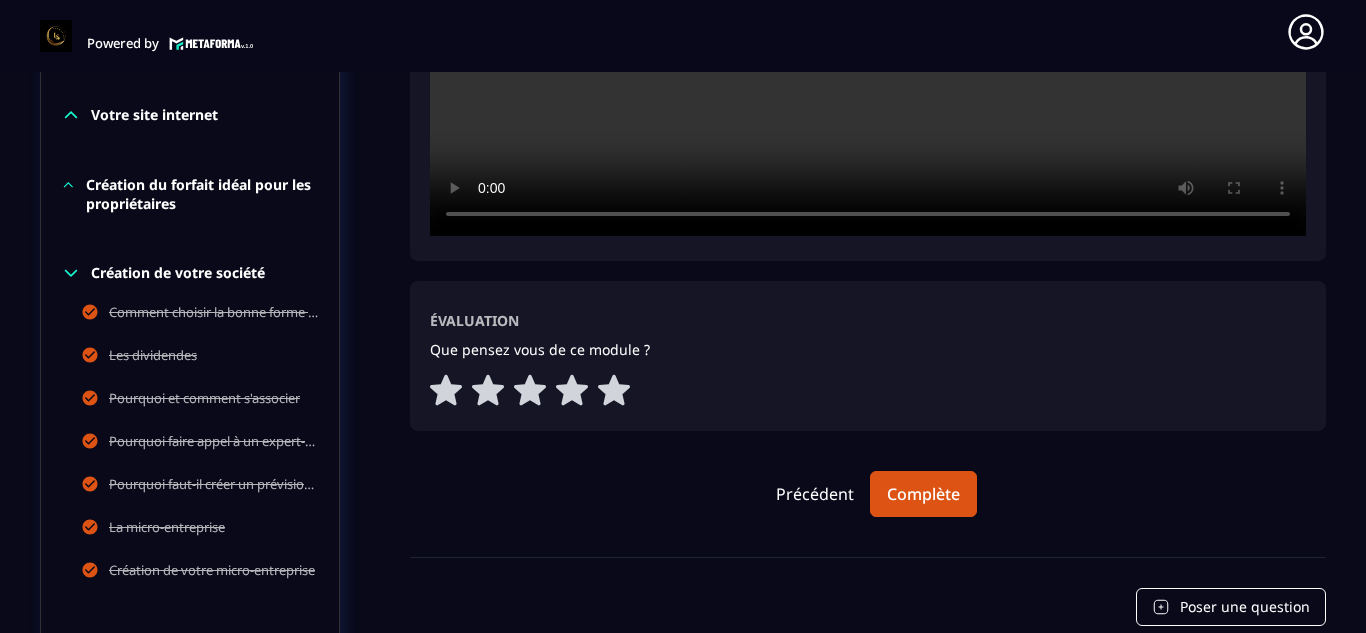 click on "Création de votre société" at bounding box center (178, 273) 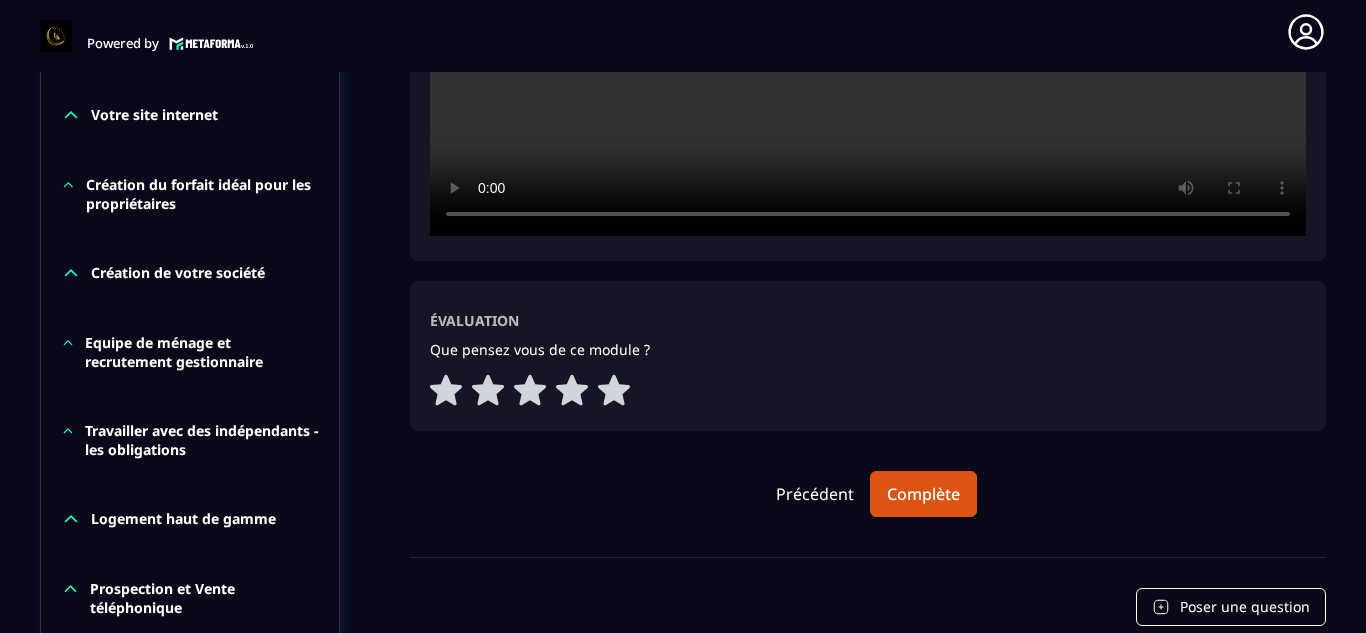 click on "Equipe de ménage et recrutement gestionnaire" at bounding box center (202, 352) 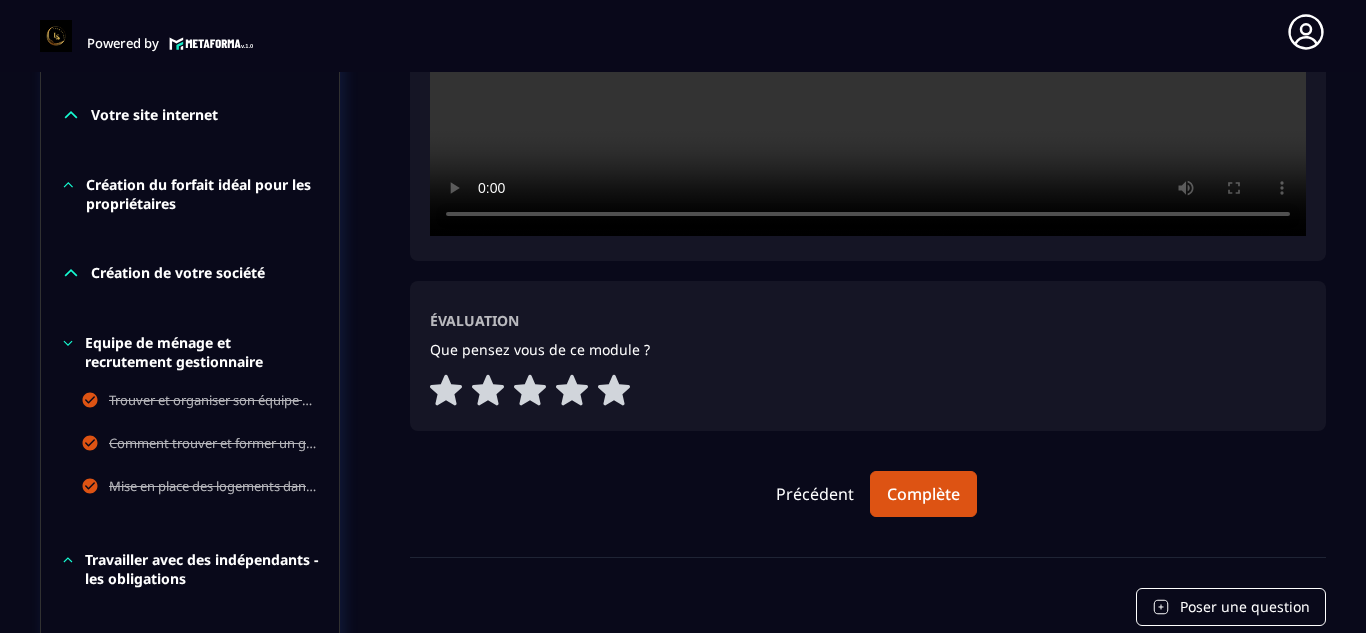 click on "Equipe de ménage et recrutement gestionnaire" at bounding box center [202, 352] 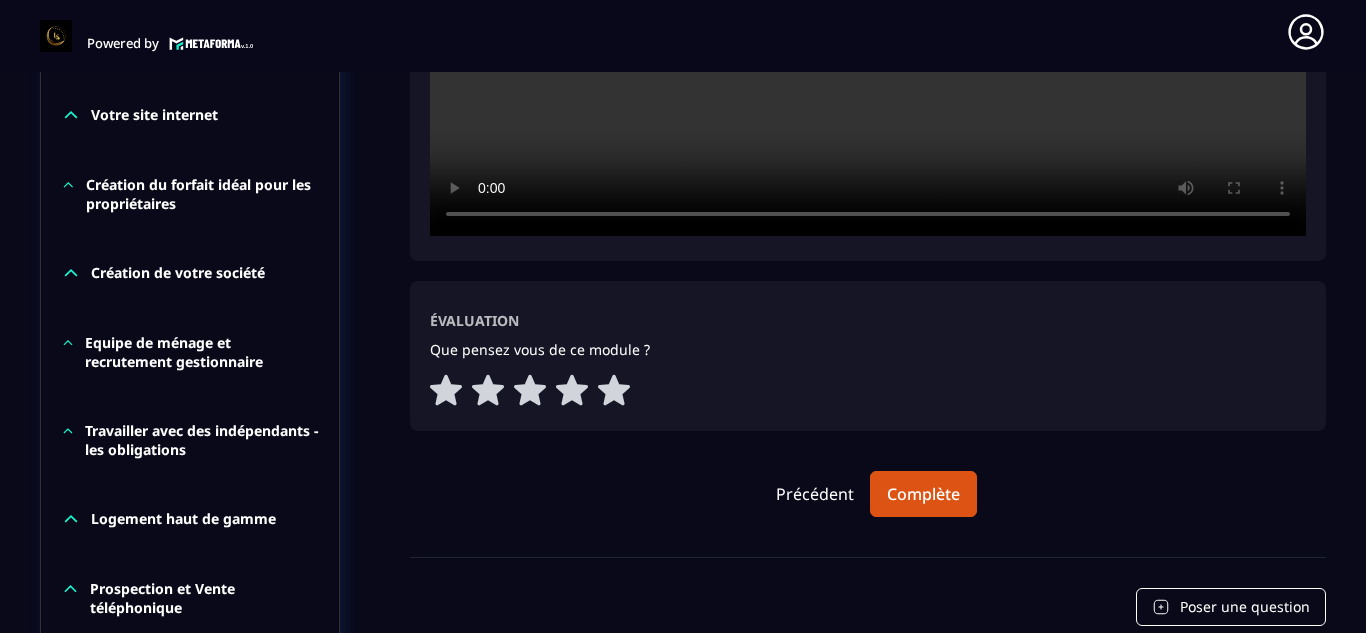 click on "Travailler avec des indépendants - les obligations" at bounding box center (202, 440) 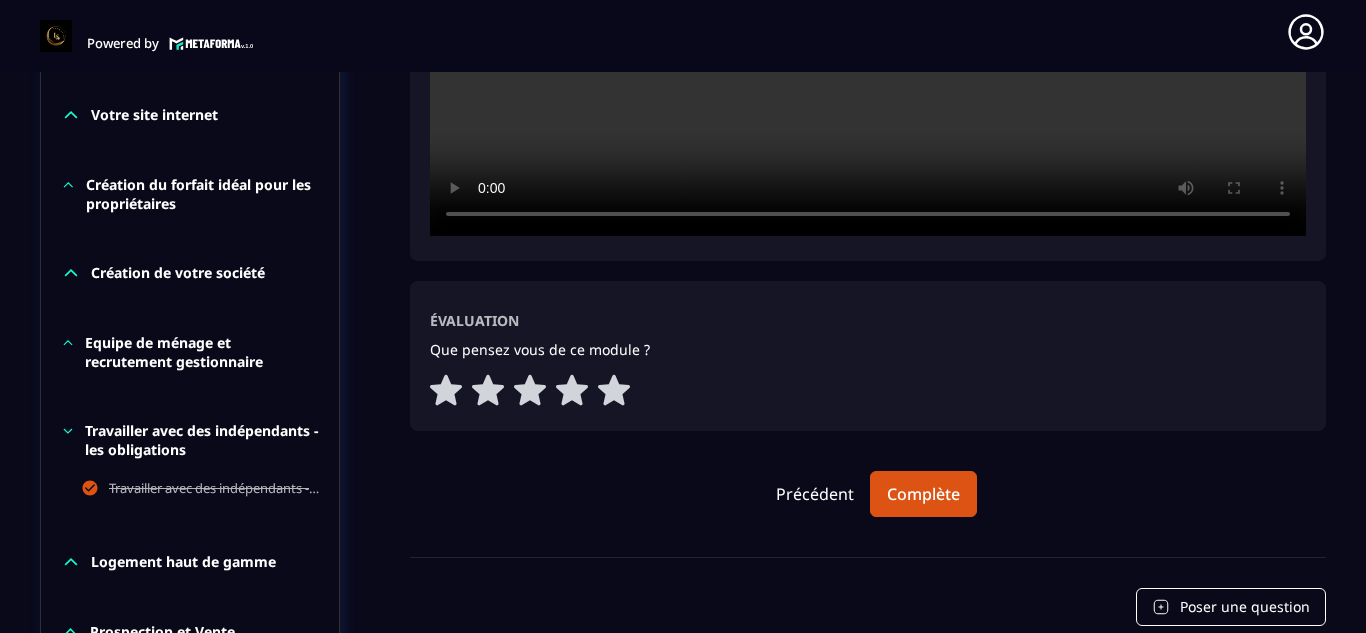 click on "Travailler avec des indépendants - les obligations" at bounding box center [202, 440] 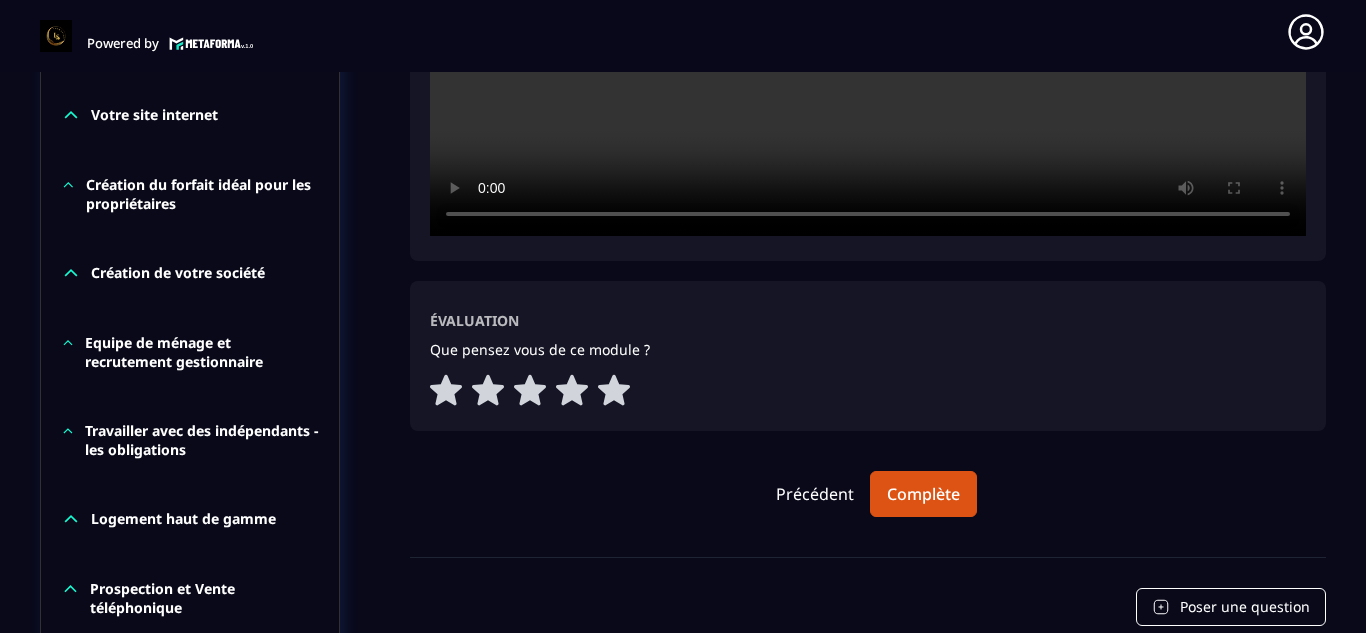 click on "Logement haut de gamme" at bounding box center [183, 519] 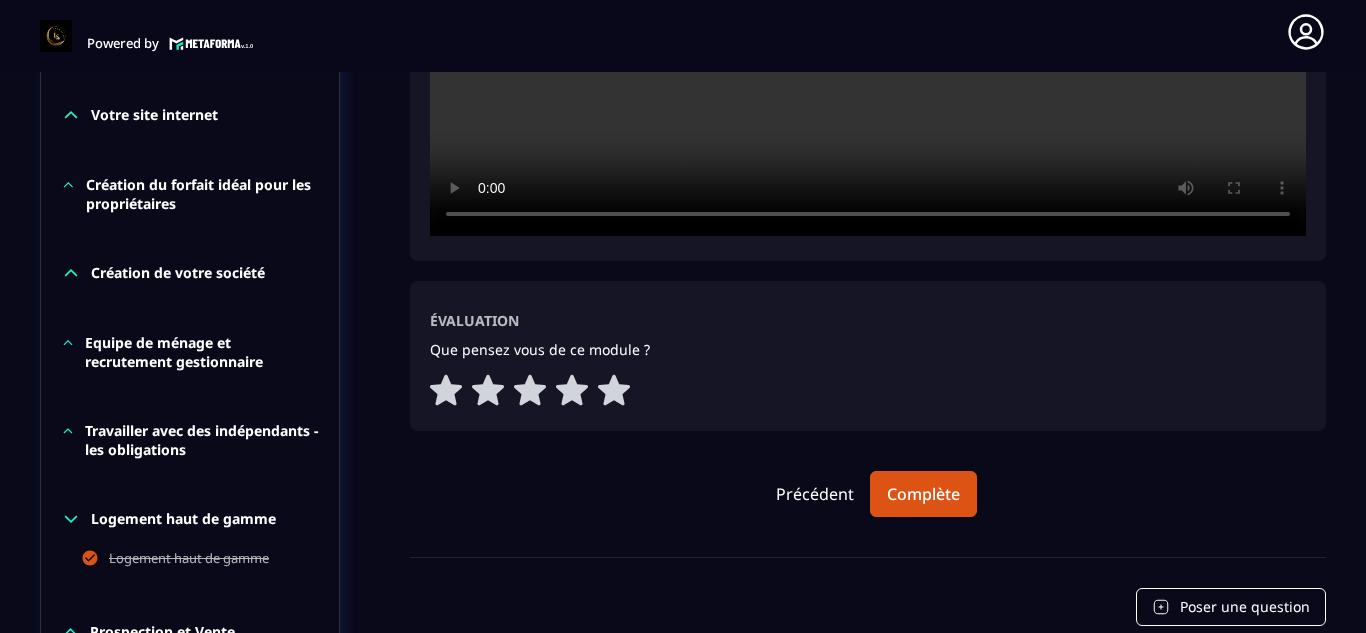 click on "Logement haut de gamme" at bounding box center (183, 519) 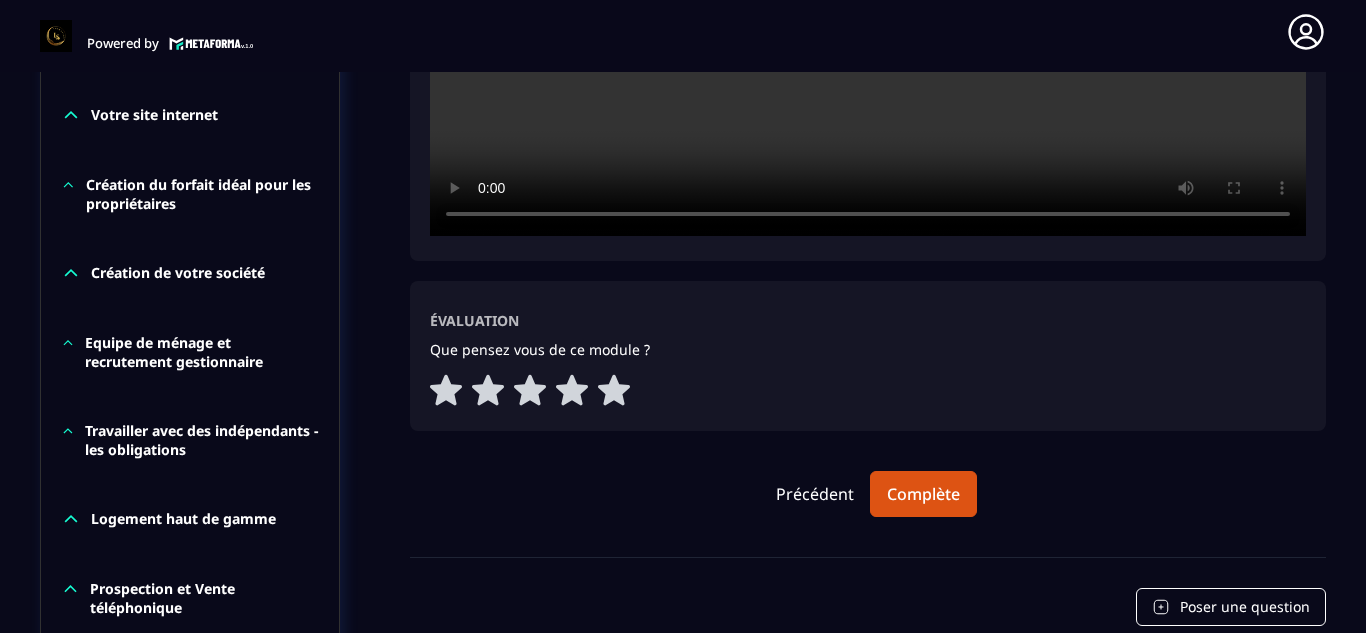 click on "Prospection et Vente téléphonique" at bounding box center [204, 598] 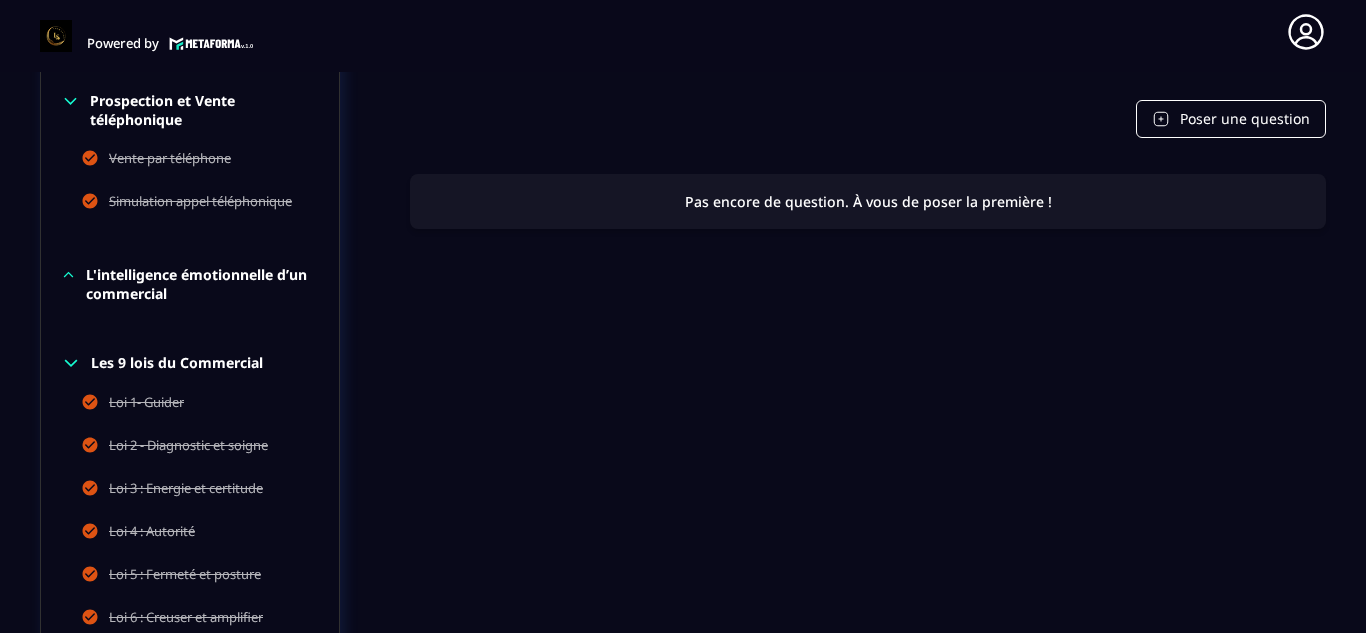 scroll, scrollTop: 1359, scrollLeft: 0, axis: vertical 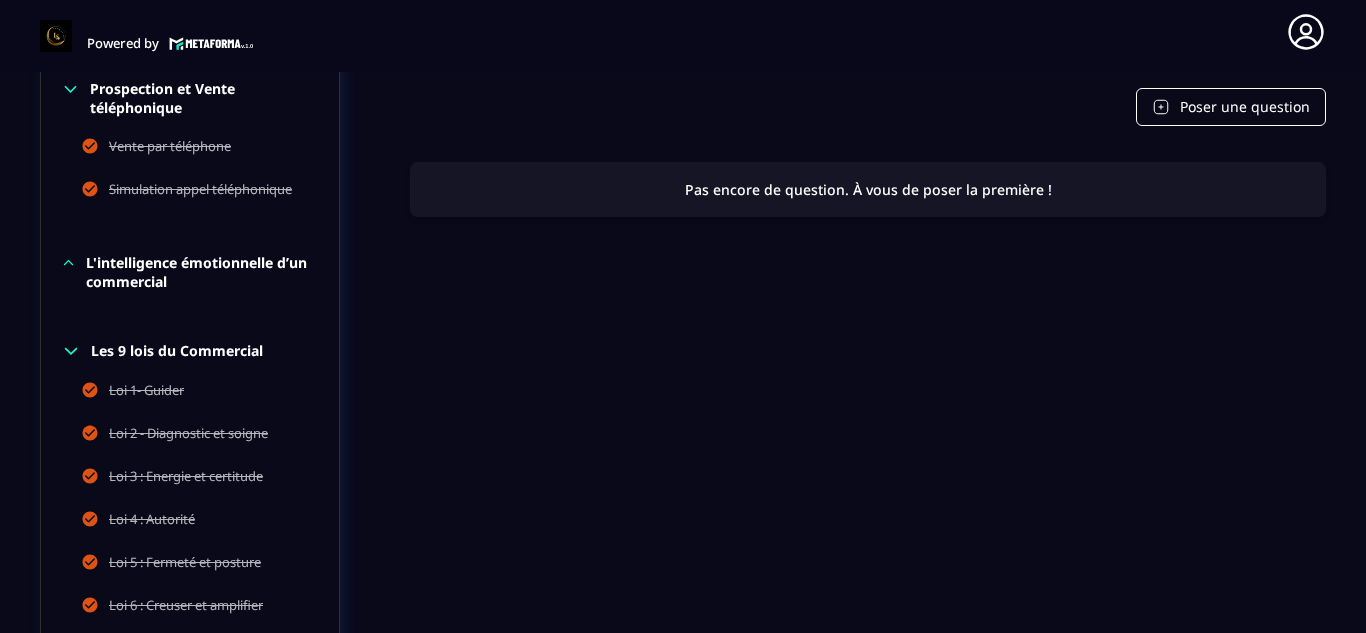 click on "Prospection et Vente téléphonique" at bounding box center [204, 98] 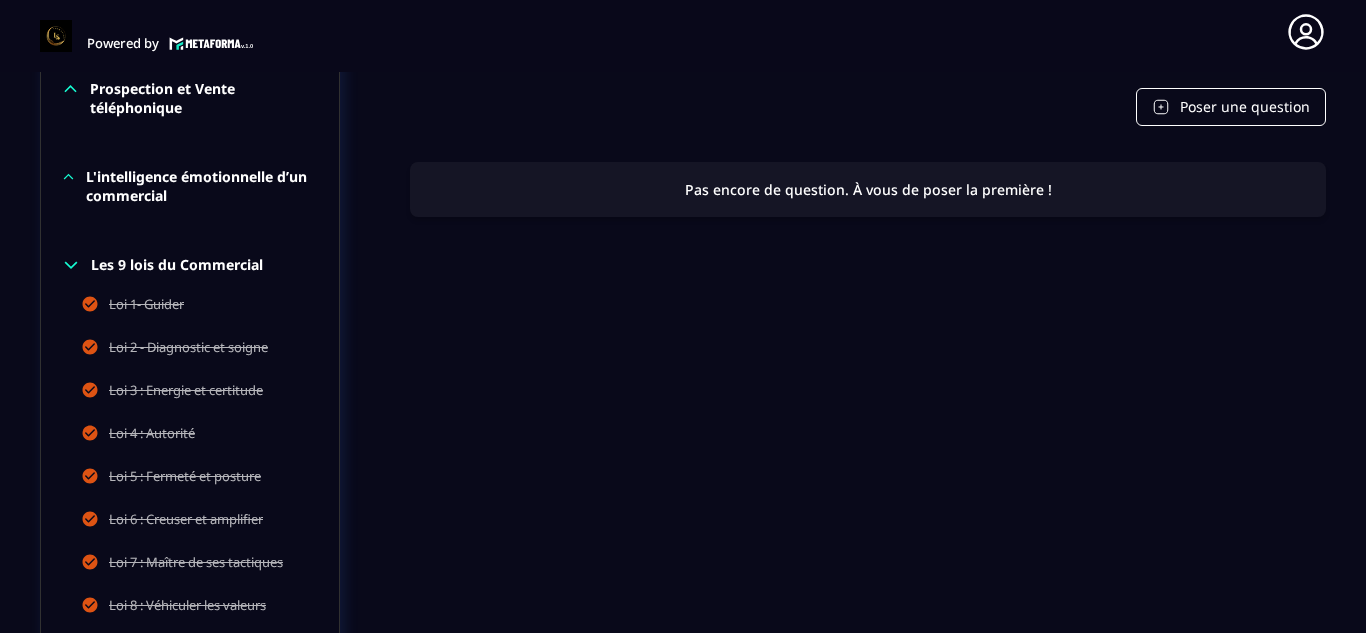 click on "L'intelligence émotionnelle d’un commercial" at bounding box center (202, 186) 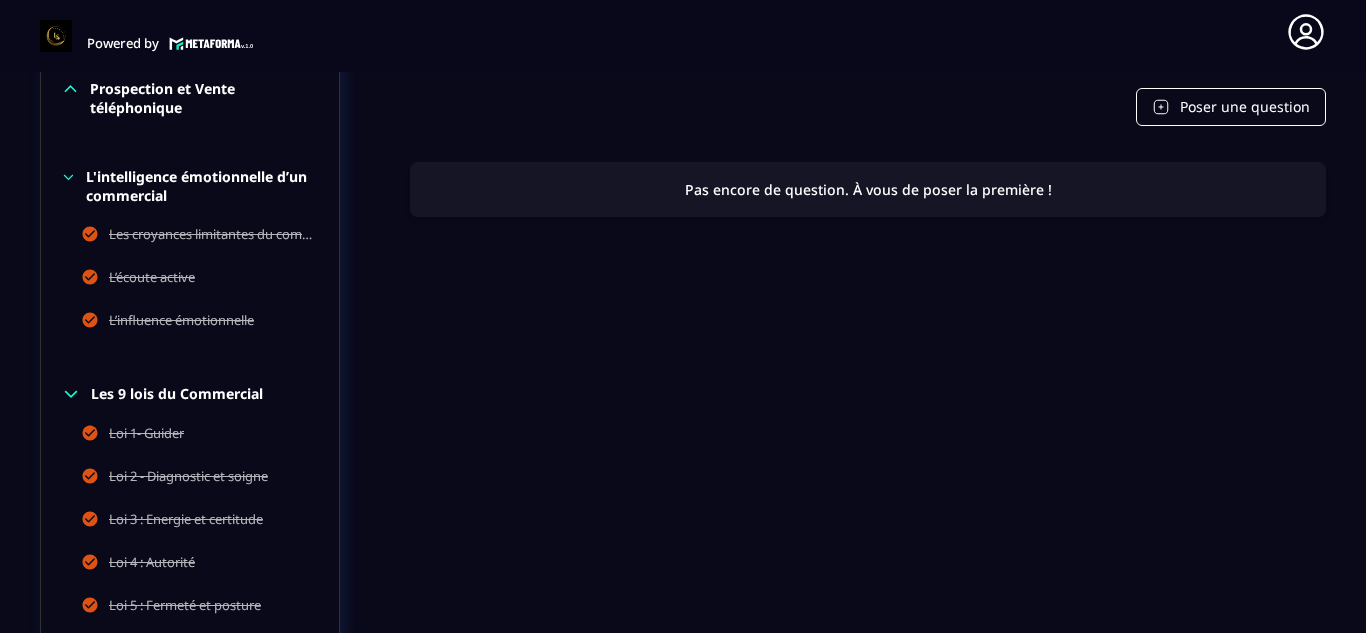 click on "L'intelligence émotionnelle d’un commercial" at bounding box center (202, 186) 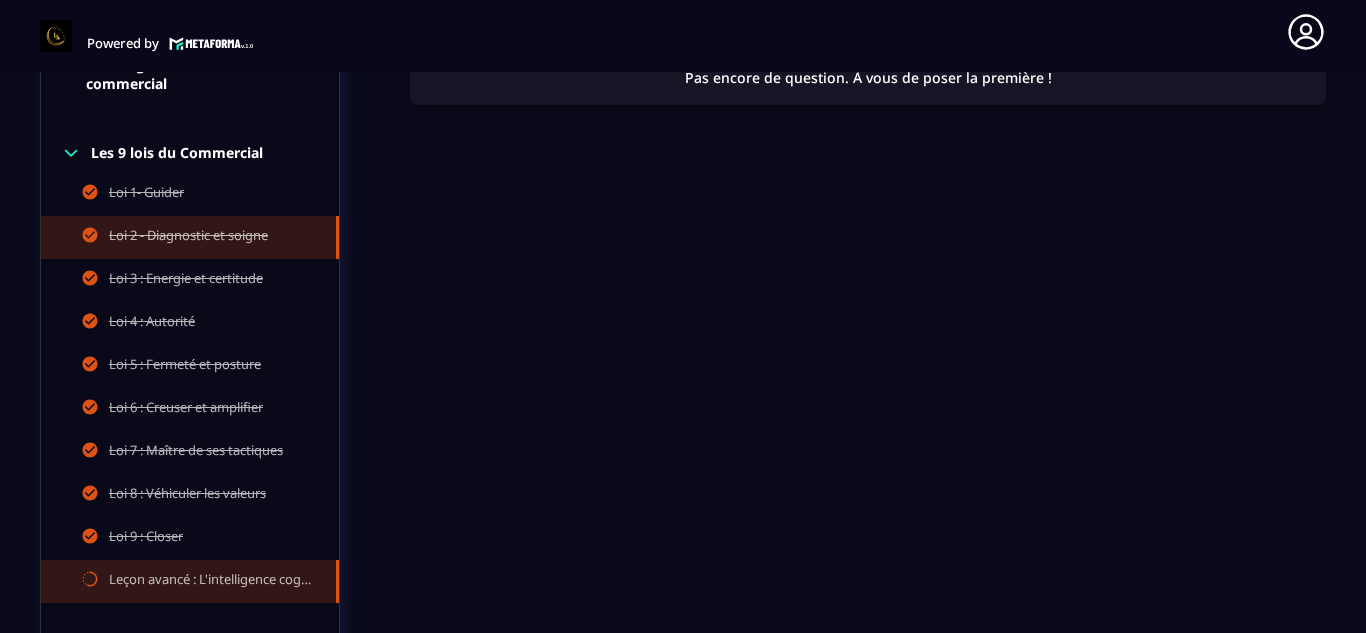 scroll, scrollTop: 1459, scrollLeft: 0, axis: vertical 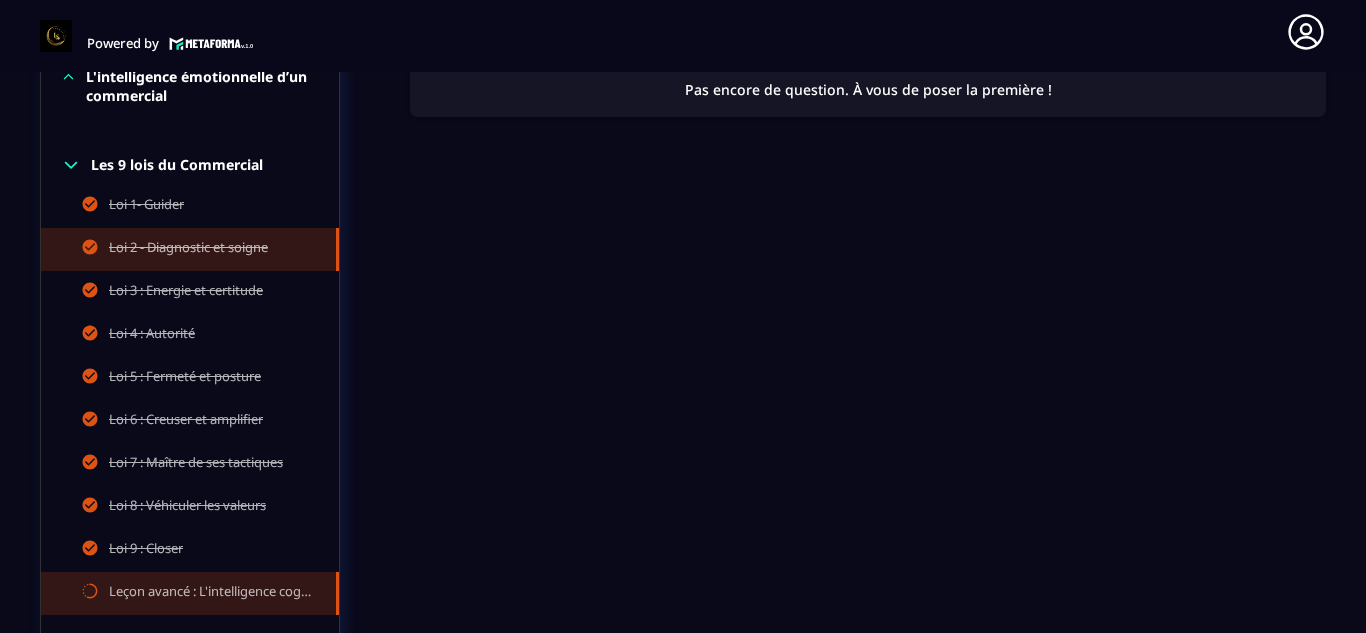 click on "Les 9 lois du Commercial" at bounding box center [177, 165] 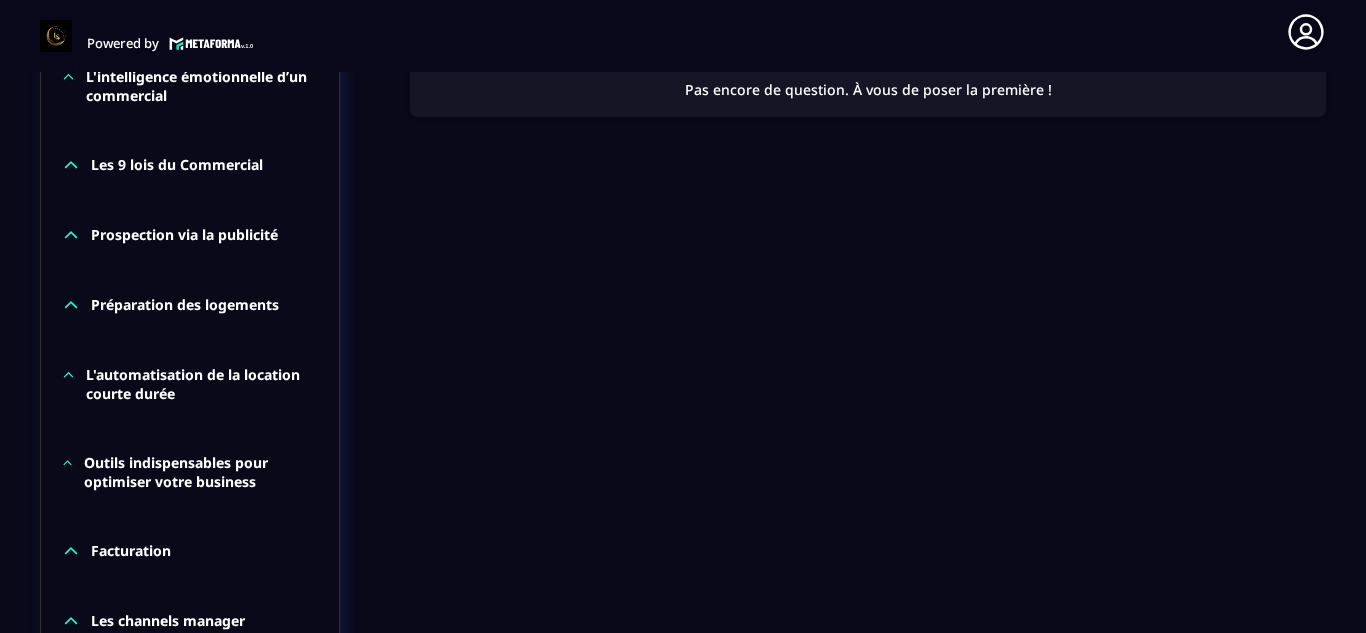 click on "Prospection via la publicité" at bounding box center (184, 235) 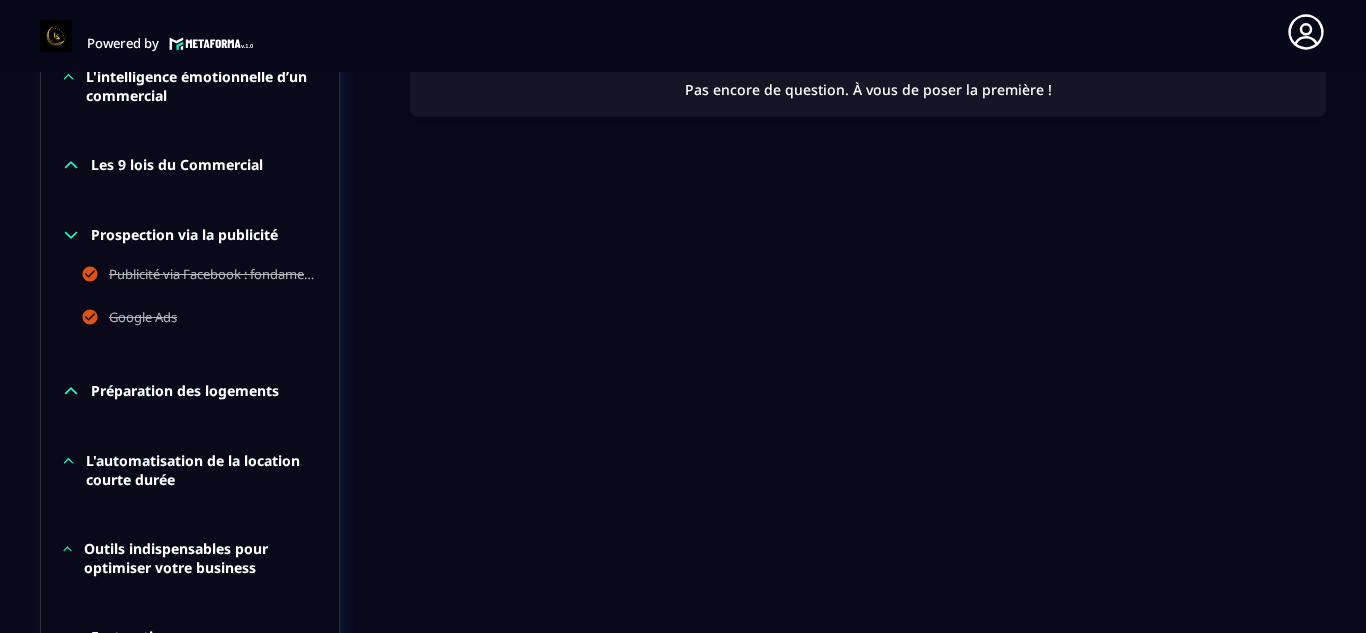 click on "Prospection via la publicité" at bounding box center (184, 235) 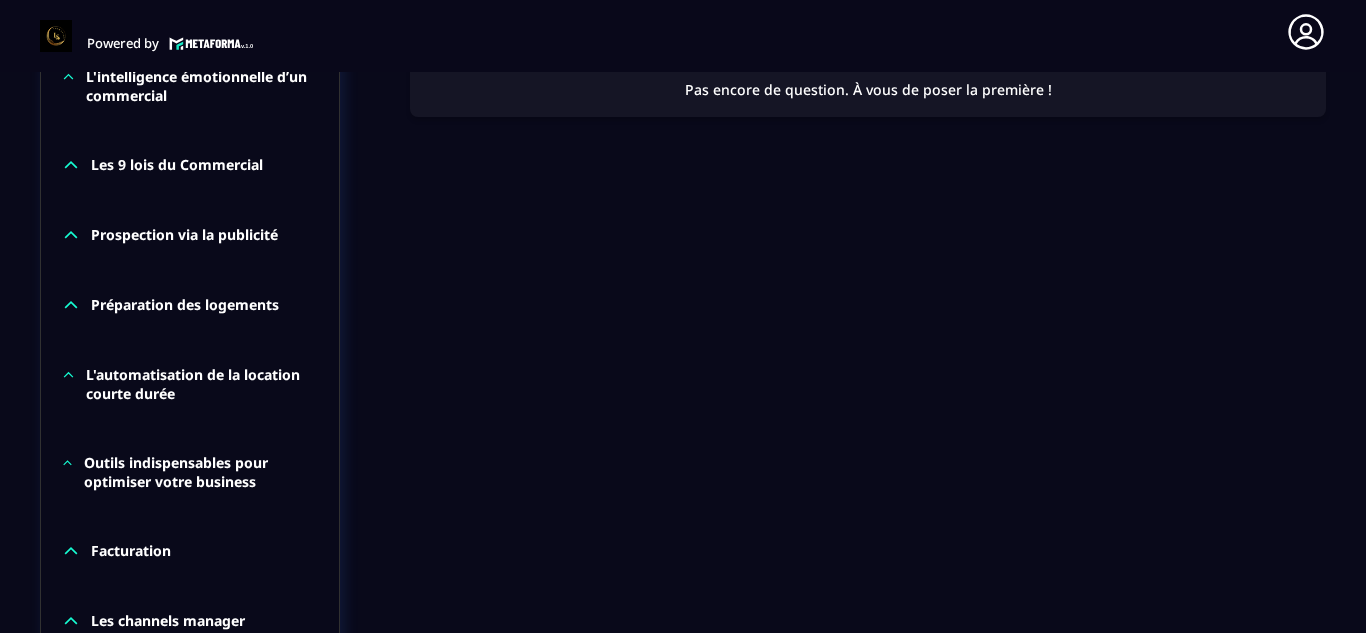click on "Préparation des logements" at bounding box center (185, 305) 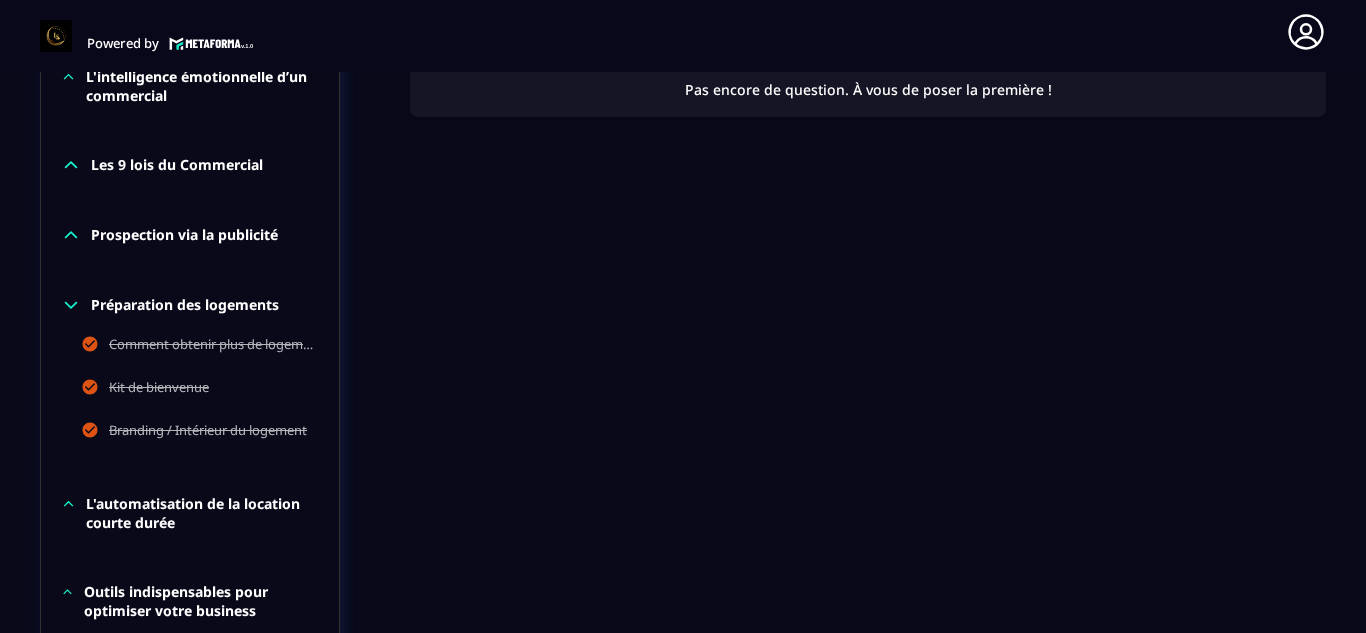 click on "Préparation des logements" at bounding box center [185, 305] 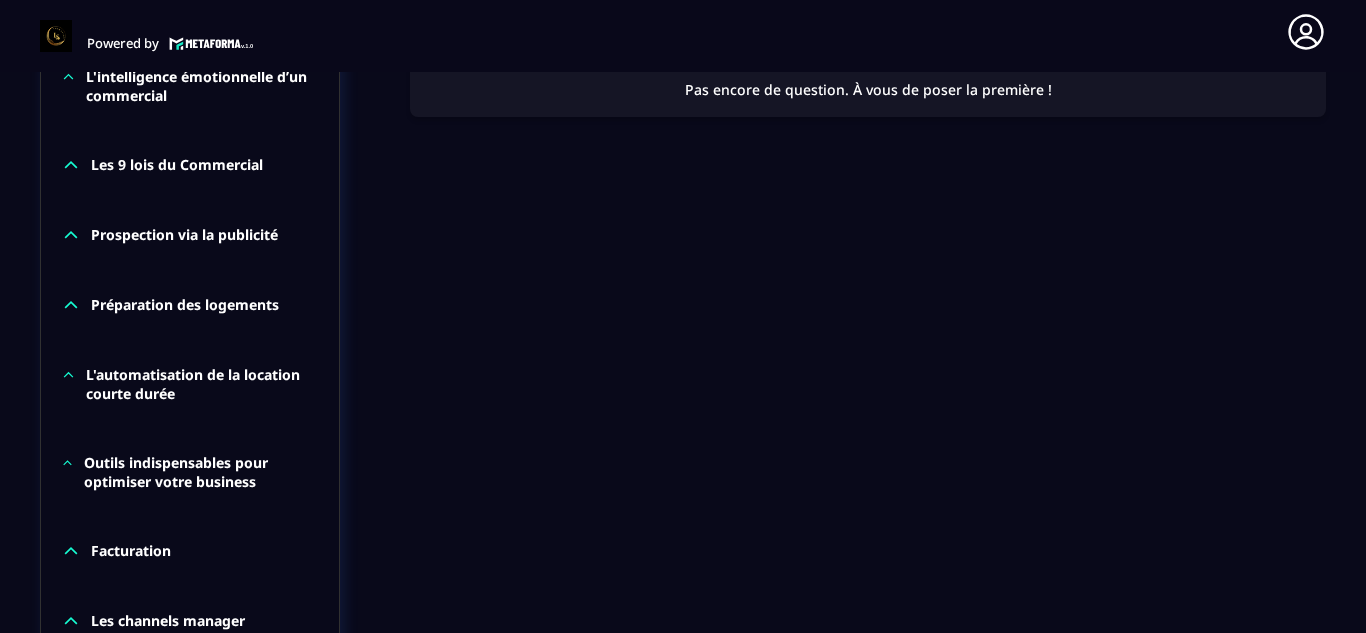 click on "L'automatisation de la location courte durée" at bounding box center [202, 384] 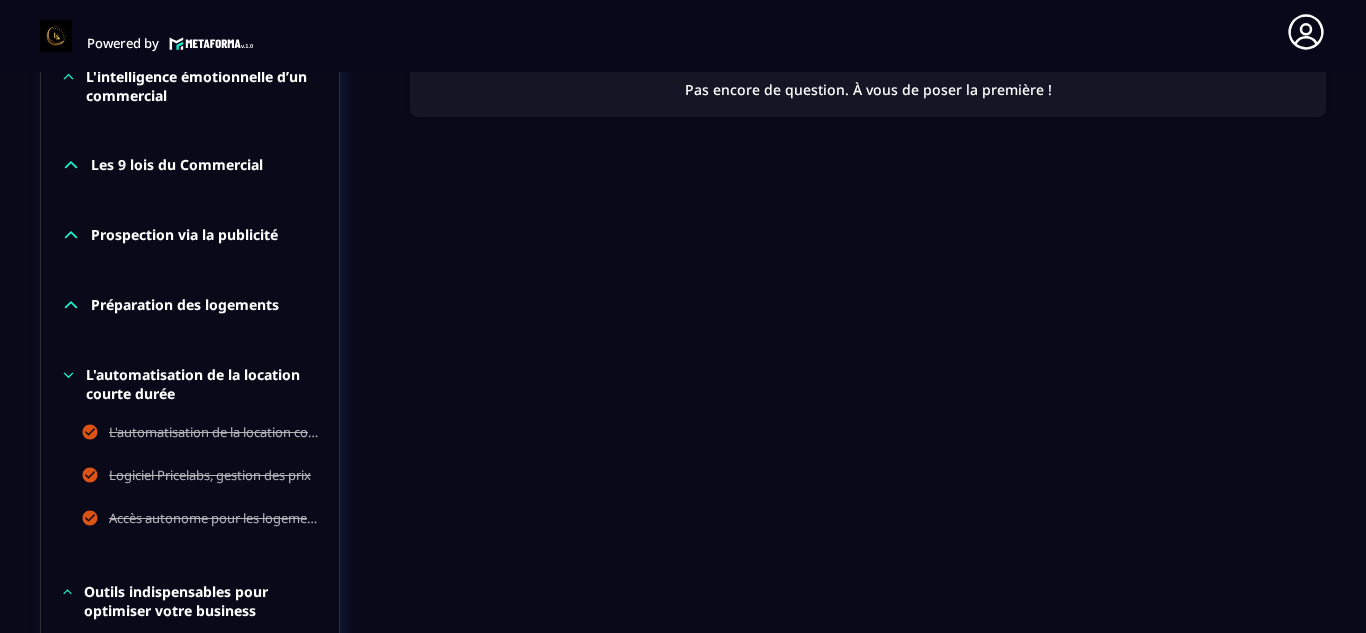 click on "L'automatisation de la location courte durée" at bounding box center (202, 384) 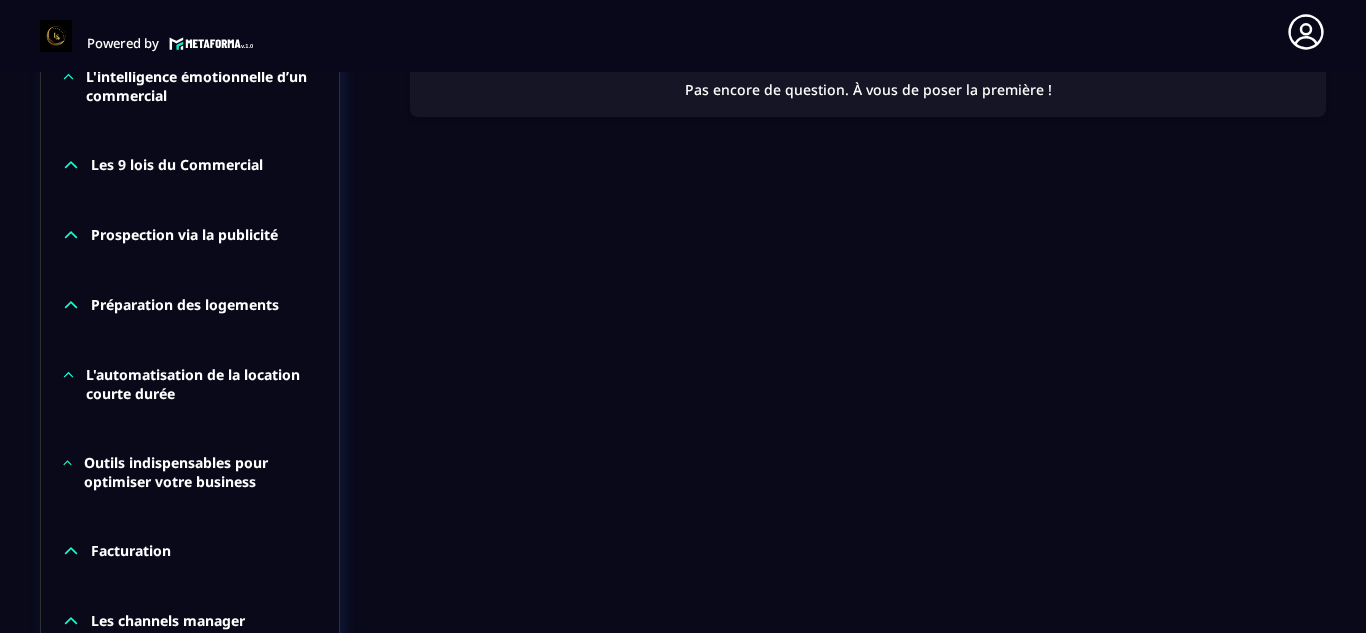 click on "Outils indispensables pour optimiser votre business" at bounding box center [201, 472] 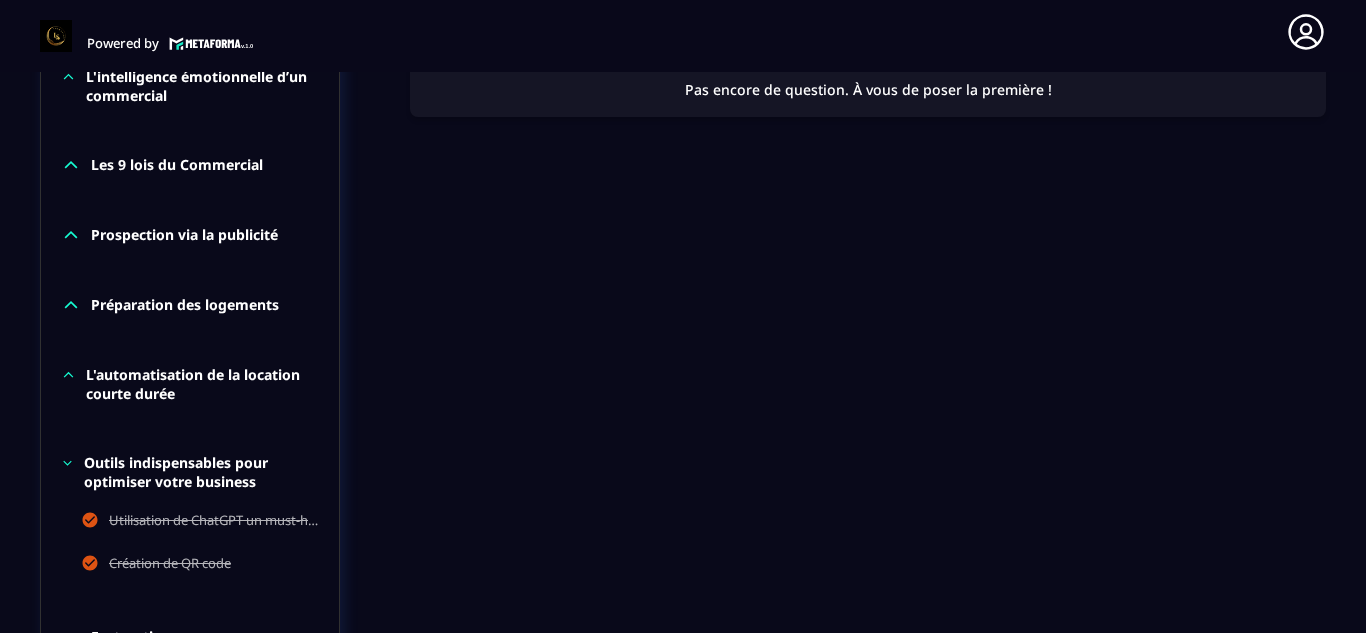 click on "Outils indispensables pour optimiser votre business" at bounding box center [201, 472] 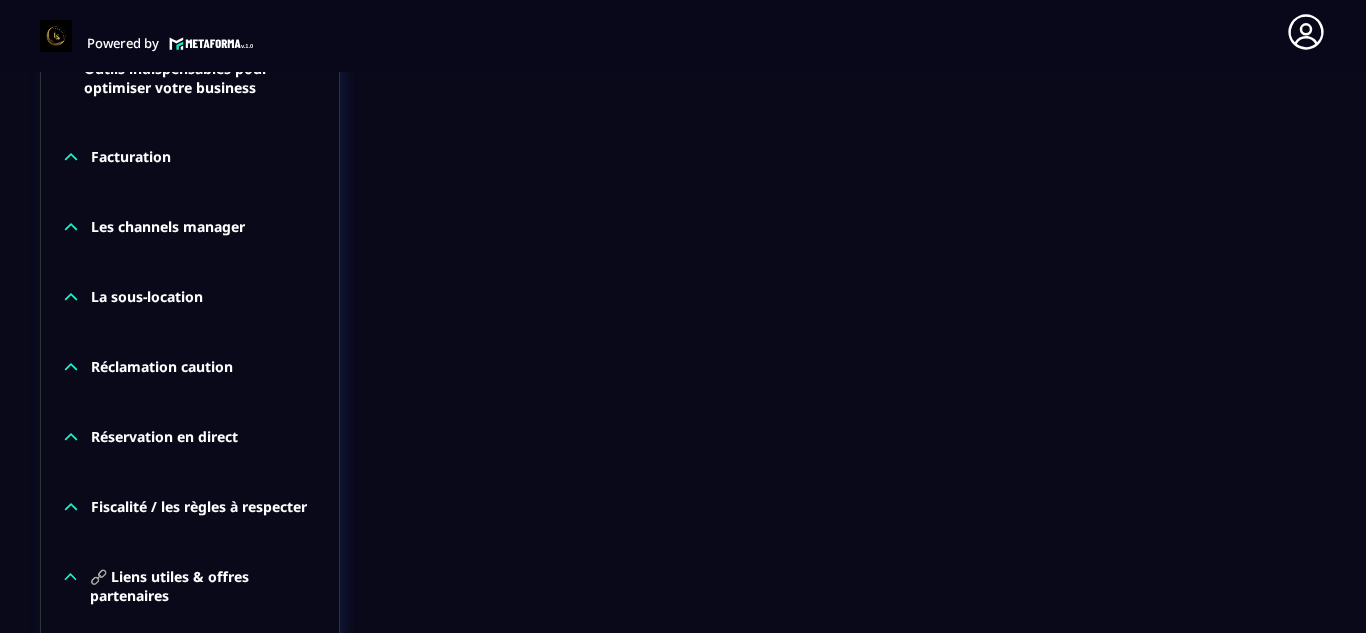 scroll, scrollTop: 1859, scrollLeft: 0, axis: vertical 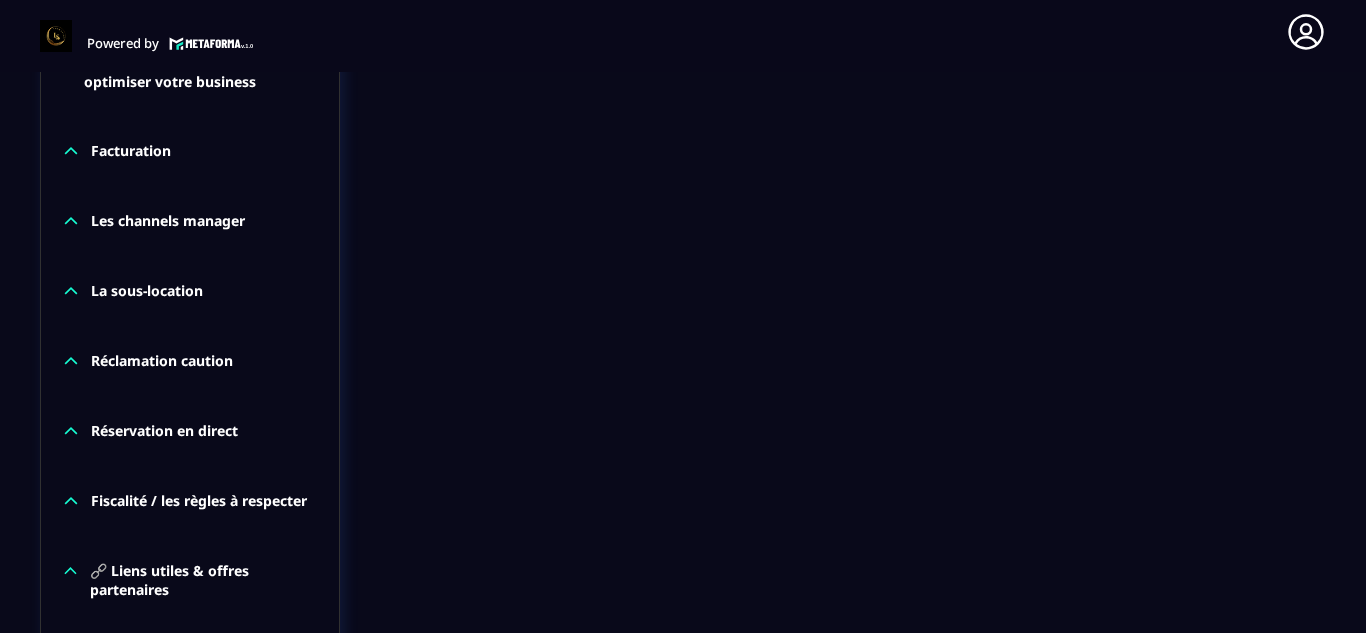 click on "Facturation" at bounding box center [131, 151] 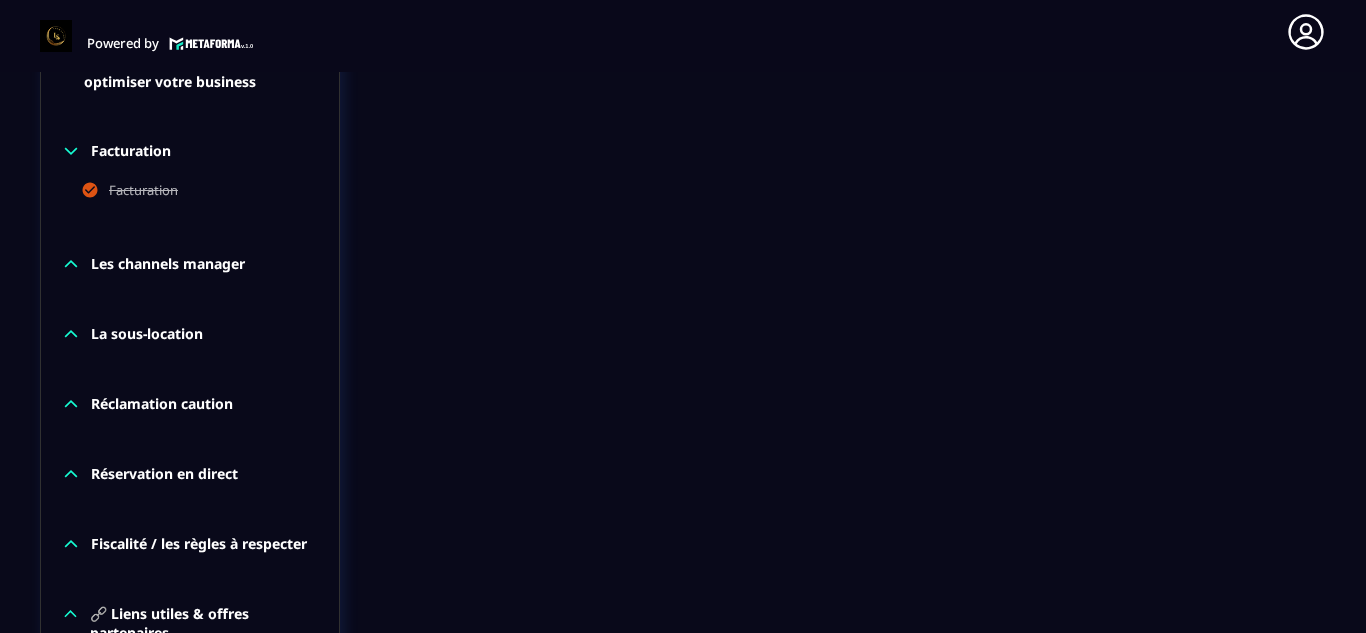 click on "Facturation" at bounding box center (131, 151) 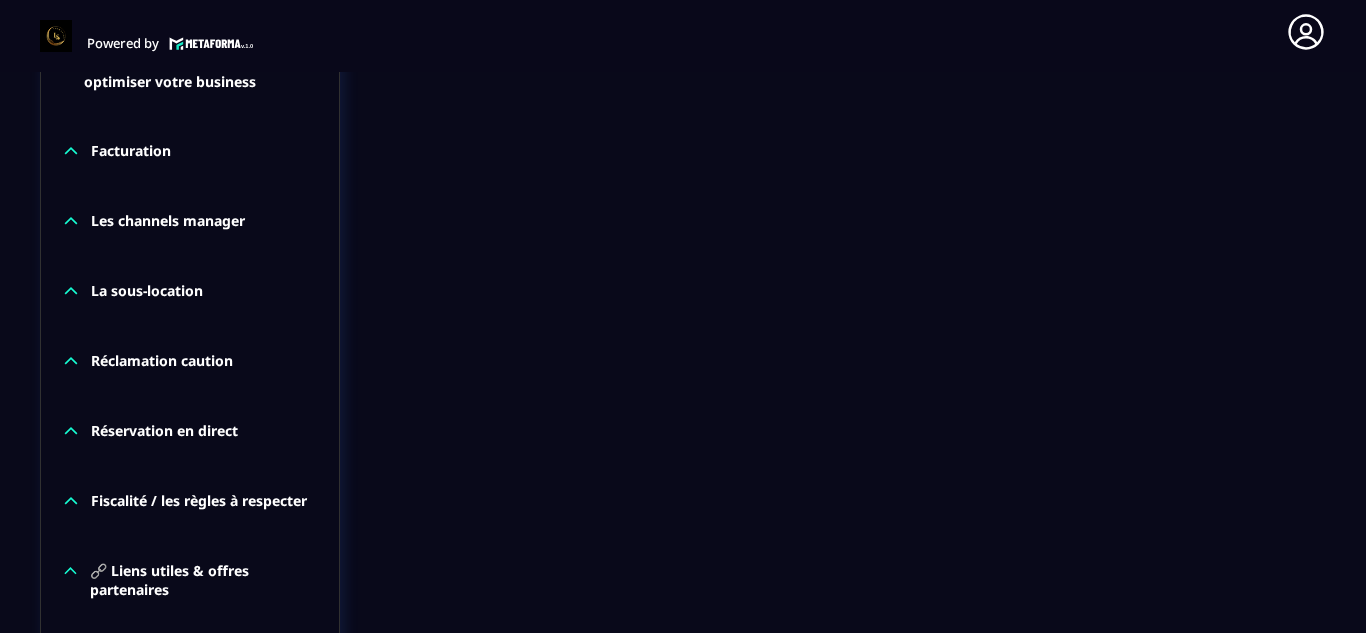 click on "Les channels manager" at bounding box center [168, 221] 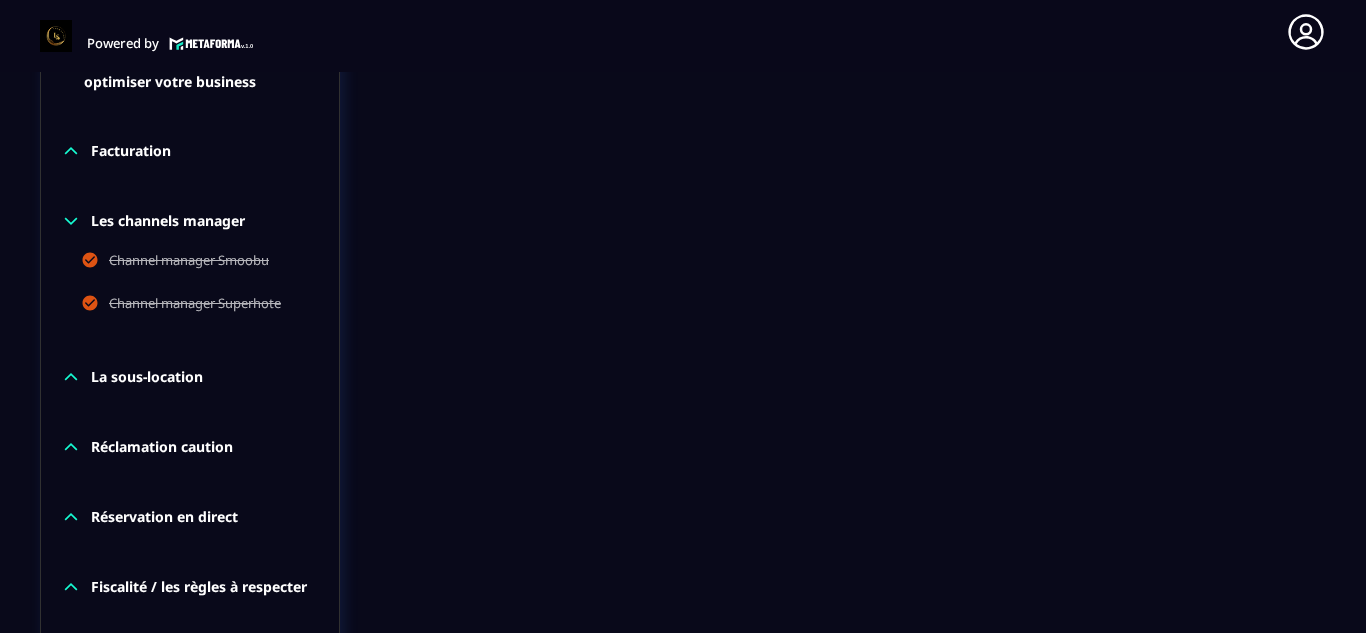 click on "Les channels manager" at bounding box center [168, 221] 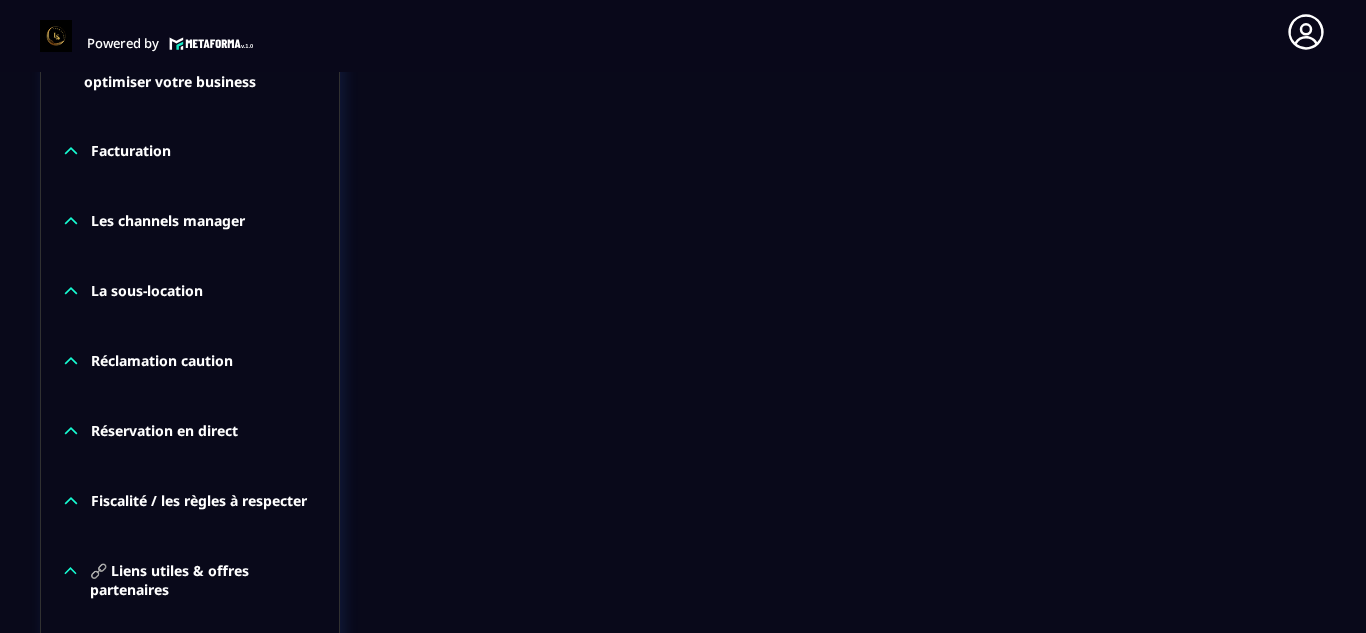 click on "La sous-location" at bounding box center [147, 291] 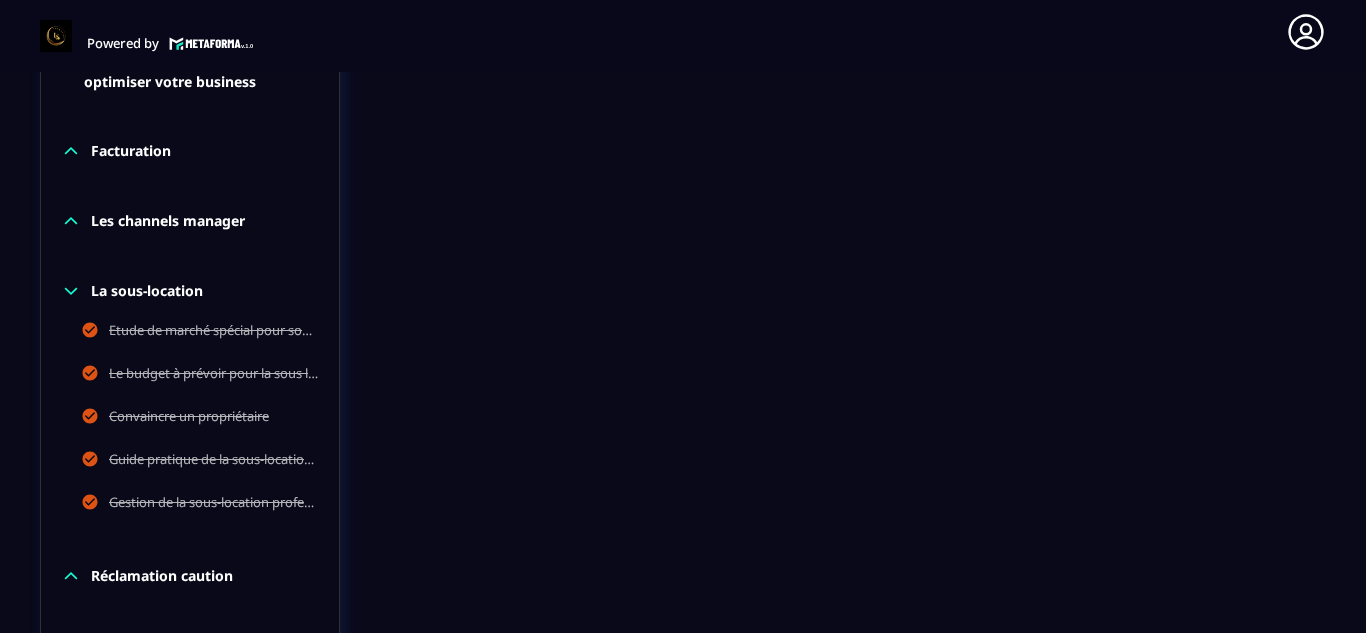 click on "La sous-location" at bounding box center [147, 291] 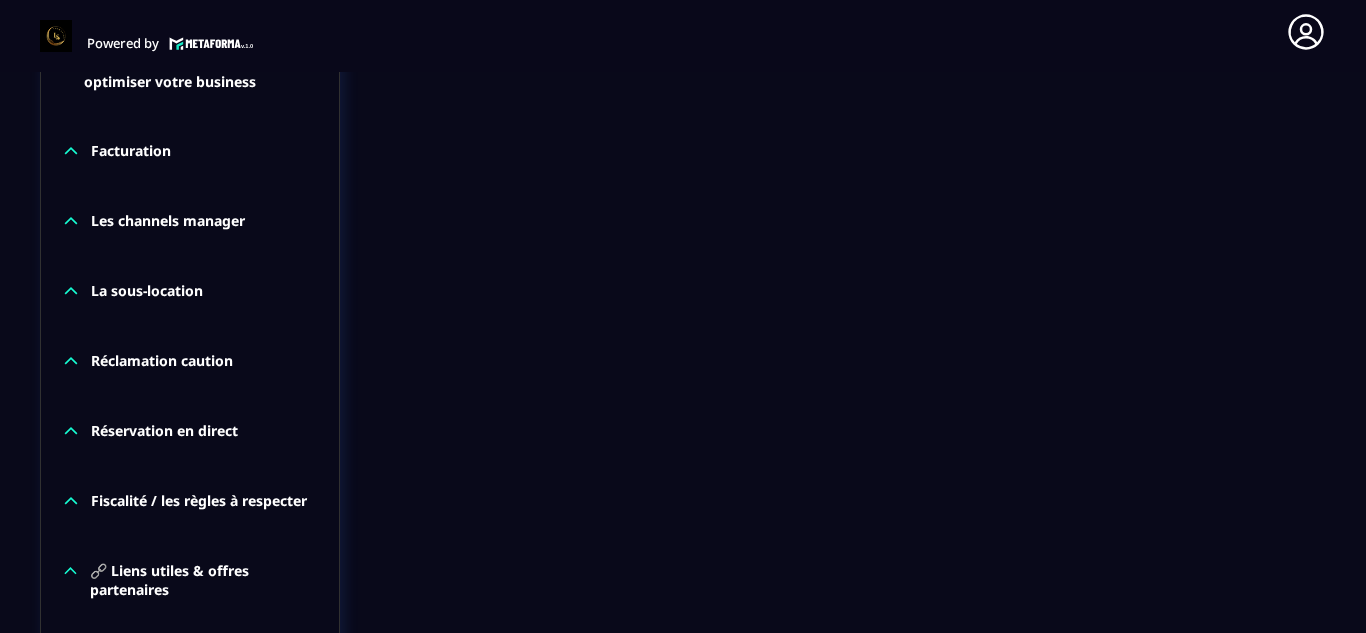 click on "Réclamation caution" at bounding box center (162, 361) 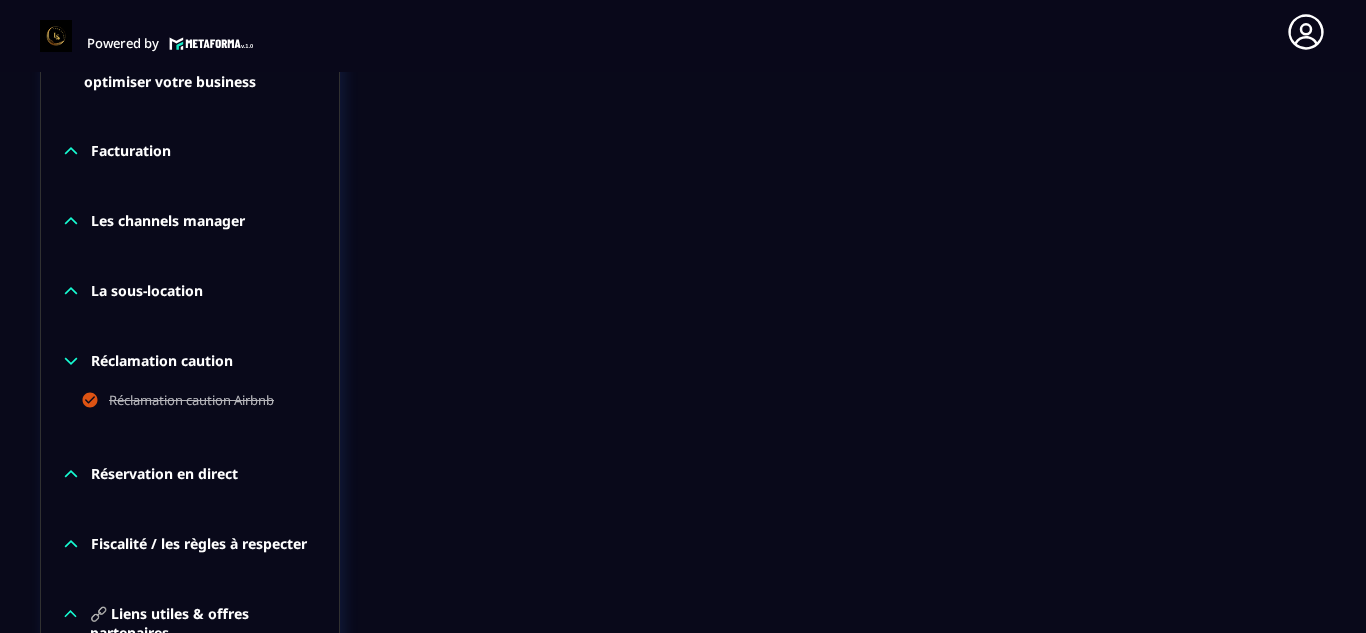 click on "Réclamation caution" at bounding box center [162, 361] 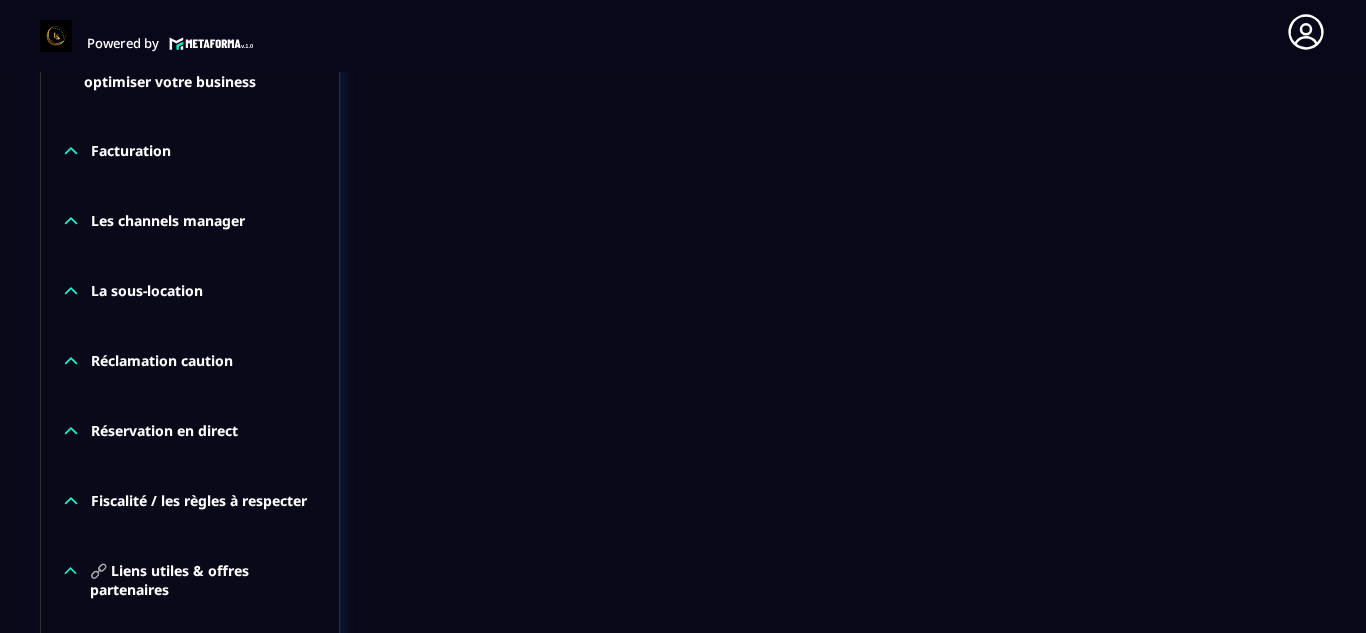 click on "Réservation en direct" at bounding box center [164, 431] 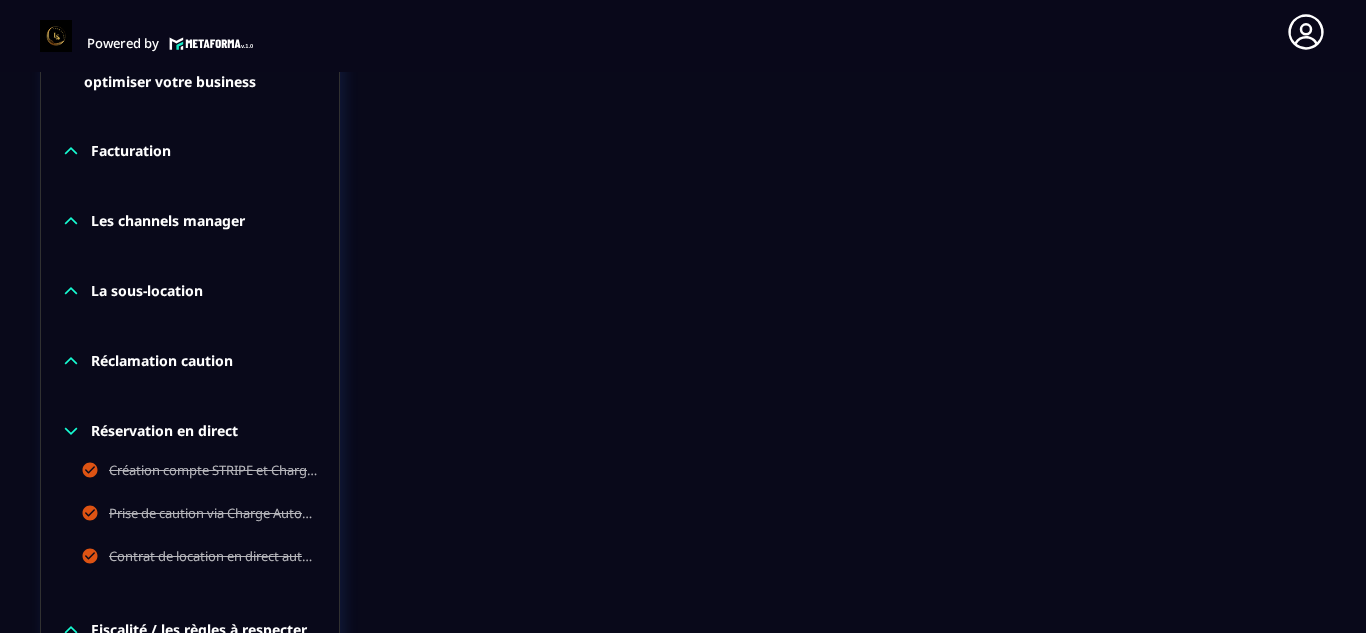 click on "Réservation en direct" at bounding box center [164, 431] 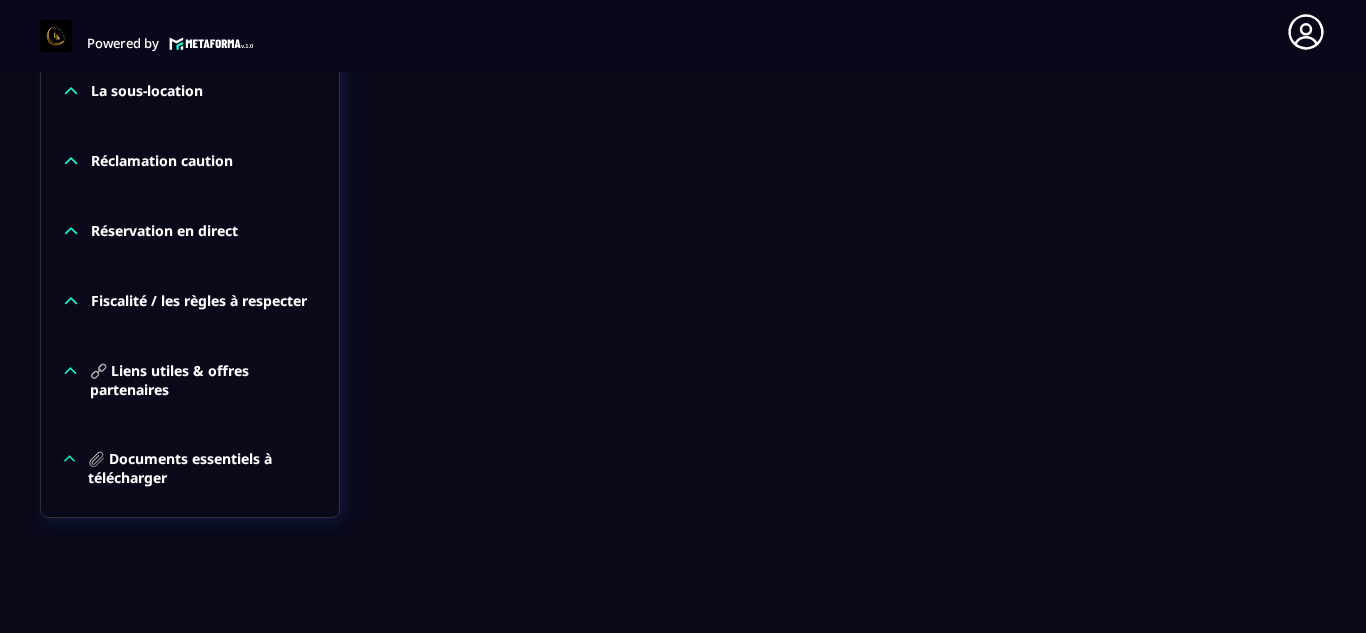 scroll, scrollTop: 2069, scrollLeft: 0, axis: vertical 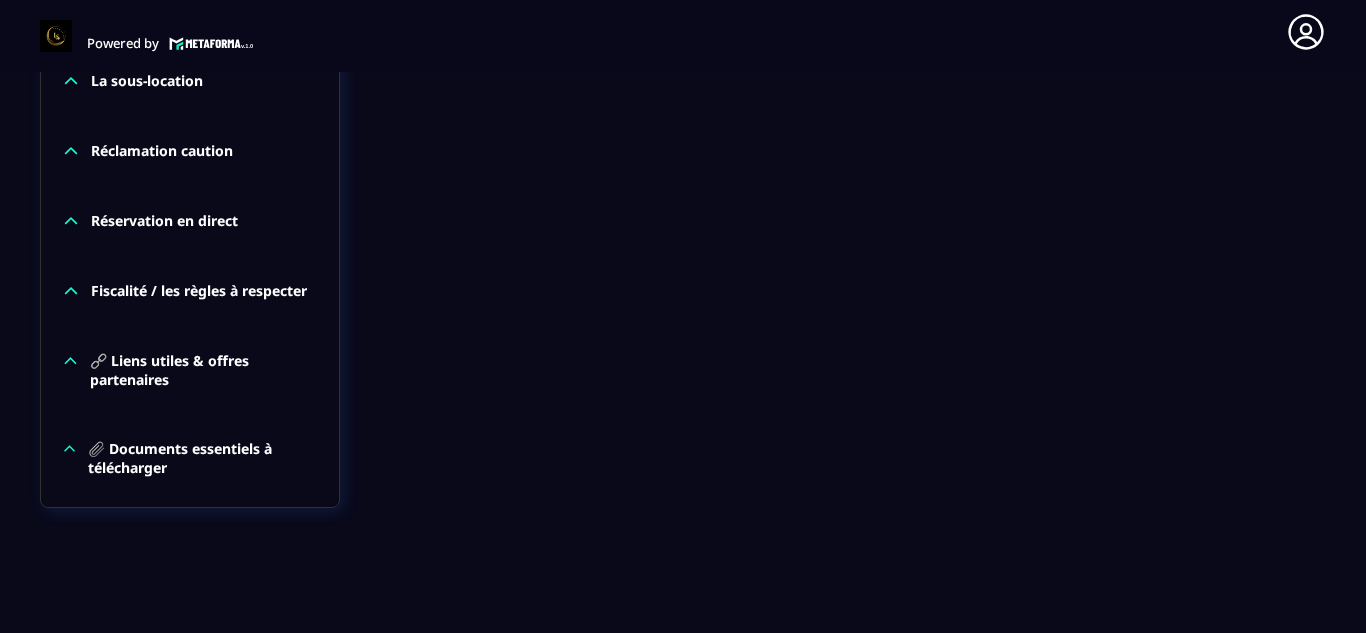 click on "Fiscalité / les règles à respecter" at bounding box center (199, 291) 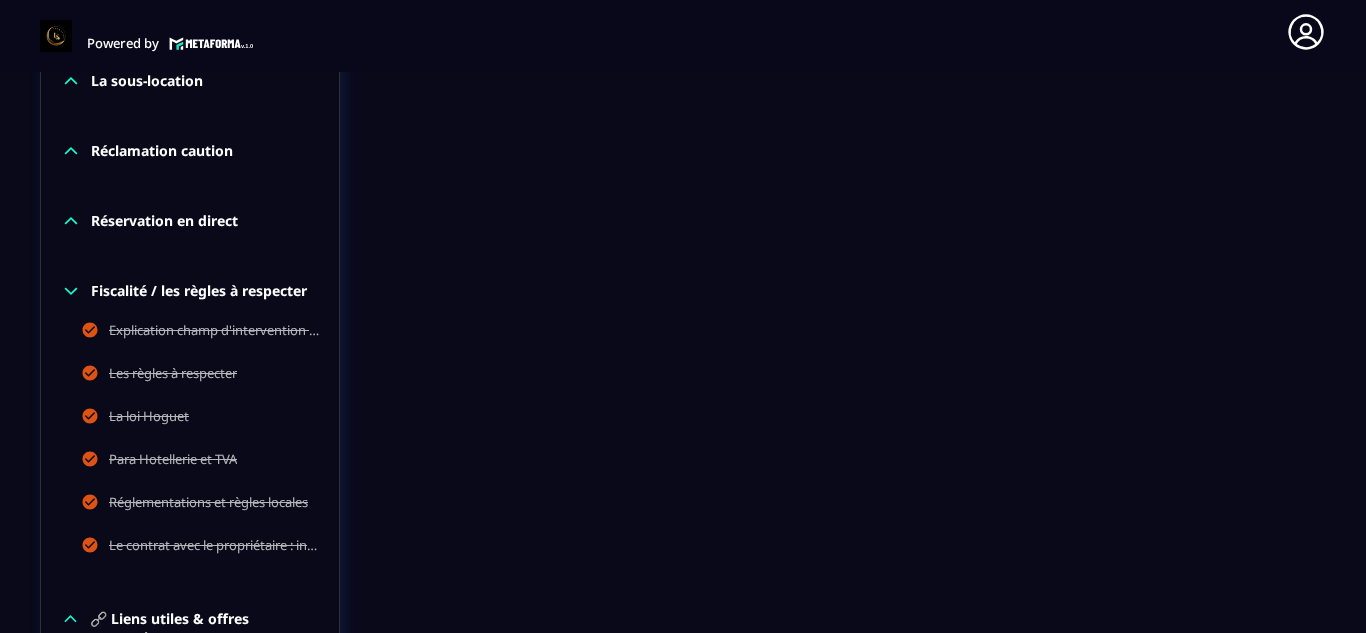 click on "Fiscalité / les règles à respecter" at bounding box center (199, 291) 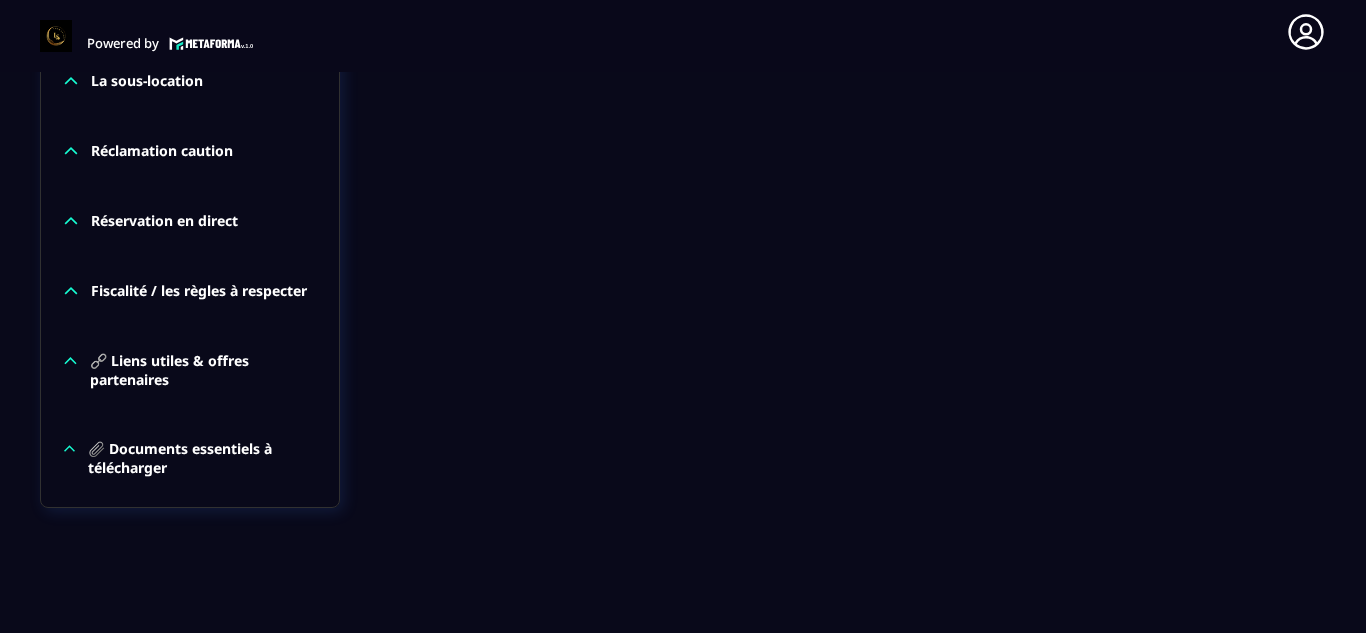 click on "🔗 Liens utiles & offres partenaires" at bounding box center (204, 370) 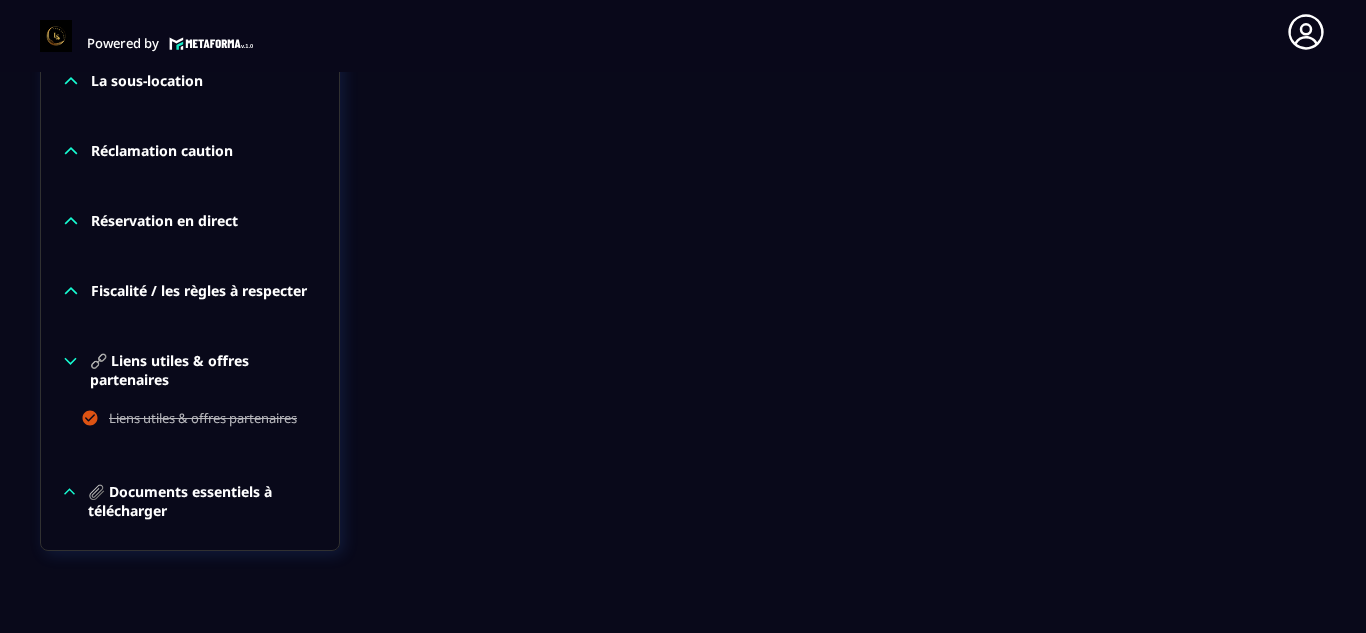 click on "🔗 Liens utiles & offres partenaires" at bounding box center [204, 370] 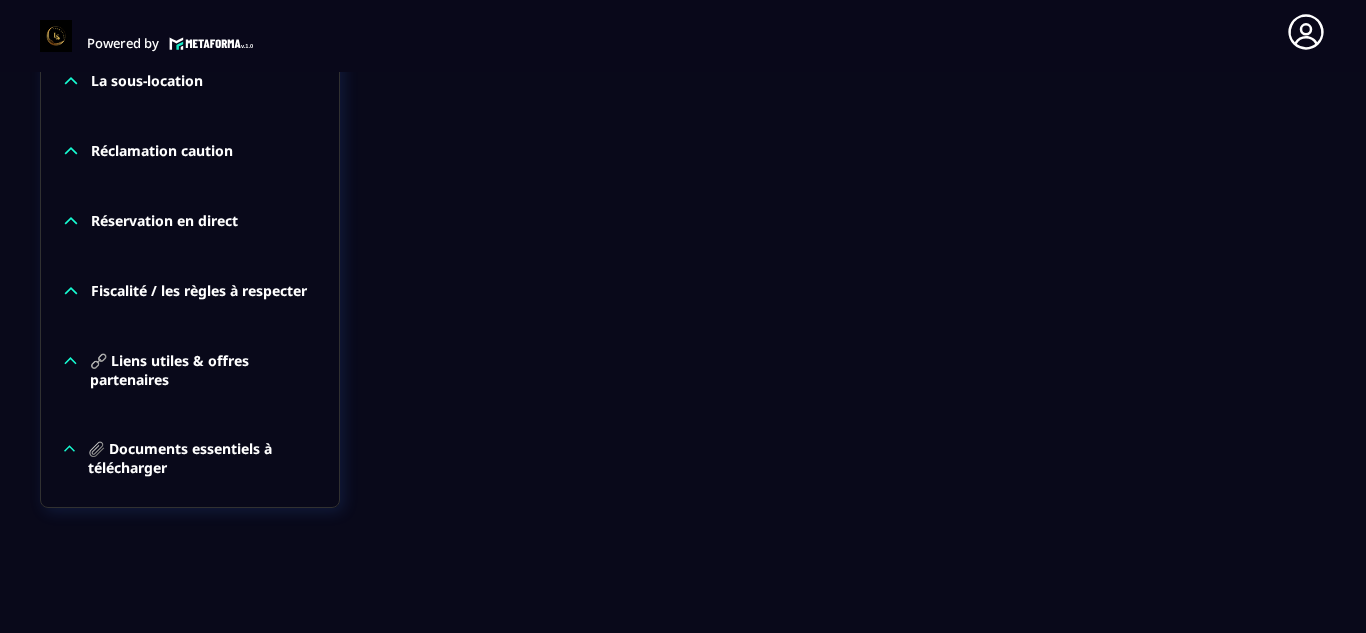 click on "📎 Documents essentiels à télécharger" at bounding box center [203, 458] 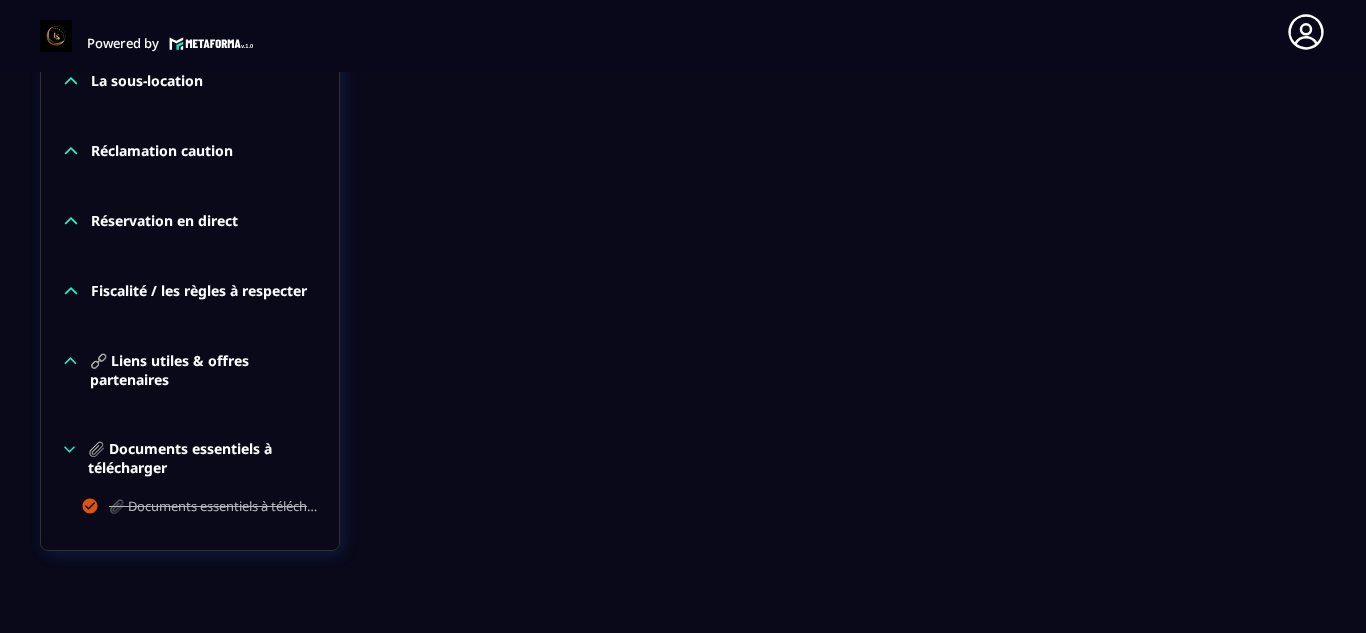 click on "📎 Documents essentiels à télécharger" at bounding box center (203, 458) 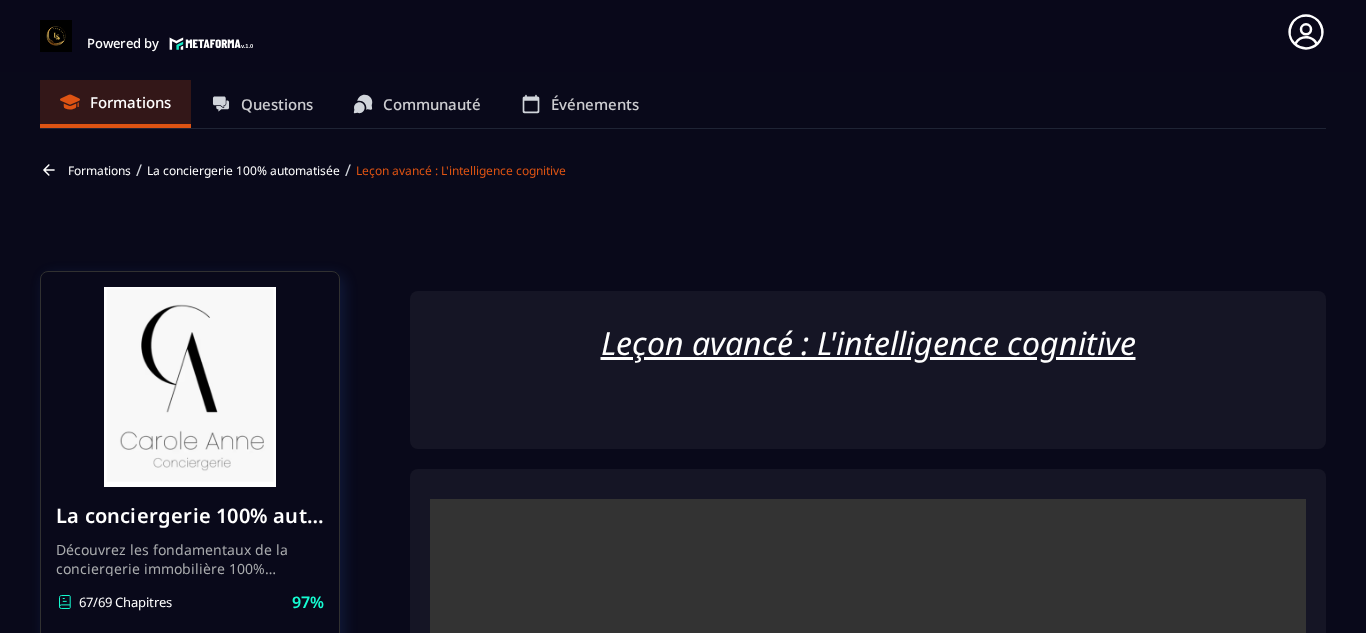 scroll, scrollTop: 0, scrollLeft: 0, axis: both 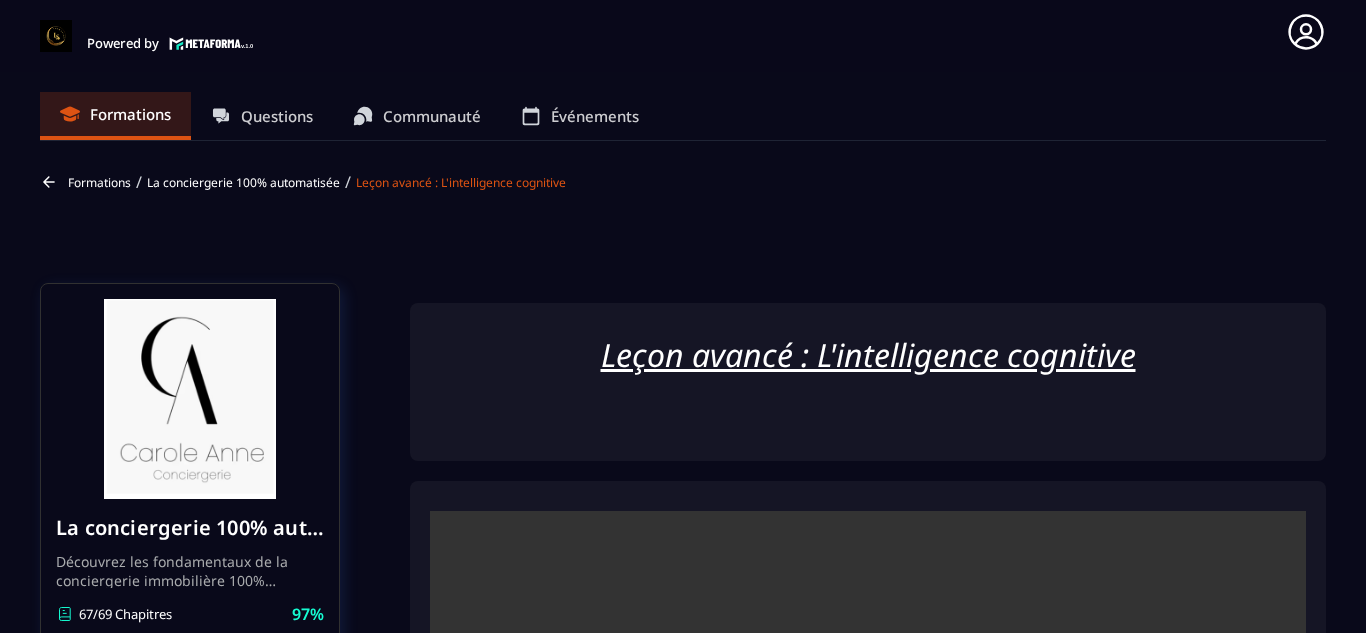 click on "Questions" at bounding box center (277, 116) 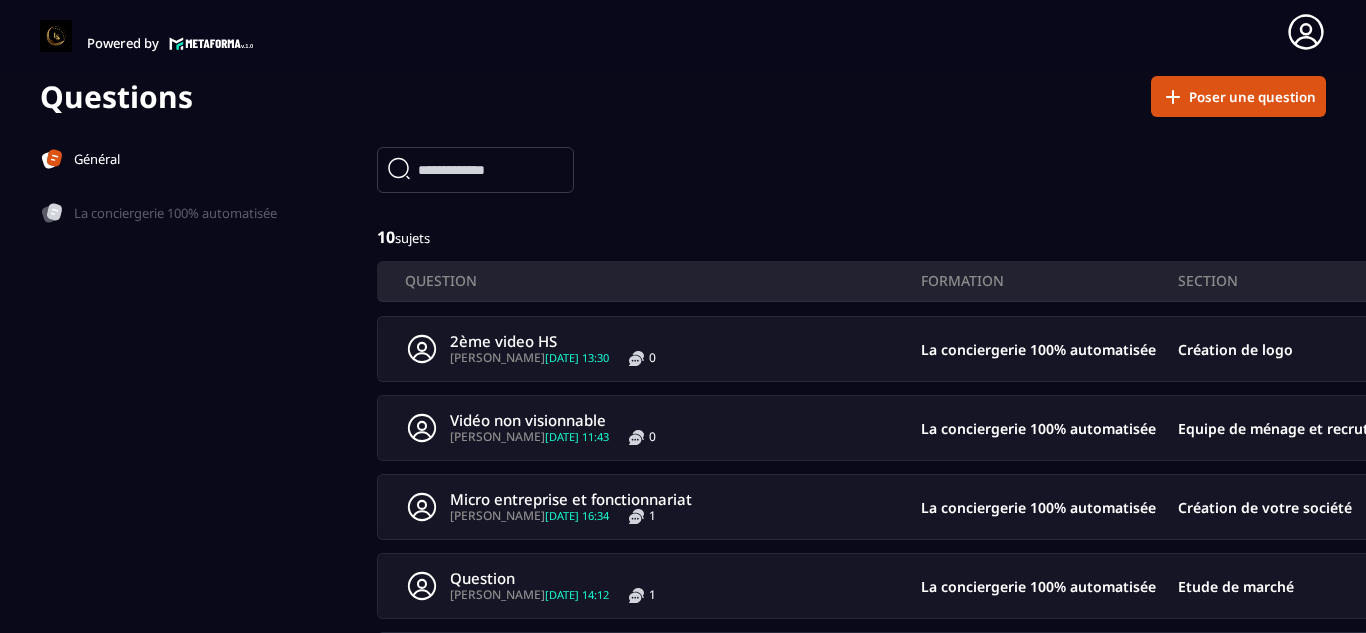 scroll, scrollTop: 0, scrollLeft: 0, axis: both 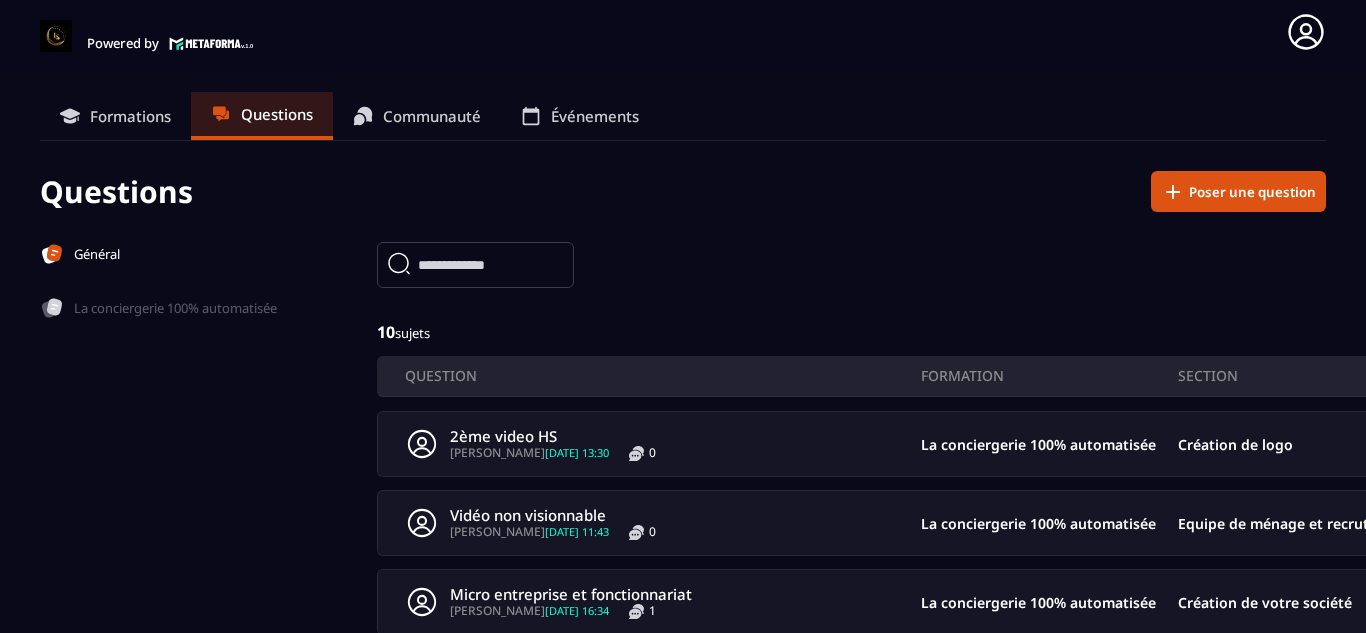 click on "Communauté" at bounding box center (432, 116) 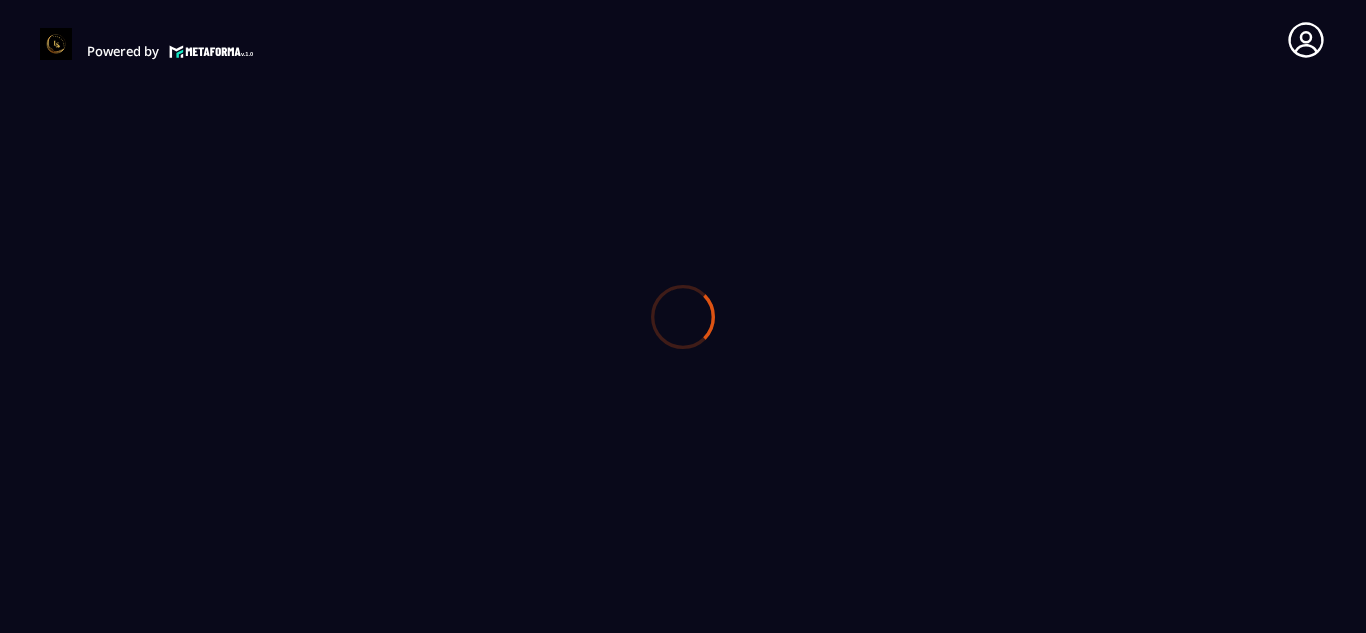scroll, scrollTop: 0, scrollLeft: 0, axis: both 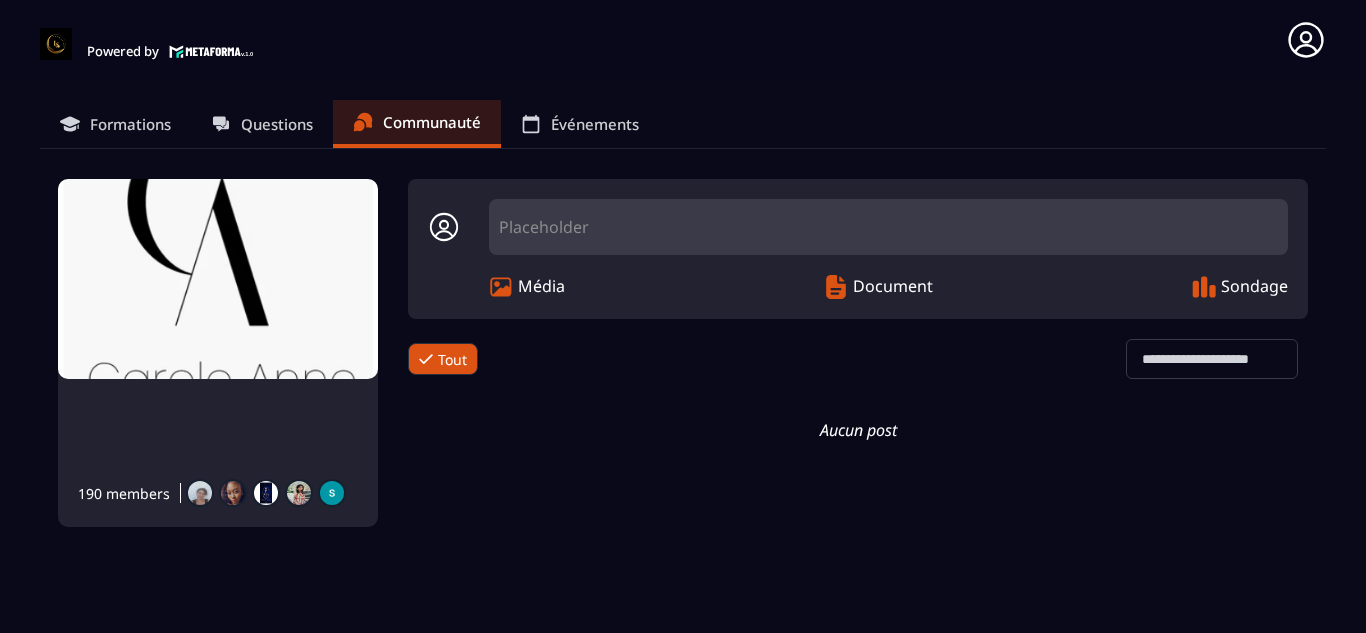 click on "Événements" at bounding box center (595, 124) 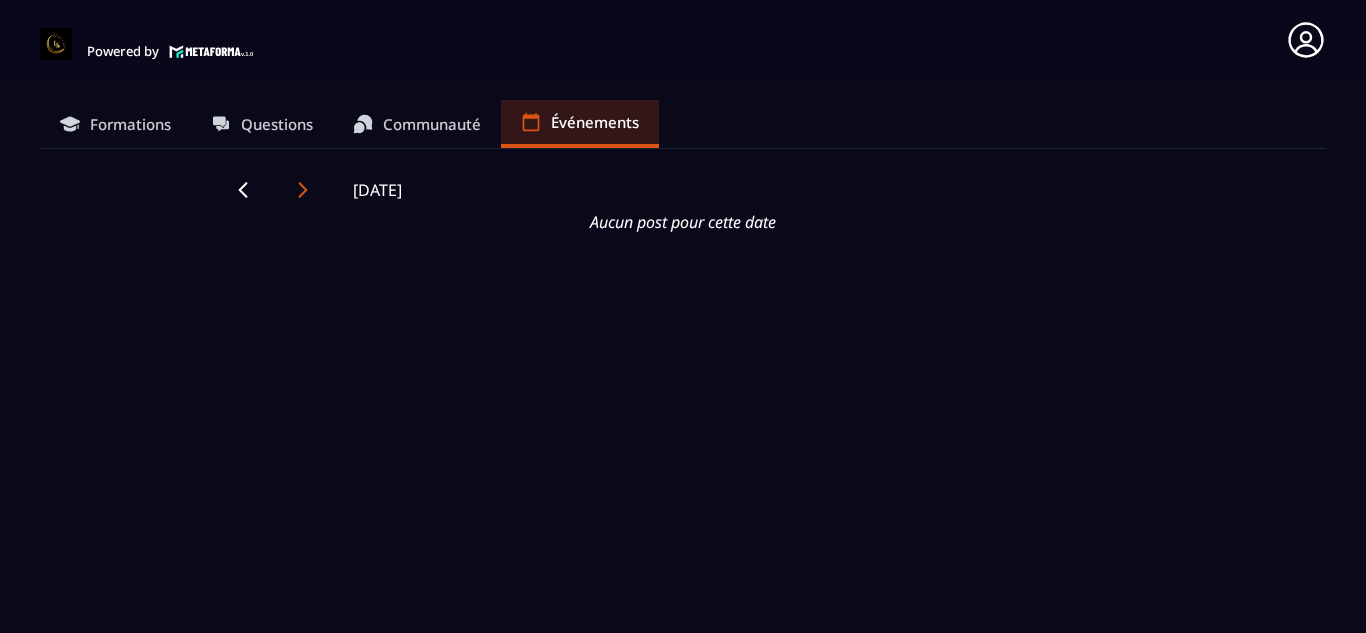 click 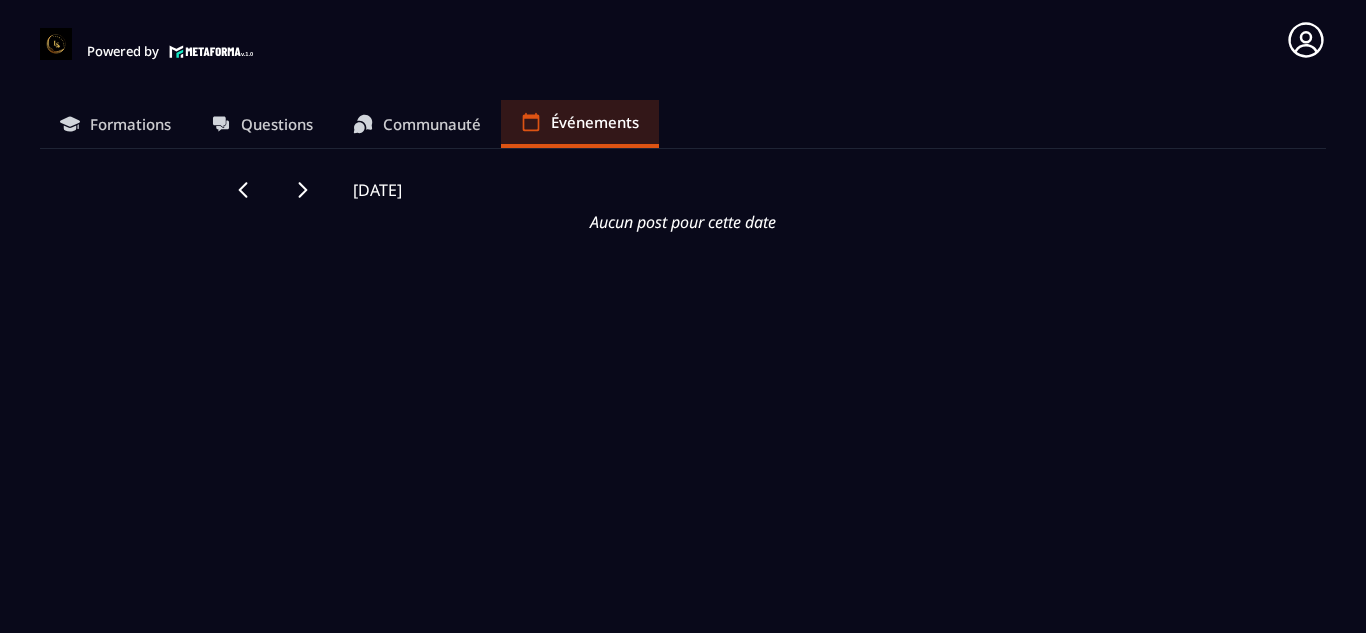 click on "Communauté" at bounding box center (432, 124) 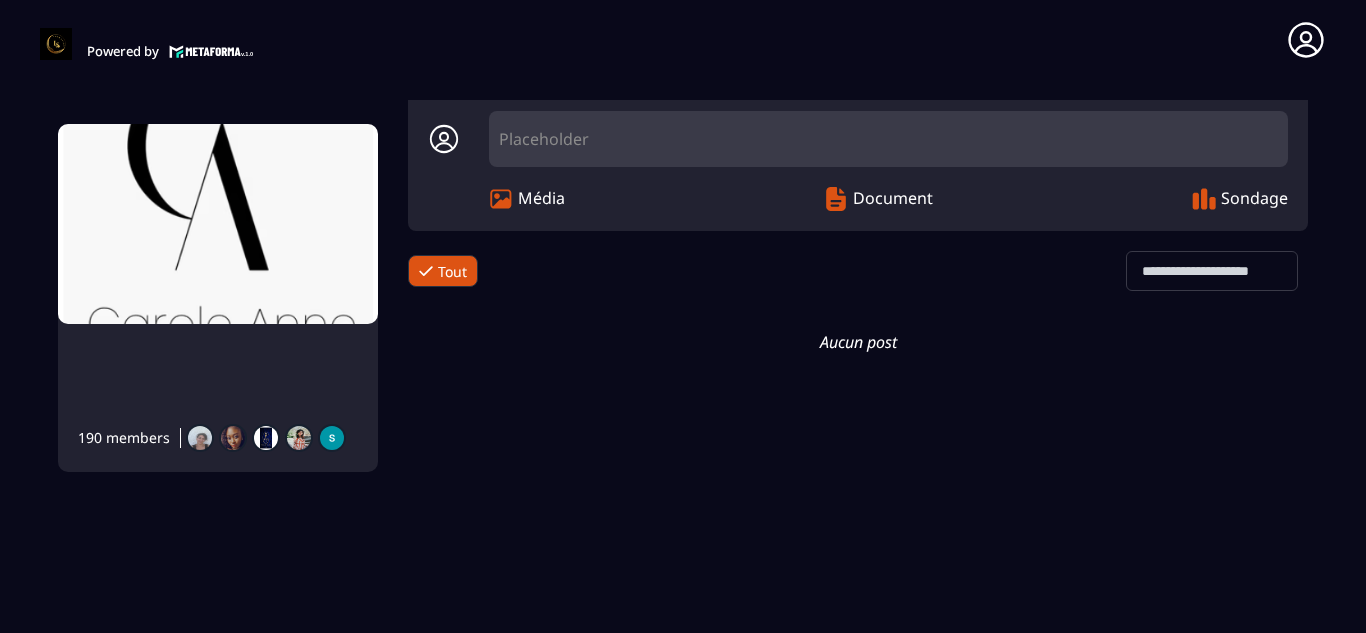 scroll, scrollTop: 100, scrollLeft: 0, axis: vertical 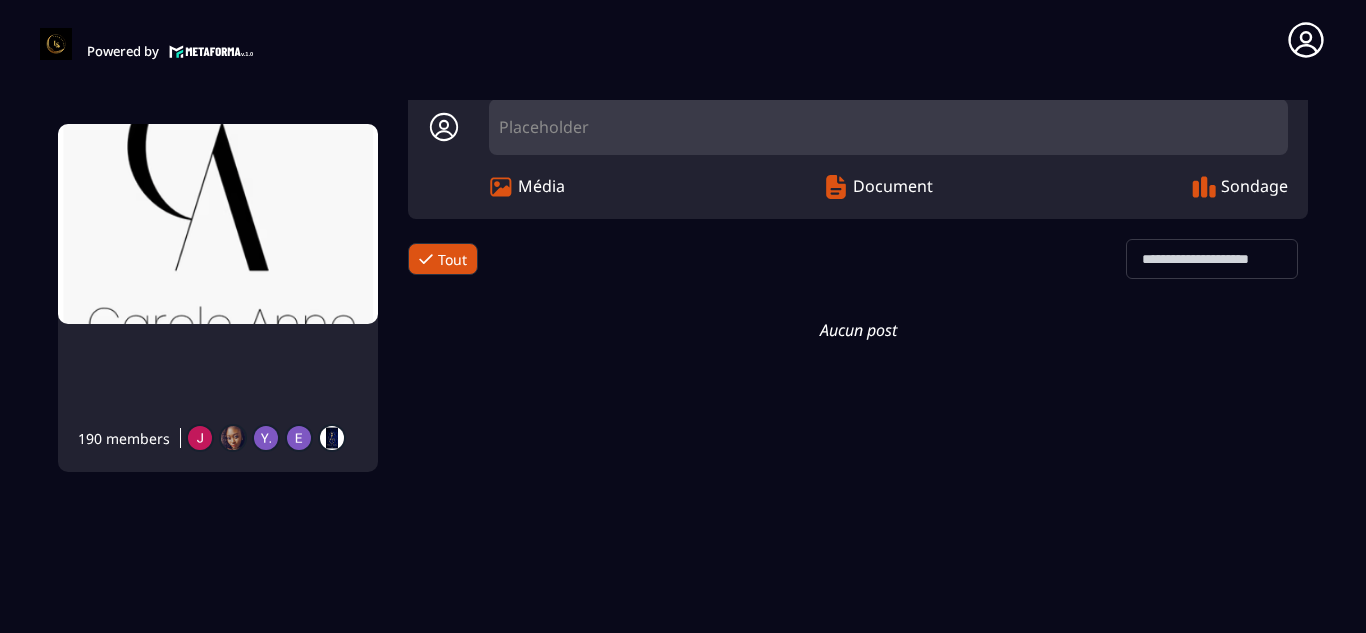 click at bounding box center (218, 224) 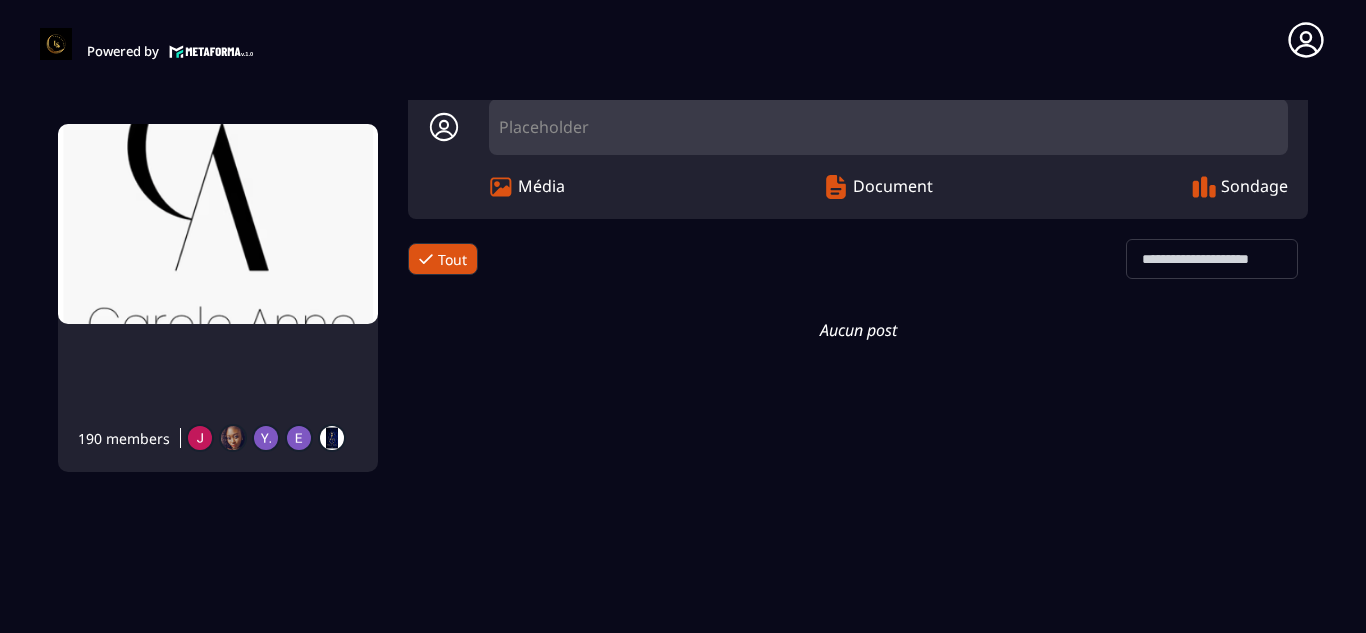 click 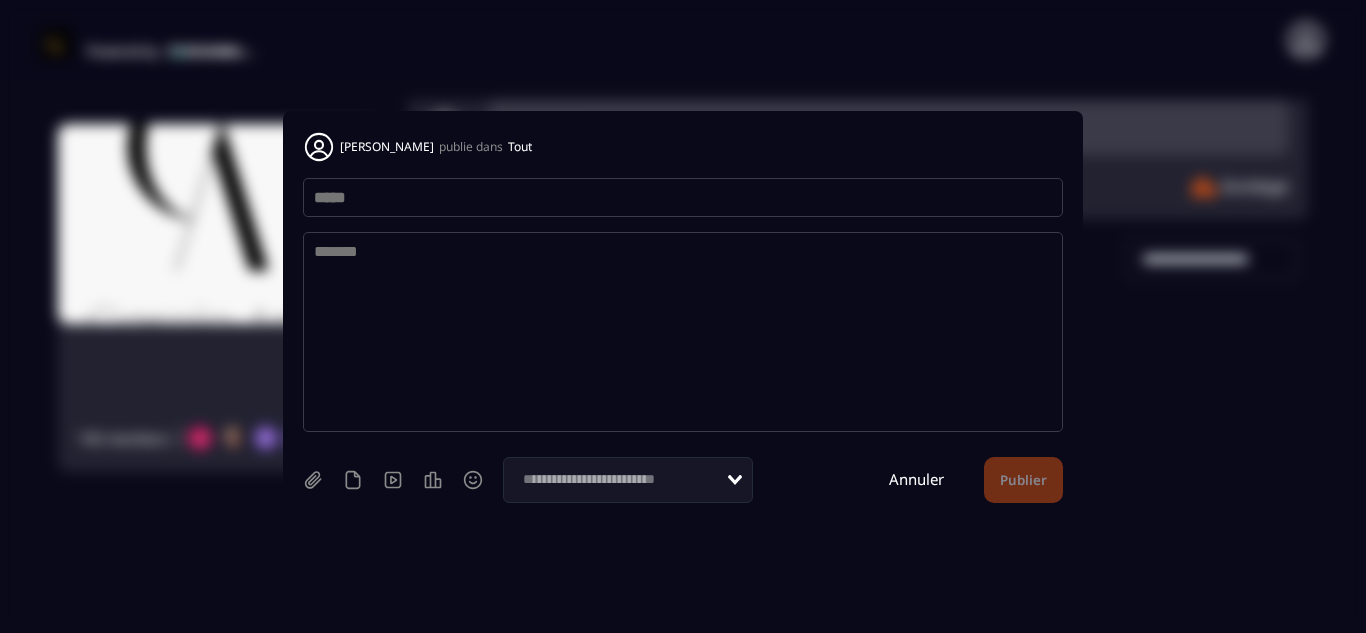 click on "Annuler" at bounding box center [916, 479] 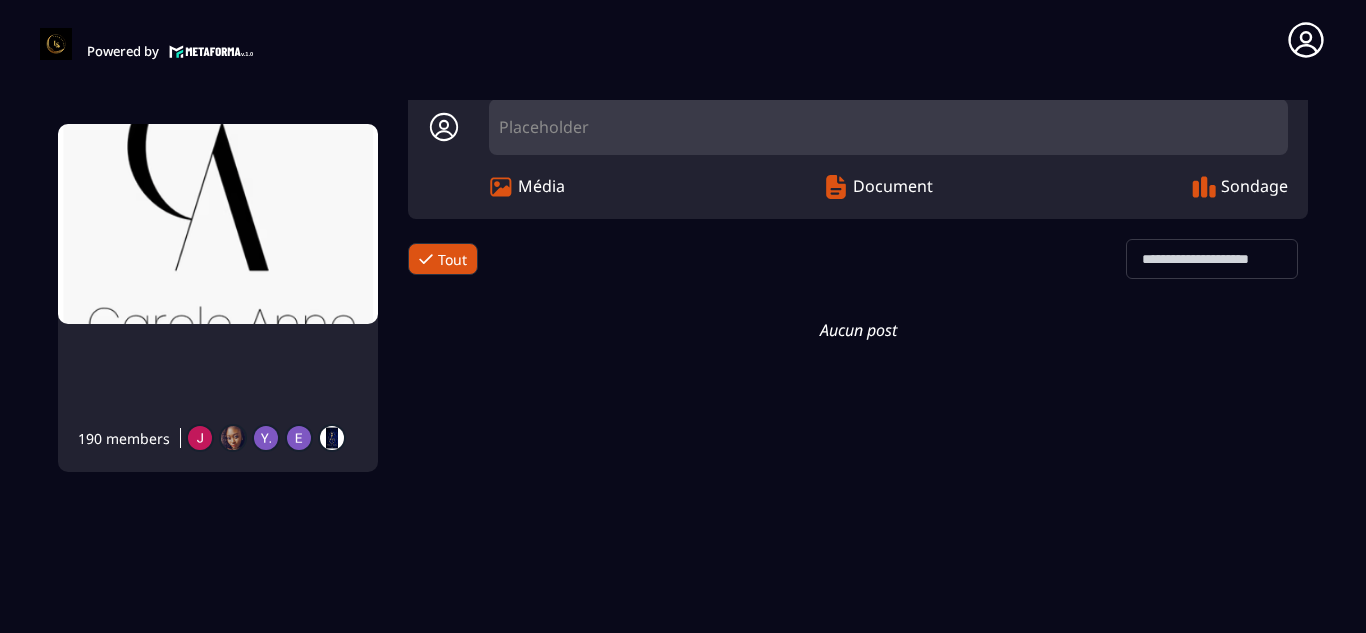 click on "Document" at bounding box center [893, 187] 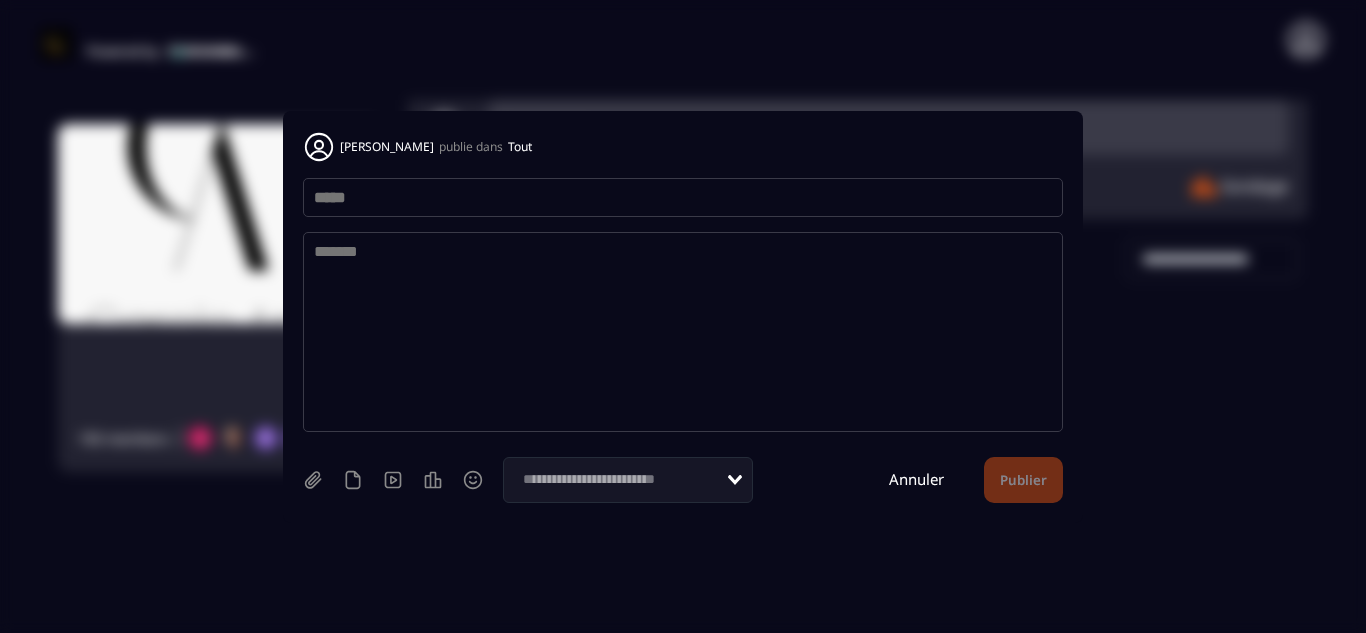 click on "Annuler" at bounding box center (916, 479) 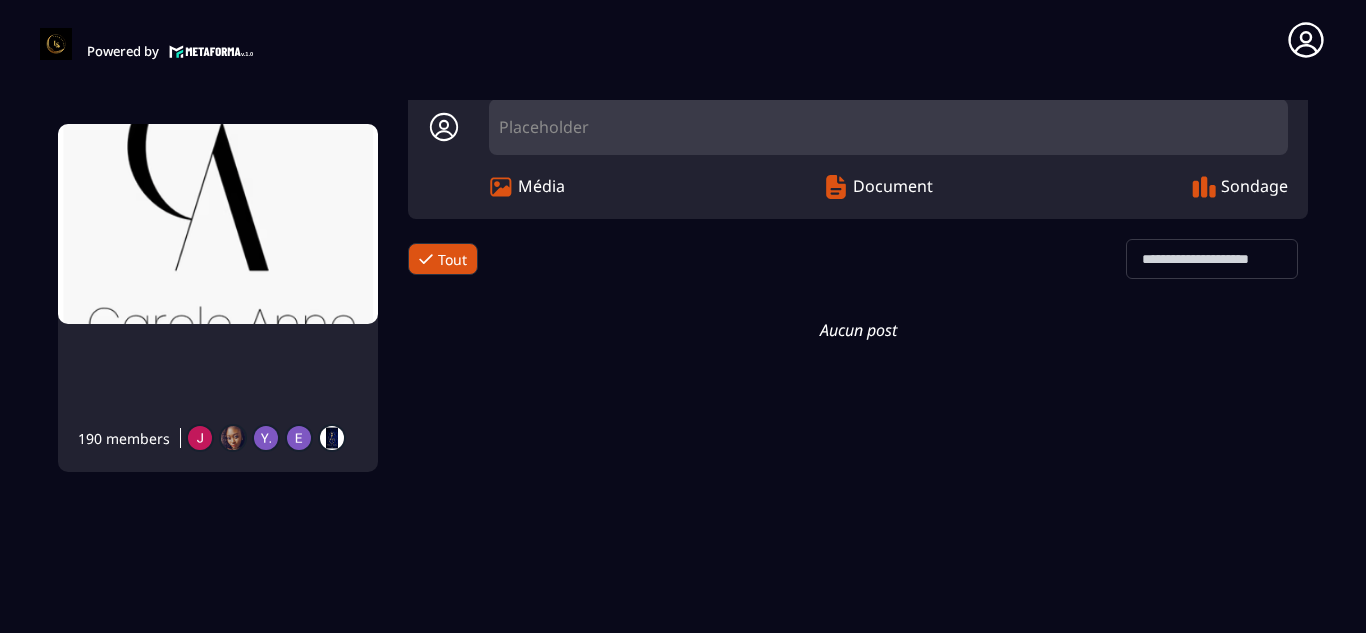 click on "Sondage" at bounding box center (1254, 187) 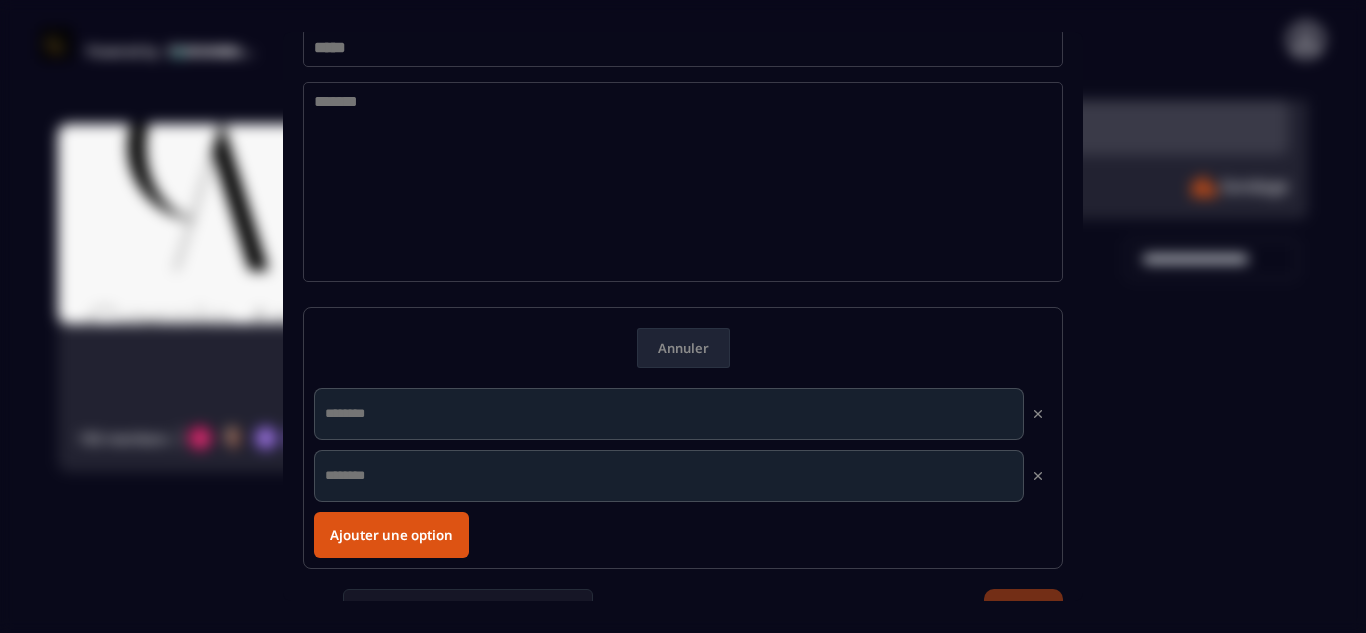 scroll, scrollTop: 129, scrollLeft: 0, axis: vertical 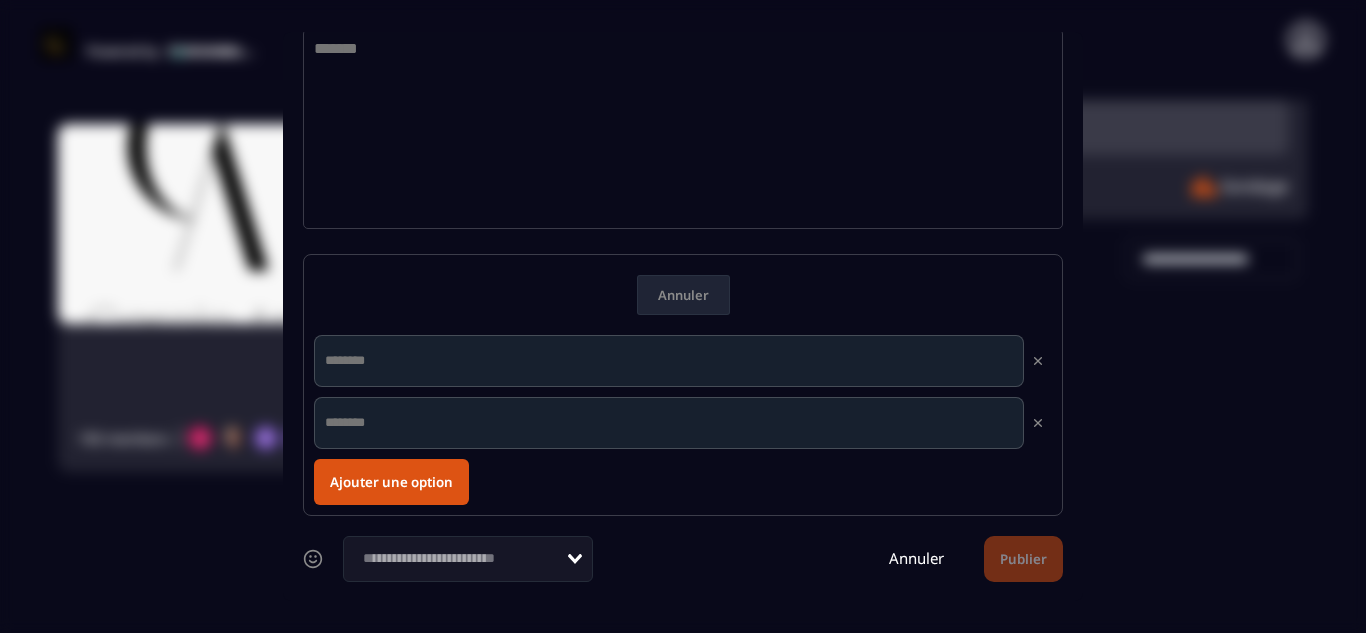 click on "Annuler" at bounding box center (916, 558) 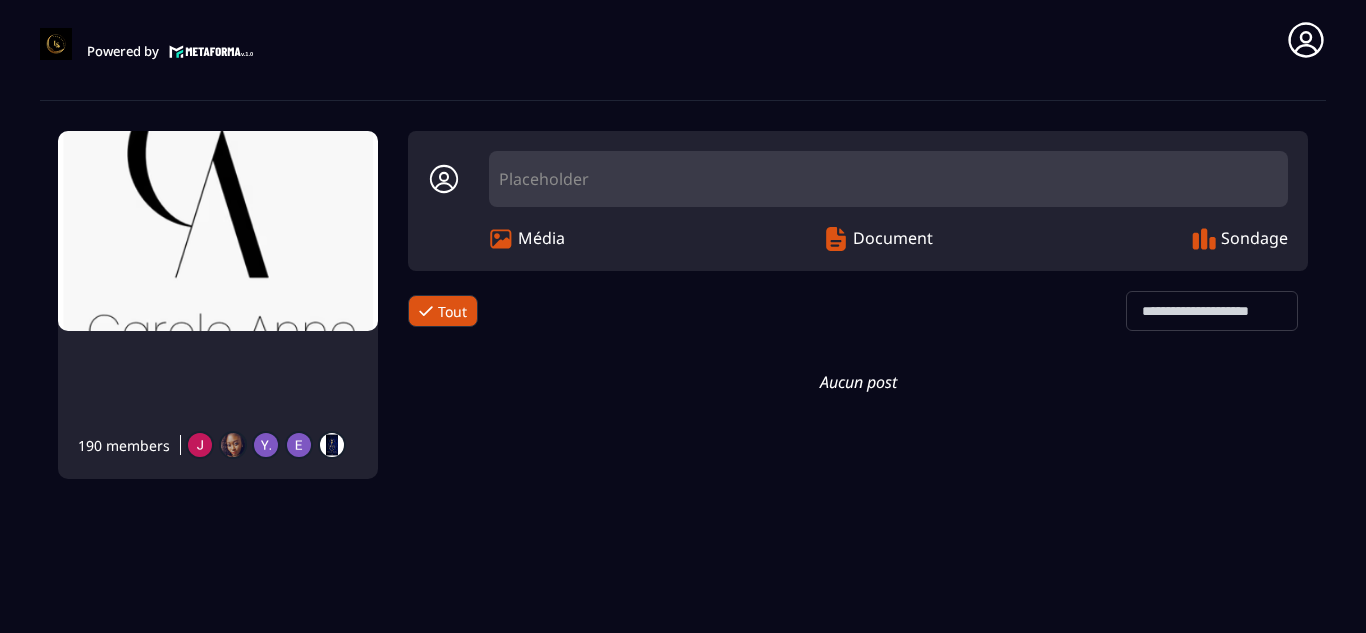 scroll, scrollTop: 0, scrollLeft: 0, axis: both 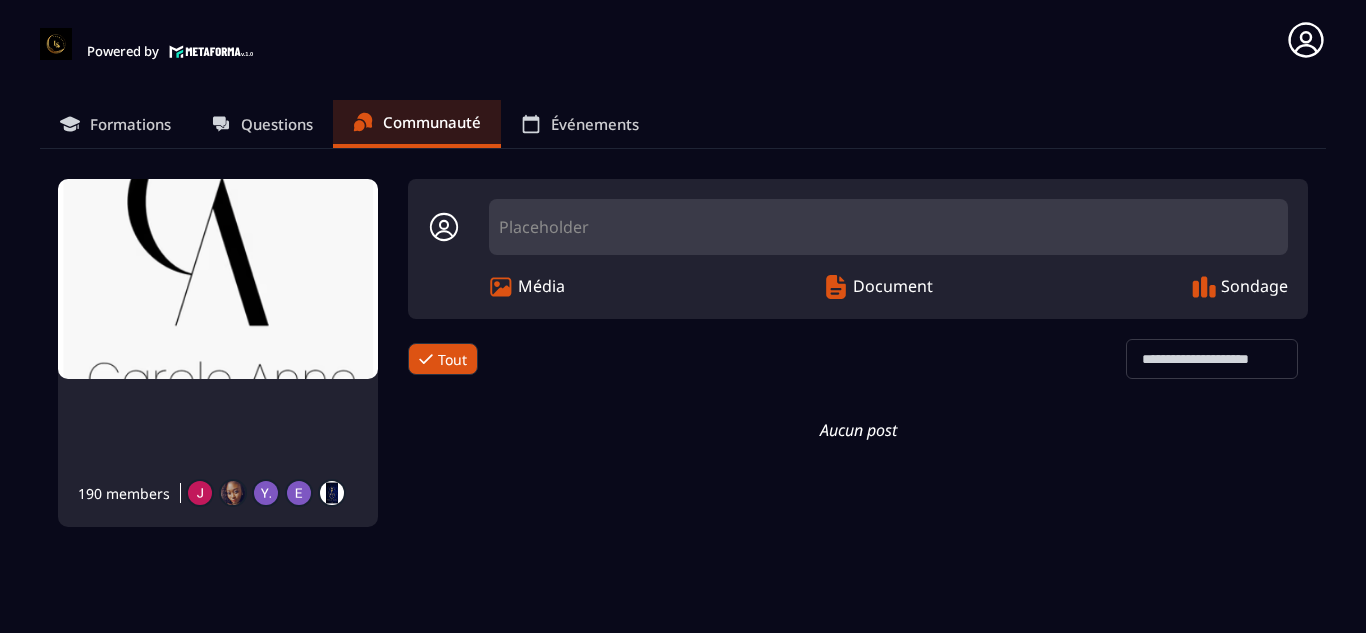 click on "Formations" at bounding box center (130, 124) 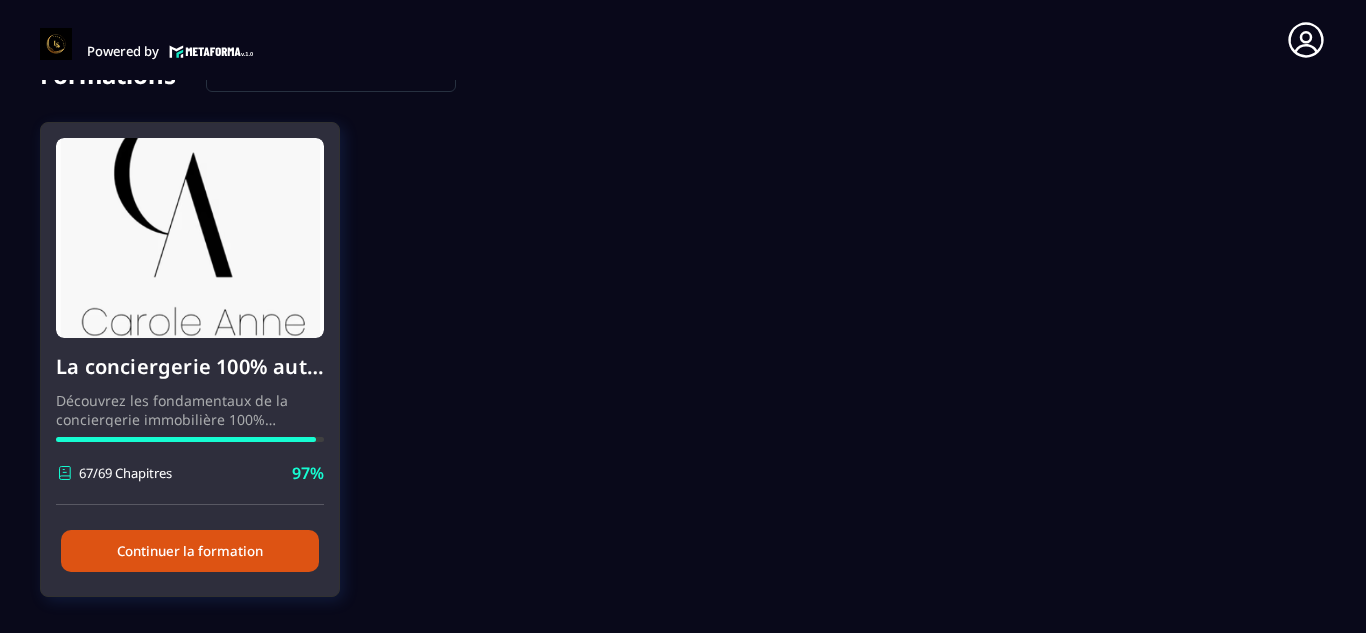 scroll, scrollTop: 172, scrollLeft: 0, axis: vertical 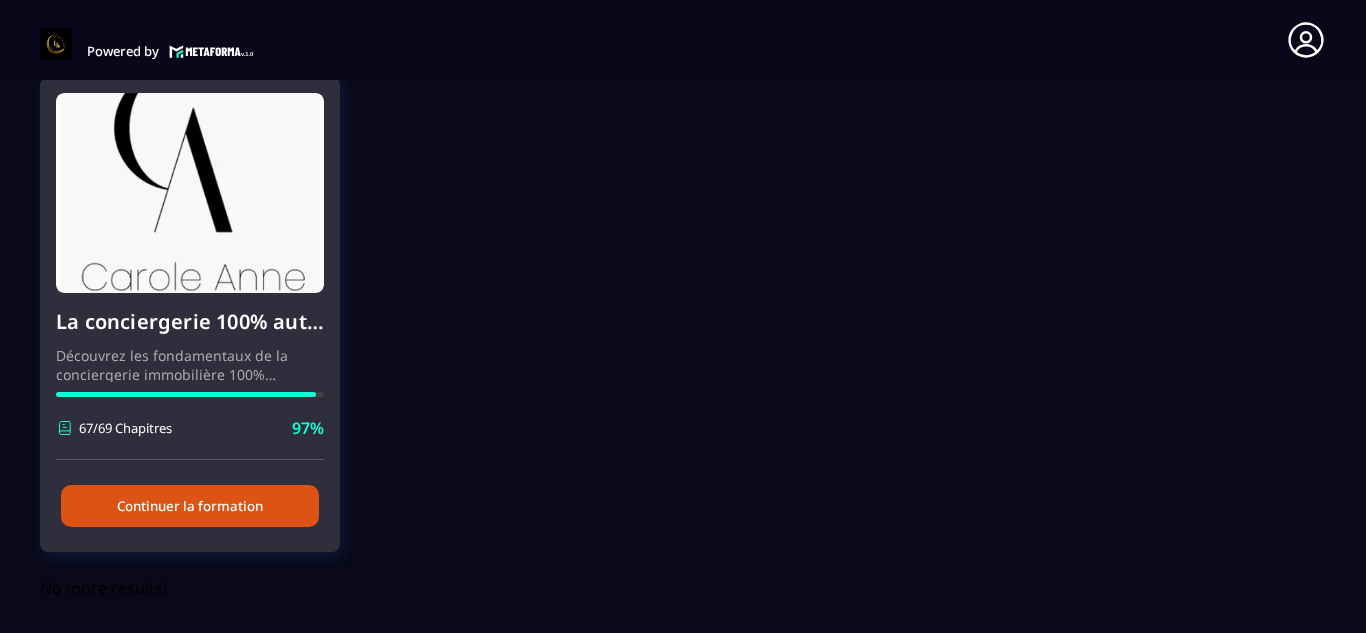 click at bounding box center [190, 193] 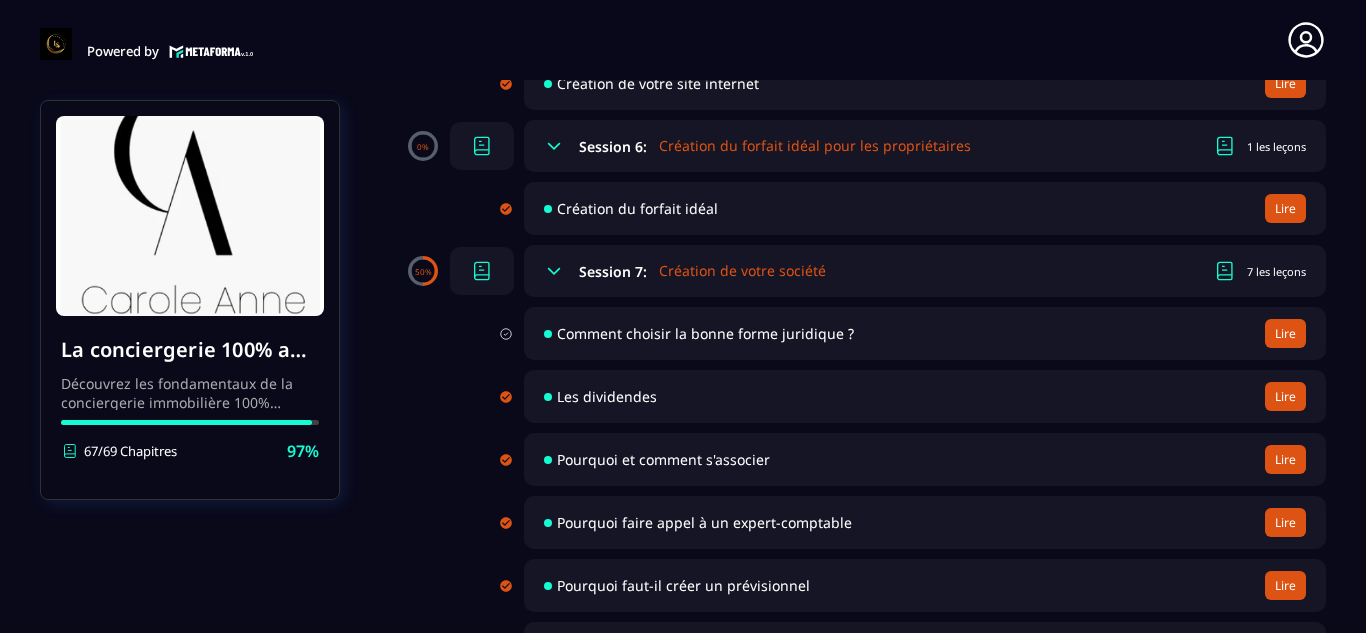 scroll, scrollTop: 1200, scrollLeft: 0, axis: vertical 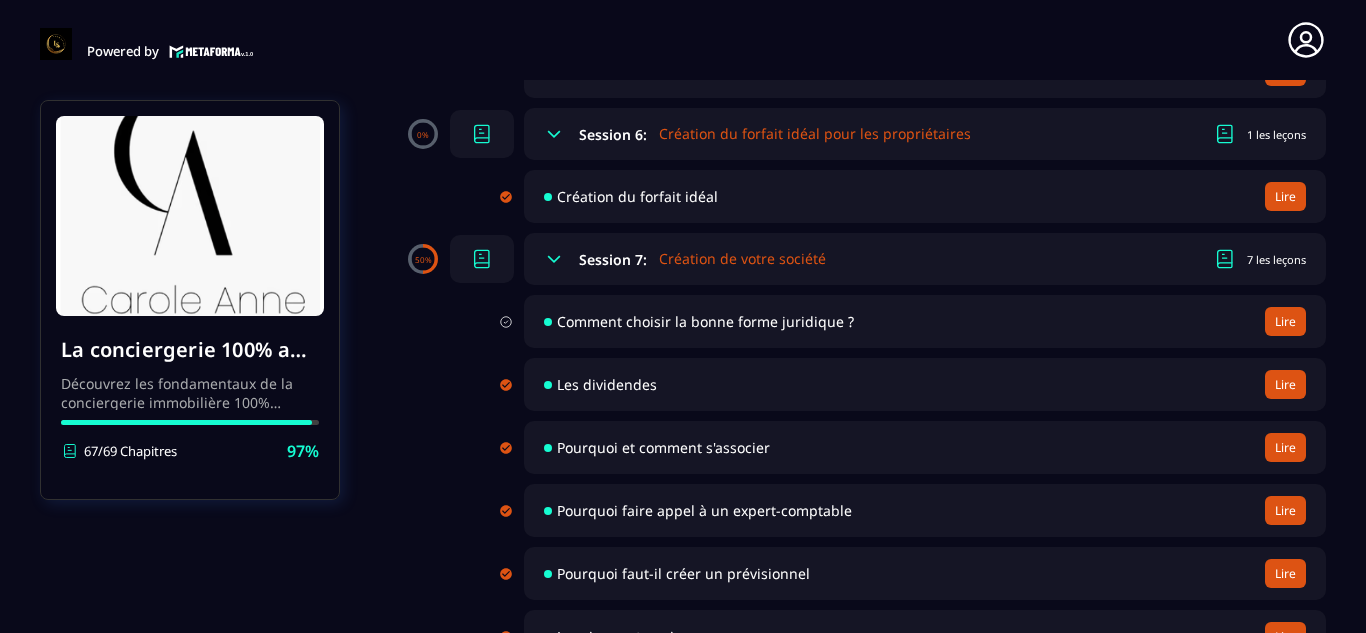 click on "Comment choisir la bonne forme juridique ?" at bounding box center (705, 321) 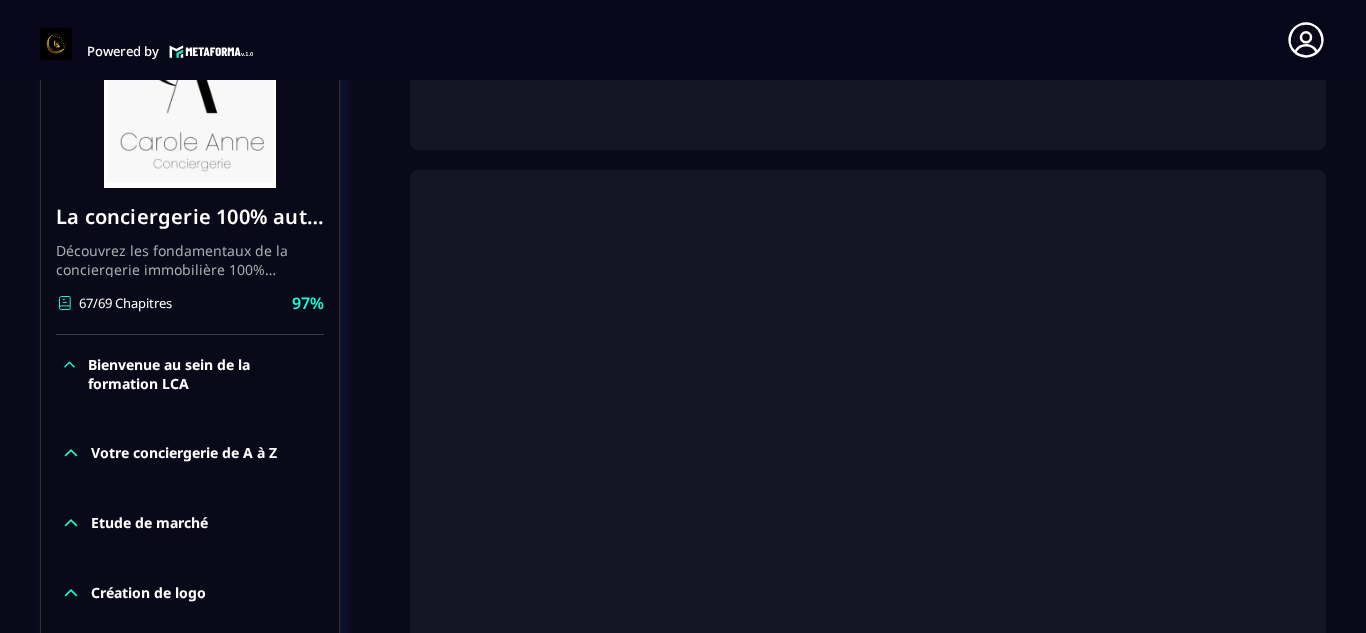 scroll, scrollTop: 500, scrollLeft: 0, axis: vertical 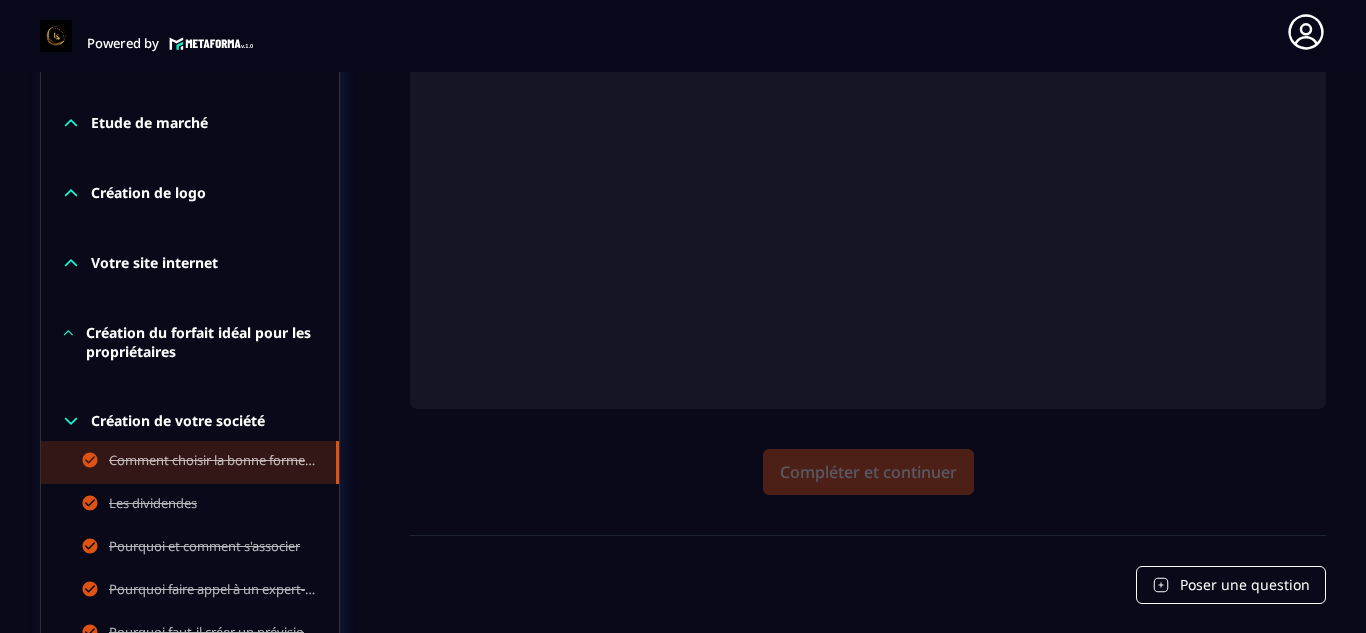 click on "Formations Questions Communauté Événements Formations / La conciergerie 100% automatisée / Comment choisir la bonne forme juridique ? La conciergerie 100% automatisée Découvrez les fondamentaux de la conciergerie immobilière 100% automatisée.
Cette formation est conçue pour vous permettre de lancer et maîtriser votre activité de conciergerie en toute simplicité.
Vous apprendrez :
✅ Les bases essentielles de la conciergerie pour démarrer sereinement.
✅ Les outils incontournables pour gérer vos clients et vos biens de manière efficace.
✅ L'automatisation des tâches répétitives pour gagner un maximum de temps au quotidien.
Objectif : Vous fournir toutes les clés pour créer une activité rentable et automatisée, tout en gardant du temps pour vous. 67/69 Chapitres 97%  Bienvenue au sein de la formation LCA Votre conciergerie de A à Z Etude de marché Création de logo Votre site internet Création du forfait idéal pour les propriétaires Création de votre société 97%  2  1" 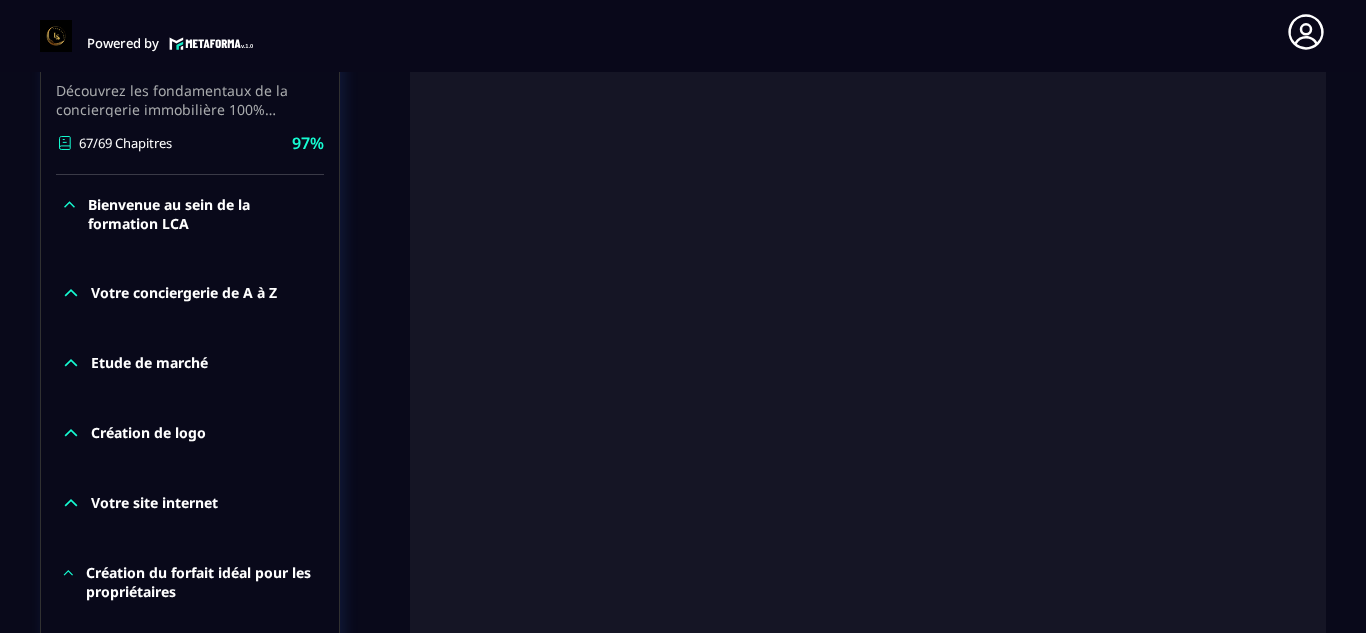scroll, scrollTop: 511, scrollLeft: 0, axis: vertical 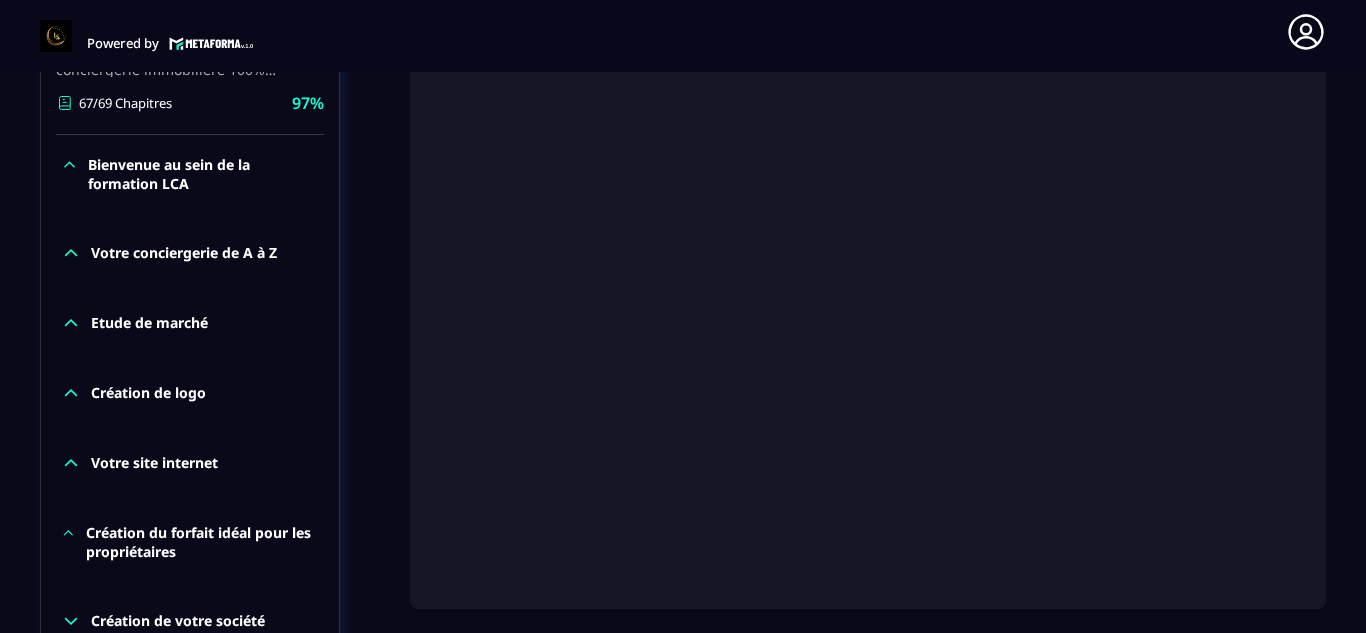click on "Formations Questions Communauté Événements Formations / La conciergerie 100% automatisée / Comment choisir la bonne forme juridique ? La conciergerie 100% automatisée Découvrez les fondamentaux de la conciergerie immobilière 100% automatisée.
Cette formation est conçue pour vous permettre de lancer et maîtriser votre activité de conciergerie en toute simplicité.
Vous apprendrez :
✅ Les bases essentielles de la conciergerie pour démarrer sereinement.
✅ Les outils incontournables pour gérer vos clients et vos biens de manière efficace.
✅ L'automatisation des tâches répétitives pour gagner un maximum de temps au quotidien.
Objectif : Vous fournir toutes les clés pour créer une activité rentable et automatisée, tout en gardant du temps pour vous. 67/69 Chapitres 97%  Bienvenue au sein de la formation LCA Votre conciergerie de A à Z Etude de marché Création de logo Votre site internet Création du forfait idéal pour les propriétaires Création de votre société 97%  2  1" 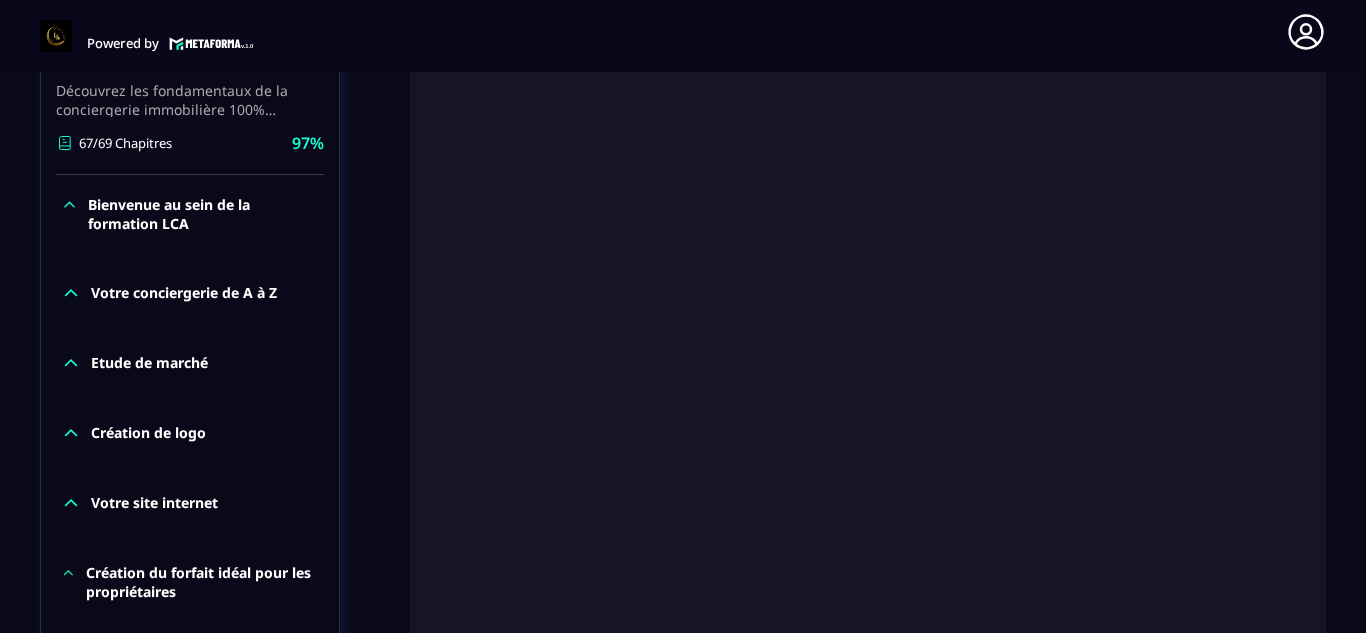 click on "Formations Questions Communauté Événements Formations / La conciergerie 100% automatisée / Comment choisir la bonne forme juridique ? La conciergerie 100% automatisée Découvrez les fondamentaux de la conciergerie immobilière 100% automatisée.
Cette formation est conçue pour vous permettre de lancer et maîtriser votre activité de conciergerie en toute simplicité.
Vous apprendrez :
✅ Les bases essentielles de la conciergerie pour démarrer sereinement.
✅ Les outils incontournables pour gérer vos clients et vos biens de manière efficace.
✅ L'automatisation des tâches répétitives pour gagner un maximum de temps au quotidien.
Objectif : Vous fournir toutes les clés pour créer une activité rentable et automatisée, tout en gardant du temps pour vous. 67/69 Chapitres 97%  Bienvenue au sein de la formation LCA Votre conciergerie de A à Z Etude de marché Création de logo Votre site internet Création du forfait idéal pour les propriétaires Création de votre société 97%  2  1" 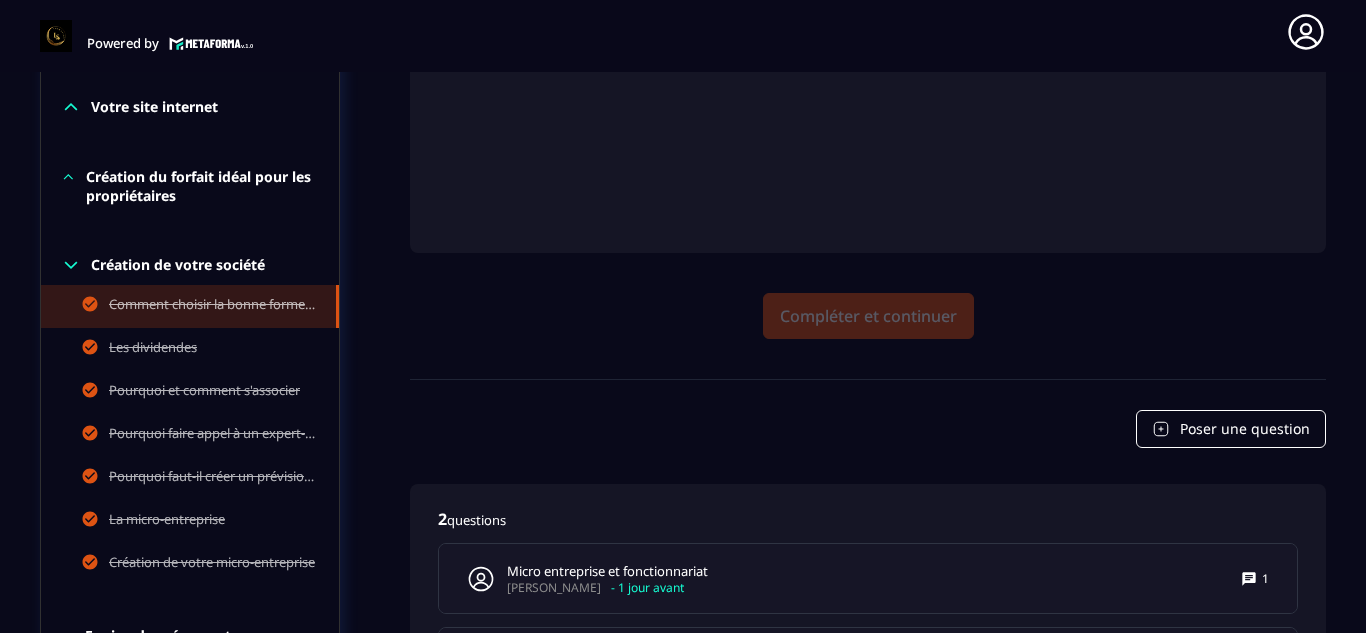 scroll, scrollTop: 871, scrollLeft: 0, axis: vertical 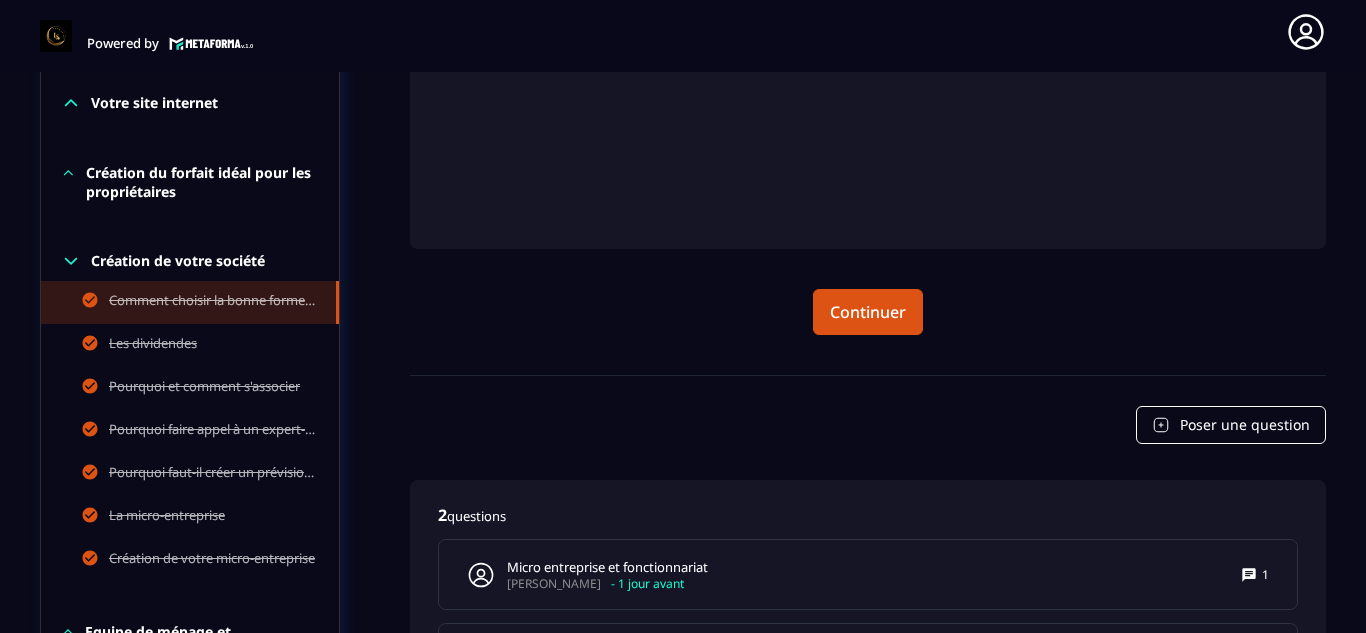 click on "Formations Questions Communauté Événements Formations / La conciergerie 100% automatisée / Comment choisir la bonne forme juridique ? La conciergerie 100% automatisée Découvrez les fondamentaux de la conciergerie immobilière 100% automatisée.
Cette formation est conçue pour vous permettre de lancer et maîtriser votre activité de conciergerie en toute simplicité.
Vous apprendrez :
✅ Les bases essentielles de la conciergerie pour démarrer sereinement.
✅ Les outils incontournables pour gérer vos clients et vos biens de manière efficace.
✅ L'automatisation des tâches répétitives pour gagner un maximum de temps au quotidien.
Objectif : Vous fournir toutes les clés pour créer une activité rentable et automatisée, tout en gardant du temps pour vous. 67/69 Chapitres 97%  Bienvenue au sein de la formation LCA Votre conciergerie de A à Z Etude de marché Création de logo Votre site internet Création du forfait idéal pour les propriétaires Création de votre société 97%  2  1" 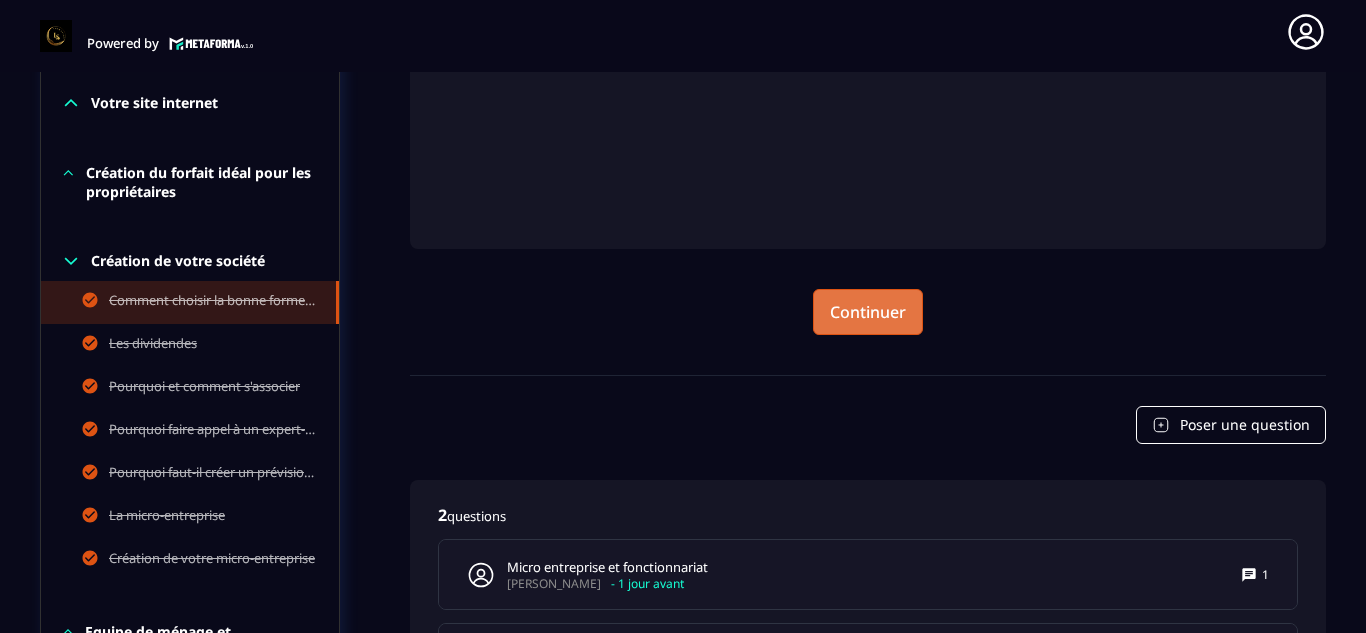 click on "Continuer" at bounding box center [868, 312] 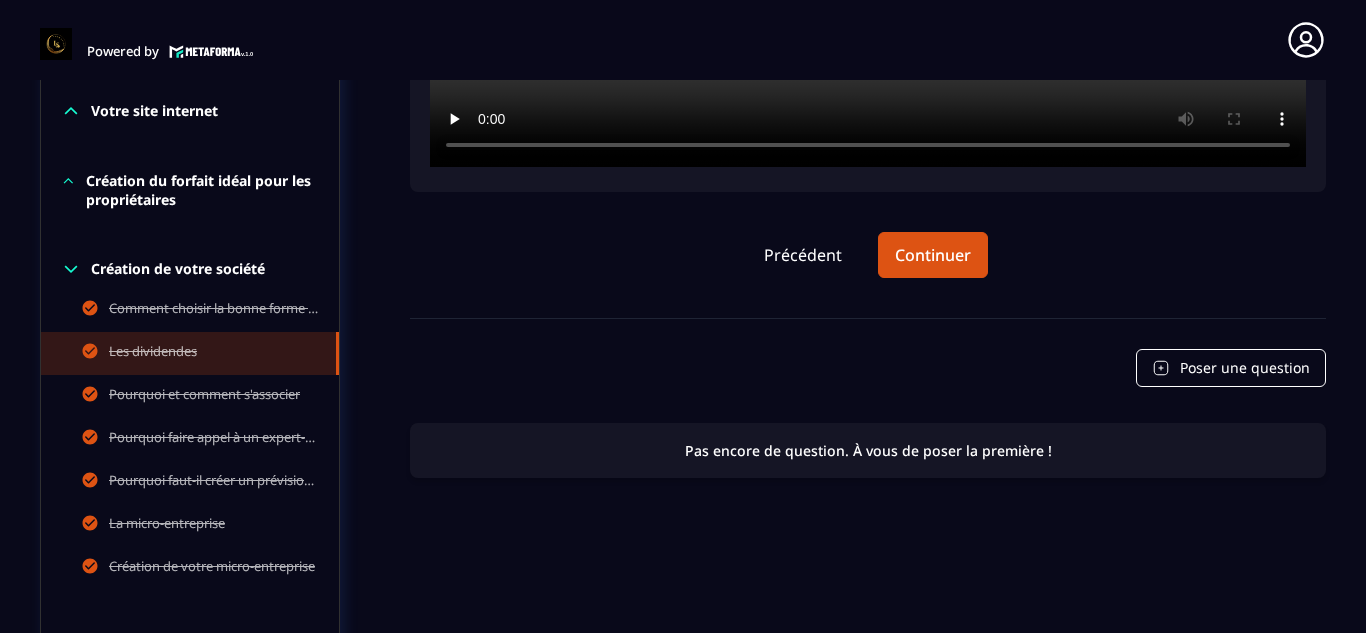 scroll, scrollTop: 8, scrollLeft: 0, axis: vertical 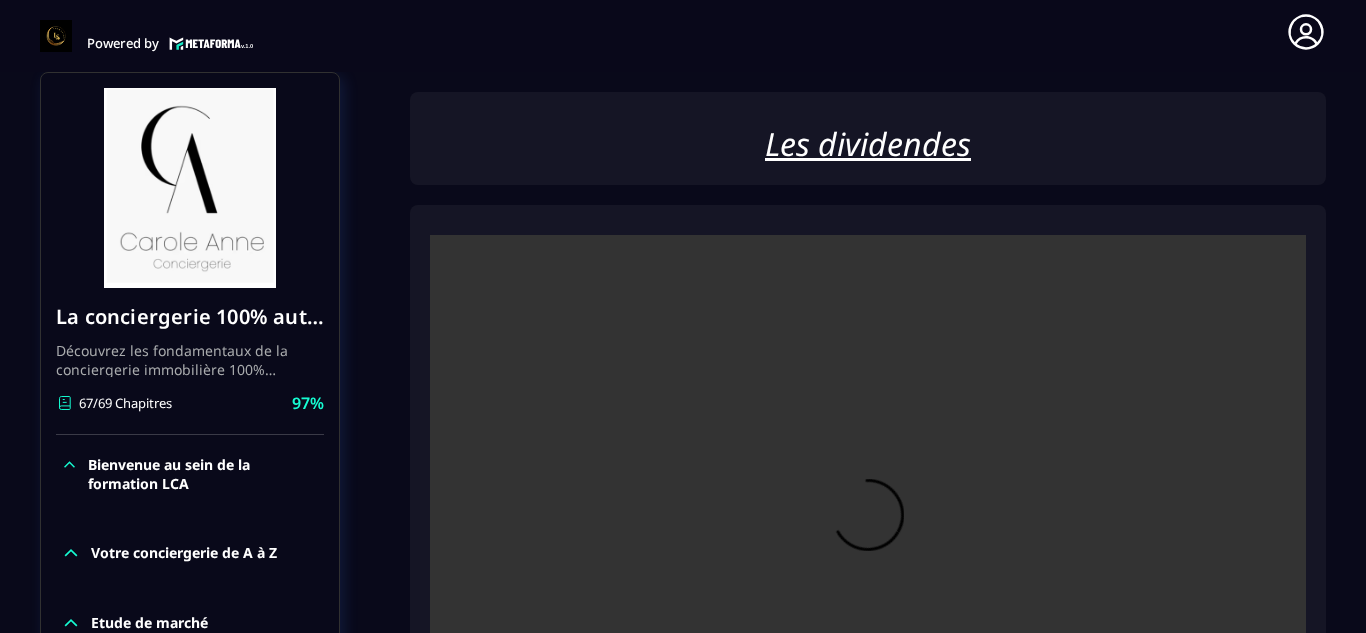 click on "Formations Questions Communauté Événements Formations / La conciergerie 100% automatisée / Les dividendes La conciergerie 100% automatisée Découvrez les fondamentaux de la conciergerie immobilière 100% automatisée.
Cette formation est conçue pour vous permettre de lancer et maîtriser votre activité de conciergerie en toute simplicité.
Vous apprendrez :
✅ Les bases essentielles de la conciergerie pour démarrer sereinement.
✅ Les outils incontournables pour gérer vos clients et vos biens de manière efficace.
✅ L'automatisation des tâches répétitives pour gagner un maximum de temps au quotidien.
Objectif : Vous fournir toutes les clés pour créer une activité rentable et automatisée, tout en gardant du temps pour vous. 67/69 Chapitres 97%  Bienvenue au sein de la formation LCA Votre conciergerie de A à Z Etude de marché Création de logo Votre site internet Création du forfait idéal pour les propriétaires Création de votre société Les dividendes La micro-entreprise" 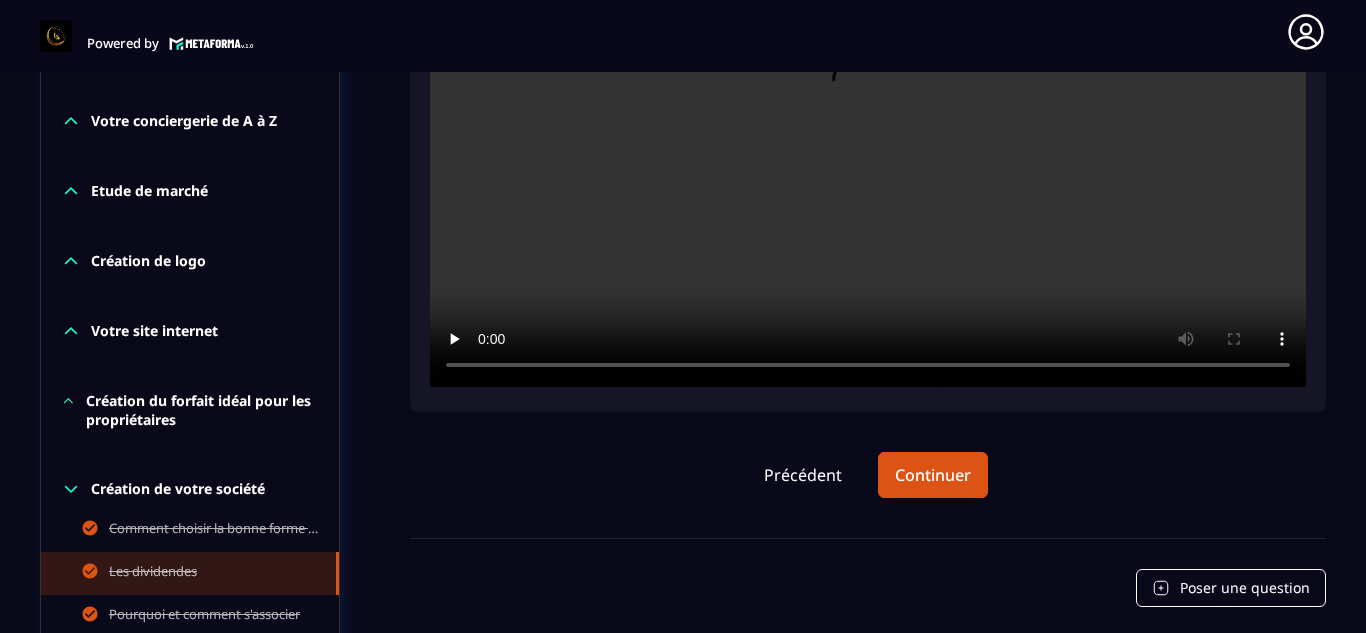 scroll, scrollTop: 731, scrollLeft: 0, axis: vertical 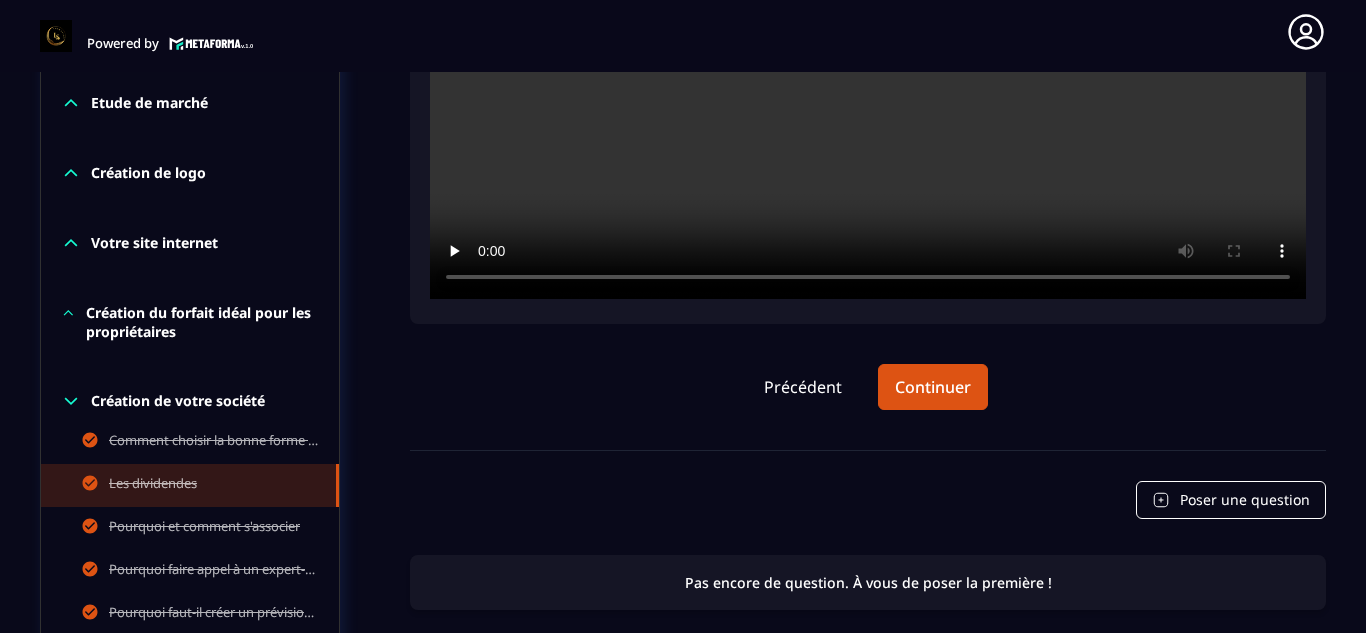 click on "Formations Questions Communauté Événements Formations / La conciergerie 100% automatisée / Les dividendes La conciergerie 100% automatisée Découvrez les fondamentaux de la conciergerie immobilière 100% automatisée.
Cette formation est conçue pour vous permettre de lancer et maîtriser votre activité de conciergerie en toute simplicité.
Vous apprendrez :
✅ Les bases essentielles de la conciergerie pour démarrer sereinement.
✅ Les outils incontournables pour gérer vos clients et vos biens de manière efficace.
✅ L'automatisation des tâches répétitives pour gagner un maximum de temps au quotidien.
Objectif : Vous fournir toutes les clés pour créer une activité rentable et automatisée, tout en gardant du temps pour vous. 67/69 Chapitres 97%  Bienvenue au sein de la formation LCA Votre conciergerie de A à Z Etude de marché Création de logo Votre site internet Création du forfait idéal pour les propriétaires Création de votre société Les dividendes La micro-entreprise" 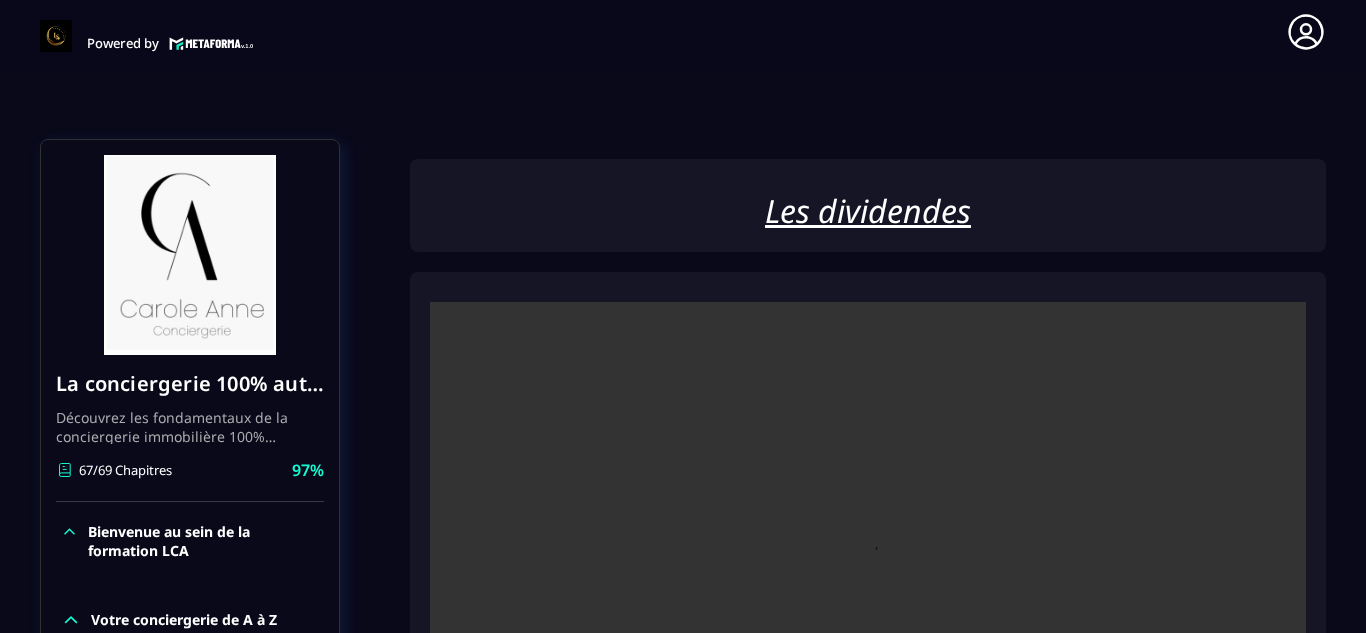 scroll, scrollTop: 131, scrollLeft: 0, axis: vertical 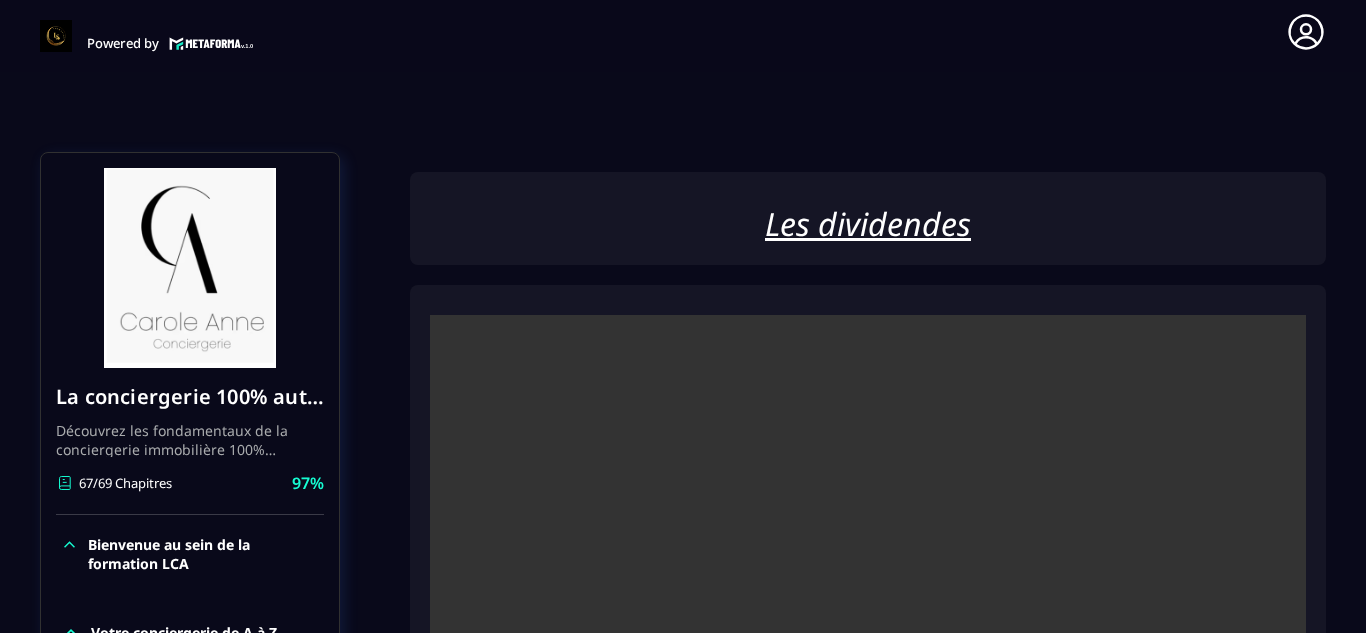 click at bounding box center (190, 268) 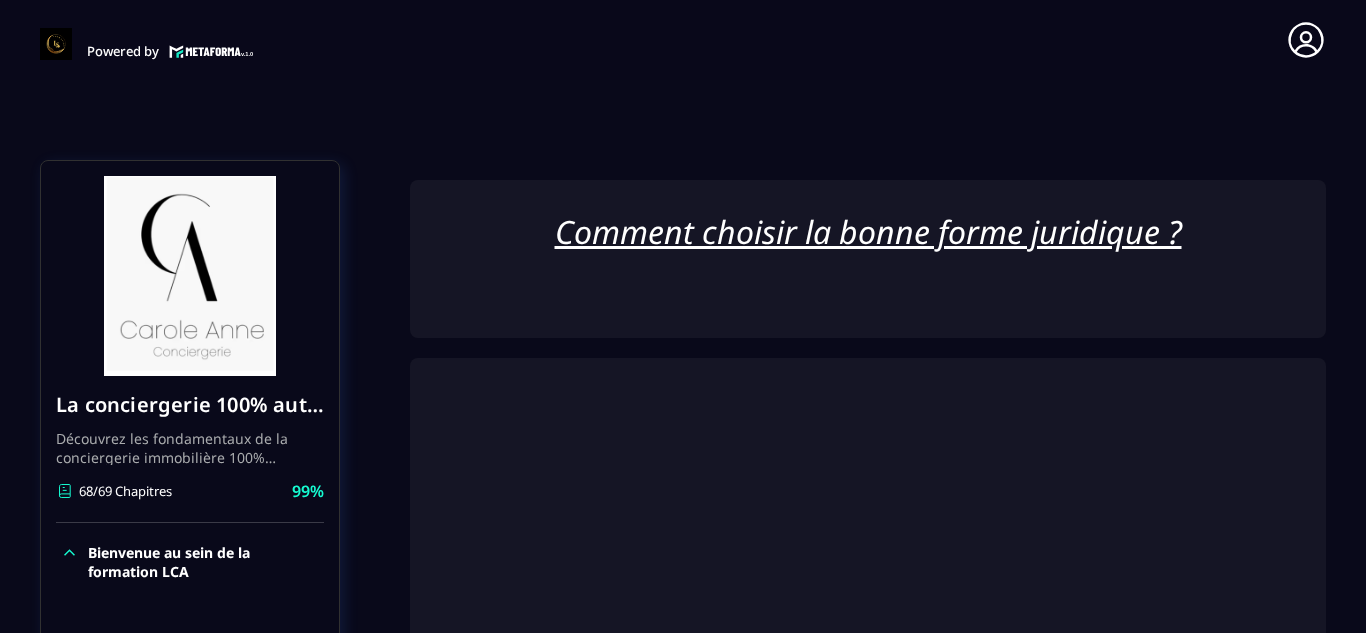 scroll, scrollTop: 8, scrollLeft: 0, axis: vertical 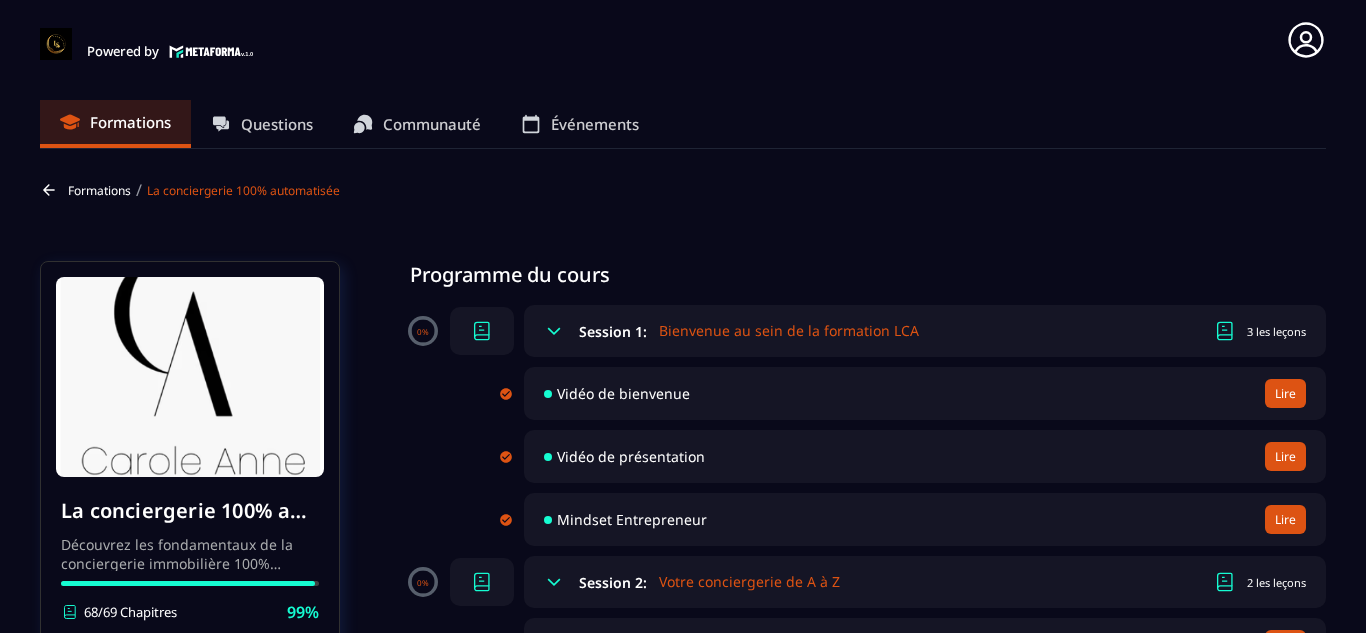 click on "Formations Questions Communauté Événements Formations / La conciergerie 100% automatisée La conciergerie 100% automatisée Découvrez les fondamentaux de la conciergerie immobilière 100% automatisée.
Cette formation est conçue pour vous permettre de lancer et maîtriser votre activité de conciergerie en toute simplicité.
Vous apprendrez :
✅ Les bases essentielles de la conciergerie pour démarrer sereinement.
✅ Les outils incontournables pour gérer vos clients et vos biens de manière efficace.
✅ L'automatisation des tâches répétitives pour gagner un maximum de temps au quotidien.
Objectif : Vous fournir toutes les clés pour créer une activité rentable et automatisée, tout en gardant du temps pour vous. 68/69 Chapitres 99%  Programme du cours 0% Session 1:  Bienvenue au sein de la formation LCA 3 les leçons Vidéo de bienvenue Lire Vidéo de présentation Lire Mindset Entrepreneur Lire 0% Session 2:  Votre conciergerie de A à Z 2 les leçons Votre conciergerie de A à Z [GEOGRAPHIC_DATA]" 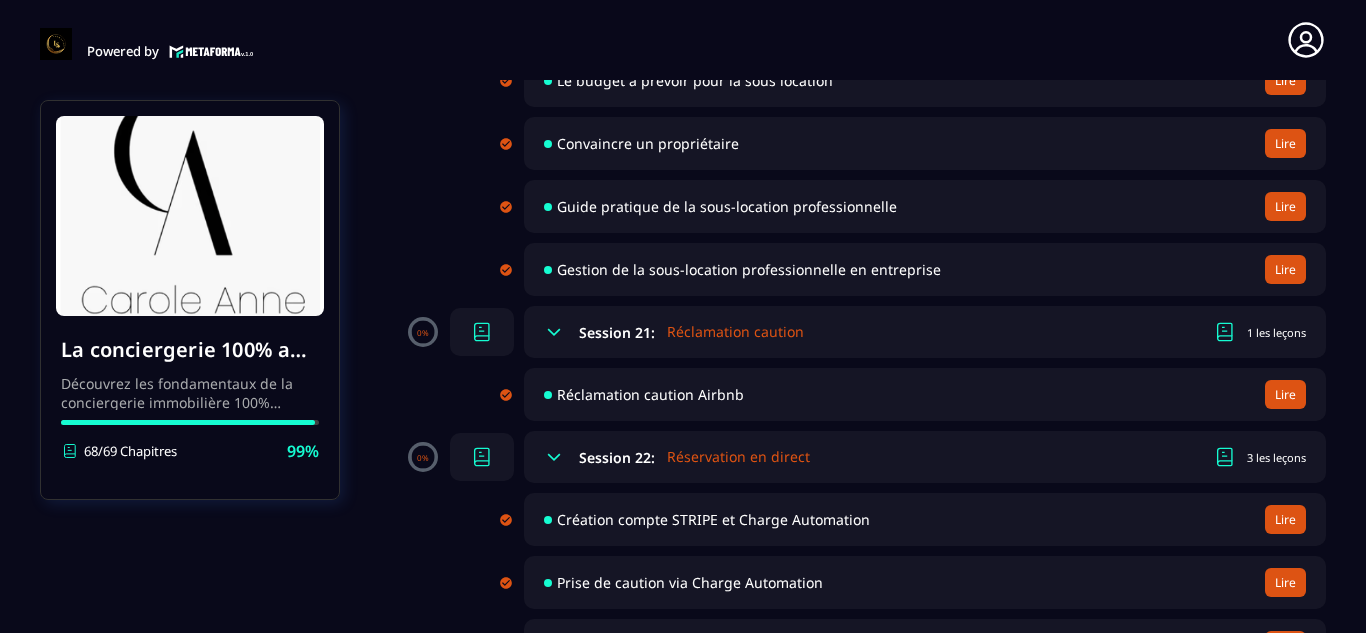 scroll, scrollTop: 4821, scrollLeft: 0, axis: vertical 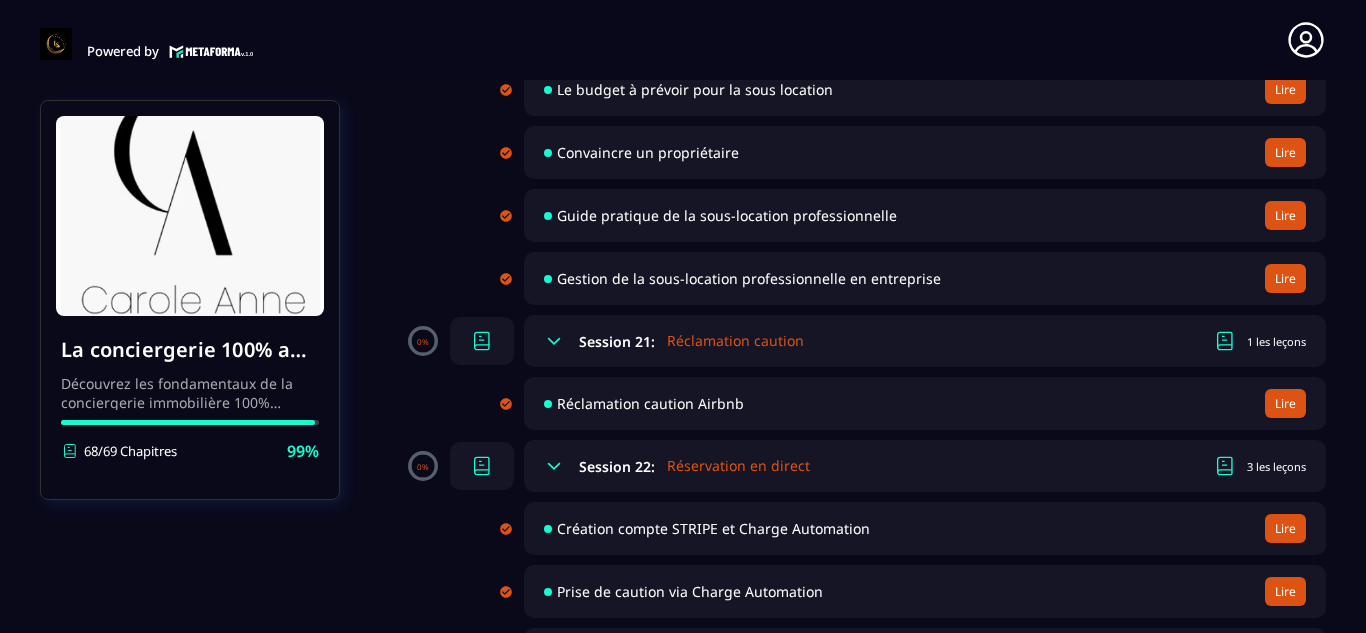 click 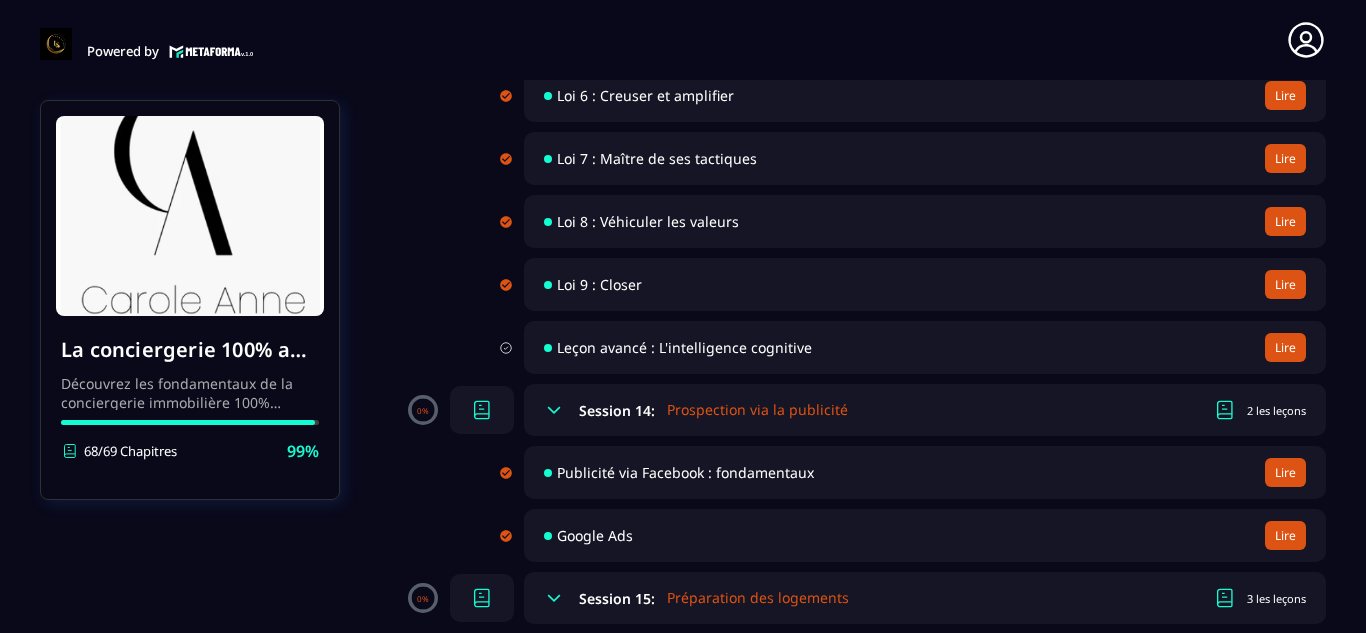 scroll, scrollTop: 3141, scrollLeft: 0, axis: vertical 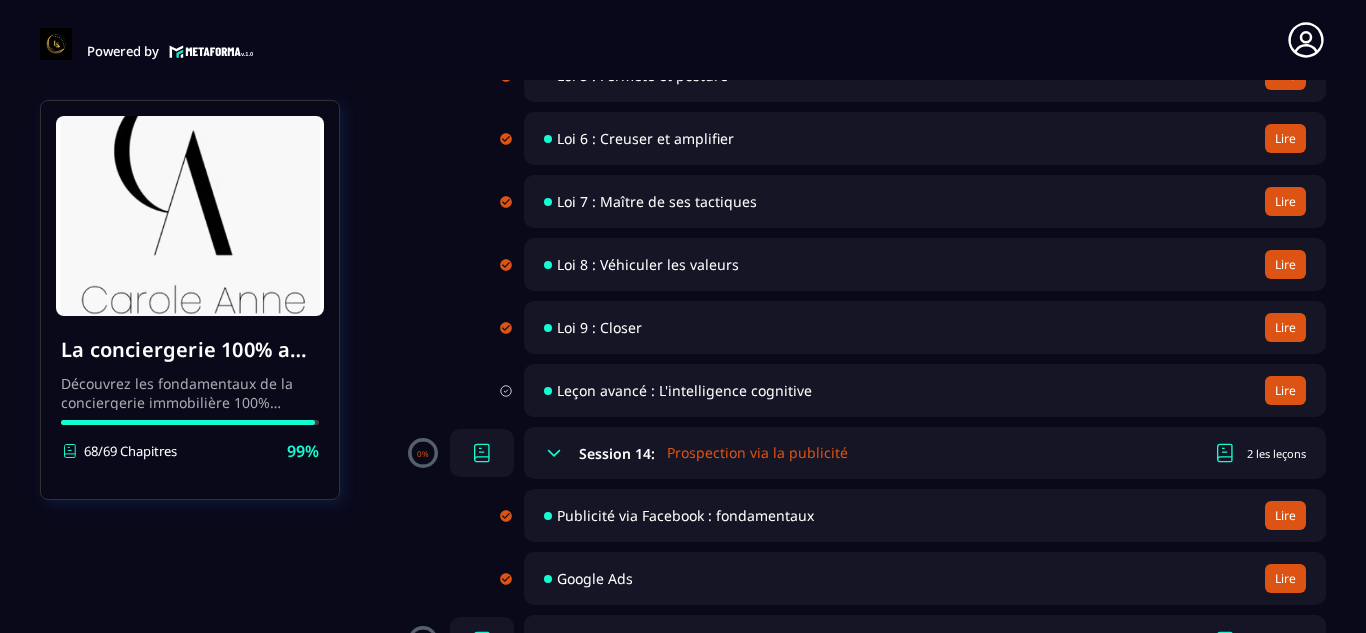 click on "Leçon avancé : L'intelligence cognitive" at bounding box center (684, 390) 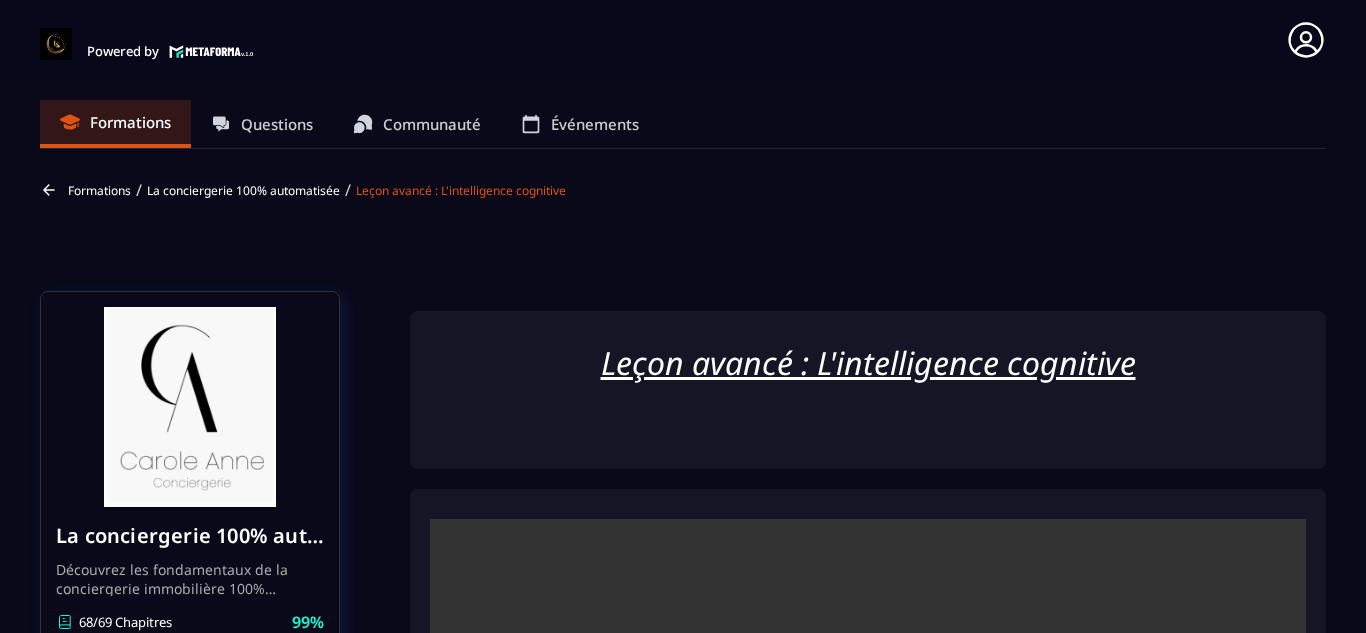 scroll, scrollTop: 8, scrollLeft: 0, axis: vertical 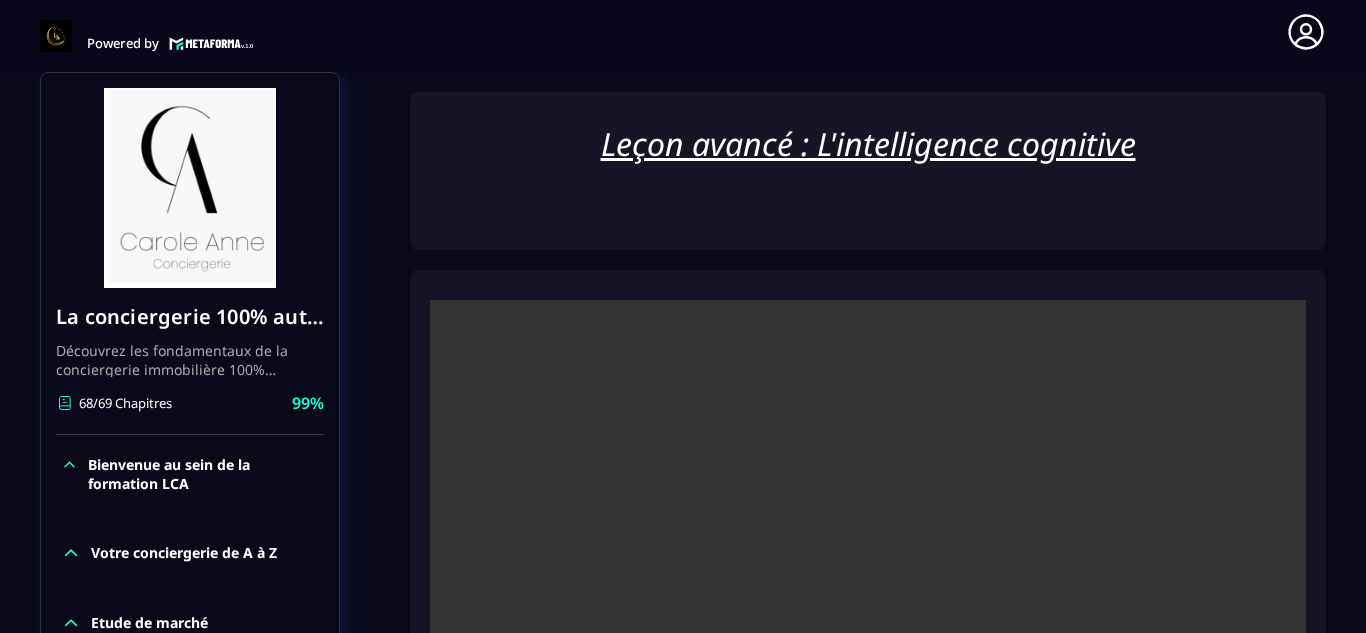 click on "Formations Questions Communauté Événements Formations / La conciergerie 100% automatisée / Leçon avancé : L'intelligence cognitive La conciergerie 100% automatisée Découvrez les fondamentaux de la conciergerie immobilière 100% automatisée.
Cette formation est conçue pour vous permettre de lancer et maîtriser votre activité de conciergerie en toute simplicité.
Vous apprendrez :
✅ Les bases essentielles de la conciergerie pour démarrer sereinement.
✅ Les outils incontournables pour gérer vos clients et vos biens de manière efficace.
✅ L'automatisation des tâches répétitives pour gagner un maximum de temps au quotidien.
Objectif : Vous fournir toutes les clés pour créer une activité rentable et automatisée, tout en gardant du temps pour vous. 68/69 Chapitres 99%  Bienvenue au sein de la formation LCA Votre conciergerie de A à Z Etude de marché Création de logo Votre site internet Création du forfait idéal pour les propriétaires Création de votre société Facturation" 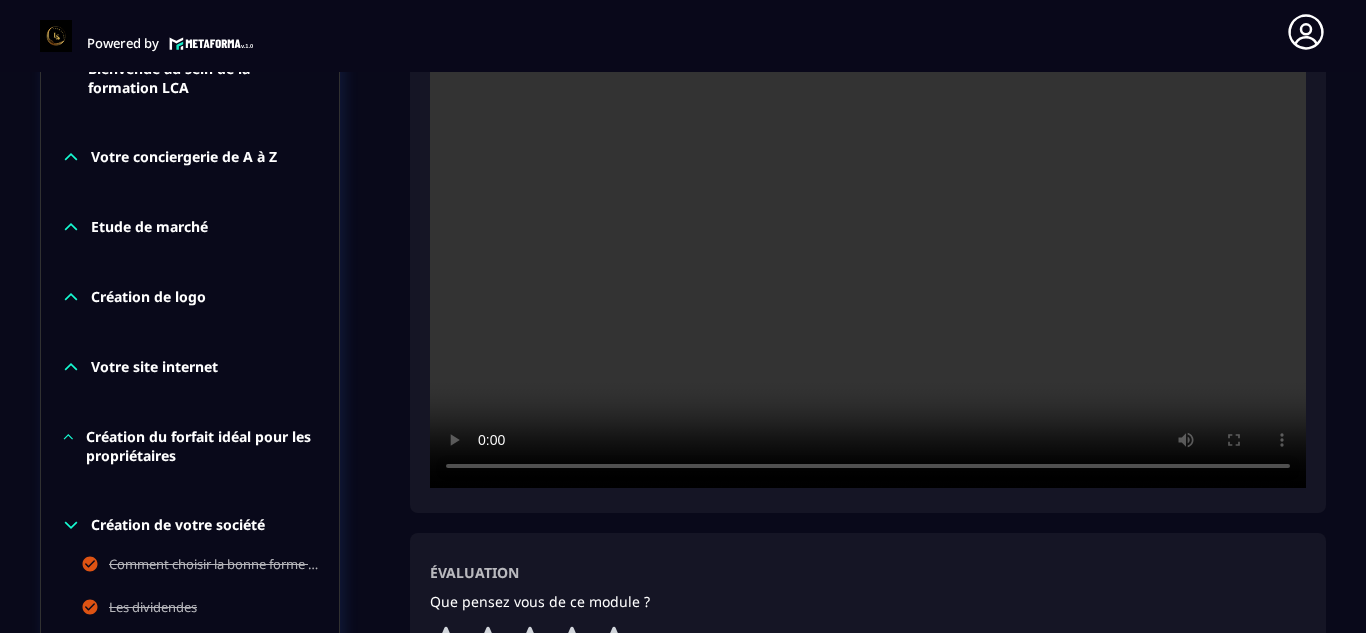 scroll, scrollTop: 611, scrollLeft: 0, axis: vertical 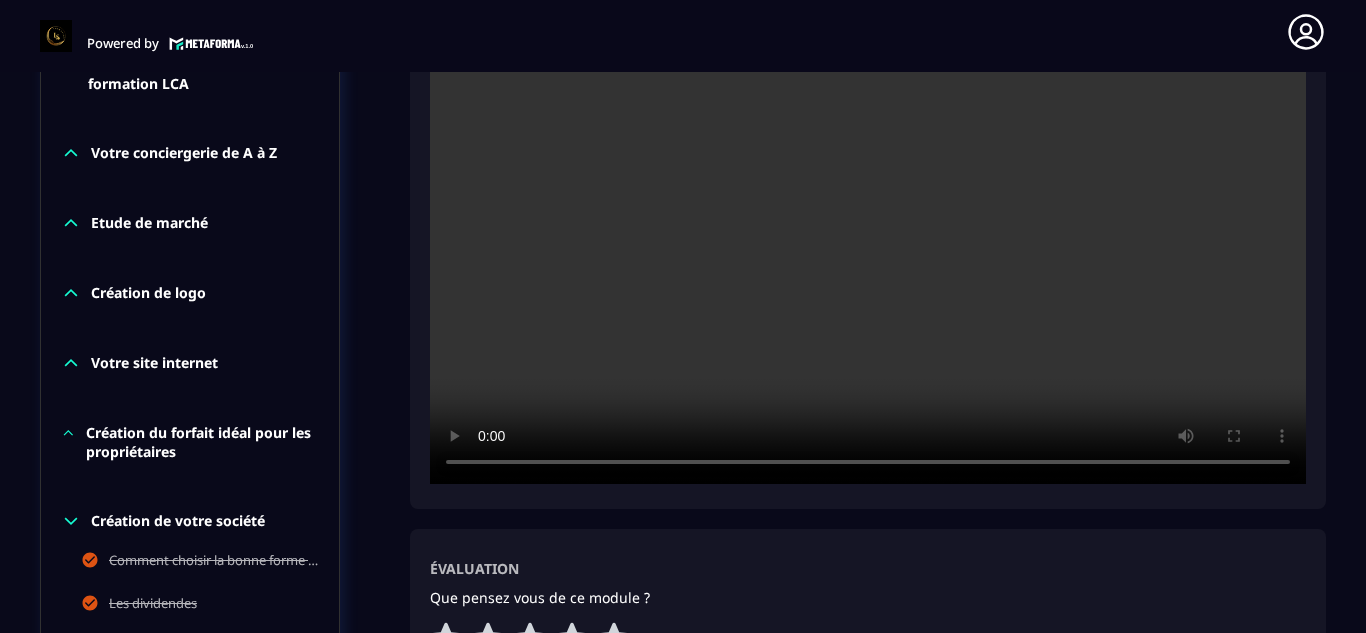 type 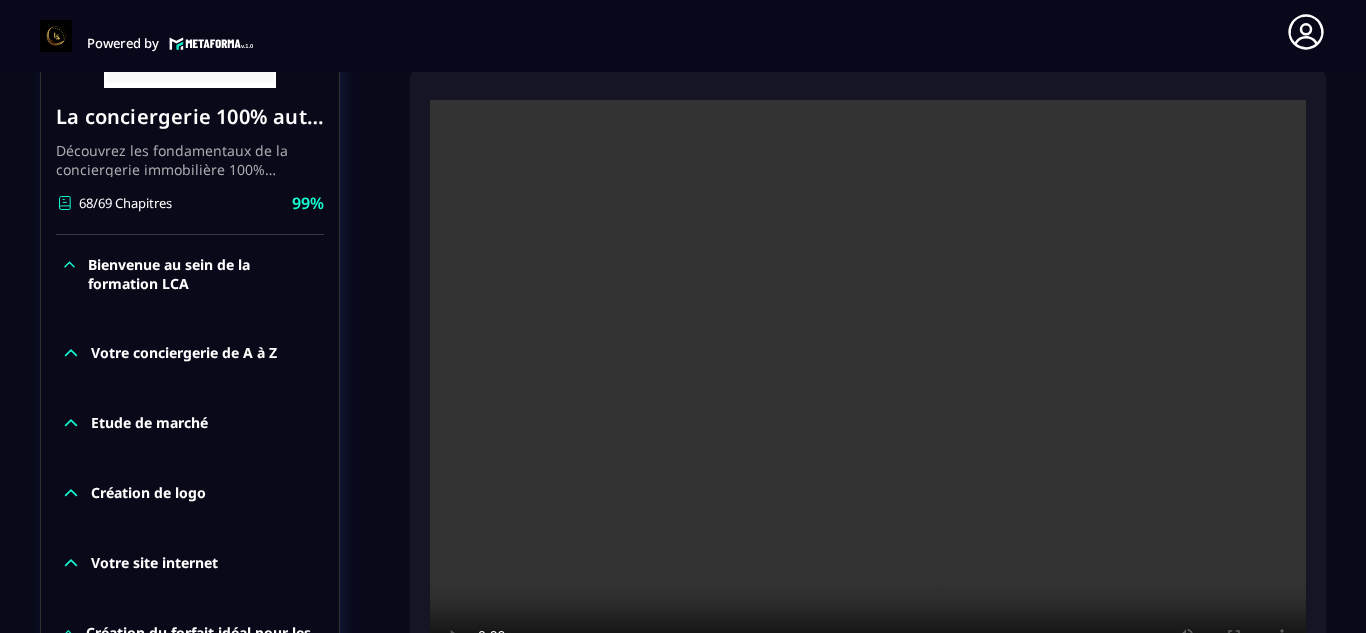 scroll, scrollTop: 451, scrollLeft: 0, axis: vertical 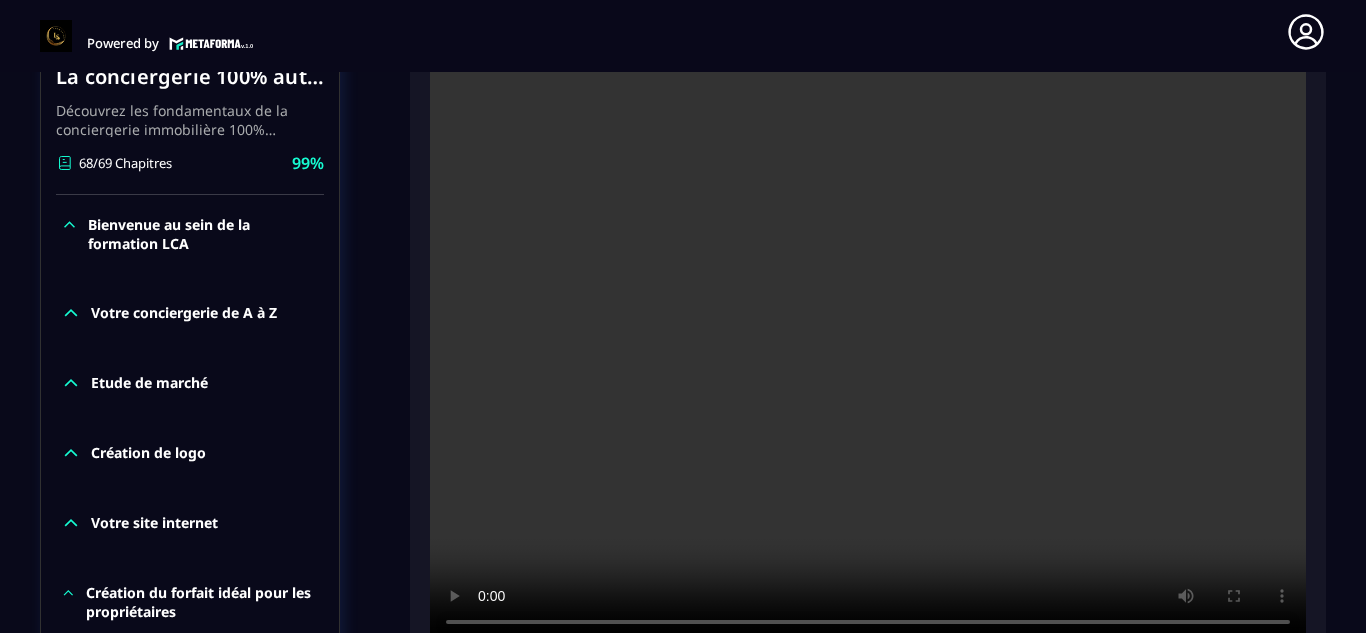 click on "Formations Questions Communauté Événements Formations / La conciergerie 100% automatisée / Leçon avancé : L'intelligence cognitive La conciergerie 100% automatisée Découvrez les fondamentaux de la conciergerie immobilière 100% automatisée.
Cette formation est conçue pour vous permettre de lancer et maîtriser votre activité de conciergerie en toute simplicité.
Vous apprendrez :
✅ Les bases essentielles de la conciergerie pour démarrer sereinement.
✅ Les outils incontournables pour gérer vos clients et vos biens de manière efficace.
✅ L'automatisation des tâches répétitives pour gagner un maximum de temps au quotidien.
Objectif : Vous fournir toutes les clés pour créer une activité rentable et automatisée, tout en gardant du temps pour vous. 68/69 Chapitres 99%  Bienvenue au sein de la formation LCA Votre conciergerie de A à Z Etude de marché Création de logo Votre site internet Création du forfait idéal pour les propriétaires Création de votre société Facturation" 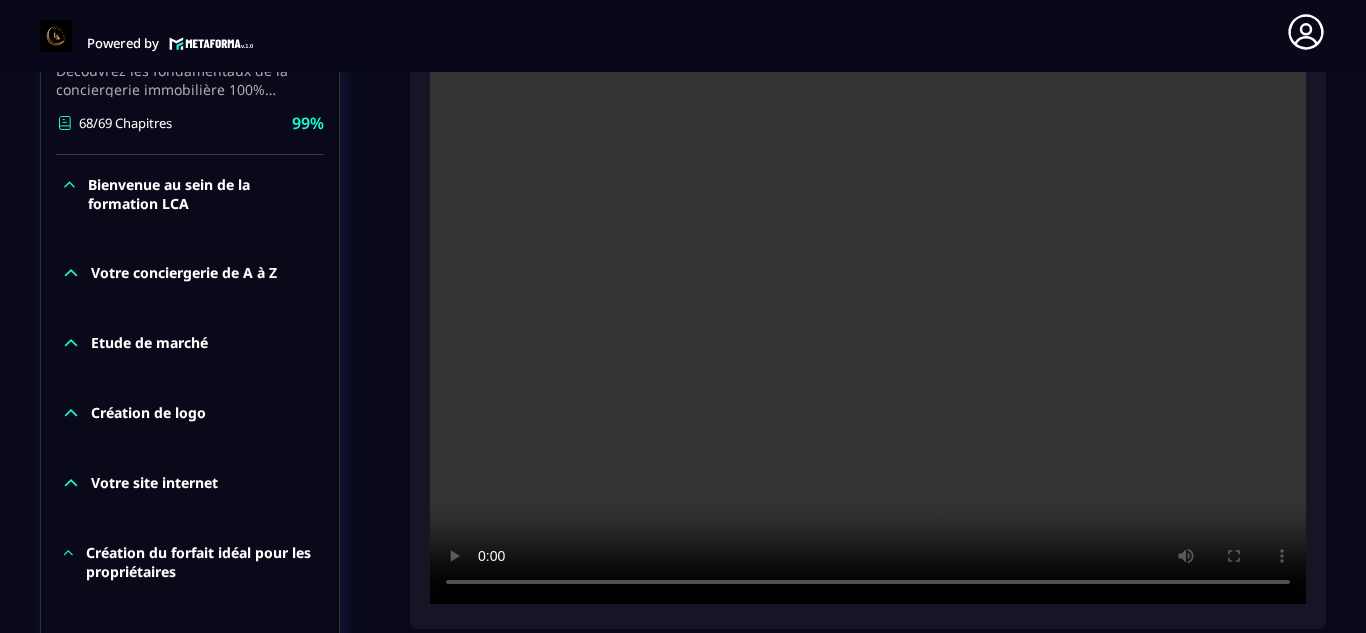click on "Formations Questions Communauté Événements Formations / La conciergerie 100% automatisée / Leçon avancé : L'intelligence cognitive La conciergerie 100% automatisée Découvrez les fondamentaux de la conciergerie immobilière 100% automatisée.
Cette formation est conçue pour vous permettre de lancer et maîtriser votre activité de conciergerie en toute simplicité.
Vous apprendrez :
✅ Les bases essentielles de la conciergerie pour démarrer sereinement.
✅ Les outils incontournables pour gérer vos clients et vos biens de manière efficace.
✅ L'automatisation des tâches répétitives pour gagner un maximum de temps au quotidien.
Objectif : Vous fournir toutes les clés pour créer une activité rentable et automatisée, tout en gardant du temps pour vous. 68/69 Chapitres 99%  Bienvenue au sein de la formation LCA Votre conciergerie de A à Z Etude de marché Création de logo Votre site internet Création du forfait idéal pour les propriétaires Création de votre société Facturation" 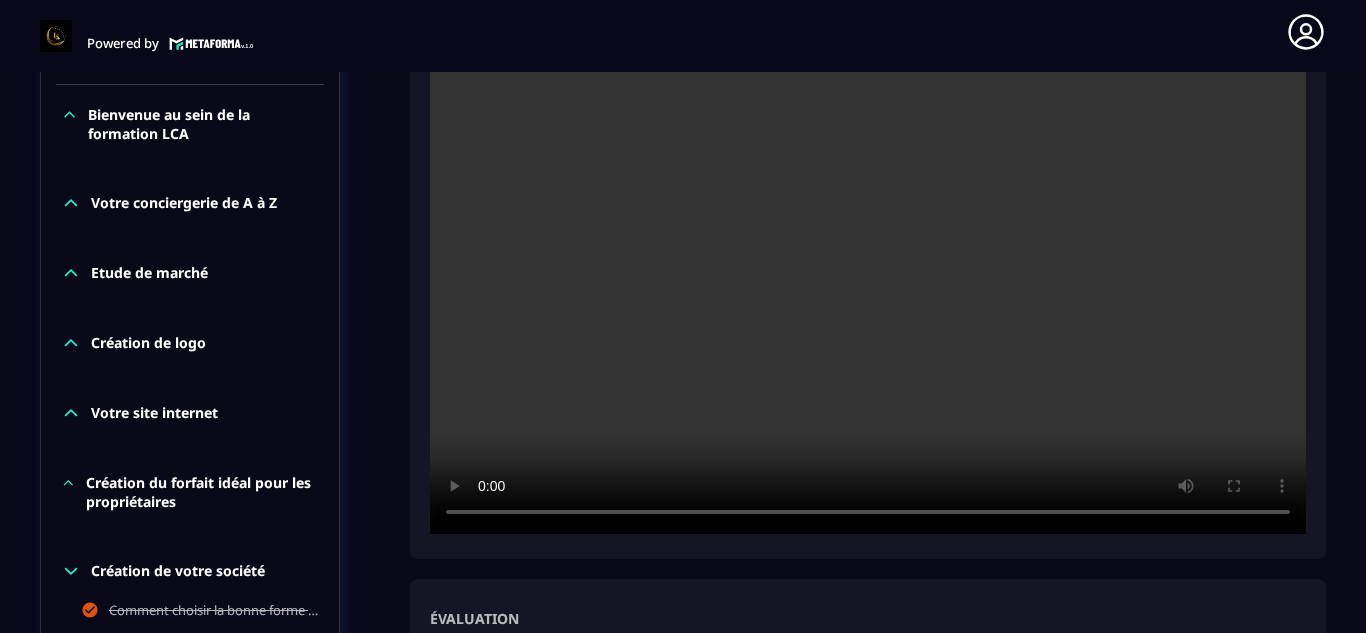 scroll, scrollTop: 571, scrollLeft: 0, axis: vertical 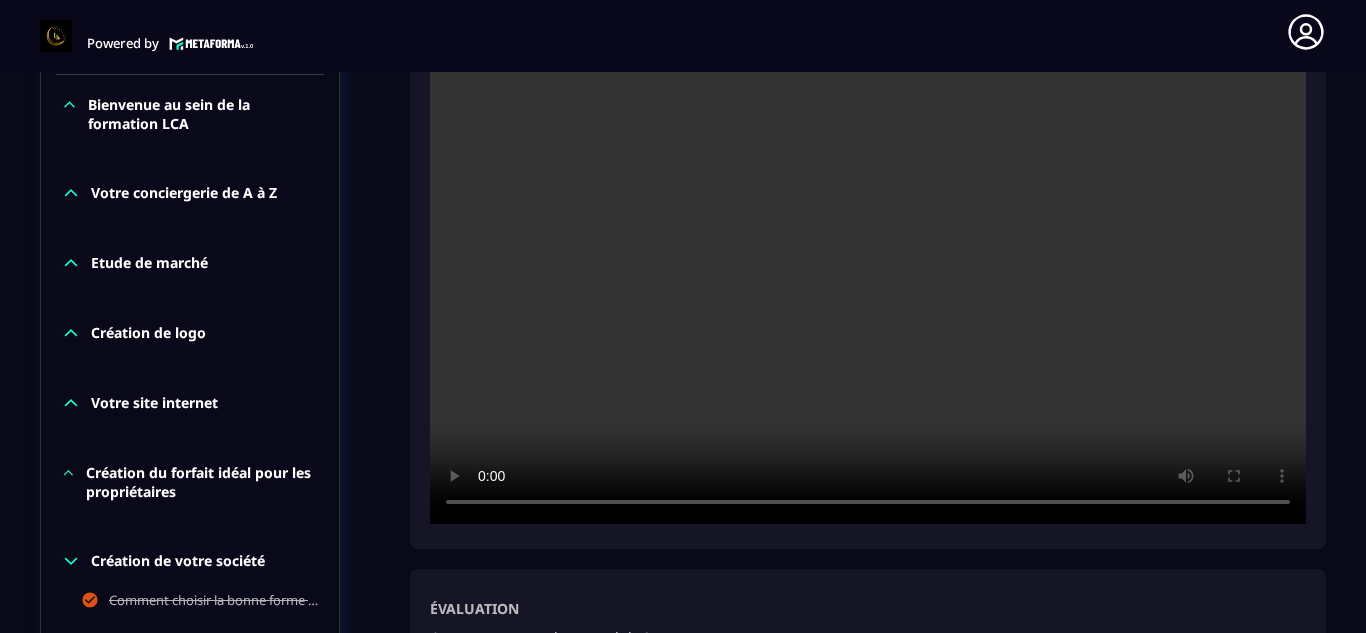 click on "Formations Questions Communauté Événements Formations / La conciergerie 100% automatisée / Leçon avancé : L'intelligence cognitive La conciergerie 100% automatisée Découvrez les fondamentaux de la conciergerie immobilière 100% automatisée.
Cette formation est conçue pour vous permettre de lancer et maîtriser votre activité de conciergerie en toute simplicité.
Vous apprendrez :
✅ Les bases essentielles de la conciergerie pour démarrer sereinement.
✅ Les outils incontournables pour gérer vos clients et vos biens de manière efficace.
✅ L'automatisation des tâches répétitives pour gagner un maximum de temps au quotidien.
Objectif : Vous fournir toutes les clés pour créer une activité rentable et automatisée, tout en gardant du temps pour vous. 68/69 Chapitres 99%  Bienvenue au sein de la formation LCA Votre conciergerie de A à Z Etude de marché Création de logo Votre site internet Création du forfait idéal pour les propriétaires Création de votre société Facturation" 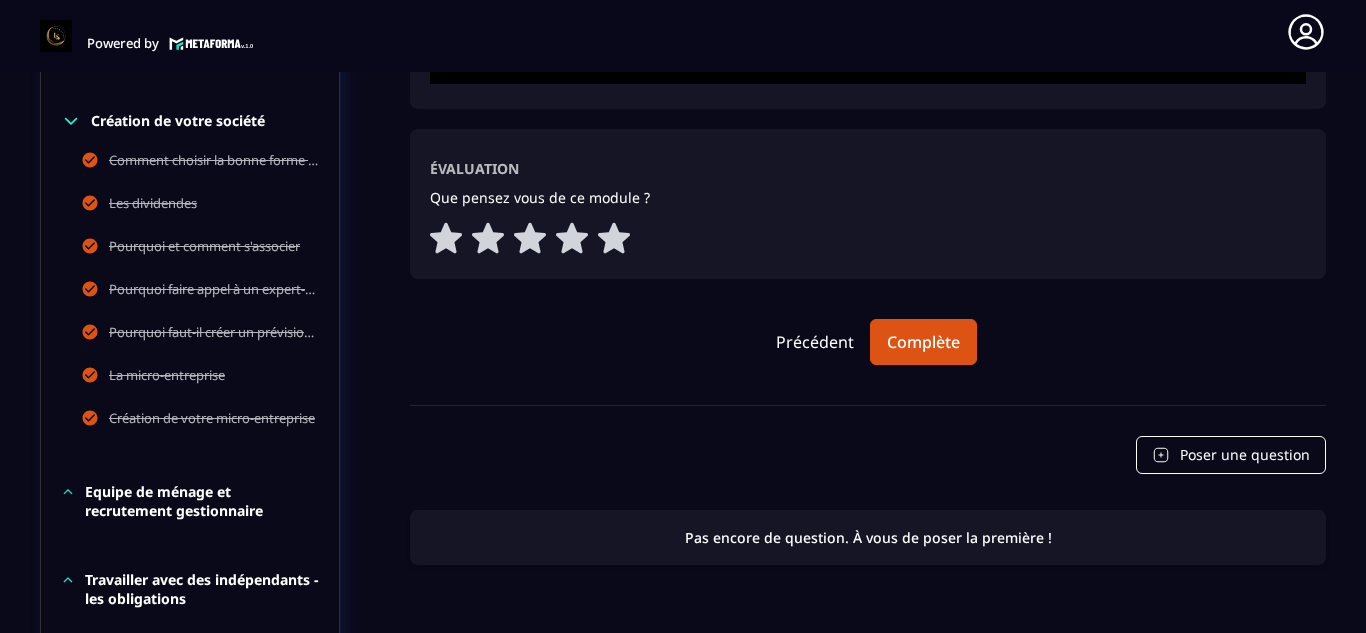 scroll, scrollTop: 1051, scrollLeft: 0, axis: vertical 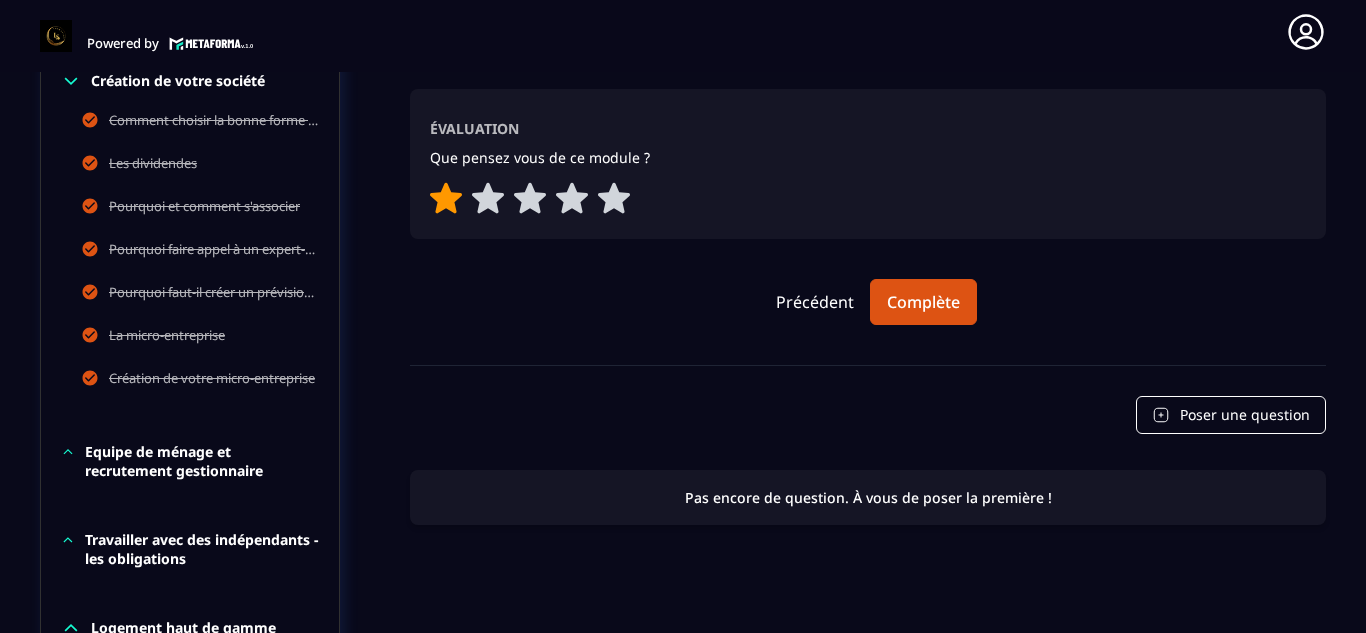 click 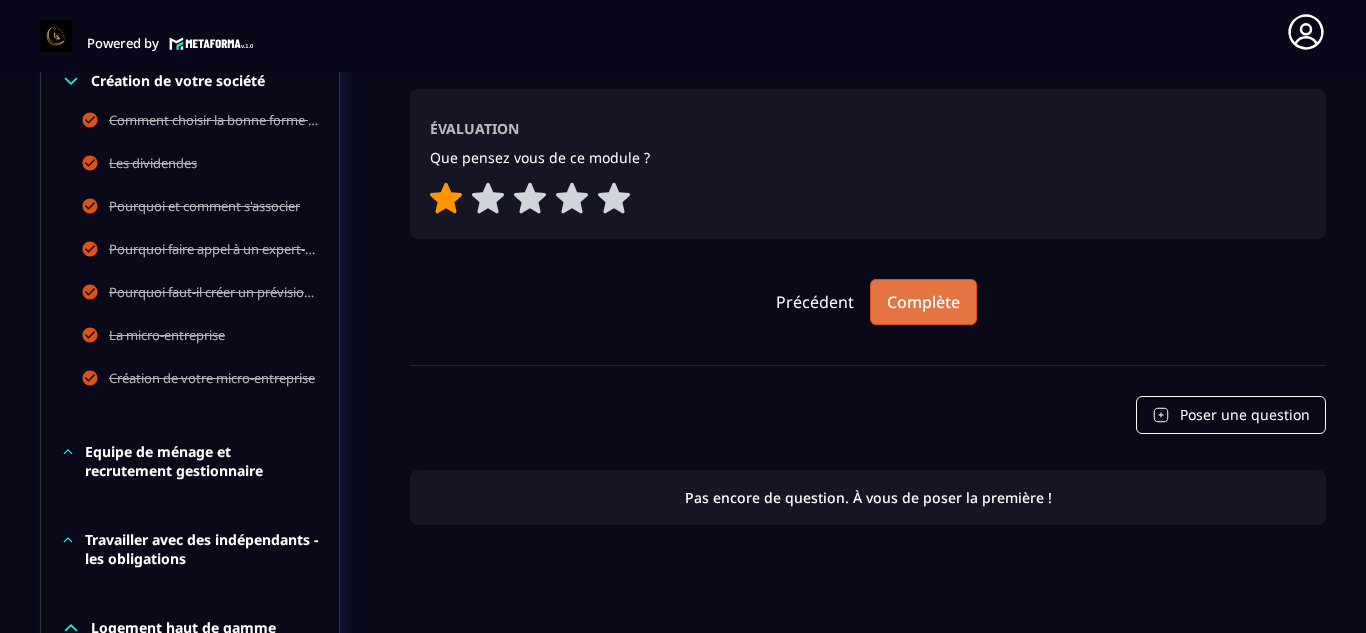 click on "Complète" at bounding box center (923, 302) 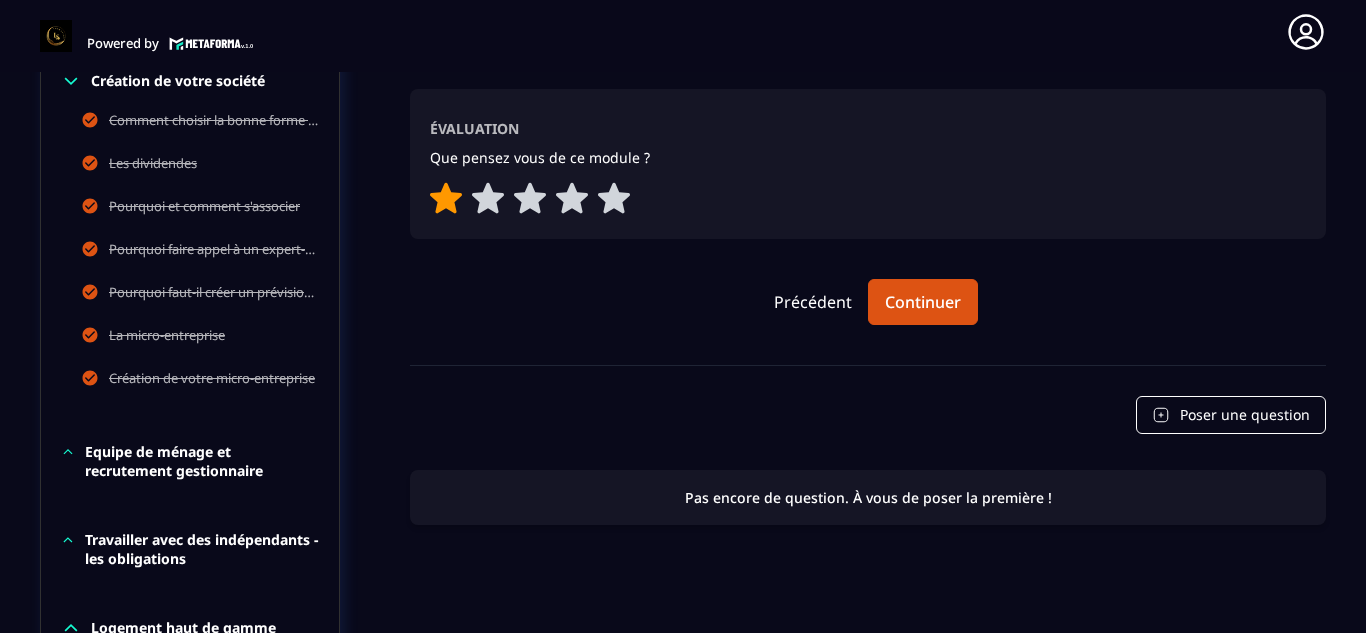 click on "Formations Questions Communauté Événements Formations / La conciergerie 100% automatisée / Leçon avancé : L'intelligence cognitive La conciergerie 100% automatisée Découvrez les fondamentaux de la conciergerie immobilière 100% automatisée.
Cette formation est conçue pour vous permettre de lancer et maîtriser votre activité de conciergerie en toute simplicité.
Vous apprendrez :
✅ Les bases essentielles de la conciergerie pour démarrer sereinement.
✅ Les outils incontournables pour gérer vos clients et vos biens de manière efficace.
✅ L'automatisation des tâches répétitives pour gagner un maximum de temps au quotidien.
Objectif : Vous fournir toutes les clés pour créer une activité rentable et automatisée, tout en gardant du temps pour vous. 68/69 Chapitres 99%  Bienvenue au sein de la formation LCA Votre conciergerie de A à Z Etude de marché Création de logo Votre site internet Création du forfait idéal pour les propriétaires Création de votre société Facturation" 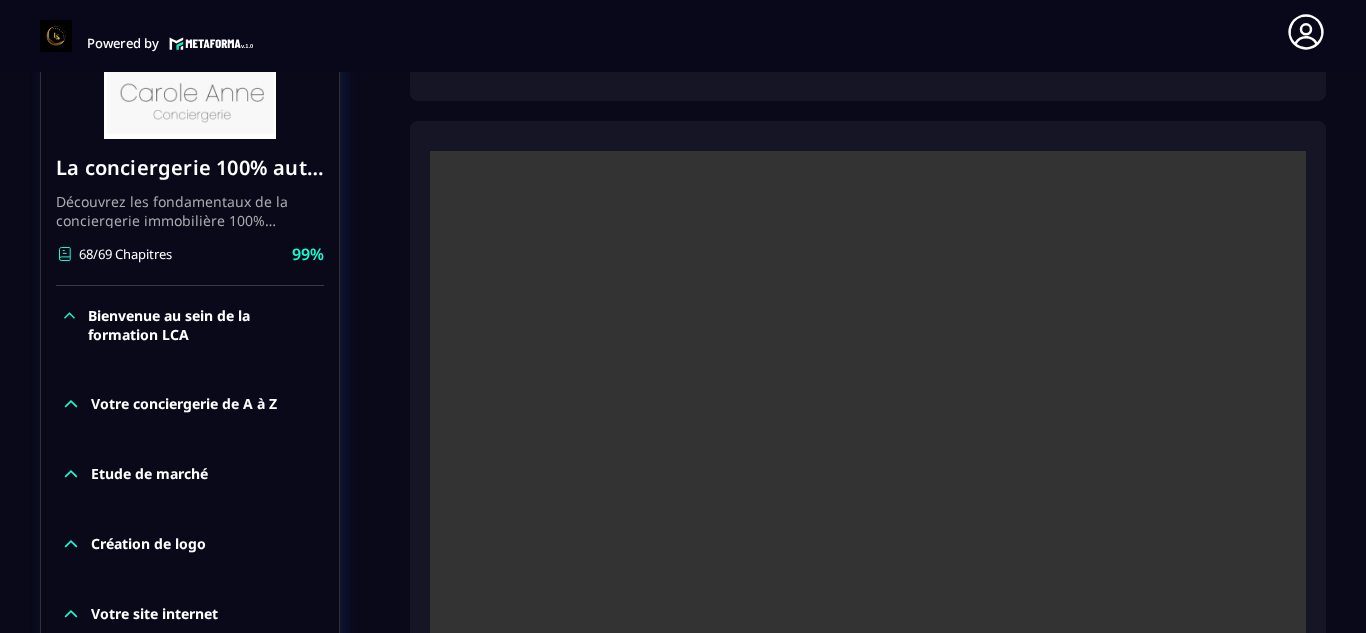 scroll, scrollTop: 400, scrollLeft: 0, axis: vertical 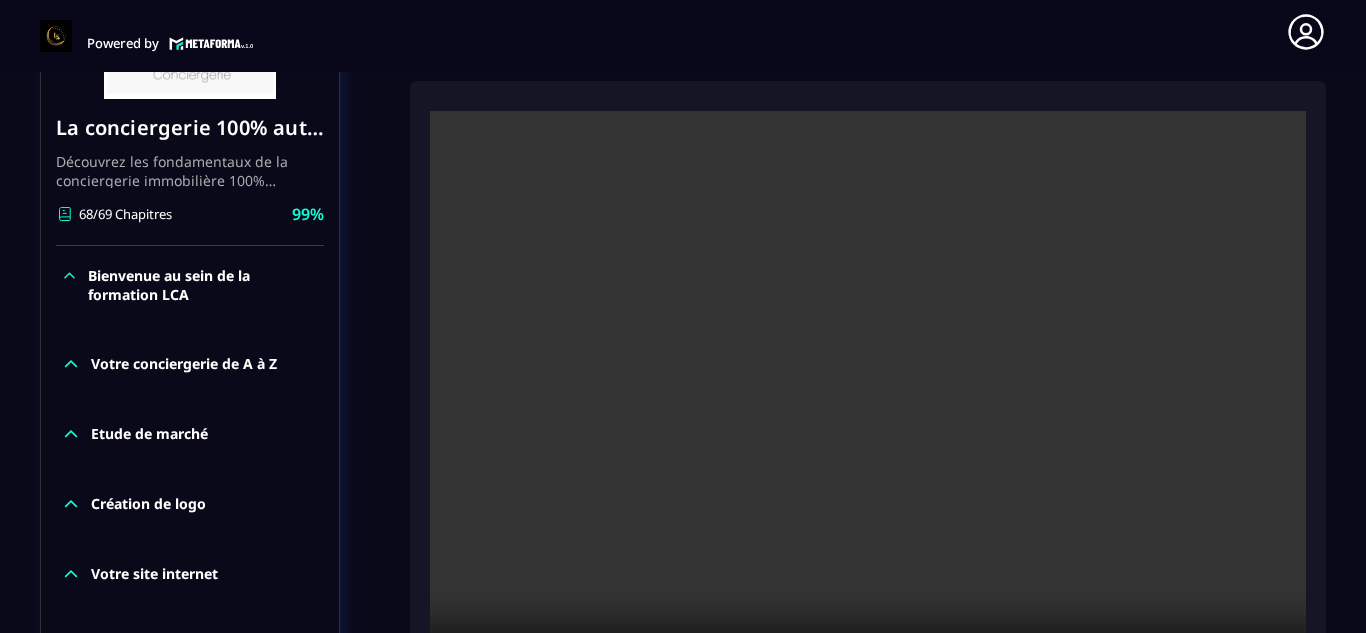 click on "Bienvenue au sein de la formation LCA" at bounding box center [203, 285] 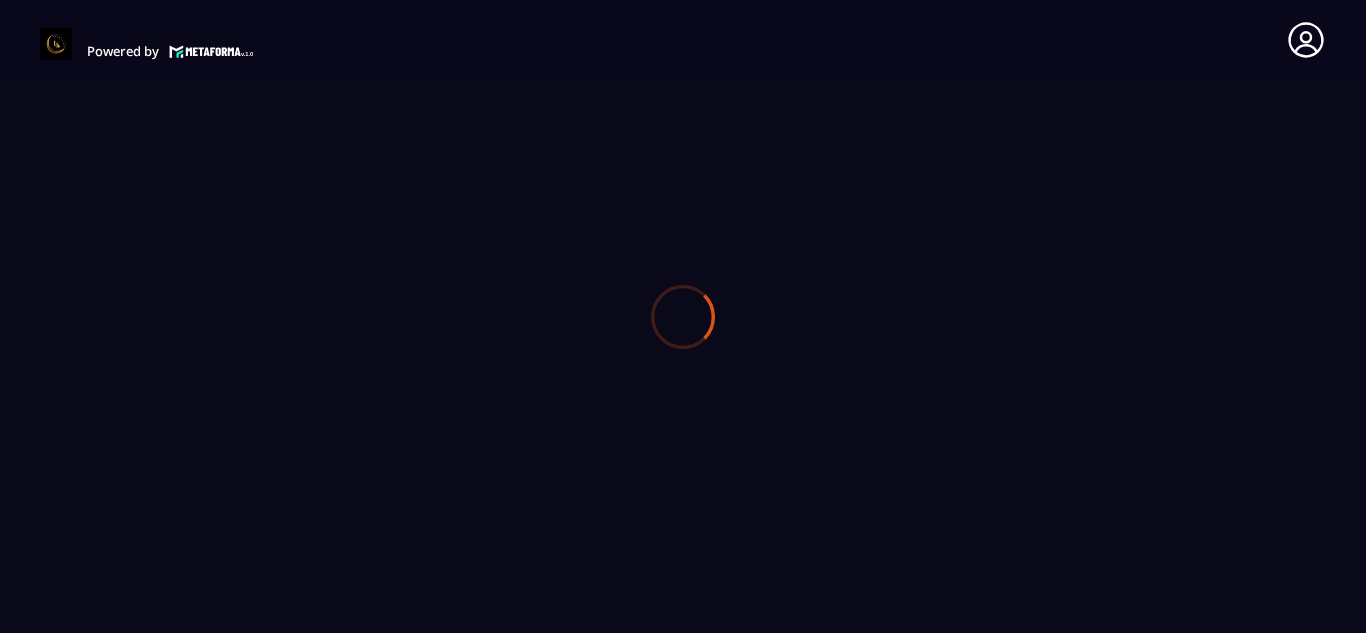 scroll, scrollTop: 0, scrollLeft: 0, axis: both 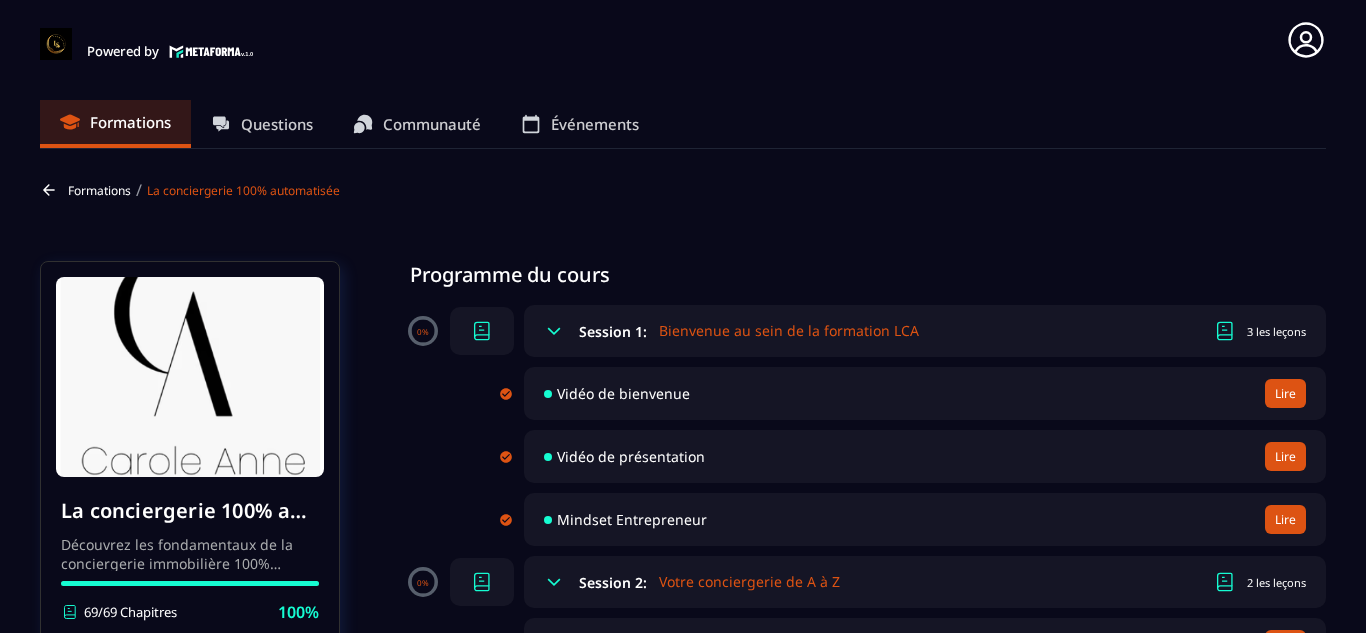 click on "Powered by emilie Adam [EMAIL_ADDRESS][DOMAIN_NAME] Formations Questions Communauté Événements Français Déconnexion Fermer" at bounding box center (683, 40) 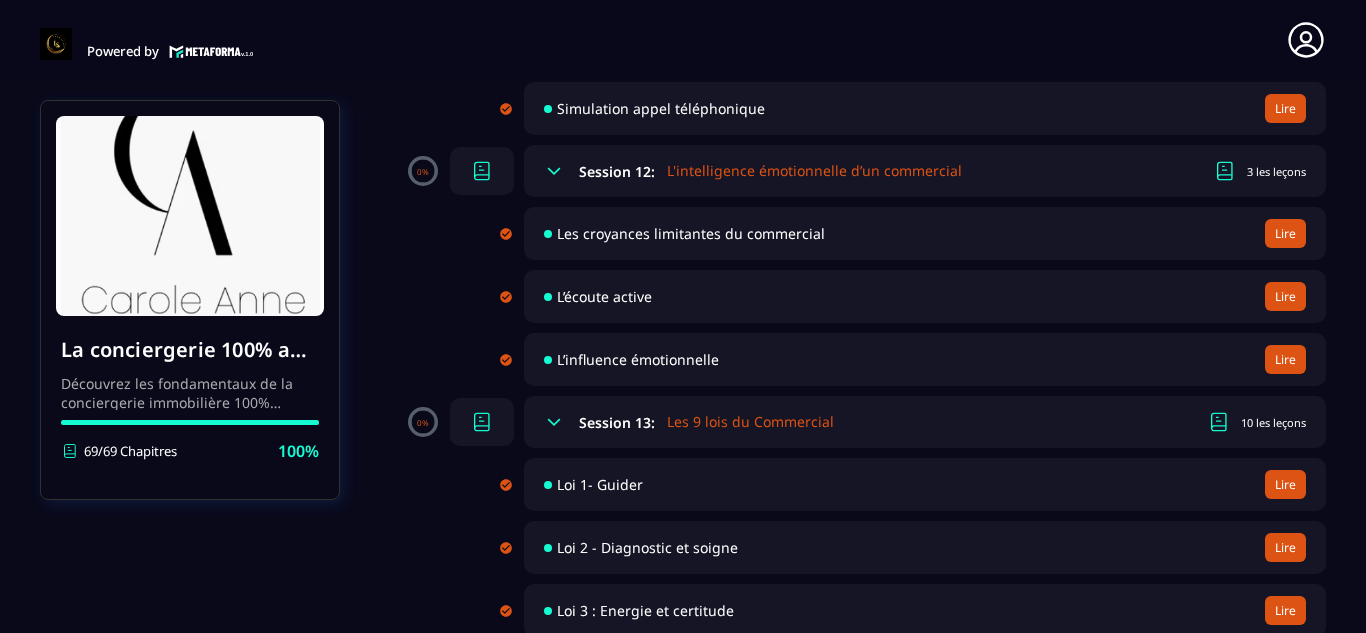 scroll, scrollTop: 2520, scrollLeft: 0, axis: vertical 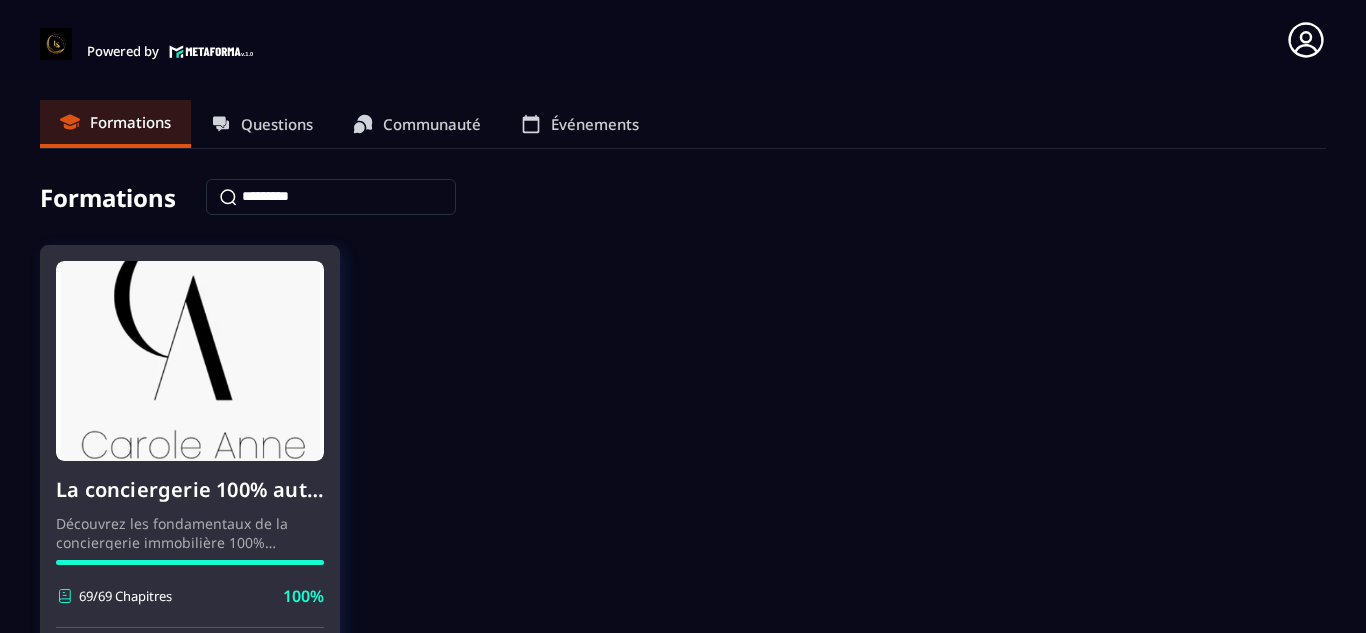 click at bounding box center [190, 361] 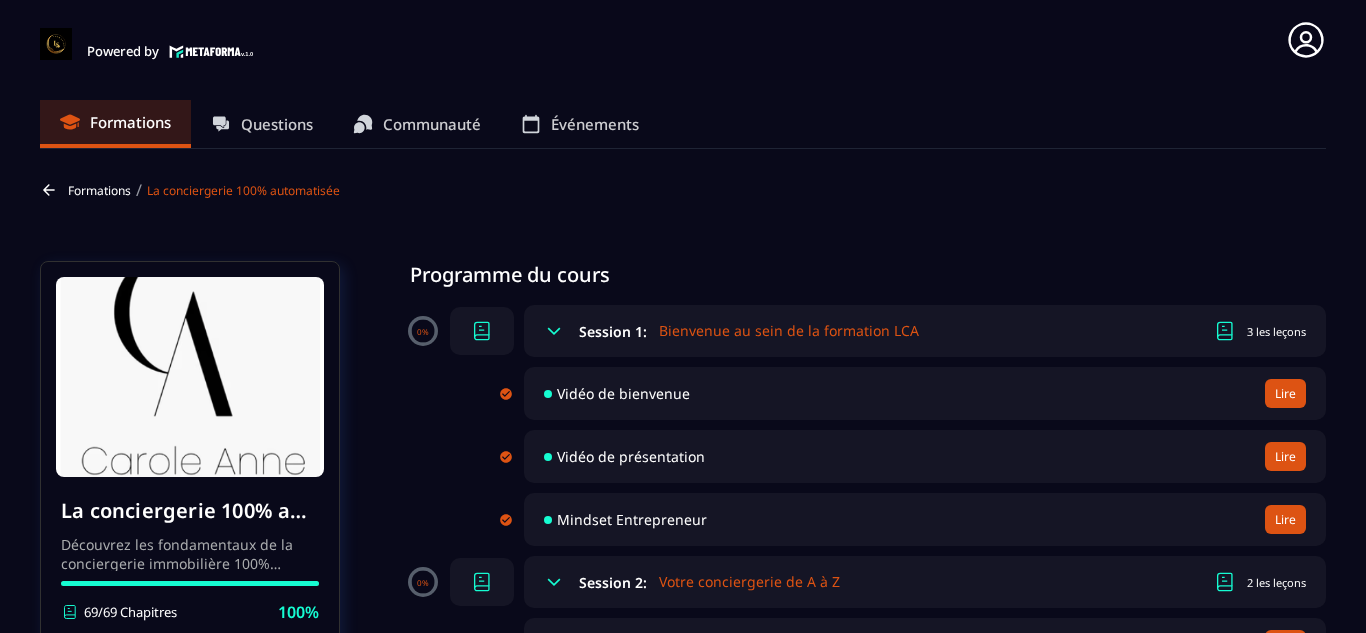 click on "Formations Questions Communauté Événements Formations / La conciergerie 100% automatisée La conciergerie 100% automatisée Découvrez les fondamentaux de la conciergerie immobilière 100% automatisée.
Cette formation est conçue pour vous permettre de lancer et maîtriser votre activité de conciergerie en toute simplicité.
Vous apprendrez :
✅ Les bases essentielles de la conciergerie pour démarrer sereinement.
✅ Les outils incontournables pour gérer vos clients et vos biens de manière efficace.
✅ L'automatisation des tâches répétitives pour gagner un maximum de temps au quotidien.
Objectif : Vous fournir toutes les clés pour créer une activité rentable et automatisée, tout en gardant du temps pour vous. 69/69 Chapitres 100%  Programme du cours 0% Session 1:  Bienvenue au sein de la formation LCA 3 les leçons Vidéo de bienvenue Lire Vidéo de présentation Lire Mindset Entrepreneur Lire 0% Session 2:  Votre conciergerie de A à Z 2 les leçons Votre conciergerie de A à Z [GEOGRAPHIC_DATA]" 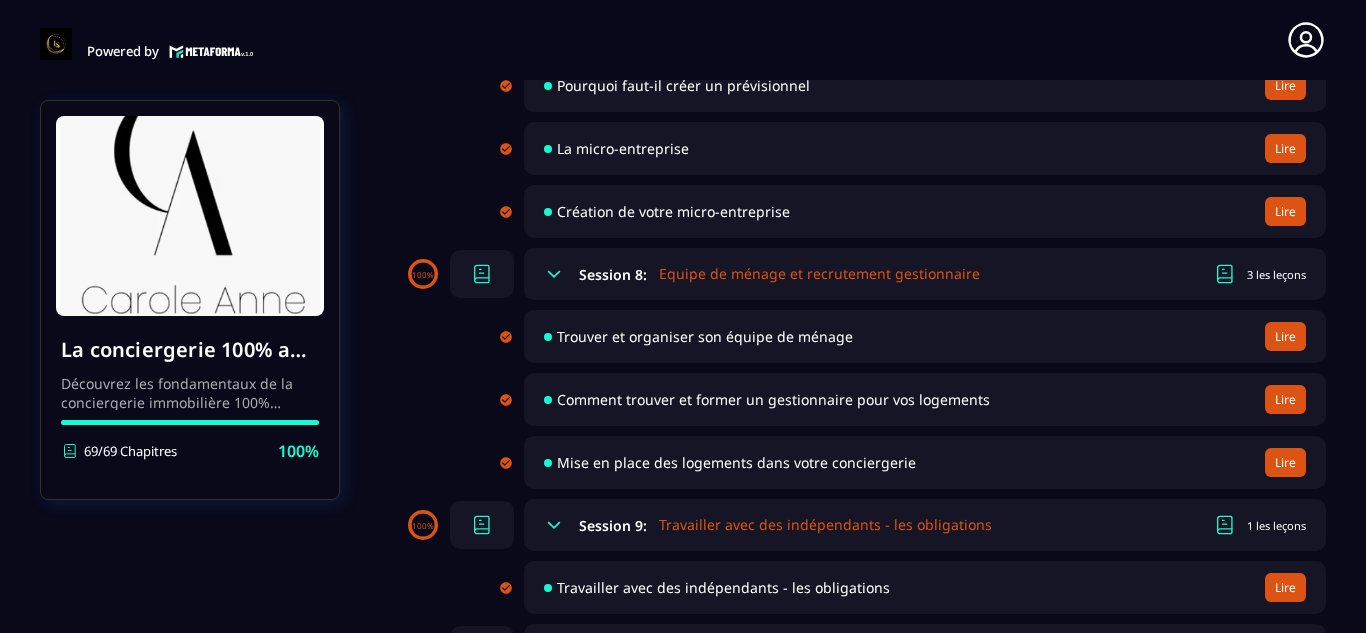 scroll, scrollTop: 1720, scrollLeft: 0, axis: vertical 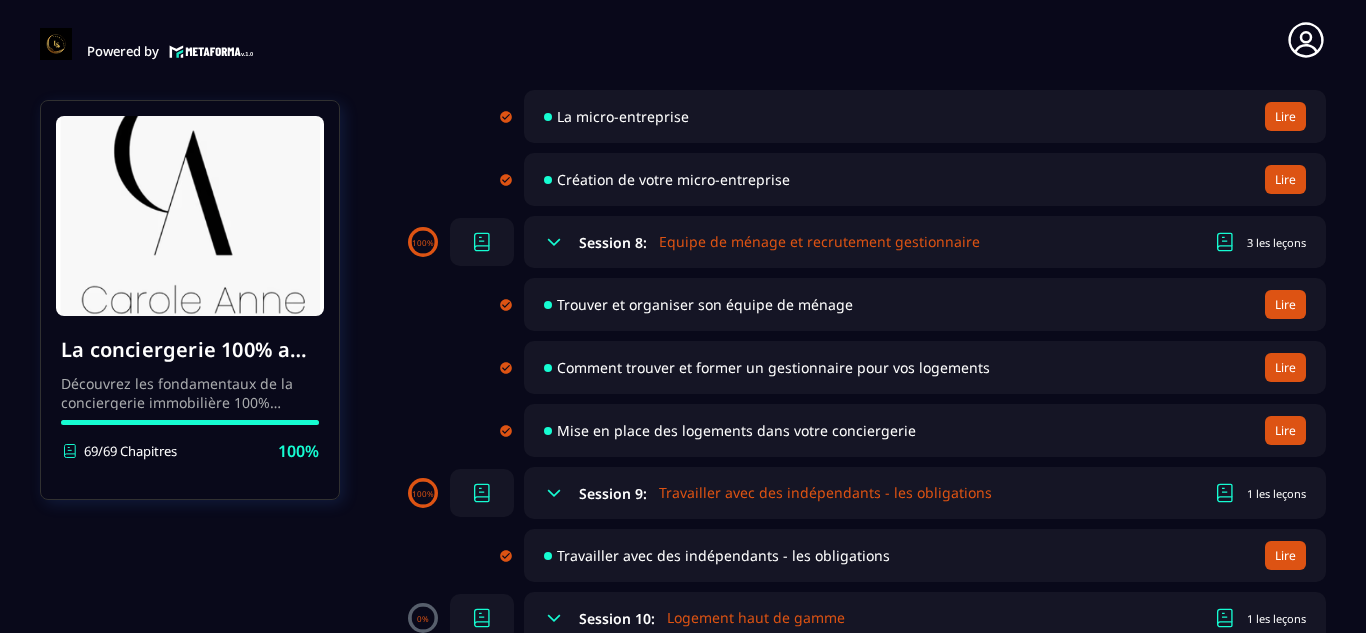 click on "Création de votre micro-entreprise" at bounding box center (673, 179) 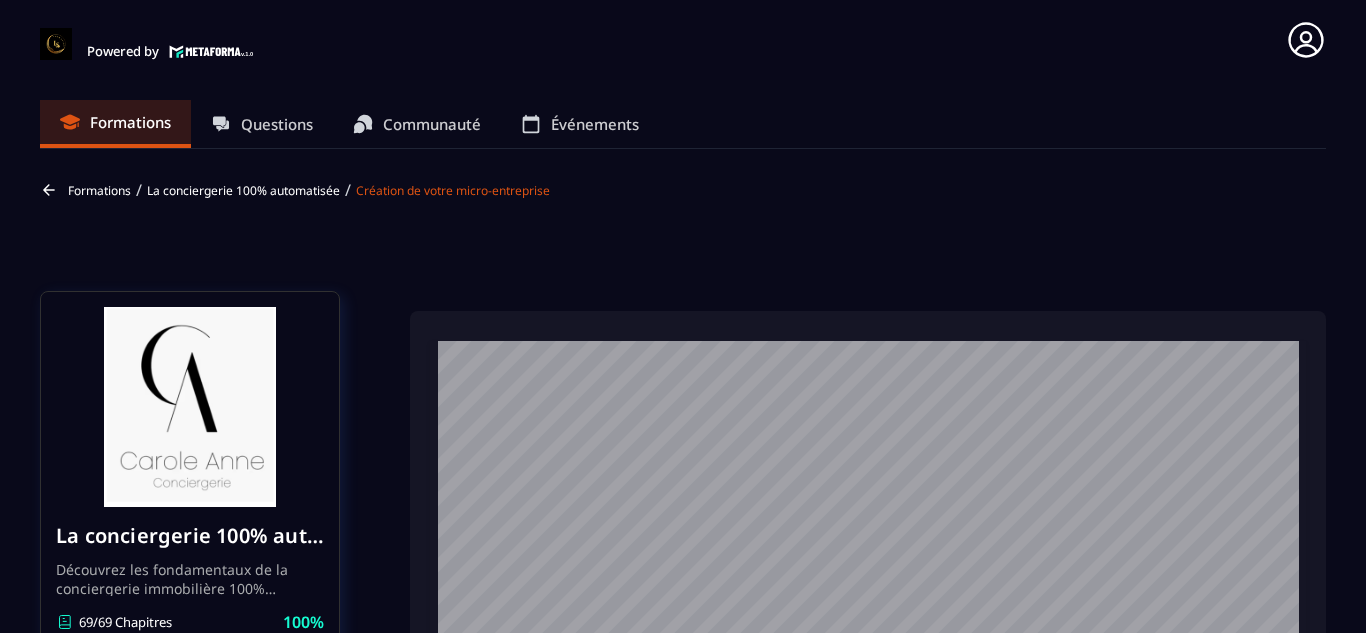 scroll, scrollTop: 8, scrollLeft: 0, axis: vertical 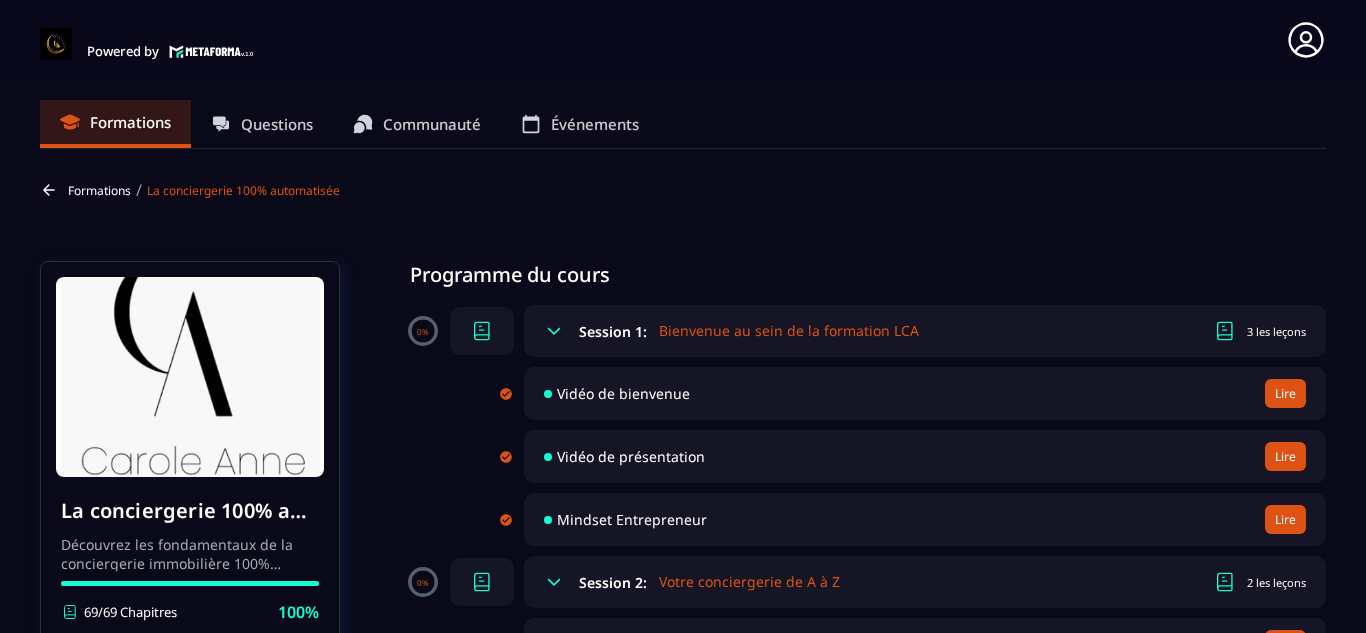 click on "Formations Questions Communauté Événements Formations / La conciergerie 100% automatisée La conciergerie 100% automatisée Découvrez les fondamentaux de la conciergerie immobilière 100% automatisée.
Cette formation est conçue pour vous permettre de lancer et maîtriser votre activité de conciergerie en toute simplicité.
Vous apprendrez :
✅ Les bases essentielles de la conciergerie pour démarrer sereinement.
✅ Les outils incontournables pour gérer vos clients et vos biens de manière efficace.
✅ L'automatisation des tâches répétitives pour gagner un maximum de temps au quotidien.
Objectif : Vous fournir toutes les clés pour créer une activité rentable et automatisée, tout en gardant du temps pour vous. 69/69 Chapitres 100%  Programme du cours 0% Session 1:  Bienvenue au sein de la formation LCA 3 les leçons Vidéo de bienvenue Lire Vidéo de présentation Lire Mindset Entrepreneur Lire 0% Session 2:  Votre conciergerie de A à Z 2 les leçons Votre conciergerie de A à Z [GEOGRAPHIC_DATA]" 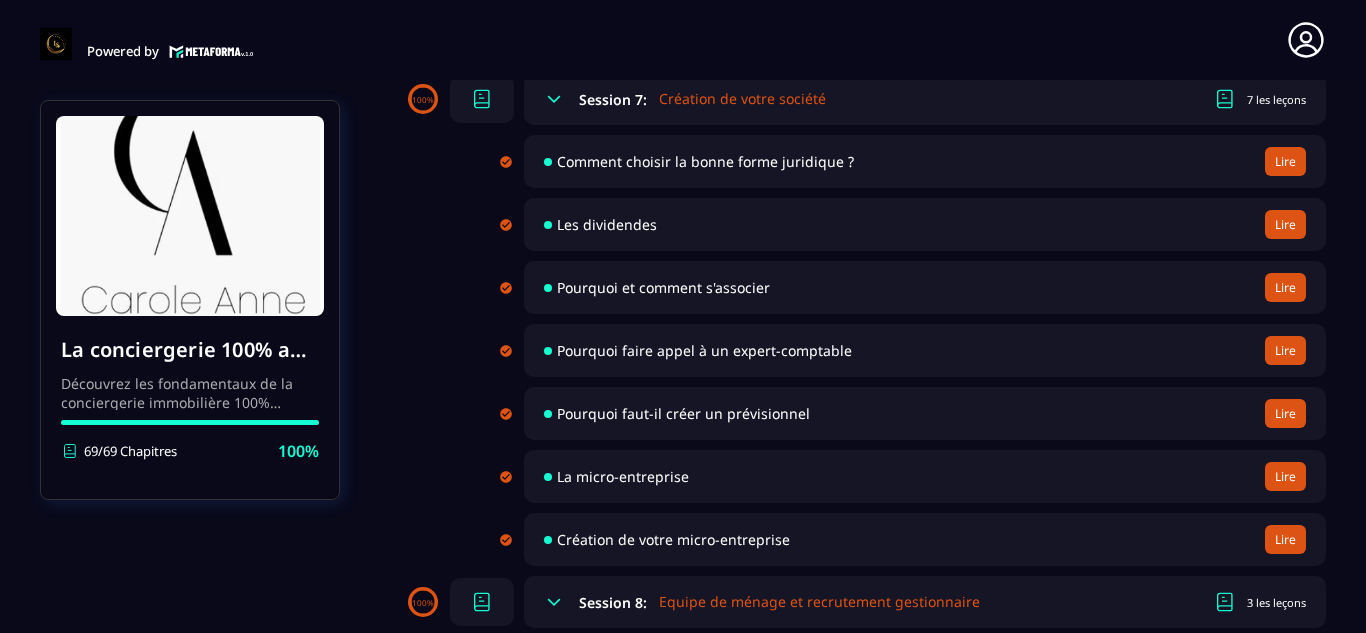 scroll, scrollTop: 1400, scrollLeft: 0, axis: vertical 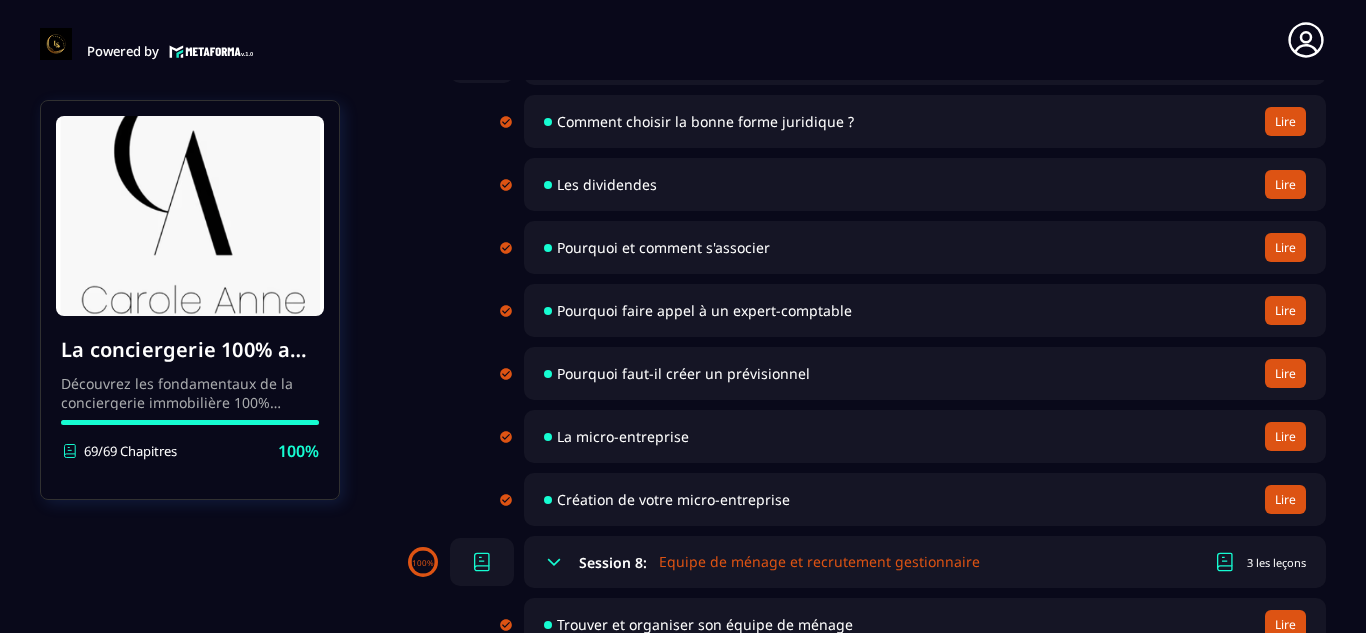 click on "La micro-entreprise" at bounding box center [623, 436] 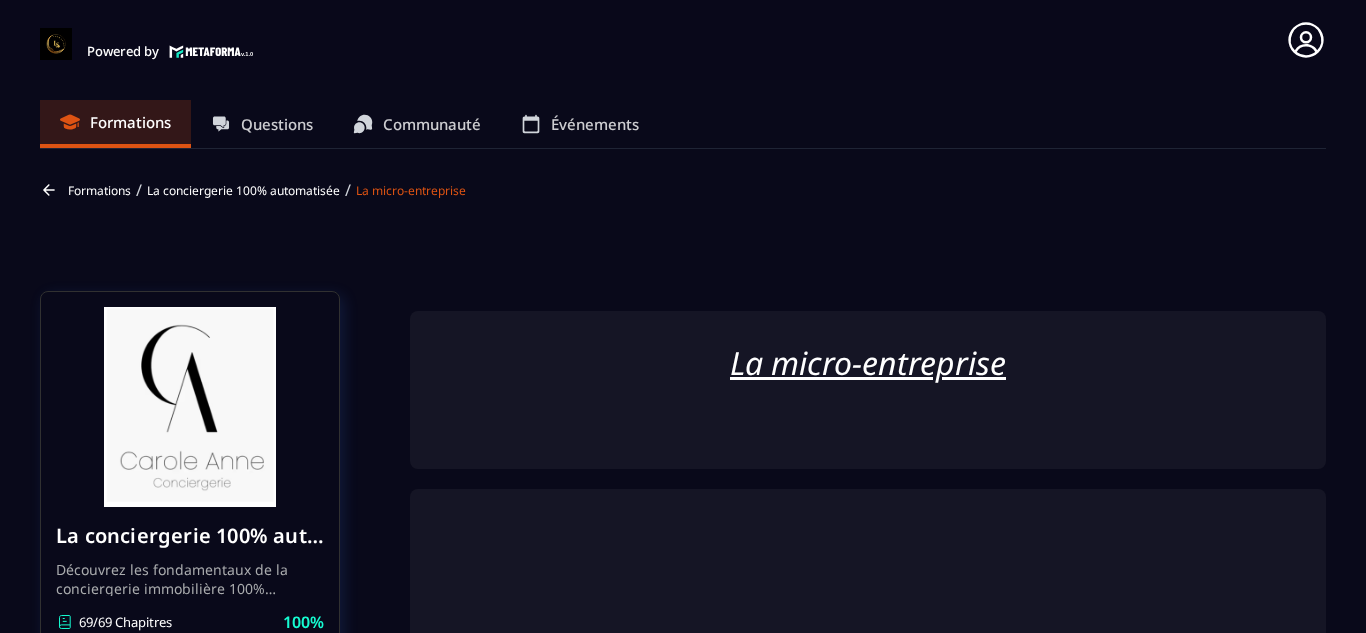 scroll, scrollTop: 8, scrollLeft: 0, axis: vertical 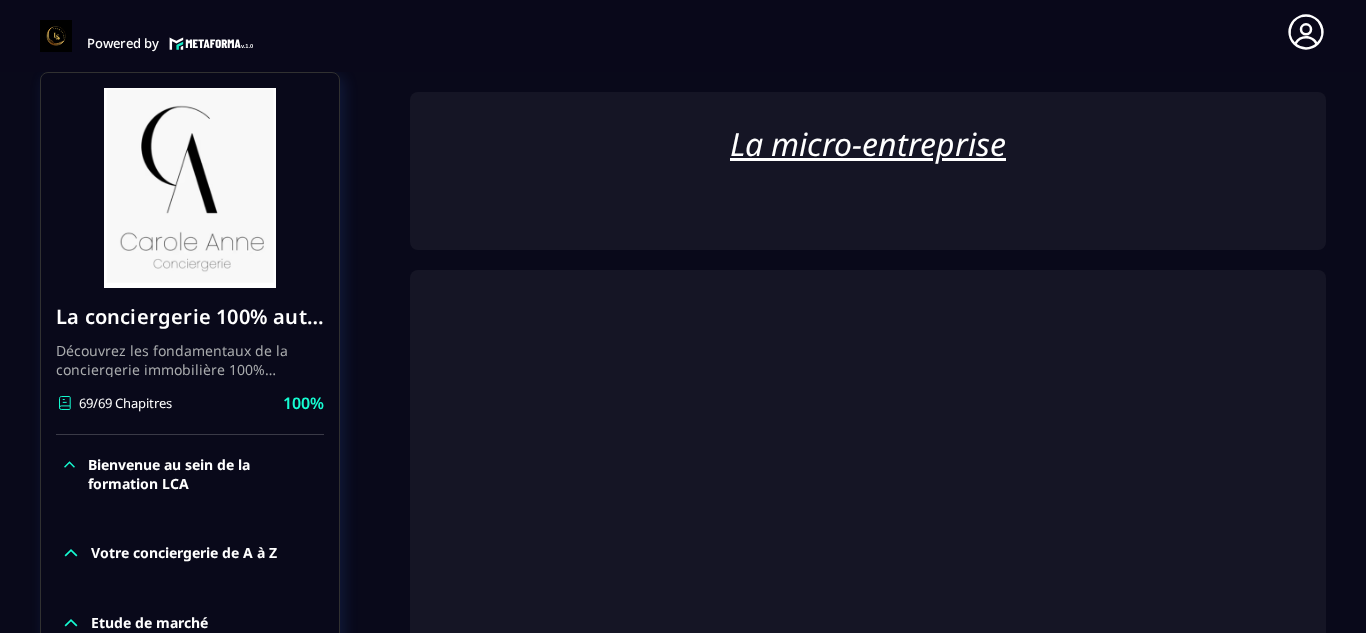 click on "Formations Questions Communauté Événements Formations / La conciergerie 100% automatisée / La micro-entreprise La conciergerie 100% automatisée Découvrez les fondamentaux de la conciergerie immobilière 100% automatisée.
Cette formation est conçue pour vous permettre de lancer et maîtriser votre activité de conciergerie en toute simplicité.
Vous apprendrez :
✅ Les bases essentielles de la conciergerie pour démarrer sereinement.
✅ Les outils incontournables pour gérer vos clients et vos biens de manière efficace.
✅ L'automatisation des tâches répétitives pour gagner un maximum de temps au quotidien.
Objectif : Vous fournir toutes les clés pour créer une activité rentable et automatisée, tout en gardant du temps pour vous. 69/69 Chapitres 100%  Bienvenue au sein de la formation LCA Votre conciergerie de A à Z Etude de marché Création de logo Votre site internet Création du forfait idéal pour les propriétaires Création de votre société Les dividendes Facturation 100%" 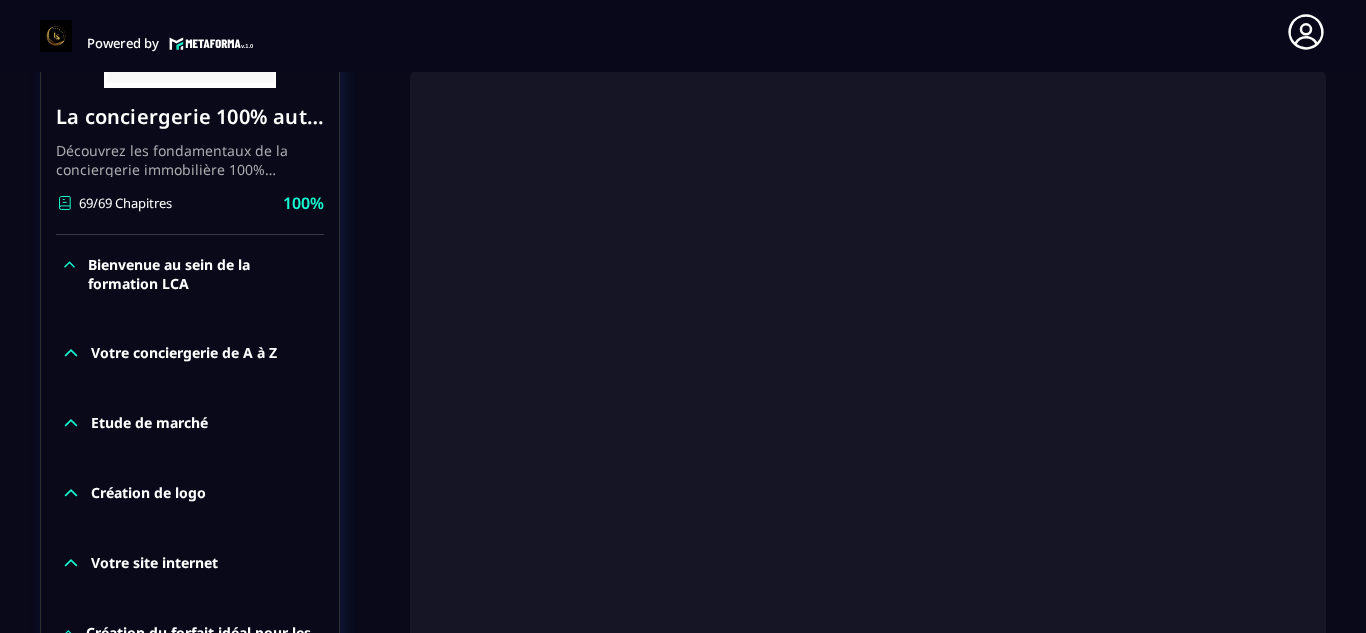 scroll, scrollTop: 451, scrollLeft: 0, axis: vertical 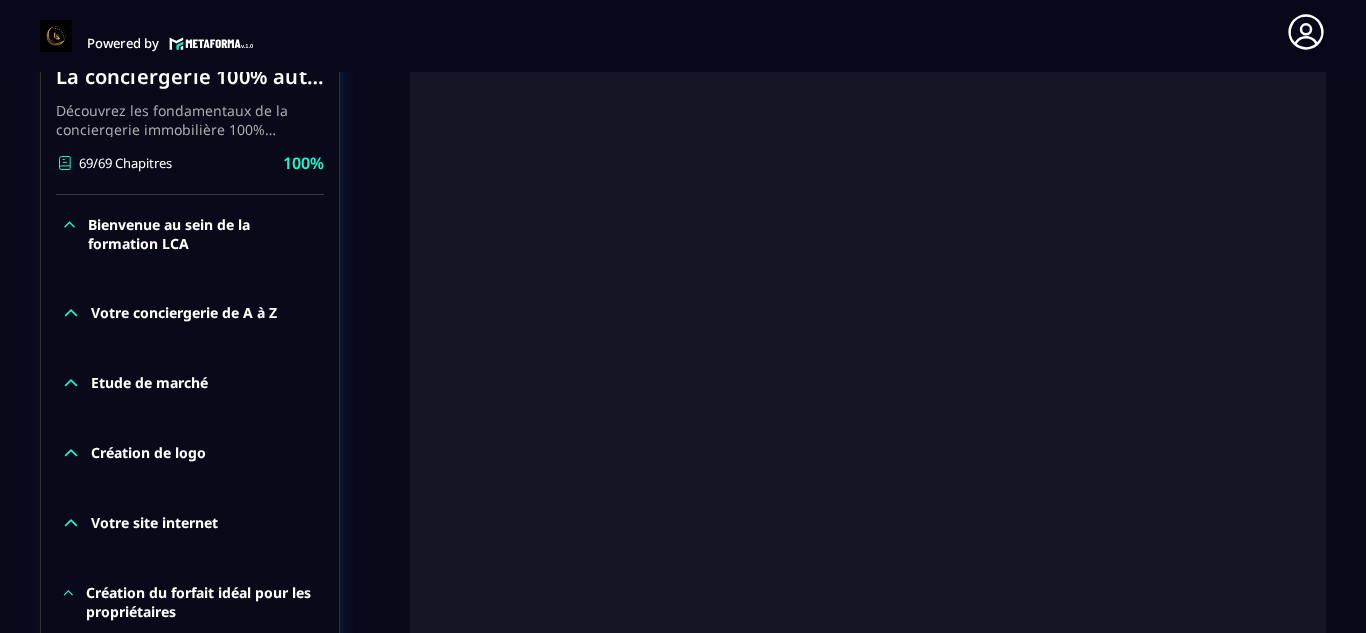 click on "Formations Questions Communauté Événements Formations / La conciergerie 100% automatisée / La micro-entreprise La conciergerie 100% automatisée Découvrez les fondamentaux de la conciergerie immobilière 100% automatisée.
Cette formation est conçue pour vous permettre de lancer et maîtriser votre activité de conciergerie en toute simplicité.
Vous apprendrez :
✅ Les bases essentielles de la conciergerie pour démarrer sereinement.
✅ Les outils incontournables pour gérer vos clients et vos biens de manière efficace.
✅ L'automatisation des tâches répétitives pour gagner un maximum de temps au quotidien.
Objectif : Vous fournir toutes les clés pour créer une activité rentable et automatisée, tout en gardant du temps pour vous. 69/69 Chapitres 100%  Bienvenue au sein de la formation LCA Votre conciergerie de A à Z Etude de marché Création de logo Votre site internet Création du forfait idéal pour les propriétaires Création de votre société Les dividendes Facturation 100%" 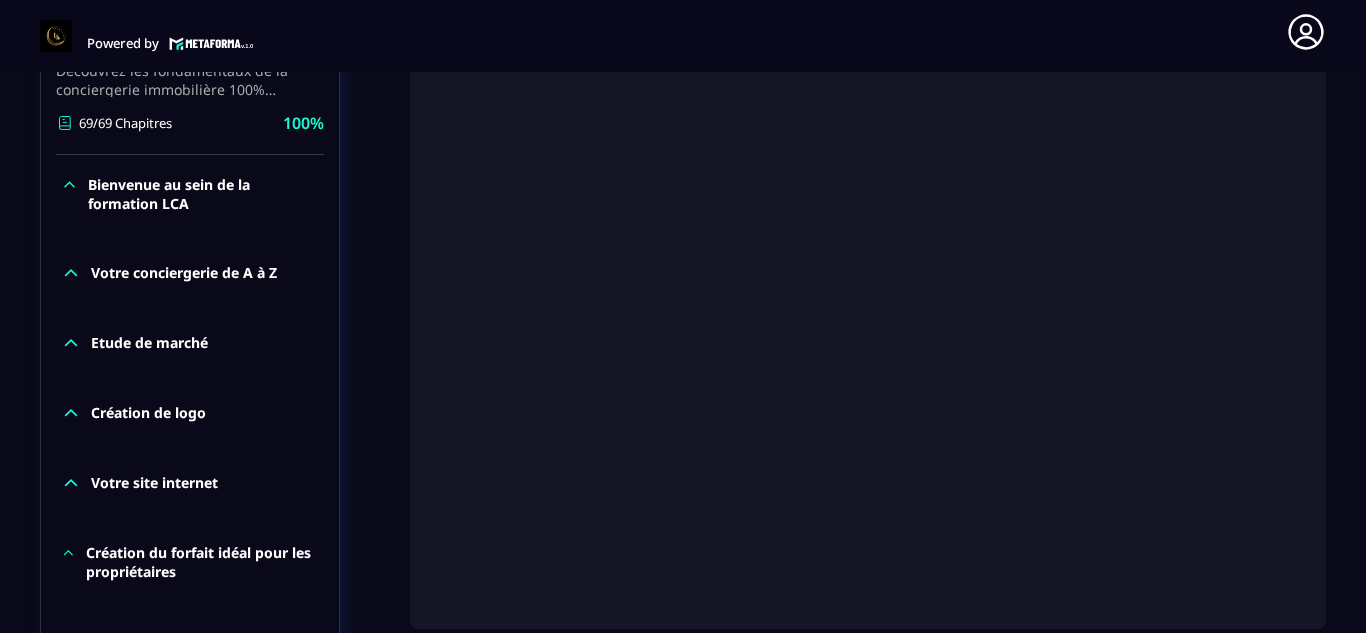 click on "Formations Questions Communauté Événements Formations / La conciergerie 100% automatisée / La micro-entreprise La conciergerie 100% automatisée Découvrez les fondamentaux de la conciergerie immobilière 100% automatisée.
Cette formation est conçue pour vous permettre de lancer et maîtriser votre activité de conciergerie en toute simplicité.
Vous apprendrez :
✅ Les bases essentielles de la conciergerie pour démarrer sereinement.
✅ Les outils incontournables pour gérer vos clients et vos biens de manière efficace.
✅ L'automatisation des tâches répétitives pour gagner un maximum de temps au quotidien.
Objectif : Vous fournir toutes les clés pour créer une activité rentable et automatisée, tout en gardant du temps pour vous. 69/69 Chapitres 100%  Bienvenue au sein de la formation LCA Votre conciergerie de A à Z Etude de marché Création de logo Votre site internet Création du forfait idéal pour les propriétaires Création de votre société Les dividendes Facturation 100%" 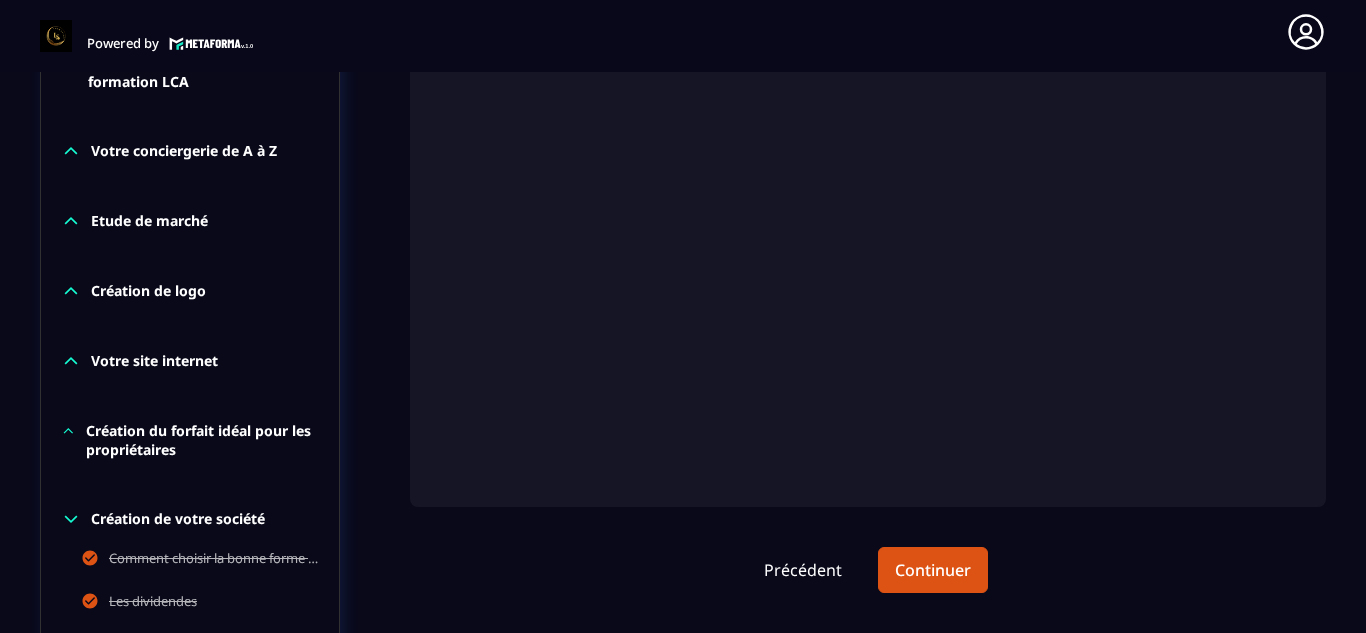 scroll, scrollTop: 651, scrollLeft: 0, axis: vertical 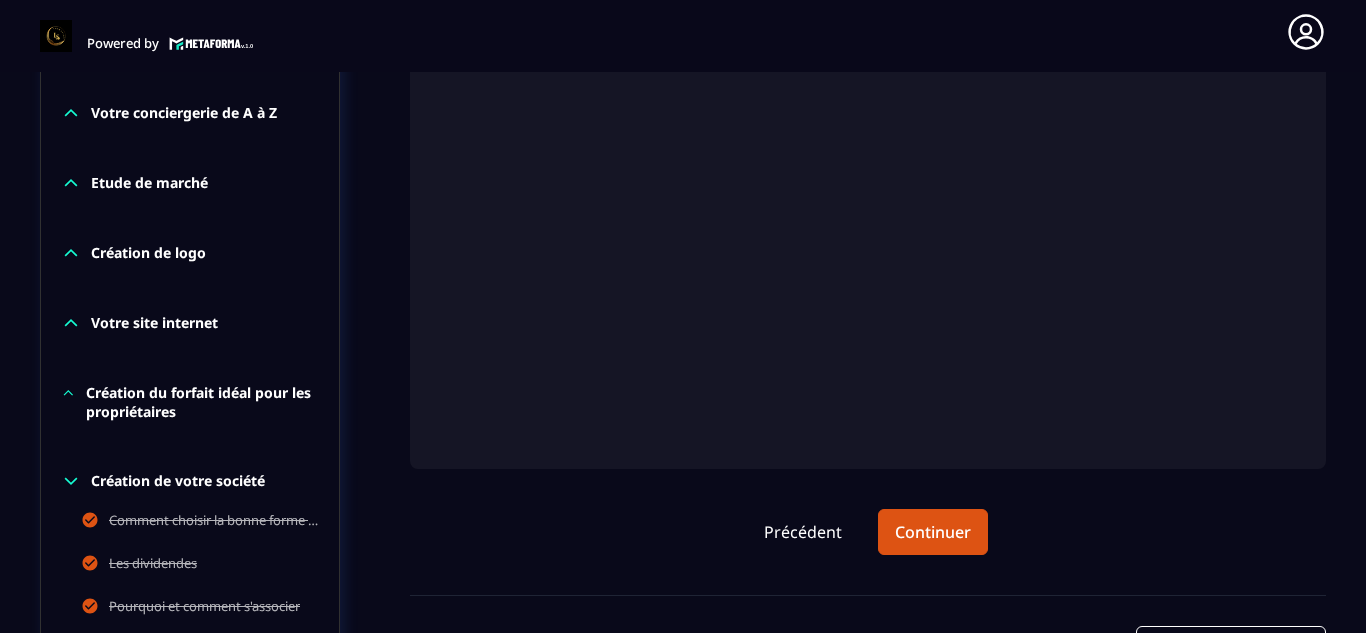 click on "Formations Questions Communauté Événements Formations / La conciergerie 100% automatisée / La micro-entreprise La conciergerie 100% automatisée Découvrez les fondamentaux de la conciergerie immobilière 100% automatisée.
Cette formation est conçue pour vous permettre de lancer et maîtriser votre activité de conciergerie en toute simplicité.
Vous apprendrez :
✅ Les bases essentielles de la conciergerie pour démarrer sereinement.
✅ Les outils incontournables pour gérer vos clients et vos biens de manière efficace.
✅ L'automatisation des tâches répétitives pour gagner un maximum de temps au quotidien.
Objectif : Vous fournir toutes les clés pour créer une activité rentable et automatisée, tout en gardant du temps pour vous. 69/69 Chapitres 100%  Bienvenue au sein de la formation LCA Votre conciergerie de A à Z Etude de marché Création de logo Votre site internet Création du forfait idéal pour les propriétaires Création de votre société Les dividendes Facturation 100%" 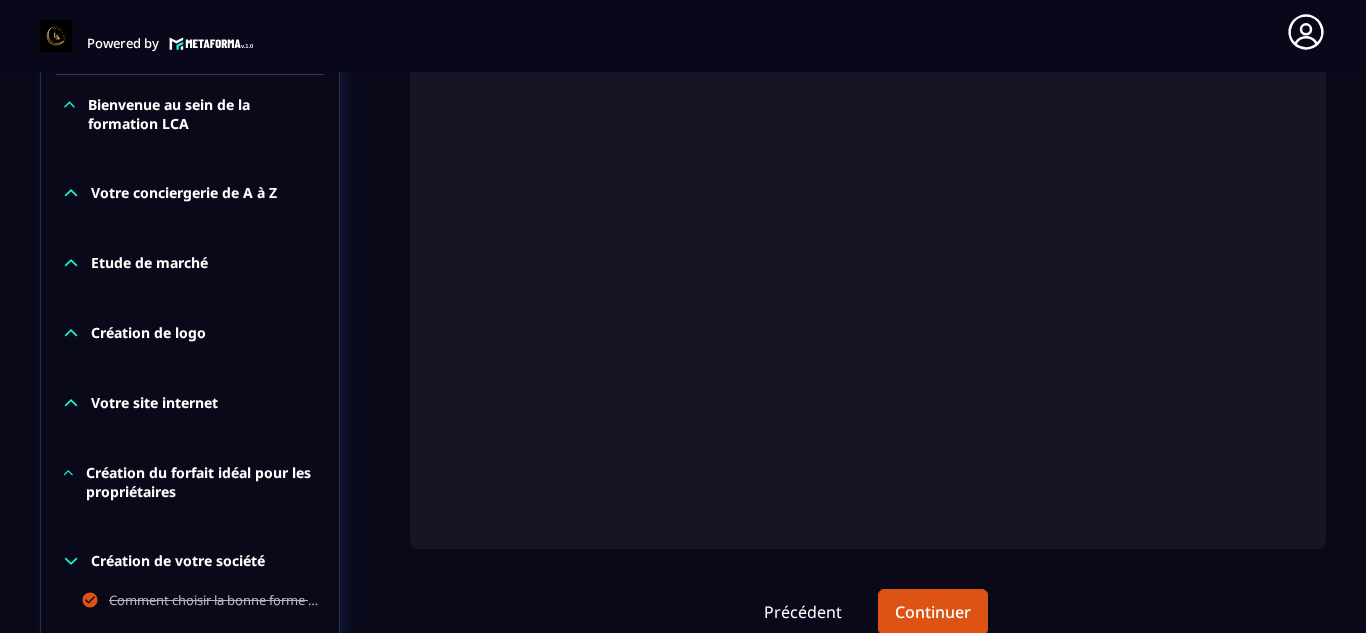 scroll, scrollTop: 531, scrollLeft: 0, axis: vertical 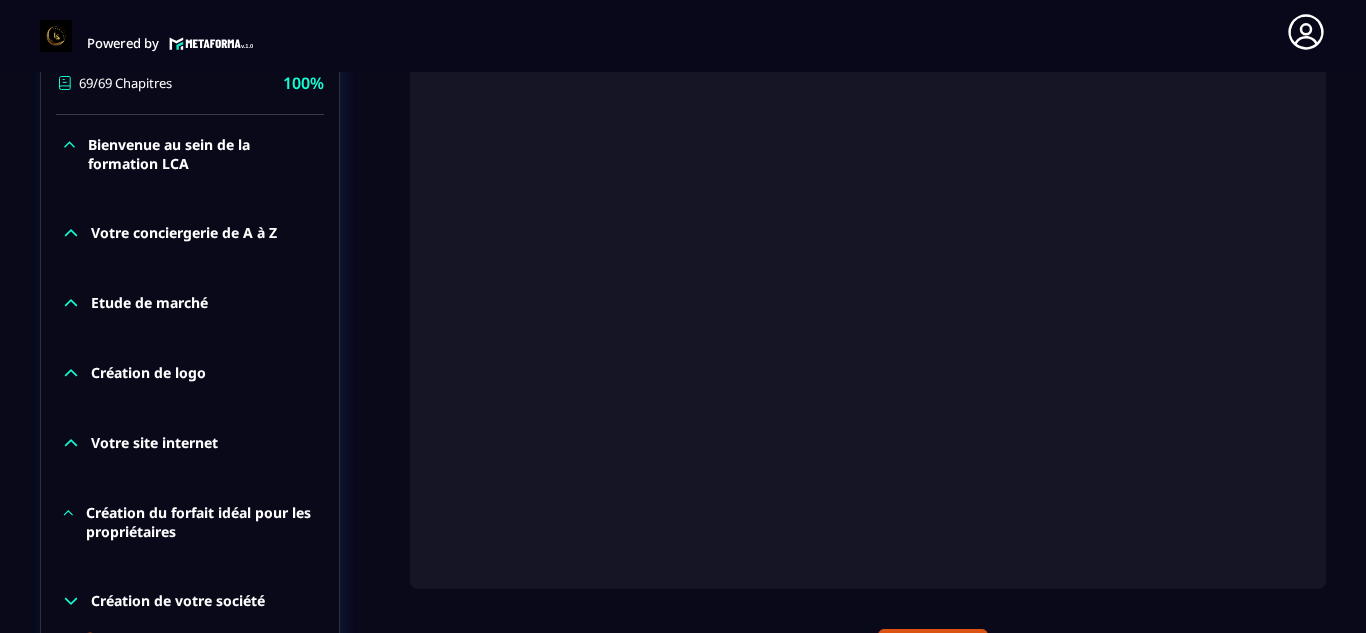 click on "Formations Questions Communauté Événements Formations / La conciergerie 100% automatisée / La micro-entreprise La conciergerie 100% automatisée Découvrez les fondamentaux de la conciergerie immobilière 100% automatisée.
Cette formation est conçue pour vous permettre de lancer et maîtriser votre activité de conciergerie en toute simplicité.
Vous apprendrez :
✅ Les bases essentielles de la conciergerie pour démarrer sereinement.
✅ Les outils incontournables pour gérer vos clients et vos biens de manière efficace.
✅ L'automatisation des tâches répétitives pour gagner un maximum de temps au quotidien.
Objectif : Vous fournir toutes les clés pour créer une activité rentable et automatisée, tout en gardant du temps pour vous. 69/69 Chapitres 100%  Bienvenue au sein de la formation LCA Votre conciergerie de A à Z Etude de marché Création de logo Votre site internet Création du forfait idéal pour les propriétaires Création de votre société Les dividendes Facturation 100%" 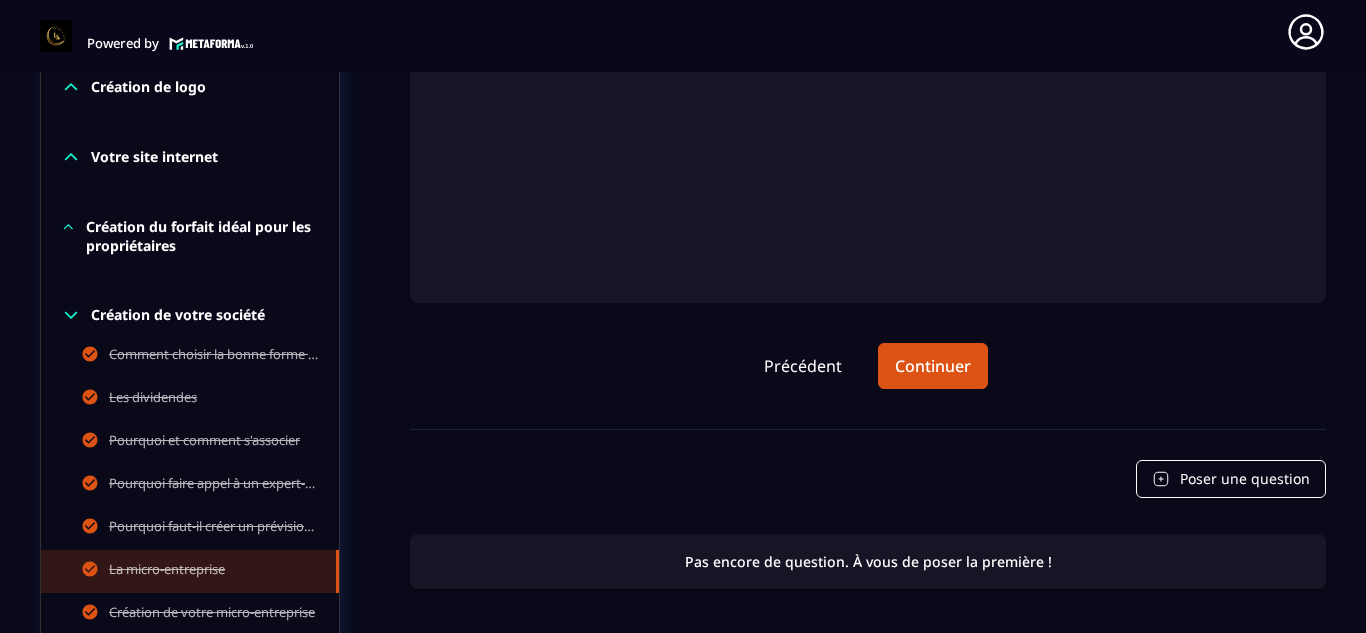 scroll, scrollTop: 891, scrollLeft: 0, axis: vertical 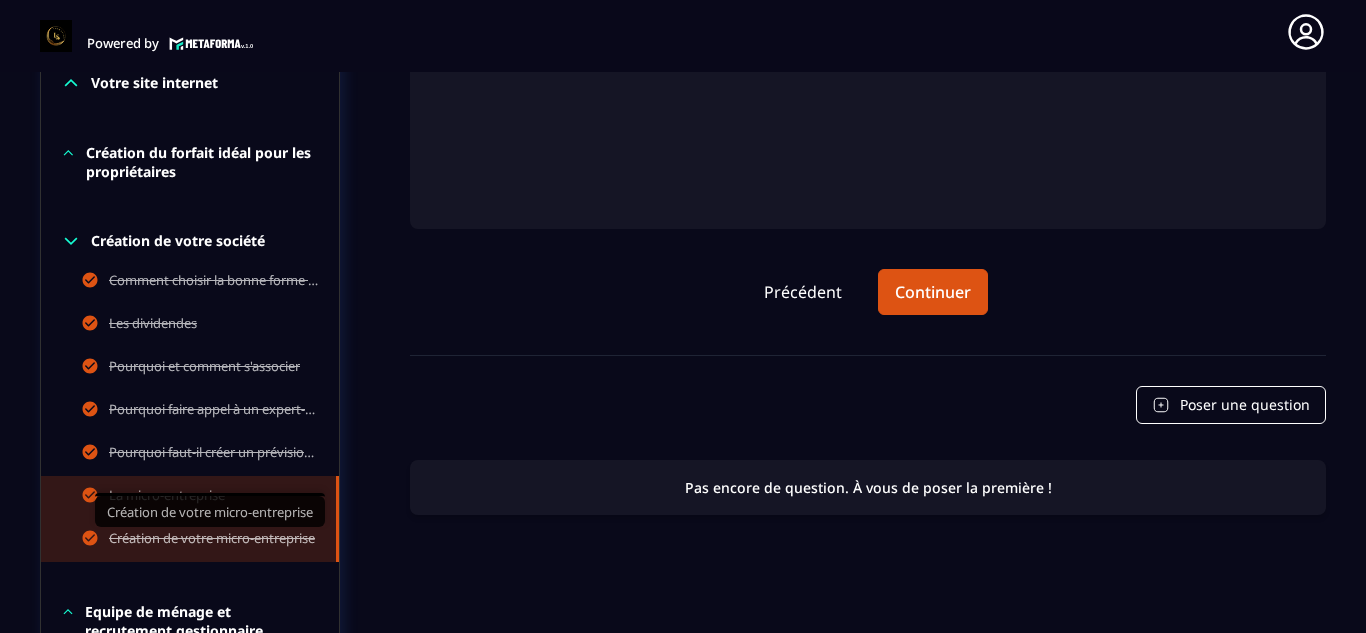 click on "Création de votre micro-entreprise" at bounding box center [212, 540] 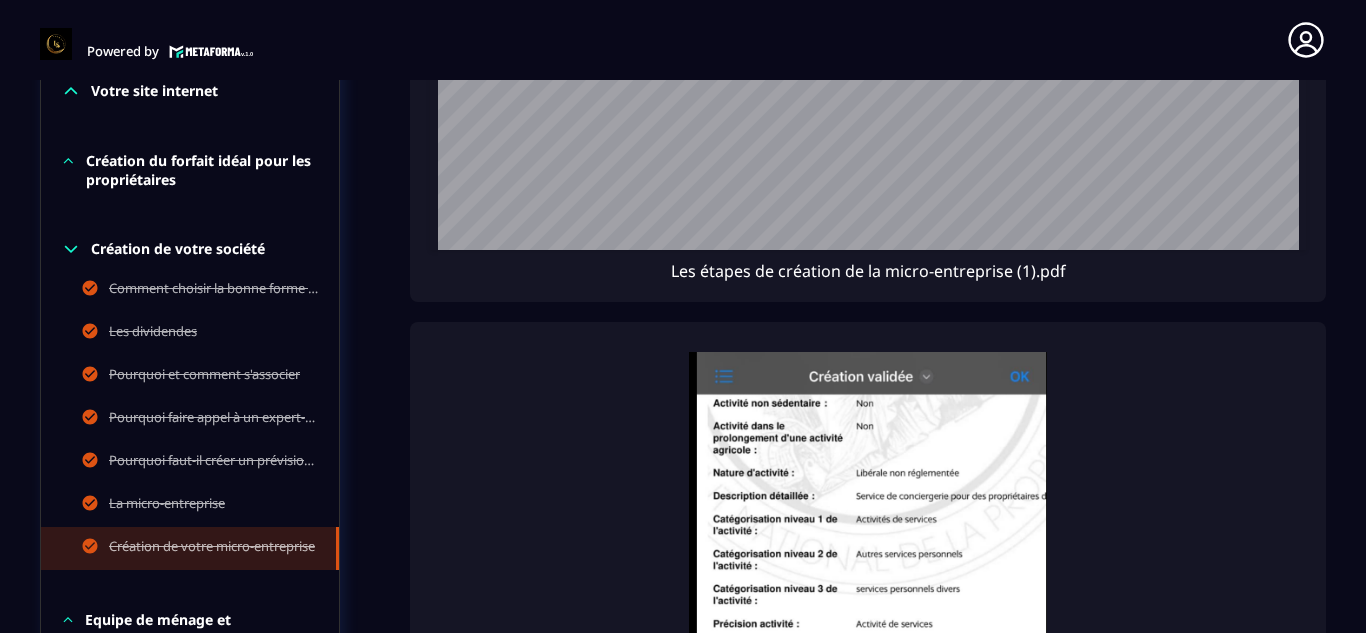 scroll, scrollTop: 8, scrollLeft: 0, axis: vertical 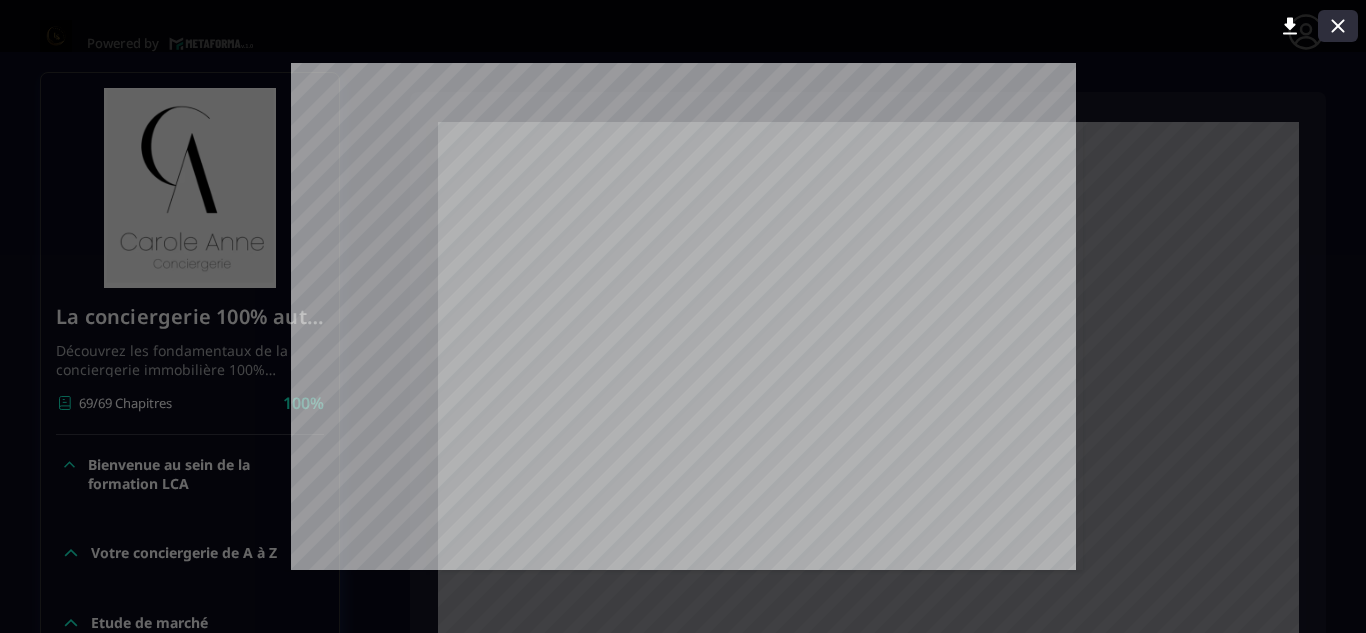 click 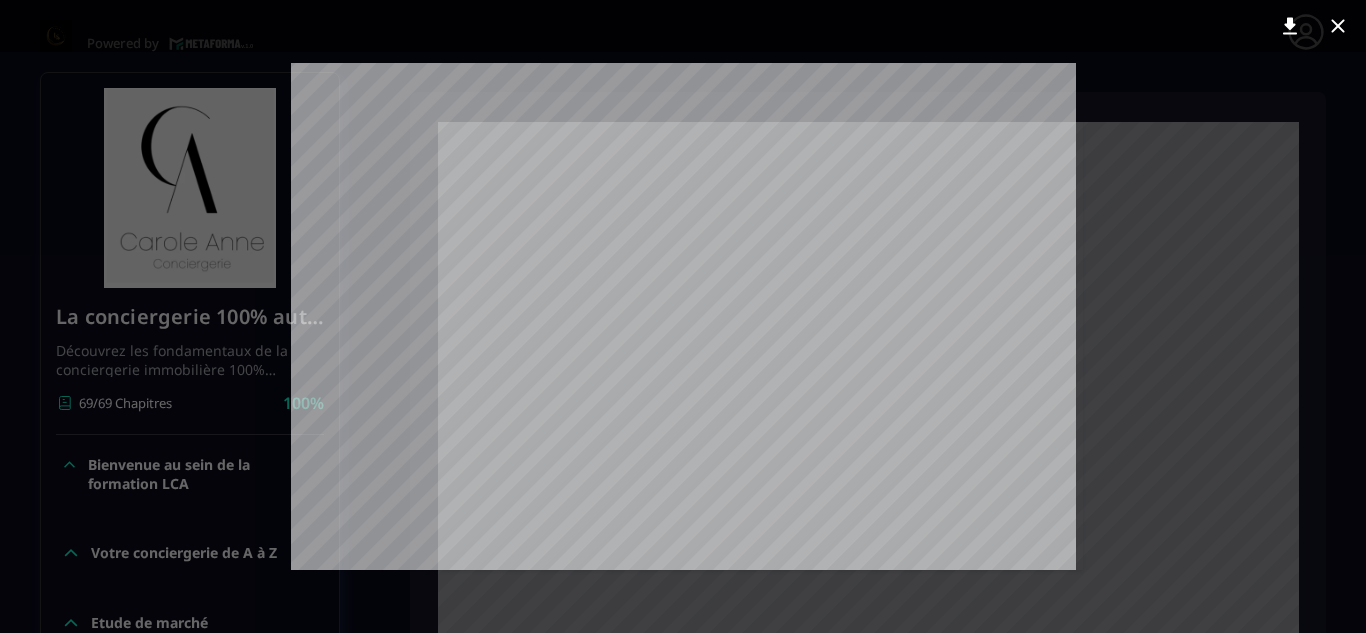 scroll, scrollTop: 0, scrollLeft: 0, axis: both 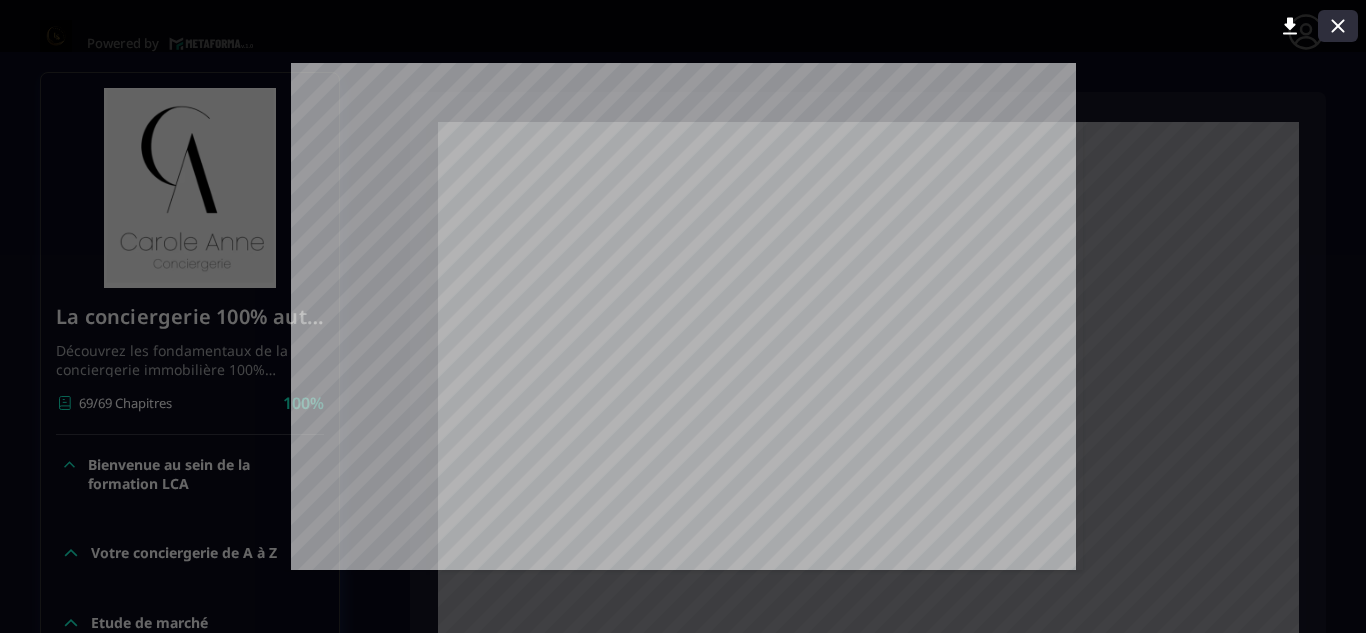 click 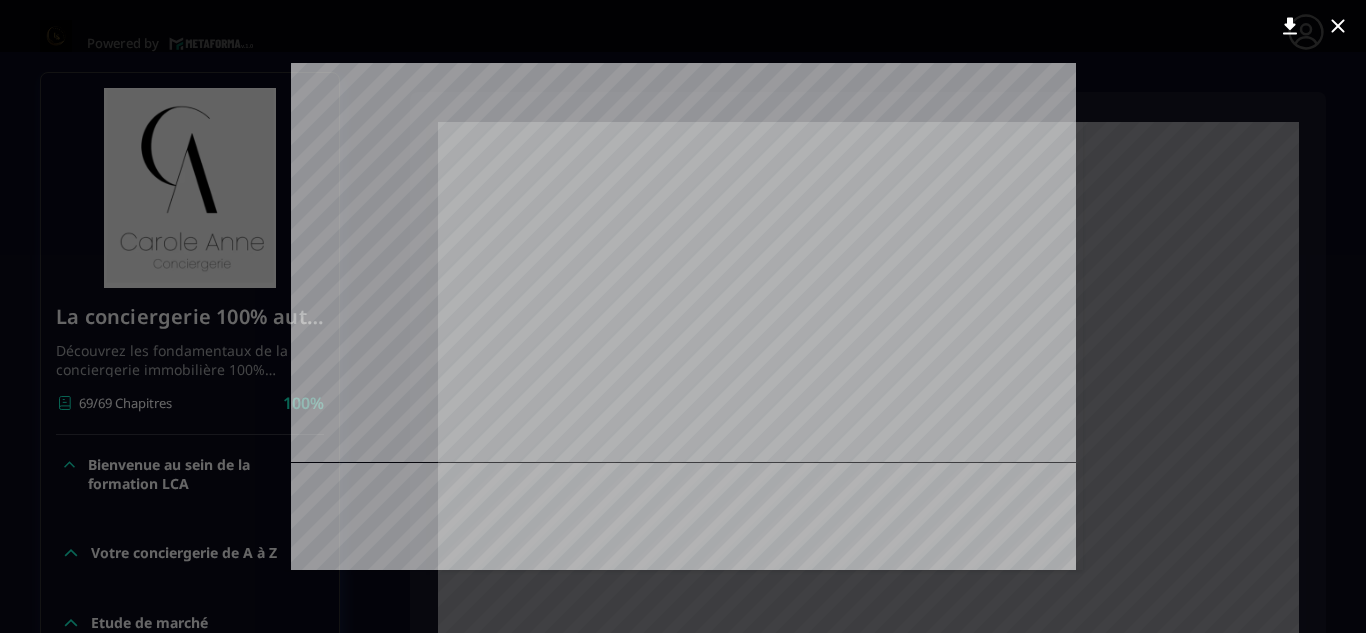 scroll, scrollTop: 1980, scrollLeft: 0, axis: vertical 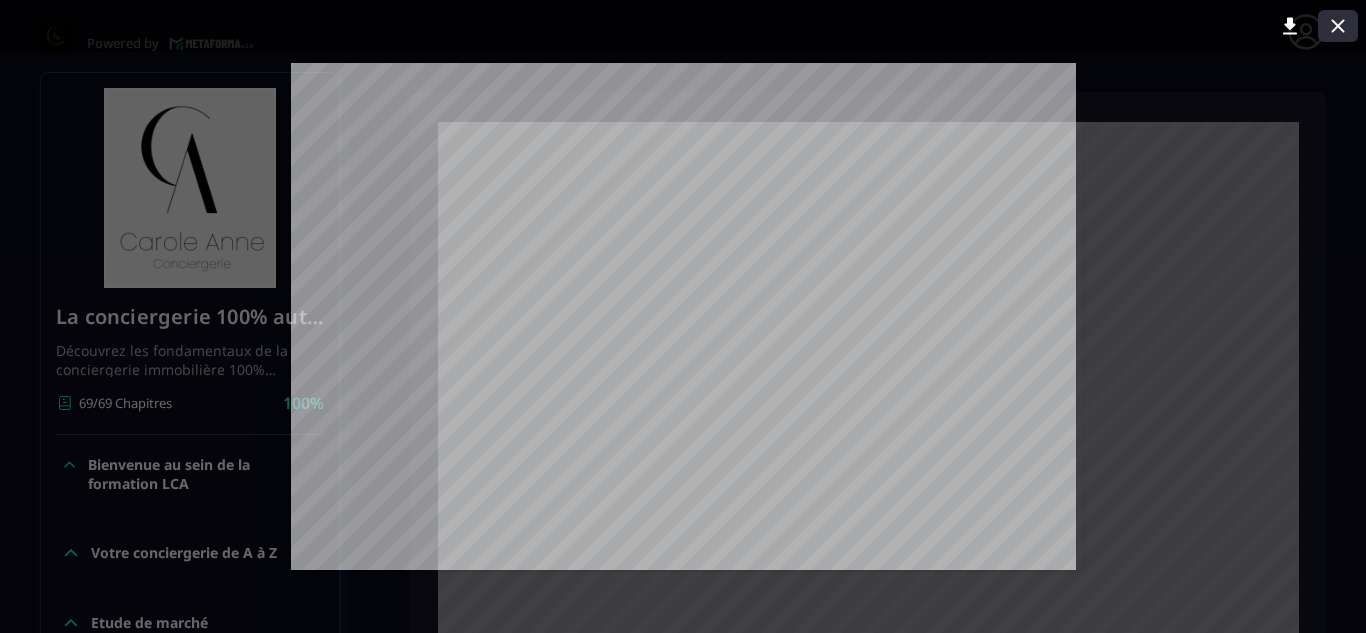 click 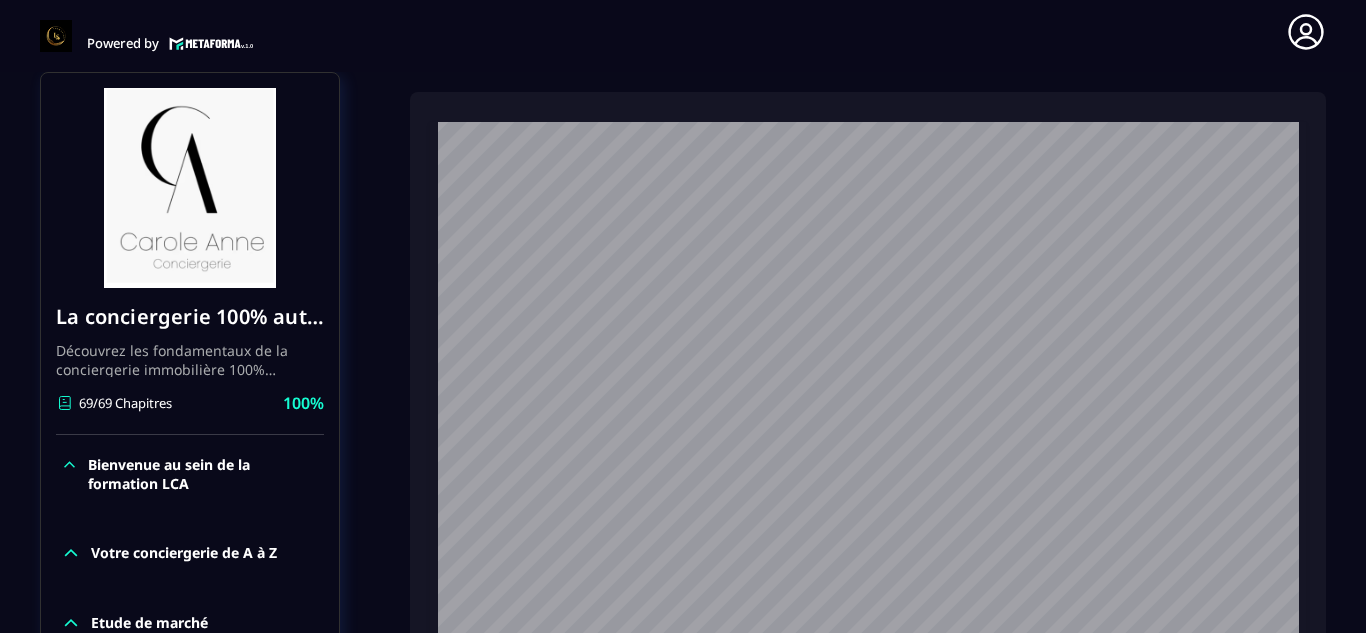scroll, scrollTop: 2813, scrollLeft: 0, axis: vertical 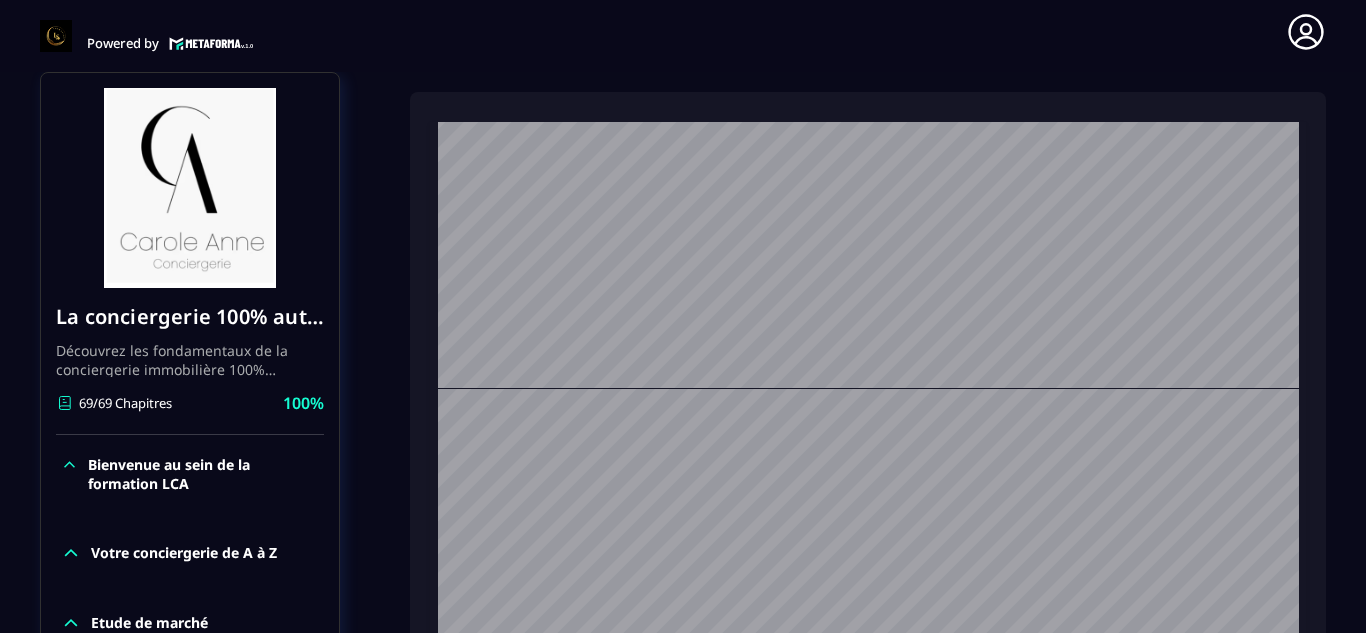 click on "Les étapes de création de la micro-entreprise (1).pdf" 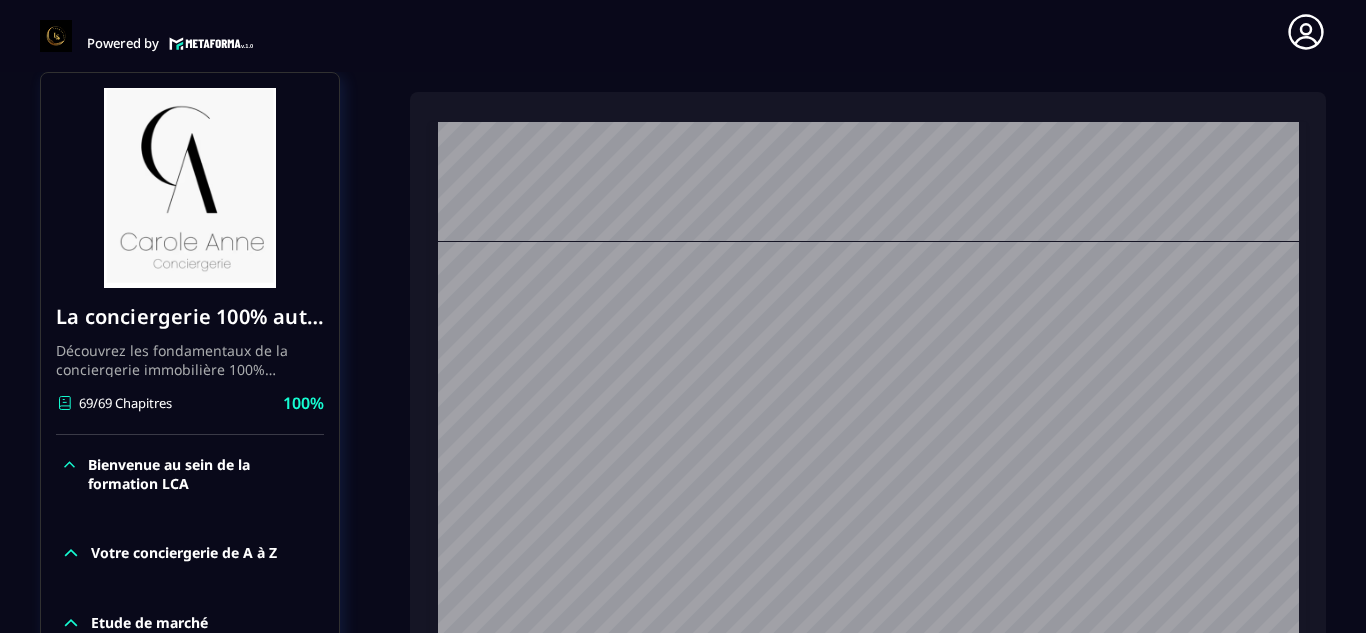 scroll, scrollTop: 1110, scrollLeft: 0, axis: vertical 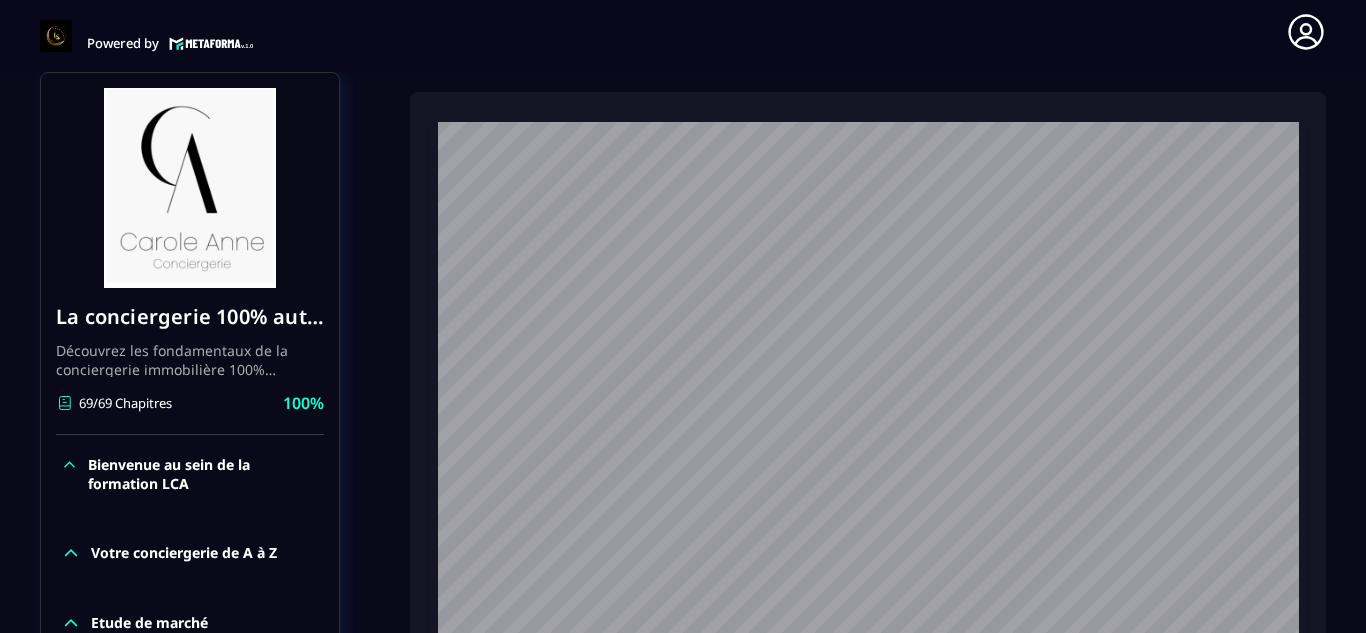 click on "Formations Questions Communauté Événements Formations / La conciergerie 100% automatisée / Création de votre micro-entreprise La conciergerie 100% automatisée Découvrez les fondamentaux de la conciergerie immobilière 100% automatisée.
Cette formation est conçue pour vous permettre de lancer et maîtriser votre activité de conciergerie en toute simplicité.
Vous apprendrez :
✅ Les bases essentielles de la conciergerie pour démarrer sereinement.
✅ Les outils incontournables pour gérer vos clients et vos biens de manière efficace.
✅ L'automatisation des tâches répétitives pour gagner un maximum de temps au quotidien.
Objectif : Vous fournir toutes les clés pour créer une activité rentable et automatisée, tout en gardant du temps pour vous. 69/69 Chapitres 100%  Bienvenue au sein de la formation LCA Votre conciergerie de A à Z Etude de marché Création de logo Votre site internet Création du forfait idéal pour les propriétaires Création de votre société Les dividendes" 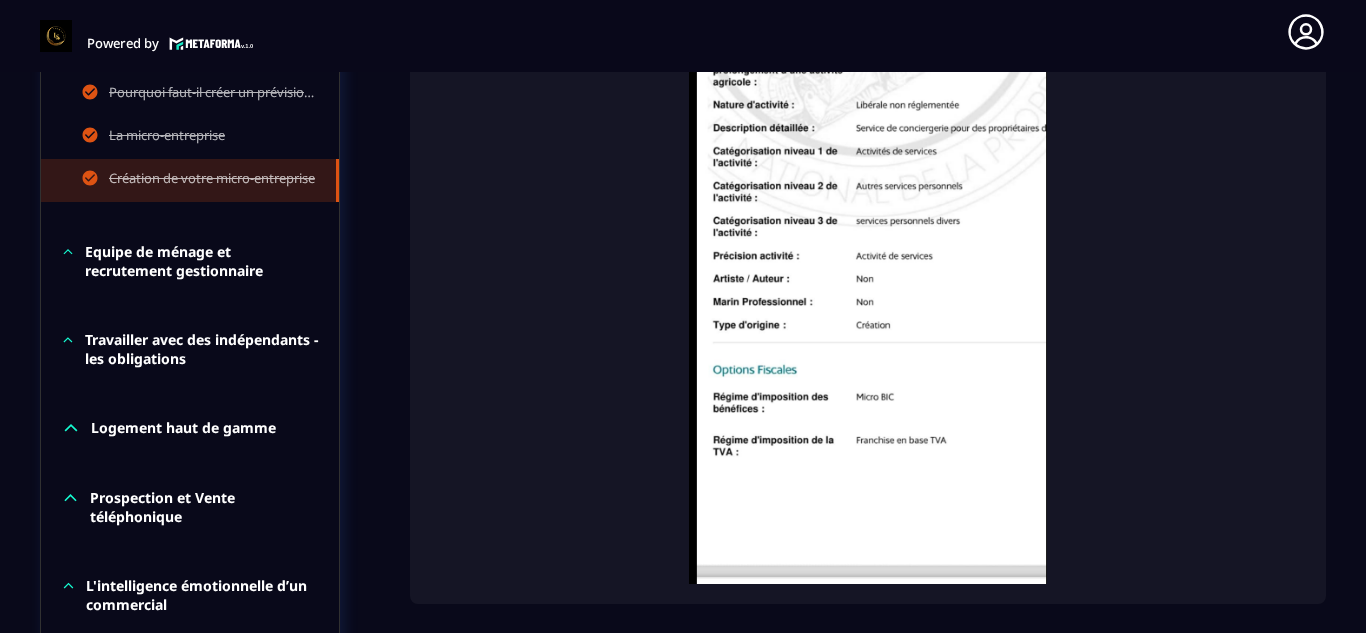 scroll, scrollTop: 1211, scrollLeft: 0, axis: vertical 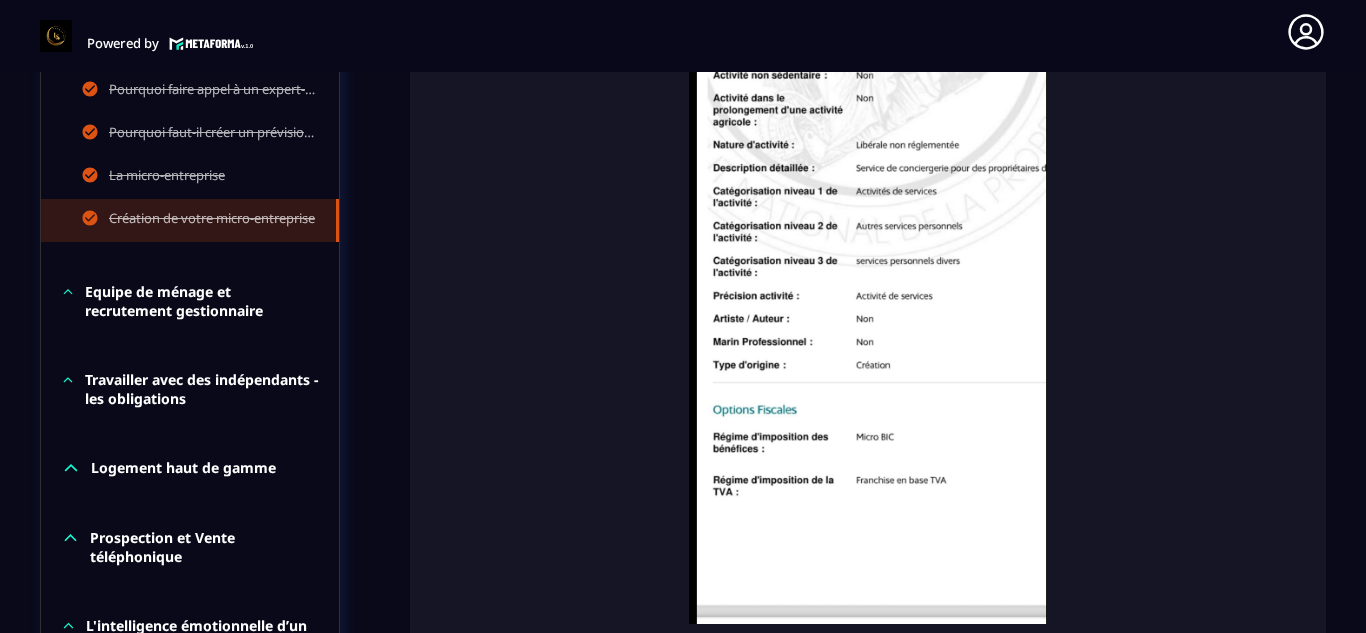 click at bounding box center (868, 324) 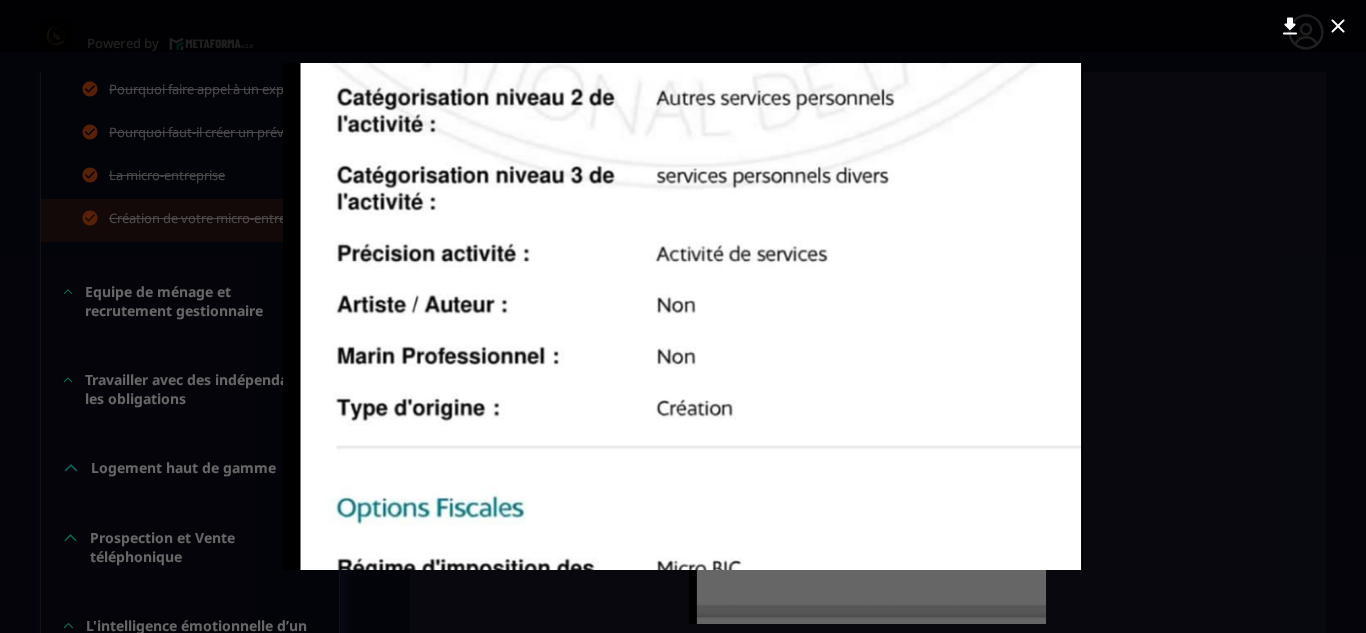 click at bounding box center [683, 316] 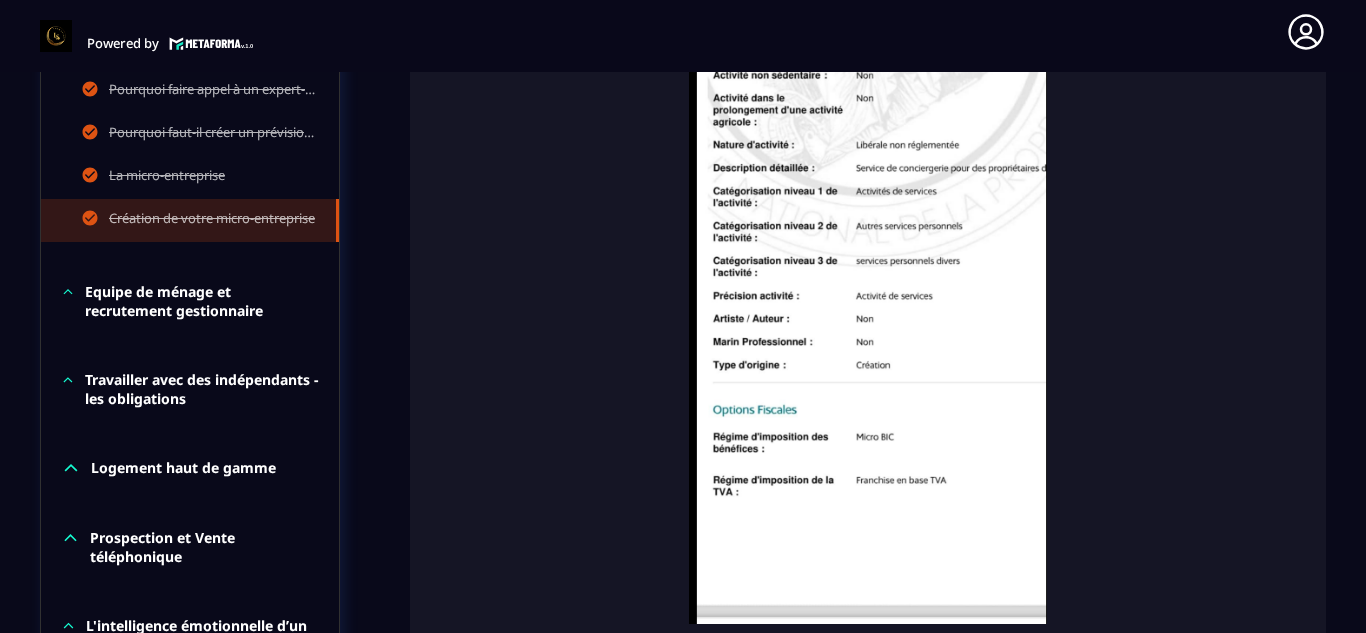 click on "Formations Questions Communauté Événements Formations / La conciergerie 100% automatisée / Création de votre micro-entreprise La conciergerie 100% automatisée Découvrez les fondamentaux de la conciergerie immobilière 100% automatisée.
Cette formation est conçue pour vous permettre de lancer et maîtriser votre activité de conciergerie en toute simplicité.
Vous apprendrez :
✅ Les bases essentielles de la conciergerie pour démarrer sereinement.
✅ Les outils incontournables pour gérer vos clients et vos biens de manière efficace.
✅ L'automatisation des tâches répétitives pour gagner un maximum de temps au quotidien.
Objectif : Vous fournir toutes les clés pour créer une activité rentable et automatisée, tout en gardant du temps pour vous. 69/69 Chapitres 100%  Bienvenue au sein de la formation LCA Votre conciergerie de A à Z Etude de marché Création de logo Votre site internet Création du forfait idéal pour les propriétaires Création de votre société Les dividendes" 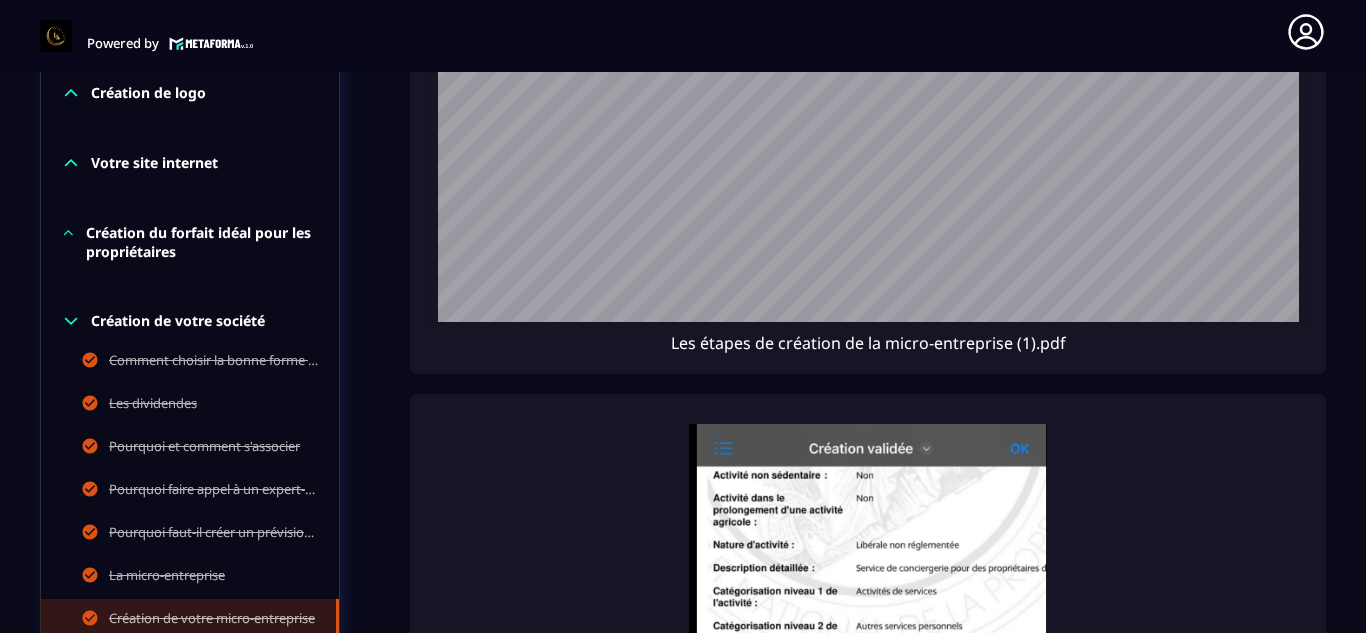 scroll, scrollTop: 771, scrollLeft: 0, axis: vertical 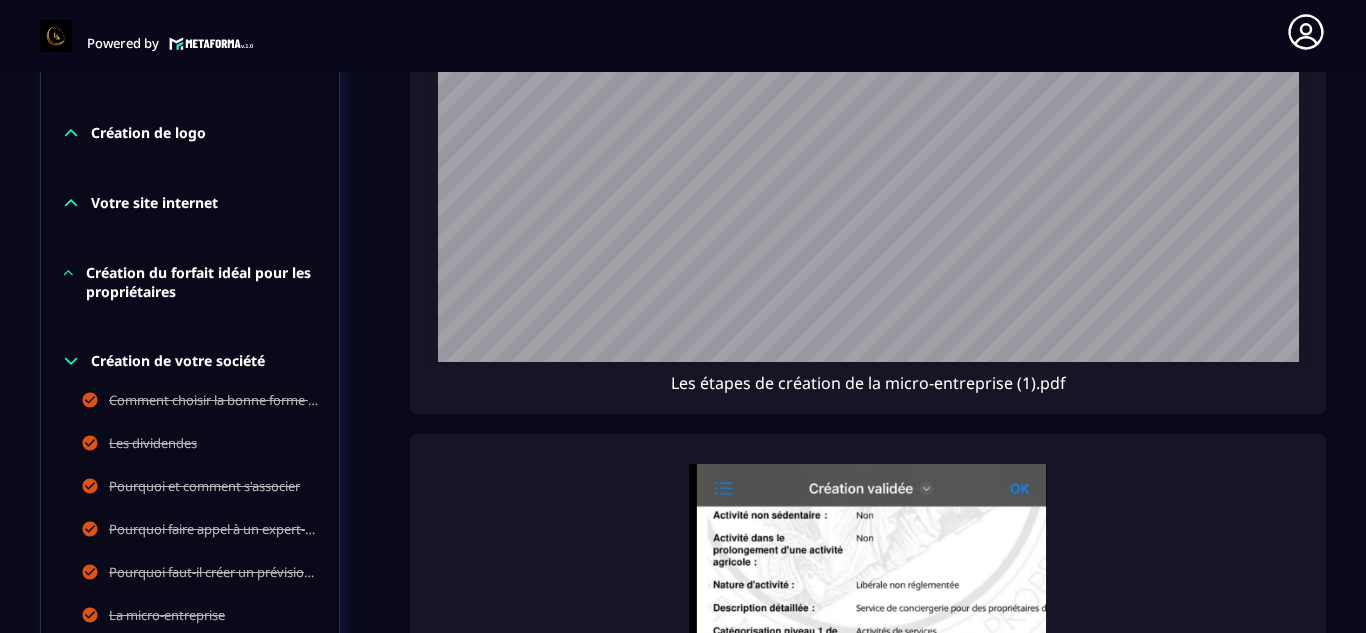click on "Formations Questions Communauté Événements Formations / La conciergerie 100% automatisée / Création de votre micro-entreprise La conciergerie 100% automatisée Découvrez les fondamentaux de la conciergerie immobilière 100% automatisée.
Cette formation est conçue pour vous permettre de lancer et maîtriser votre activité de conciergerie en toute simplicité.
Vous apprendrez :
✅ Les bases essentielles de la conciergerie pour démarrer sereinement.
✅ Les outils incontournables pour gérer vos clients et vos biens de manière efficace.
✅ L'automatisation des tâches répétitives pour gagner un maximum de temps au quotidien.
Objectif : Vous fournir toutes les clés pour créer une activité rentable et automatisée, tout en gardant du temps pour vous. 69/69 Chapitres 100%  Bienvenue au sein de la formation LCA Votre conciergerie de A à Z Etude de marché Création de logo Votre site internet Création du forfait idéal pour les propriétaires Création de votre société Les dividendes" 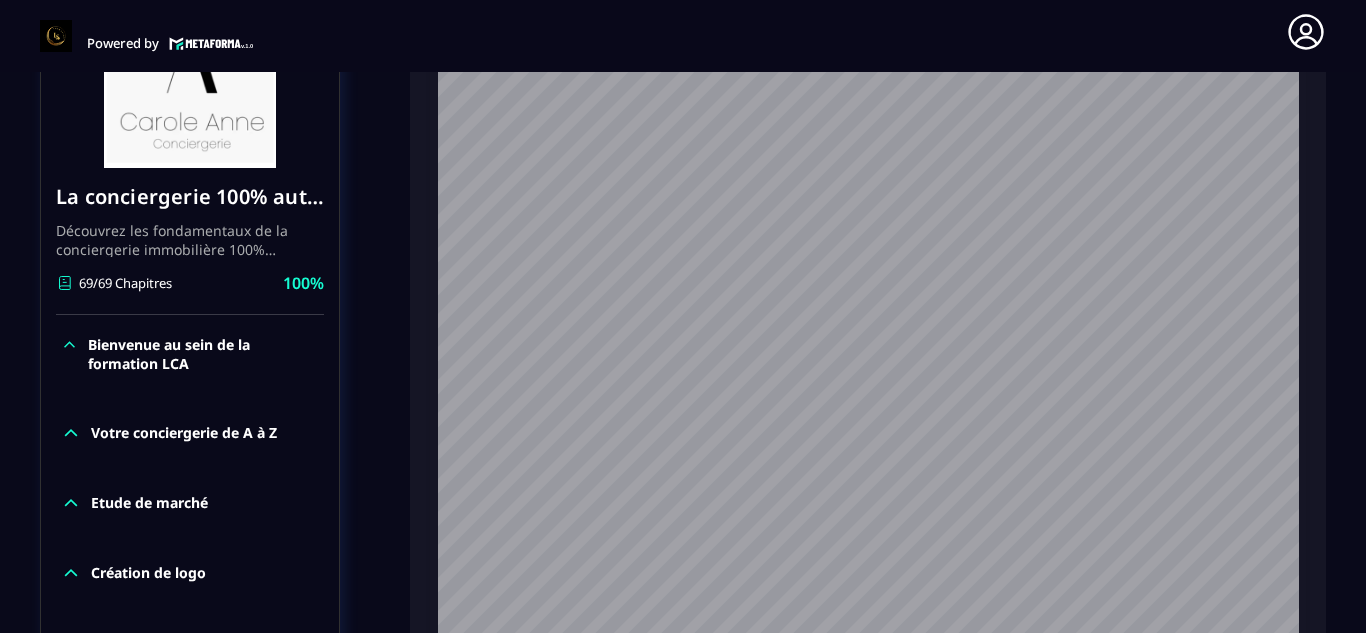scroll, scrollTop: 291, scrollLeft: 0, axis: vertical 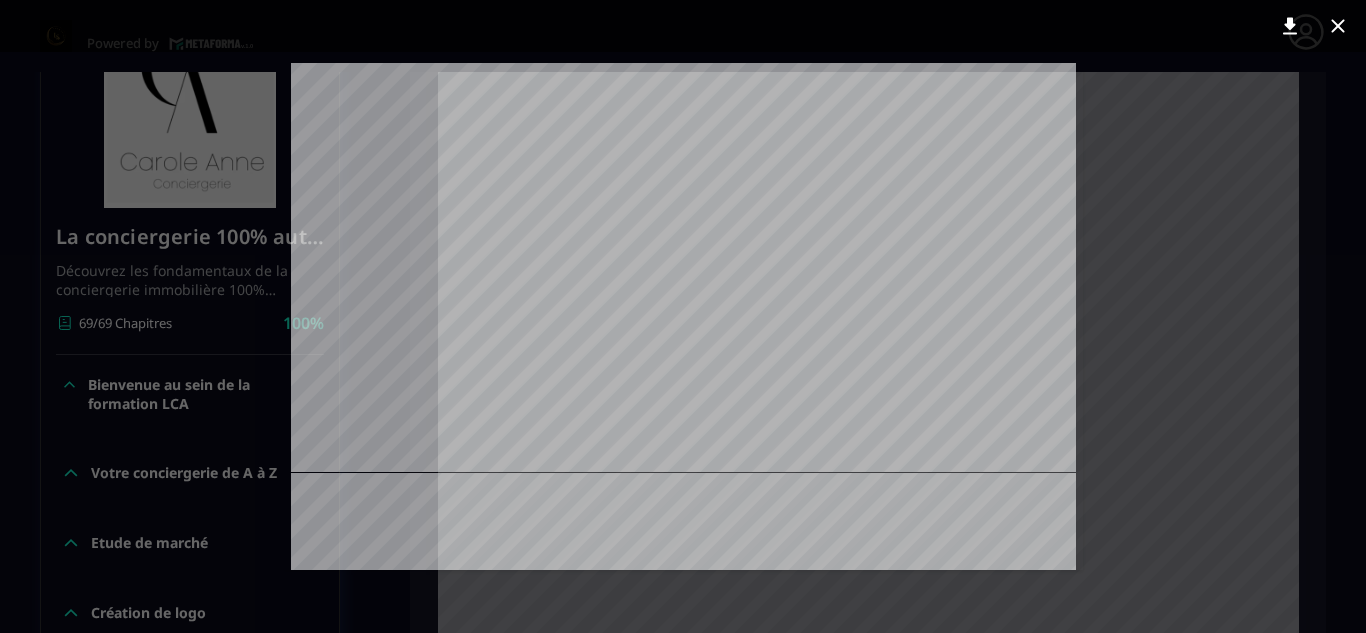 click at bounding box center (683, 316) 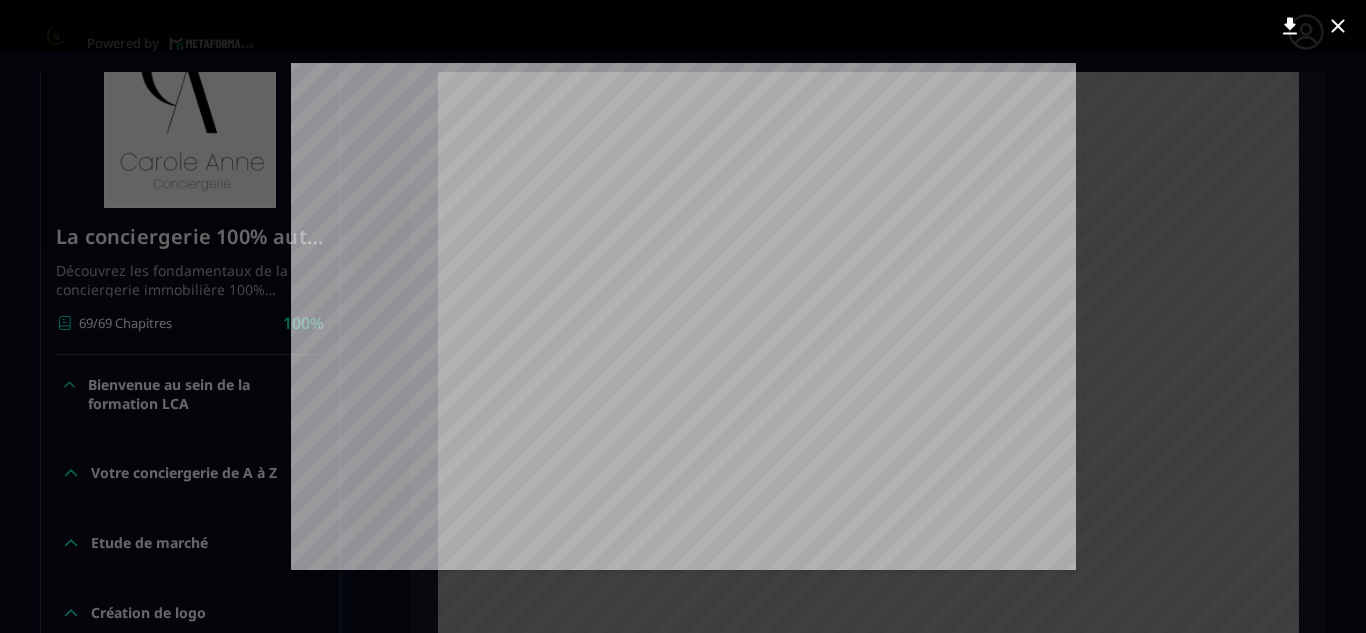 scroll, scrollTop: 2400, scrollLeft: 0, axis: vertical 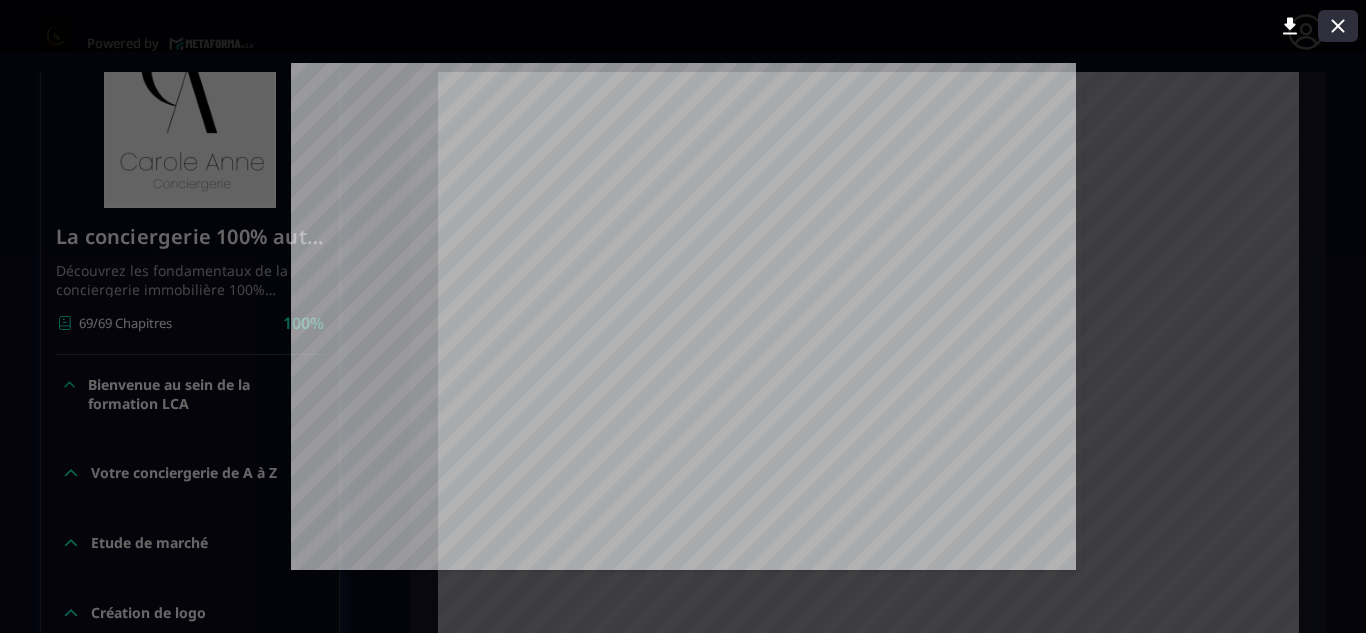 click 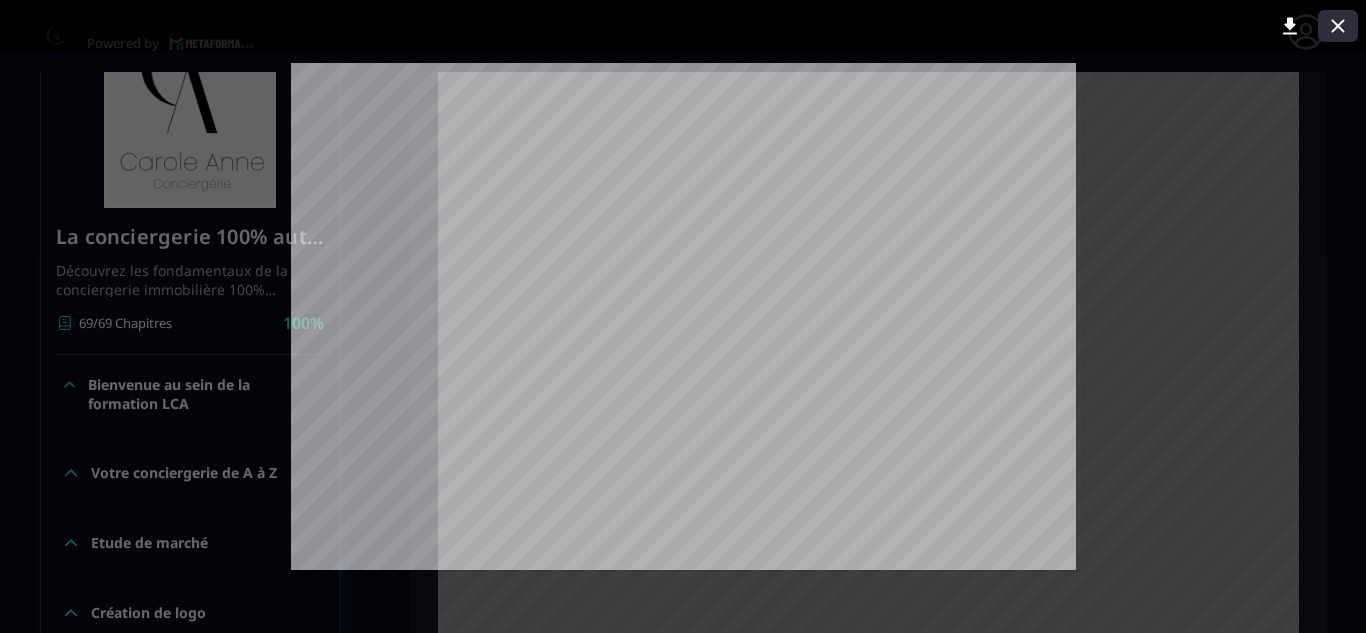 click 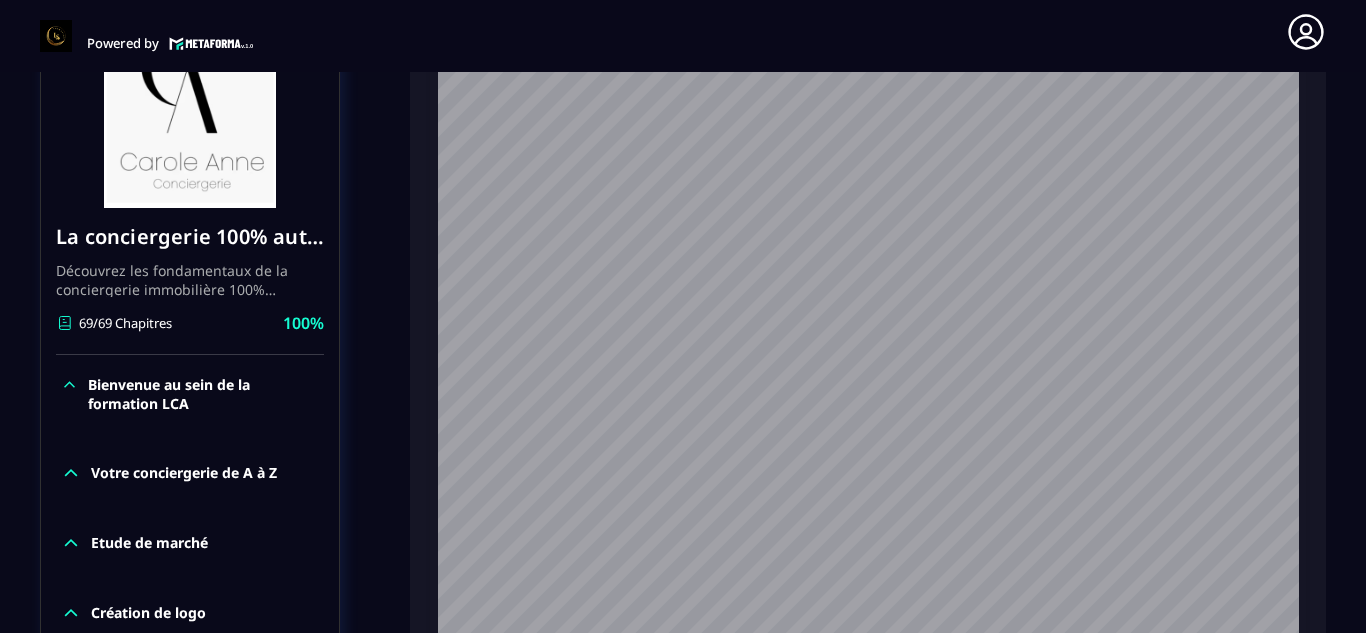 click on "Les étapes de création de la micro-entreprise (1).pdf" 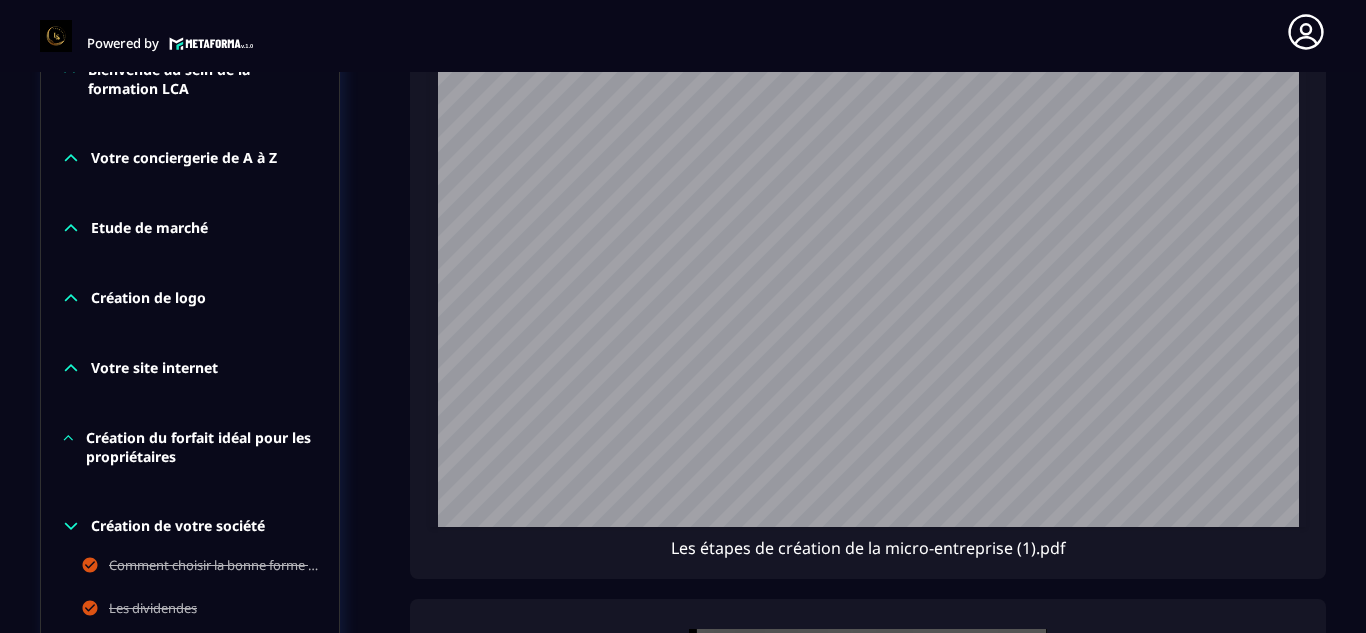 scroll, scrollTop: 611, scrollLeft: 0, axis: vertical 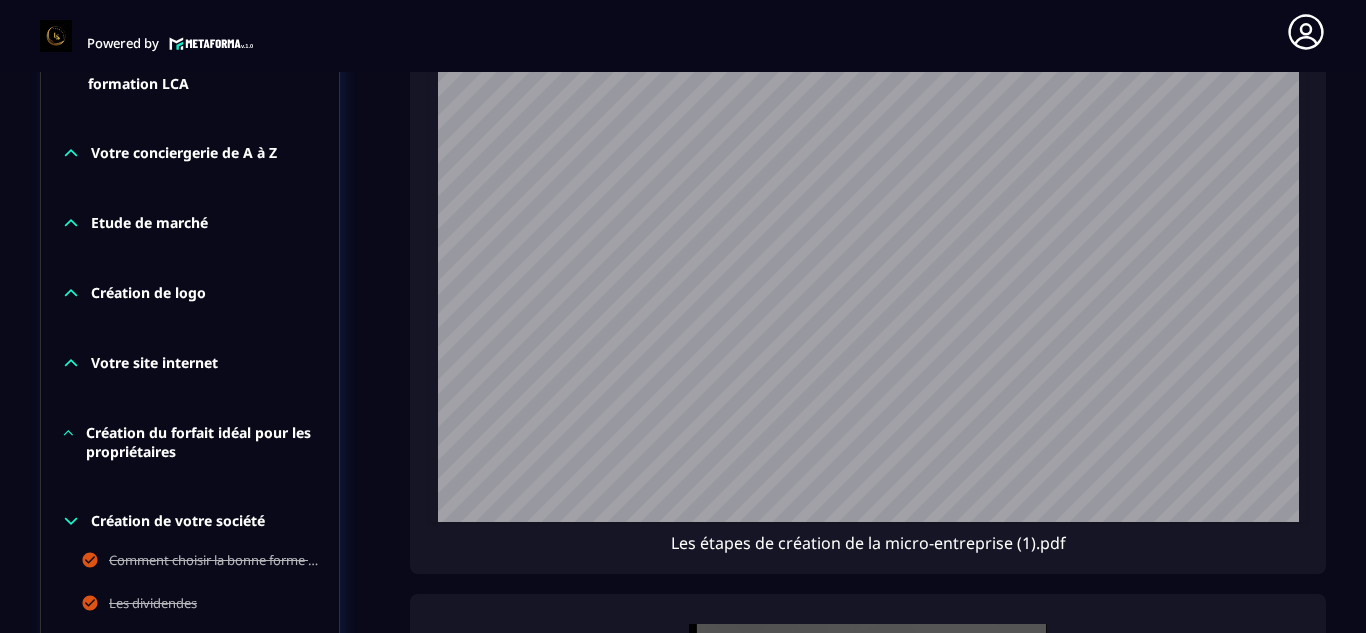 click on "Formations Questions Communauté Événements Formations / La conciergerie 100% automatisée / Création de votre micro-entreprise La conciergerie 100% automatisée Découvrez les fondamentaux de la conciergerie immobilière 100% automatisée.
Cette formation est conçue pour vous permettre de lancer et maîtriser votre activité de conciergerie en toute simplicité.
Vous apprendrez :
✅ Les bases essentielles de la conciergerie pour démarrer sereinement.
✅ Les outils incontournables pour gérer vos clients et vos biens de manière efficace.
✅ L'automatisation des tâches répétitives pour gagner un maximum de temps au quotidien.
Objectif : Vous fournir toutes les clés pour créer une activité rentable et automatisée, tout en gardant du temps pour vous. 69/69 Chapitres 100%  Bienvenue au sein de la formation LCA Votre conciergerie de A à Z Etude de marché Création de logo Votre site internet Création du forfait idéal pour les propriétaires Création de votre société Les dividendes" 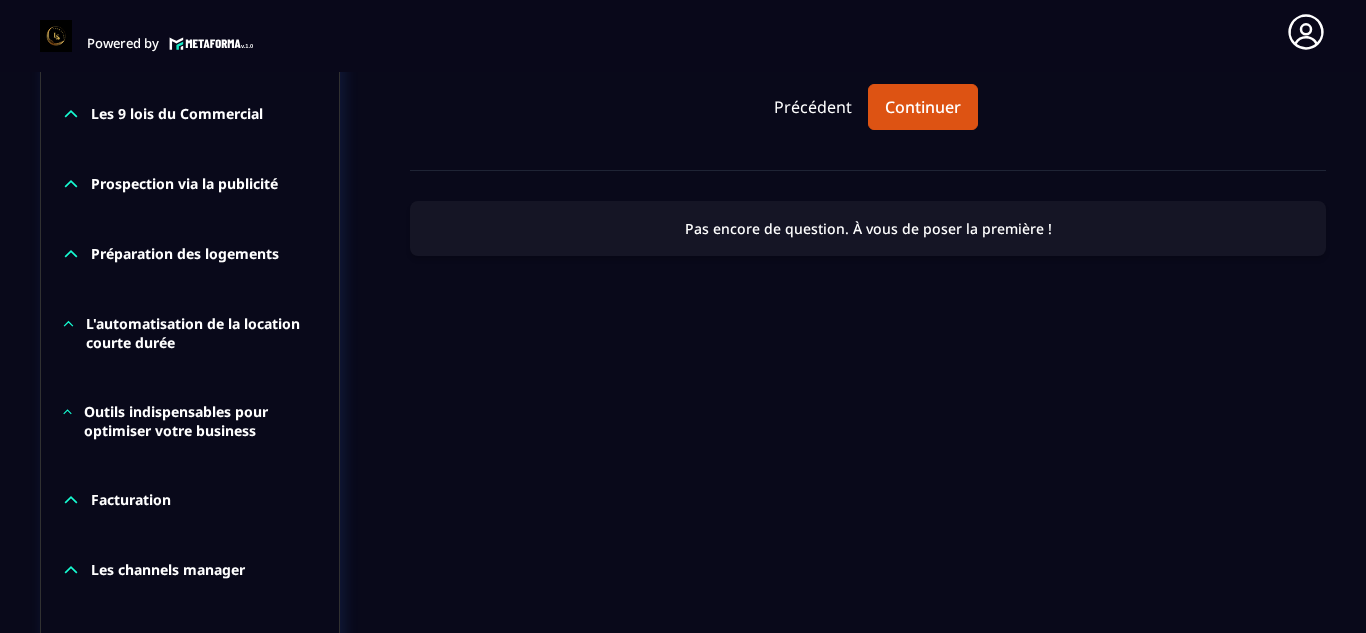 scroll, scrollTop: 1851, scrollLeft: 0, axis: vertical 